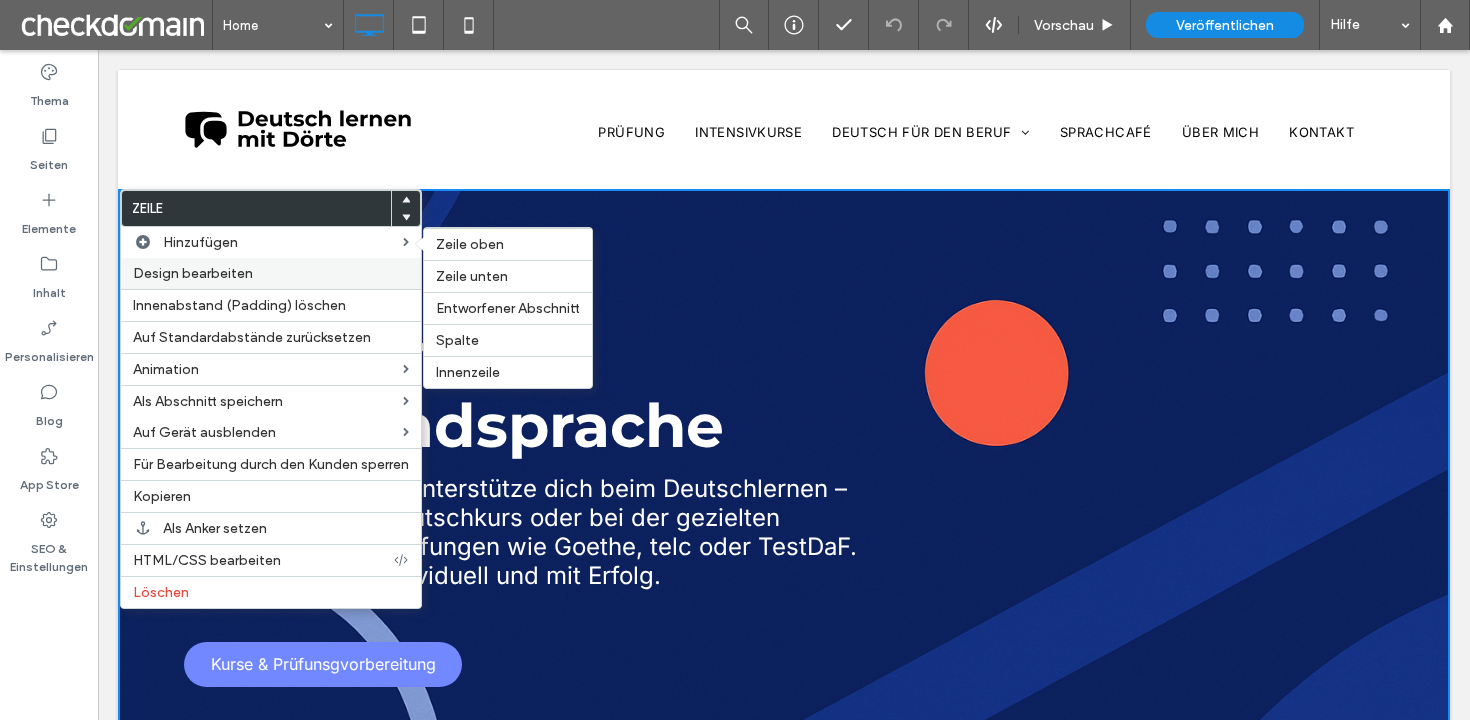 scroll, scrollTop: 0, scrollLeft: 0, axis: both 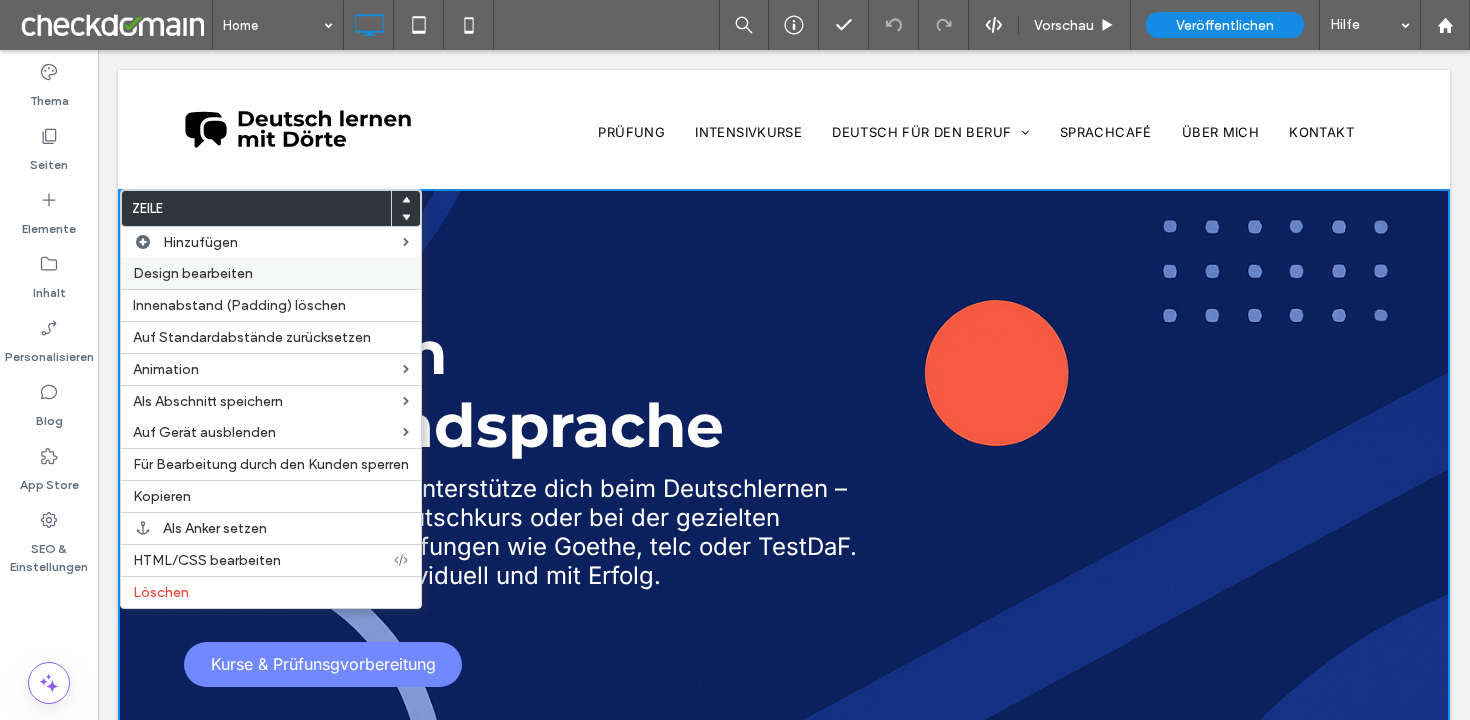 click on "Design bearbeiten" at bounding box center [193, 273] 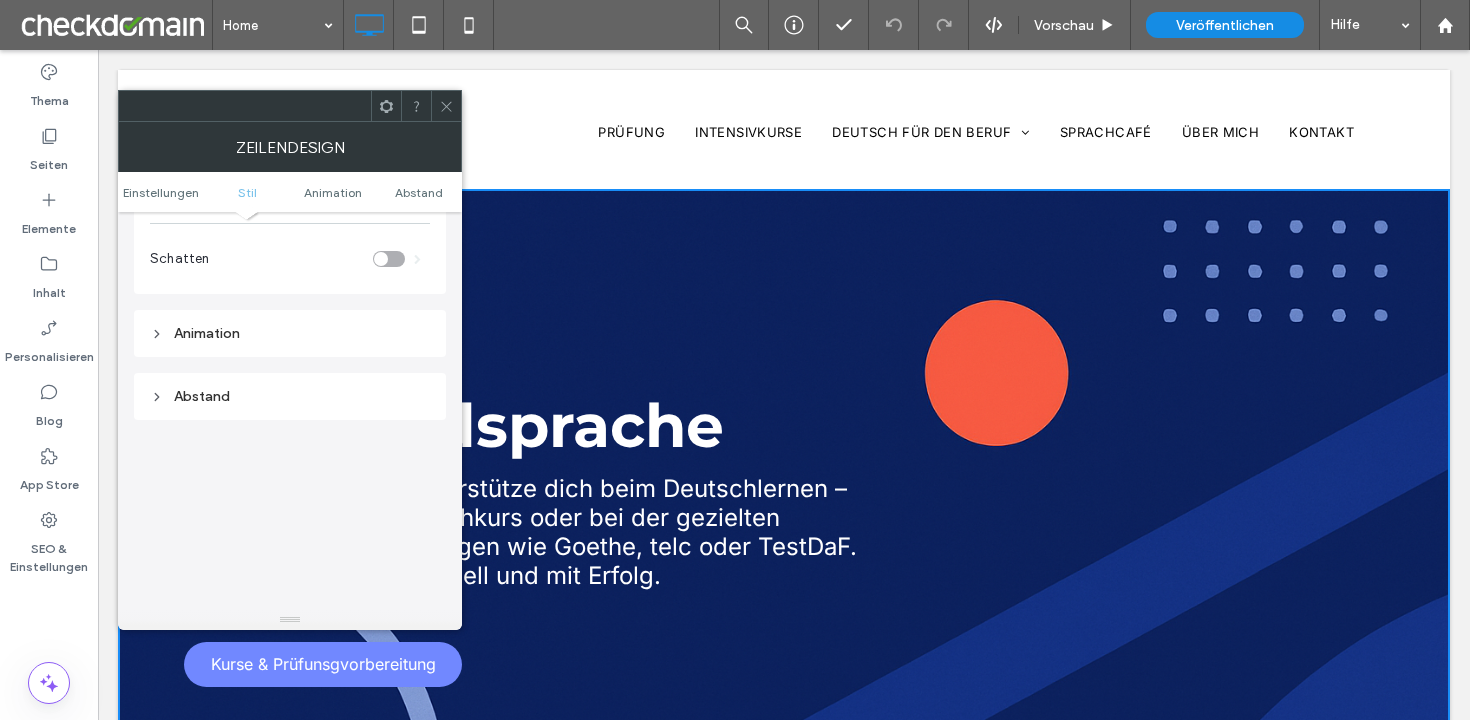 scroll, scrollTop: 1047, scrollLeft: 0, axis: vertical 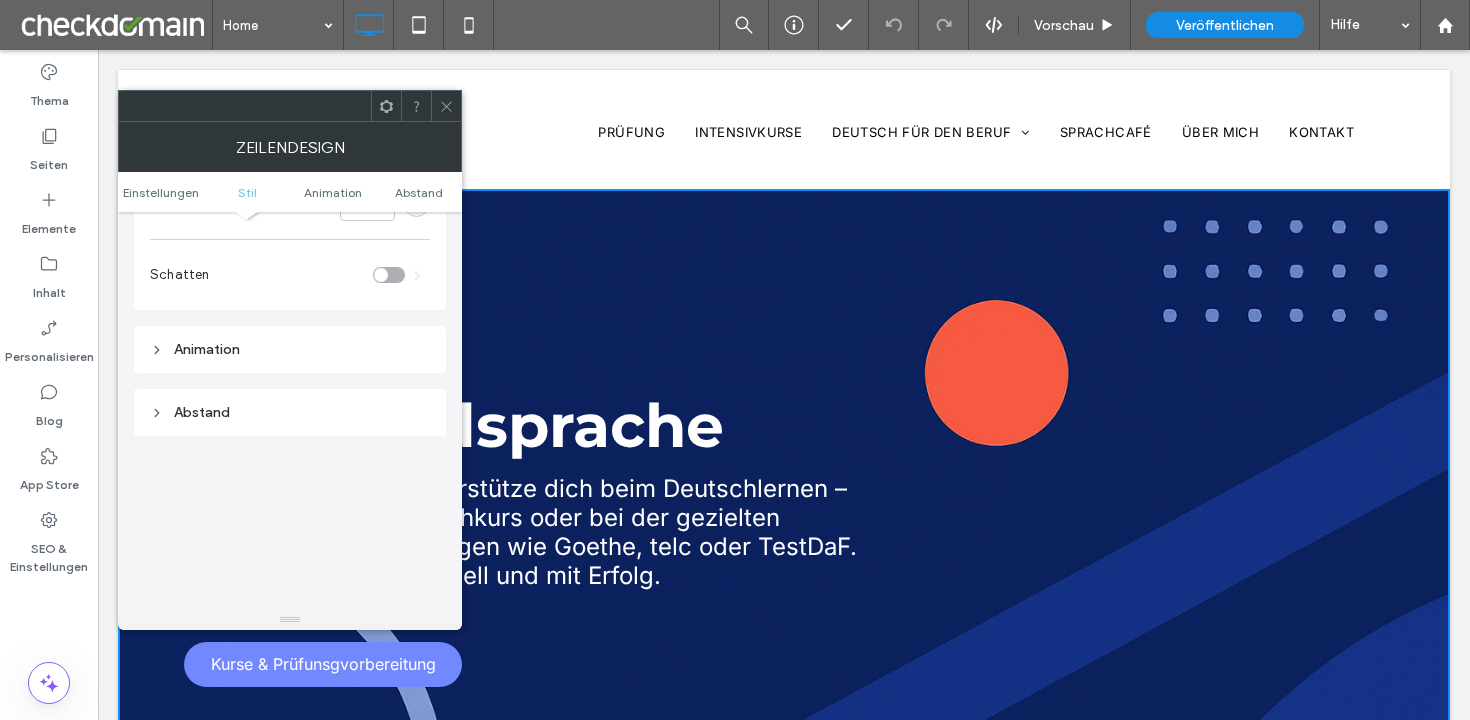 click on "Abstand" at bounding box center (290, 412) 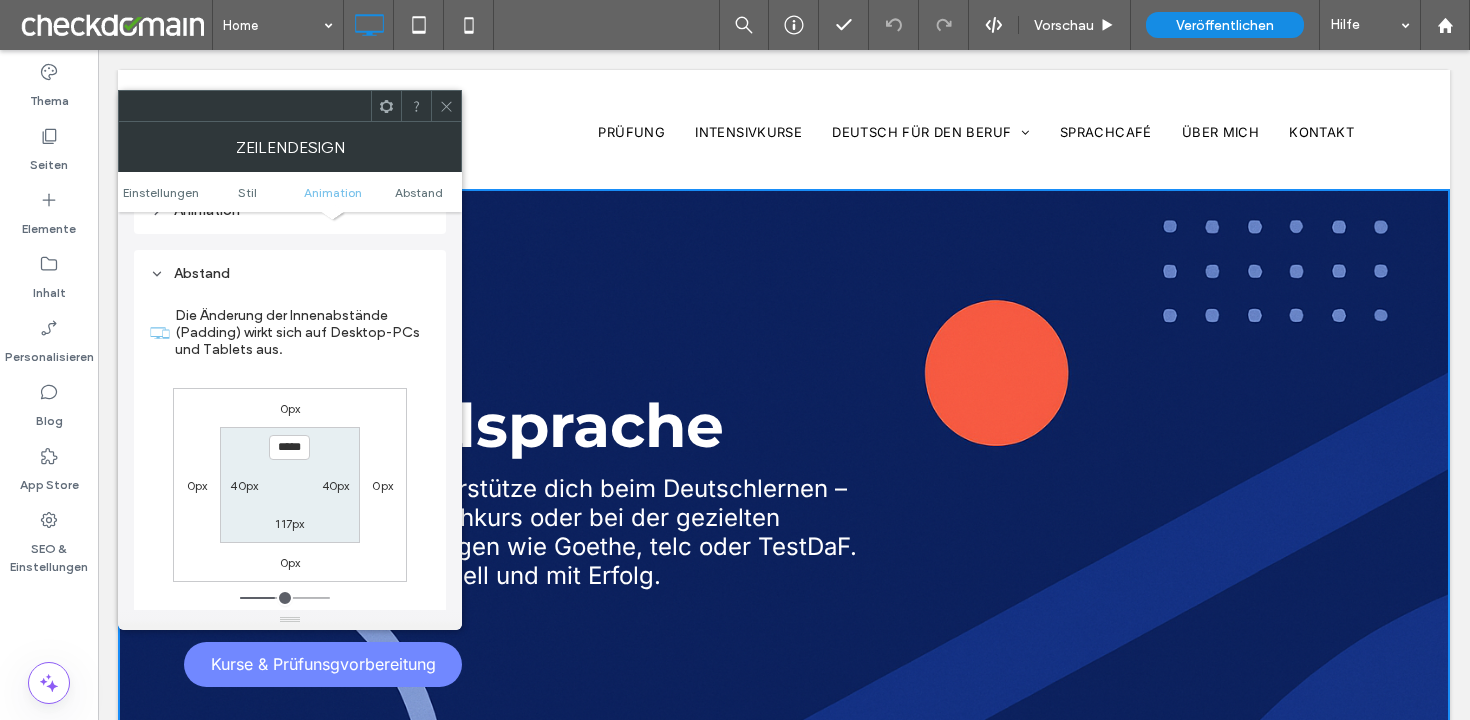 scroll, scrollTop: 1188, scrollLeft: 0, axis: vertical 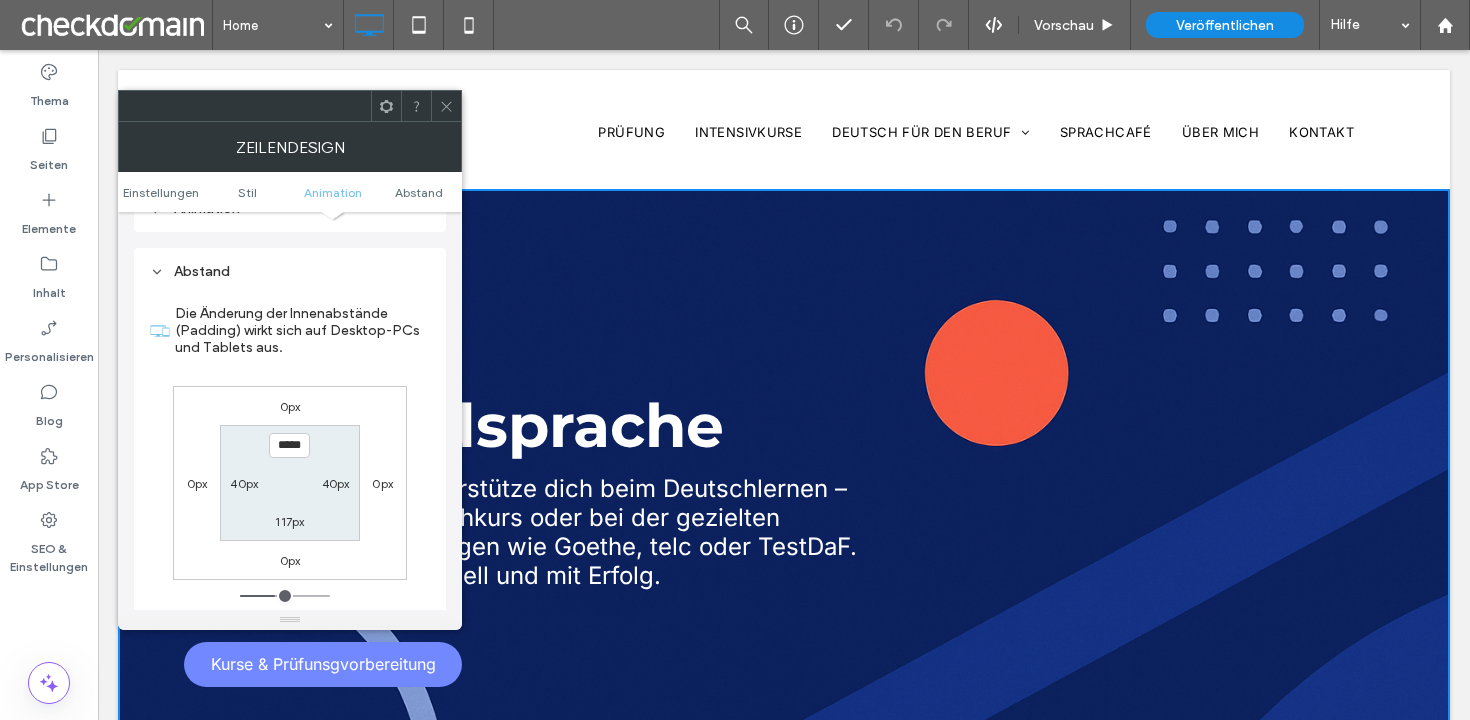 click 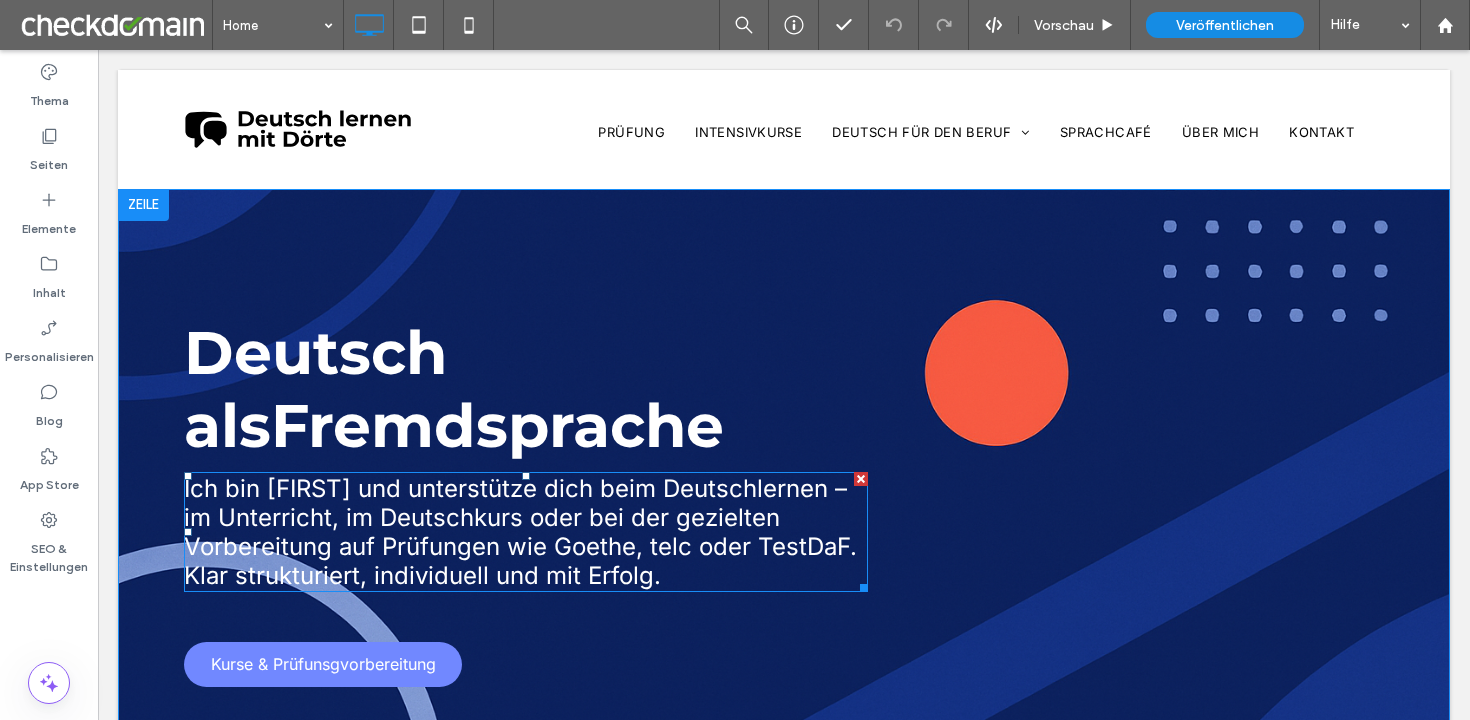 click on "Ich bin Dörte und unterstütze dich beim Deutschlernen – im Unterricht, im Deutschkurs oder bei der gezielten Vorbereitung auf Prüfungen wie Goethe, telc oder TestDaF. Klar strukturiert, individuell und mit Erfolg." at bounding box center [520, 532] 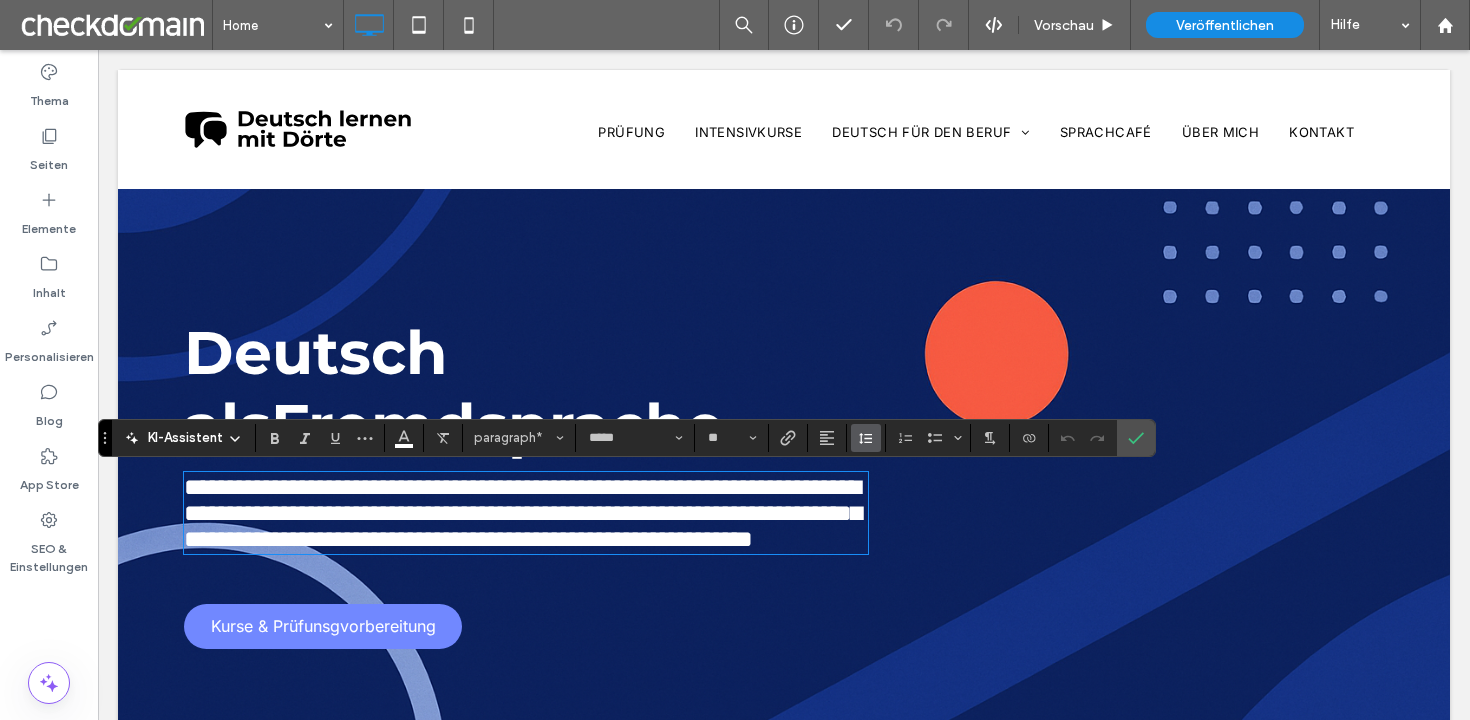 click 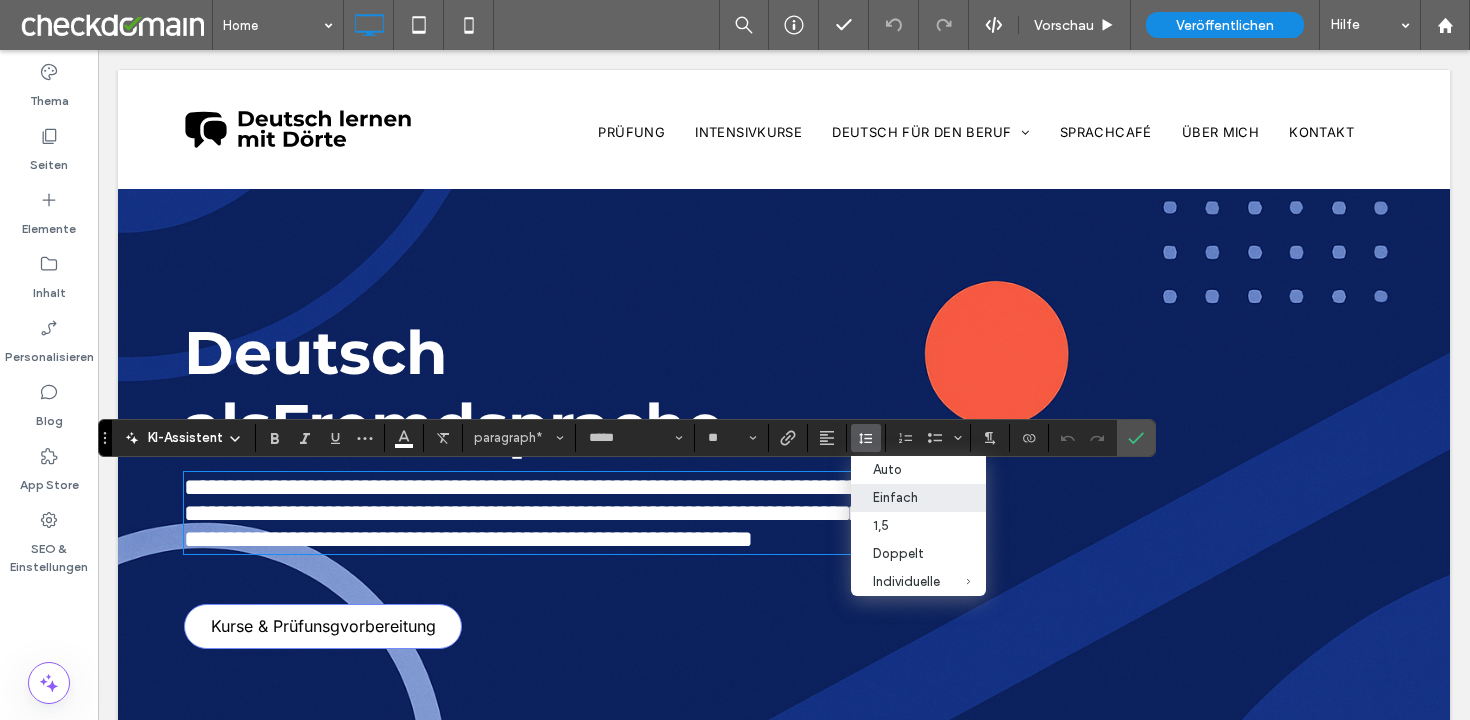 click on "Kurse & Prüfunsgvorbereitung" at bounding box center (323, 626) 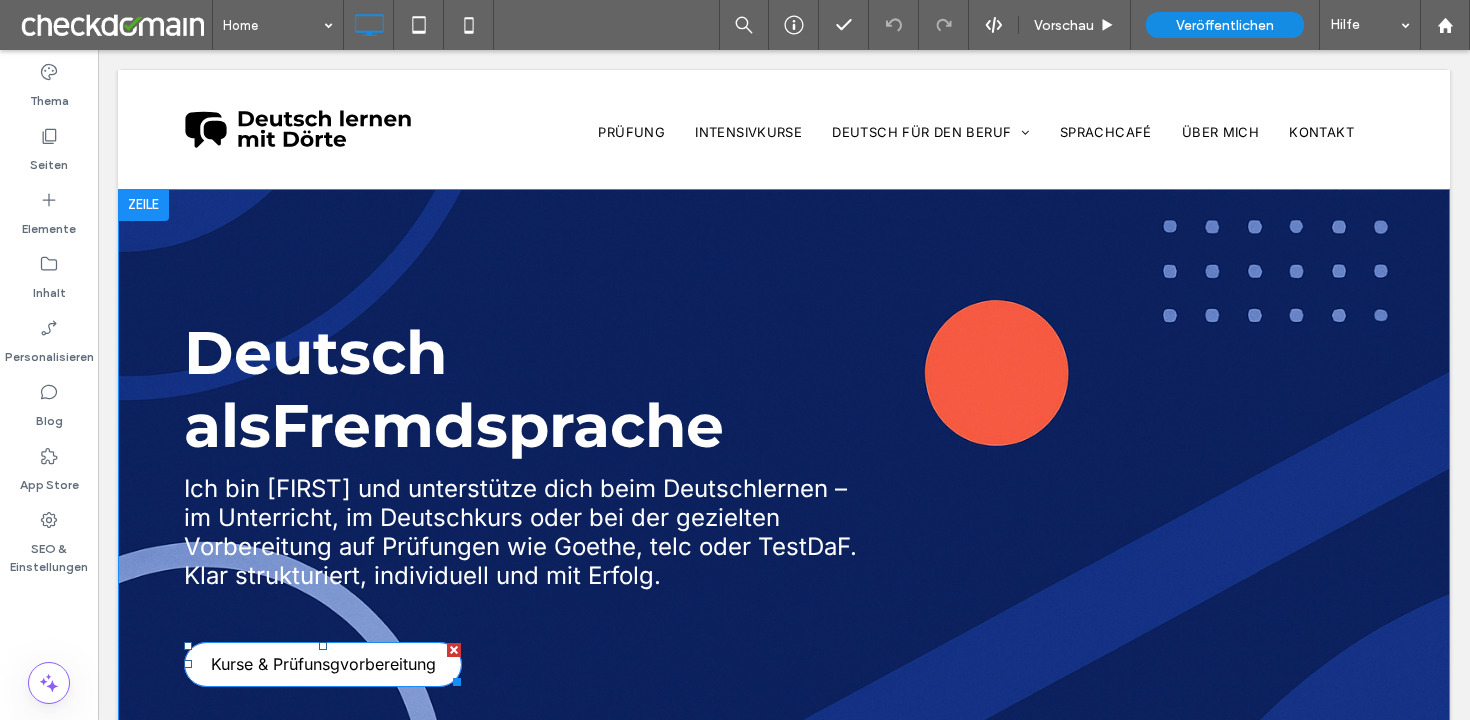 click on "Kurse & Prüfunsgvorbereitung" at bounding box center (323, 664) 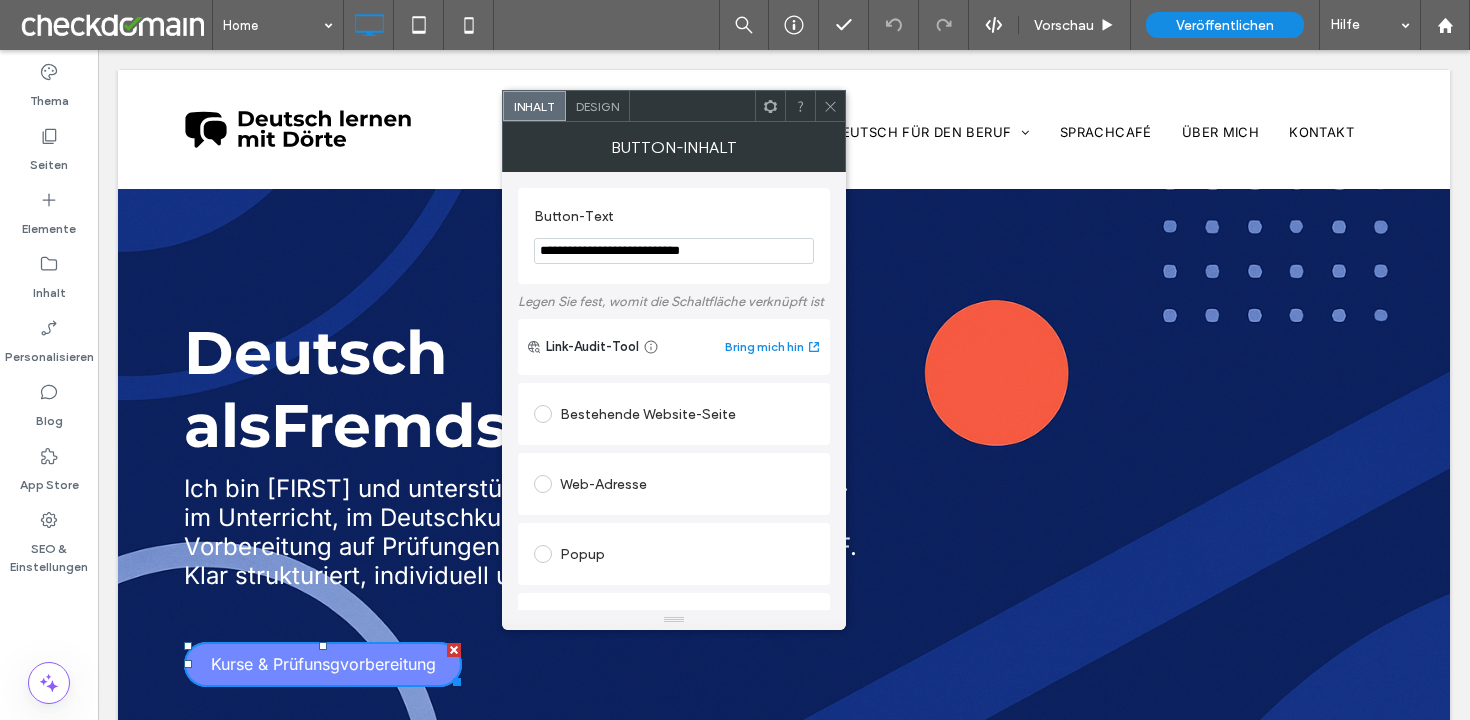 click on "**********" at bounding box center [674, 251] 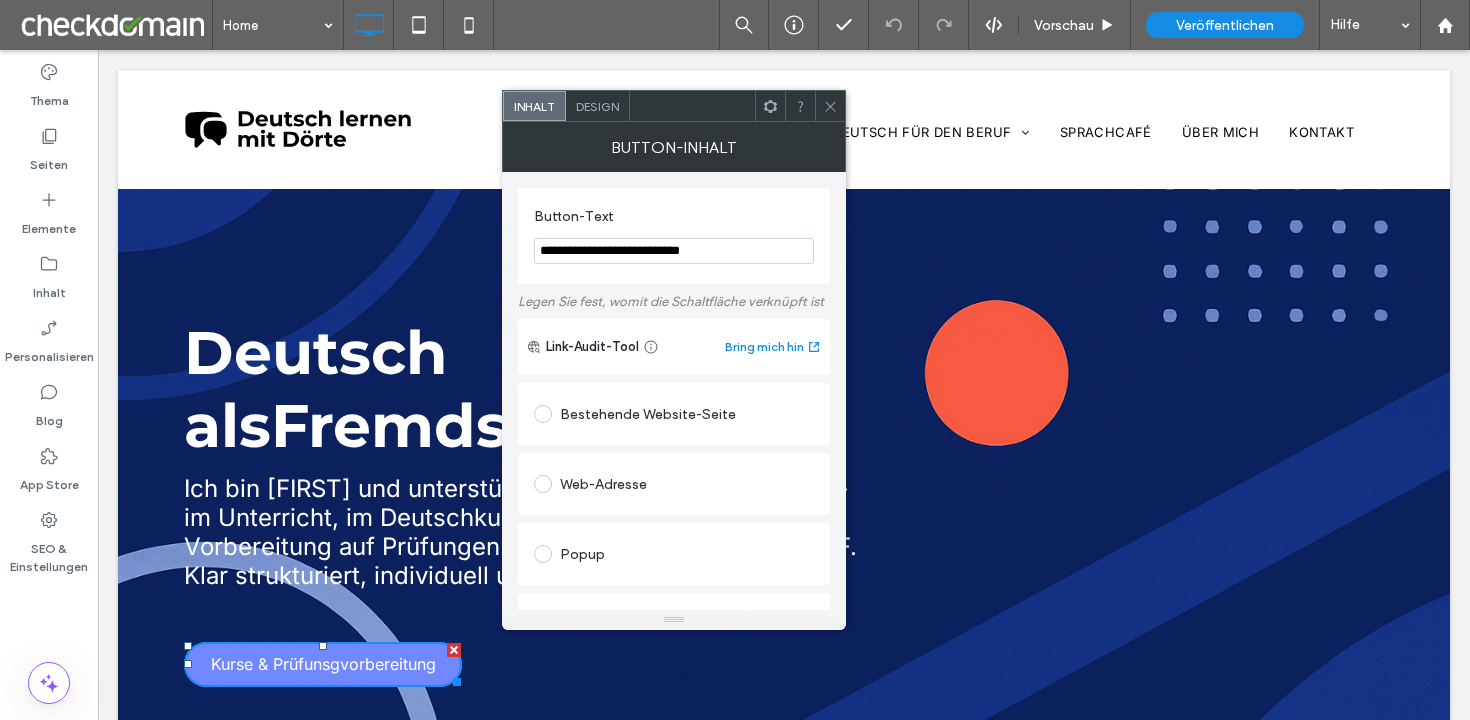 click on "Design" at bounding box center (597, 106) 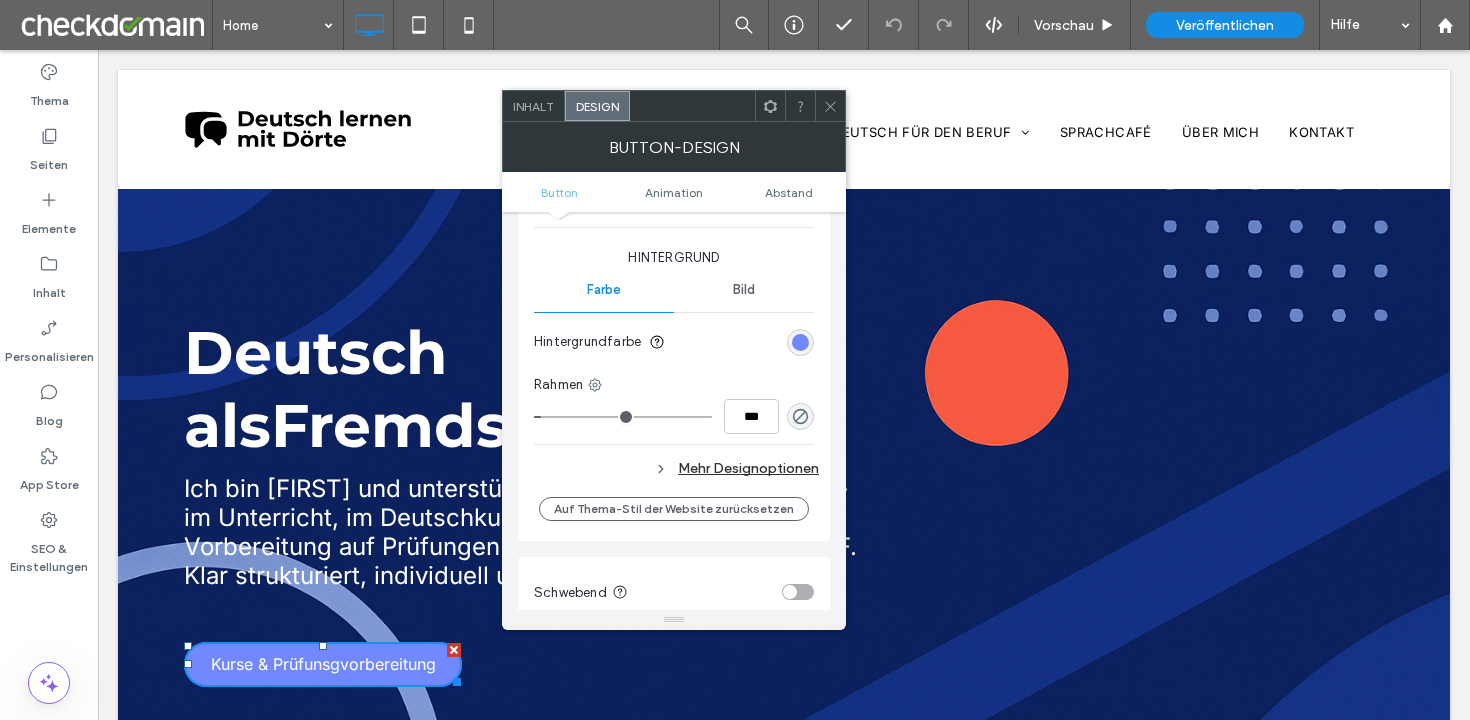 scroll, scrollTop: 487, scrollLeft: 0, axis: vertical 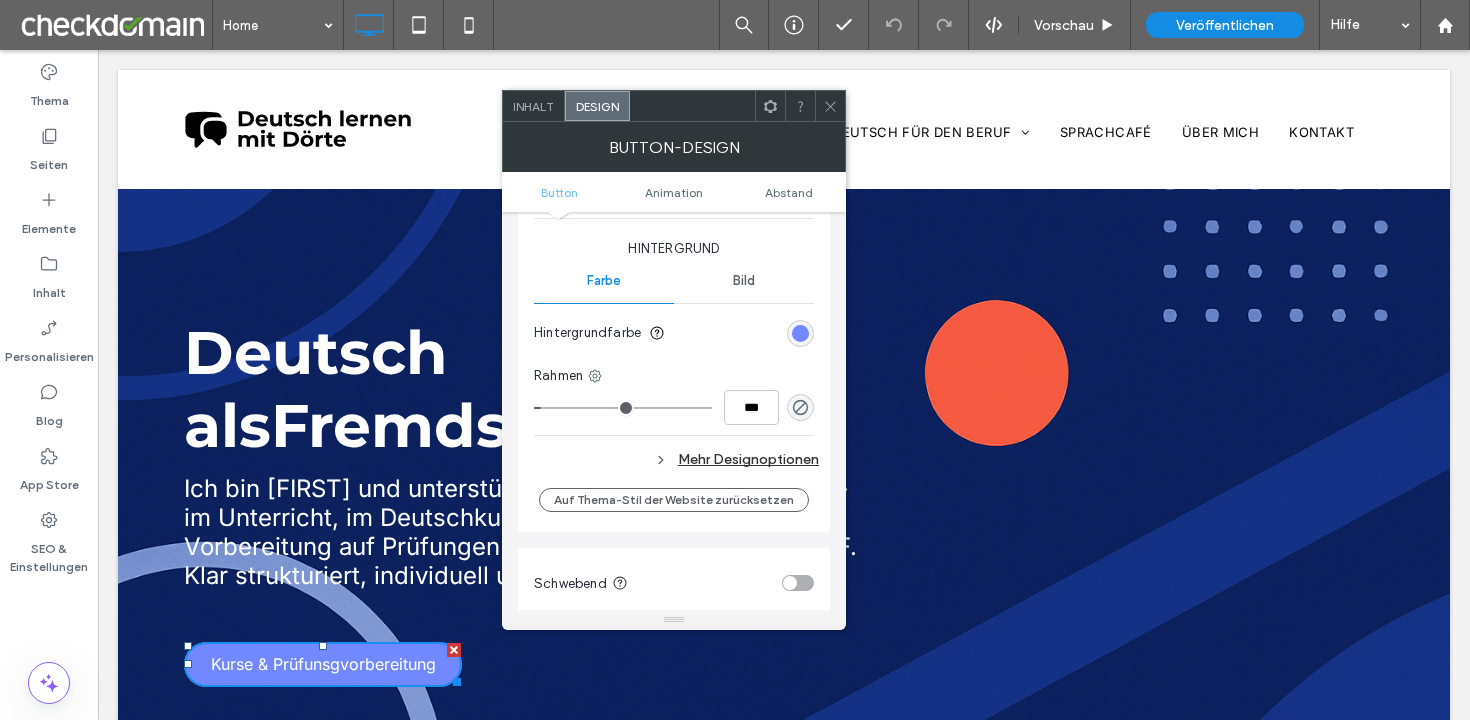click 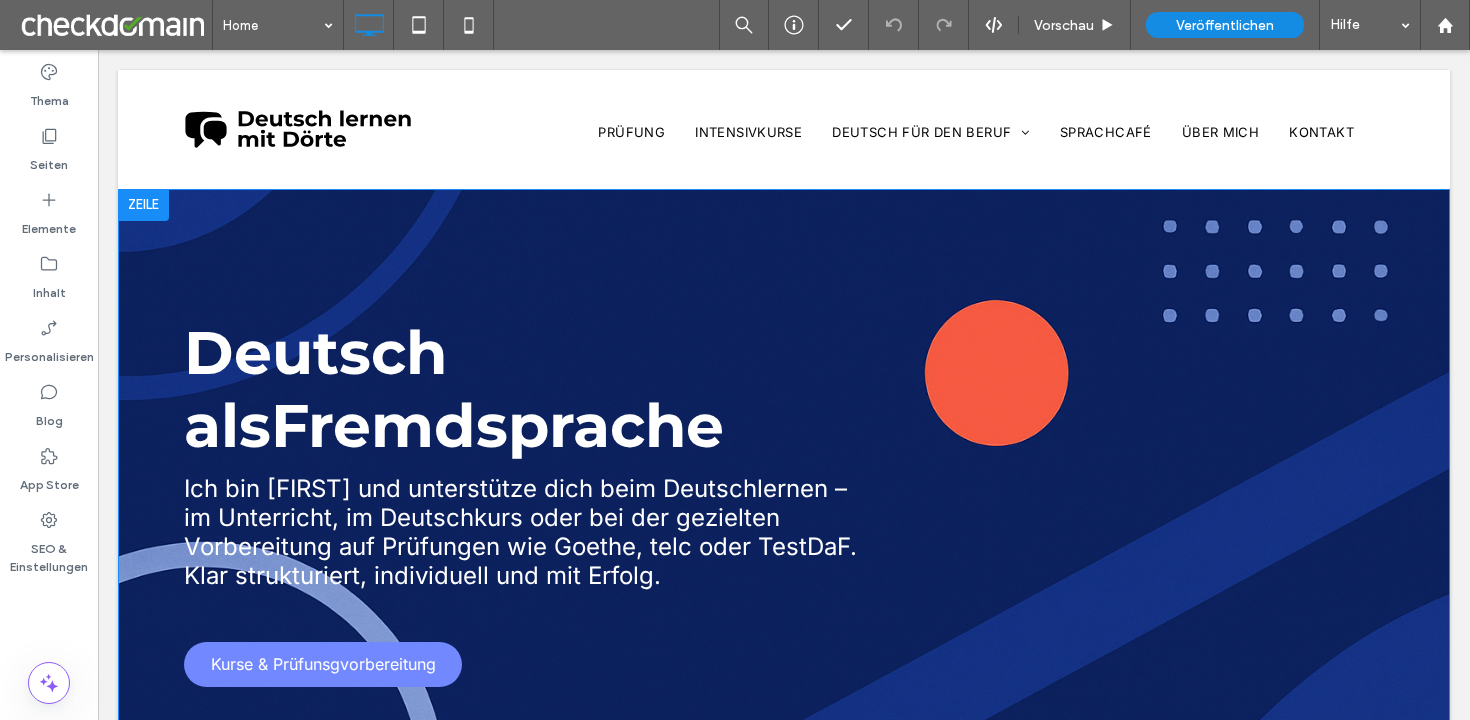 click on "Deutsch als  ﻿ Fremdsprache
Ich bin Dörte und unterstütze dich beim Deutschlernen – im Unterricht, im Deutschkurs oder bei der gezielten Vorbereitung auf Prüfungen wie Goethe, telc oder TestDaF. Klar strukturiert, individuell und mit Erfolg.
Kurse & Prüfunsgvorbereitung
Click To Paste
Zeile + Abschnitt hinzufügen" at bounding box center (784, 501) 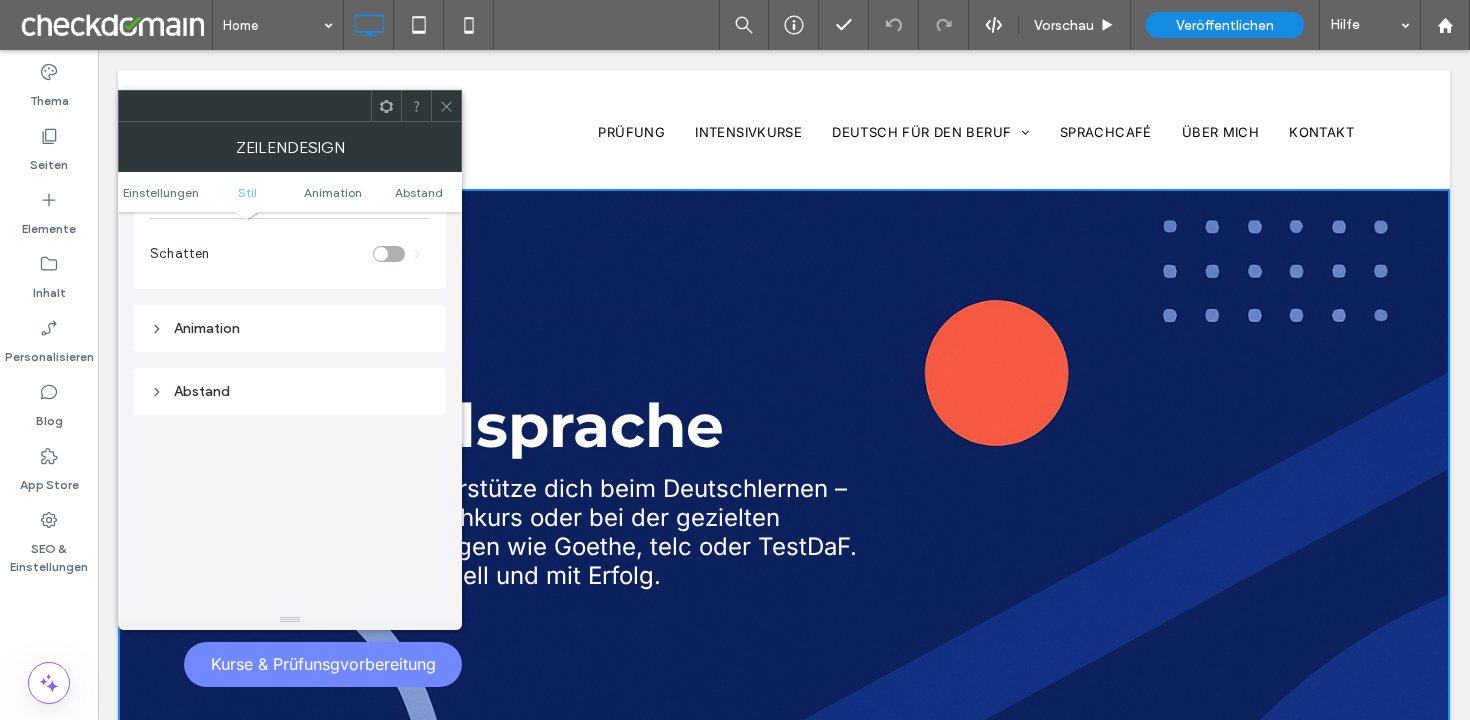 scroll, scrollTop: 1197, scrollLeft: 0, axis: vertical 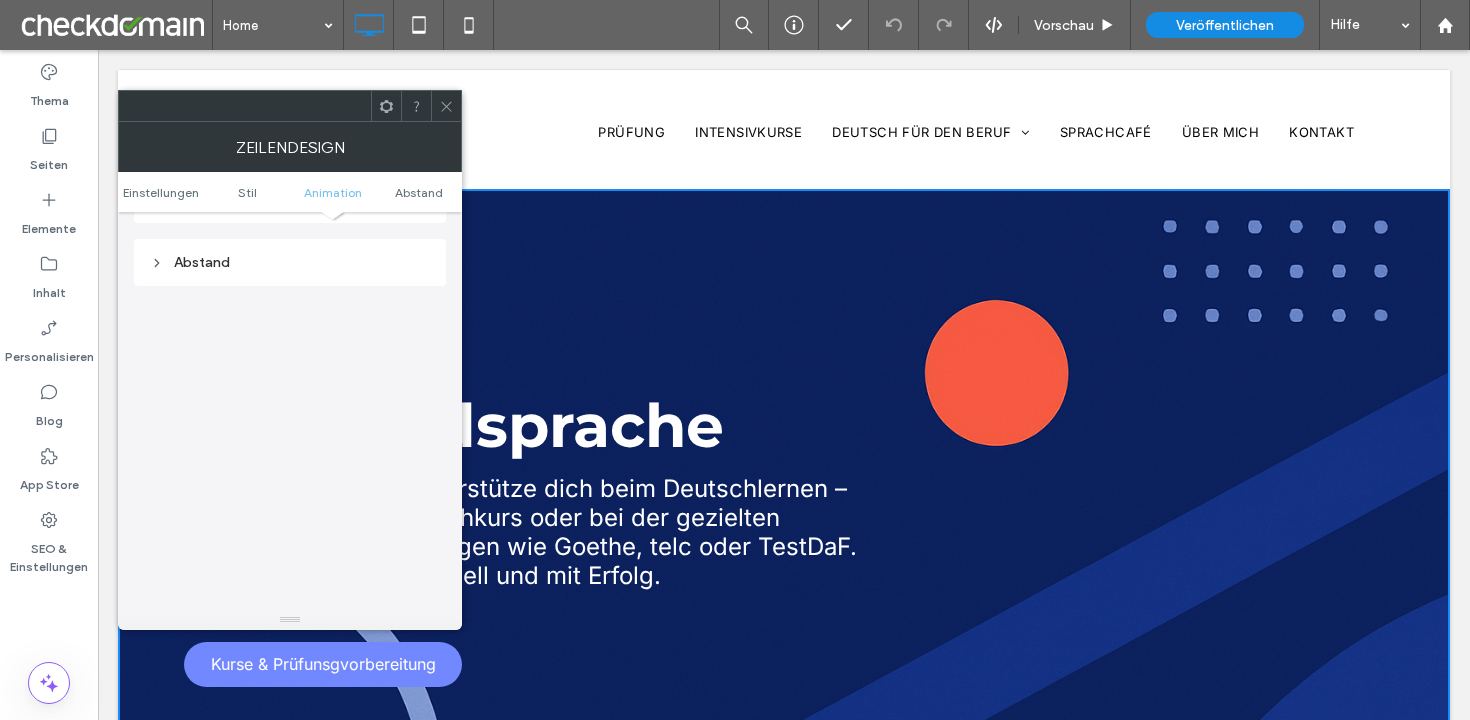 click on "Abstand" at bounding box center [290, 262] 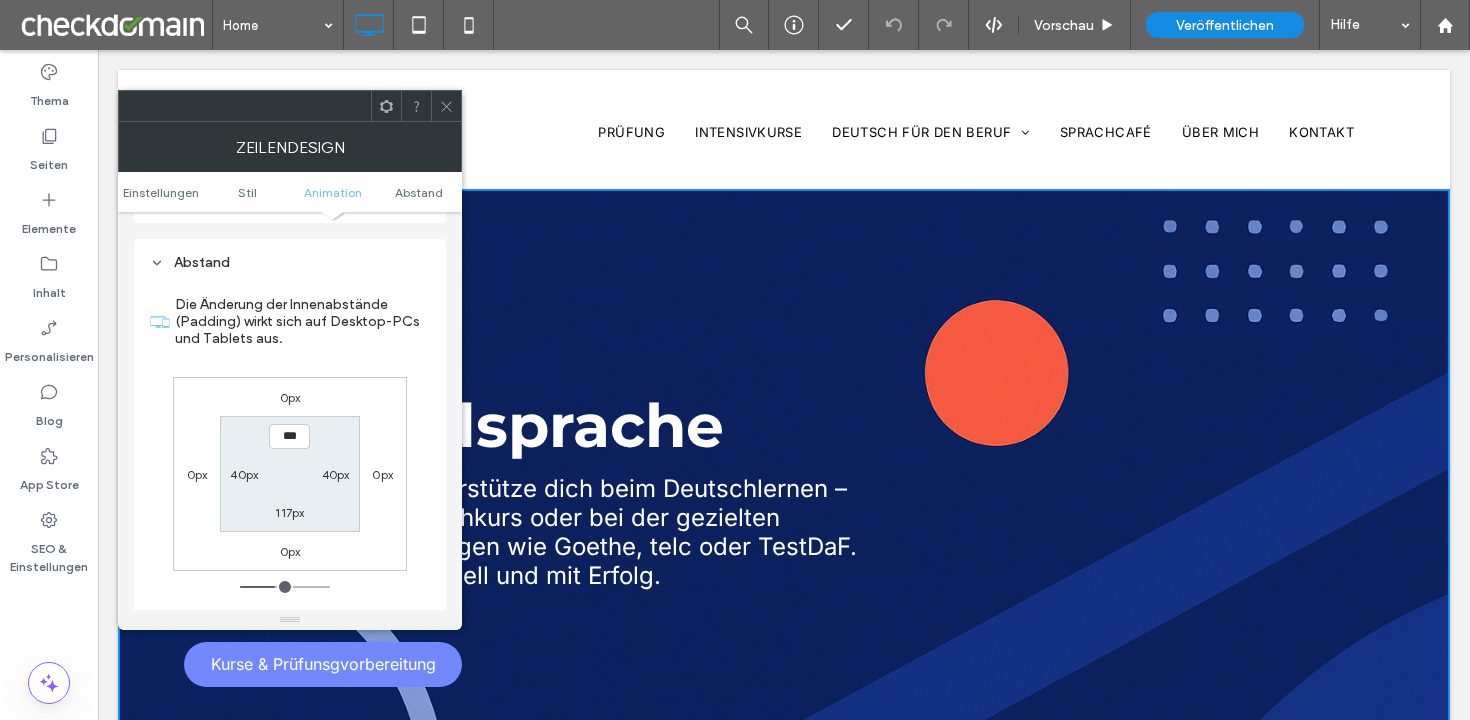type on "*****" 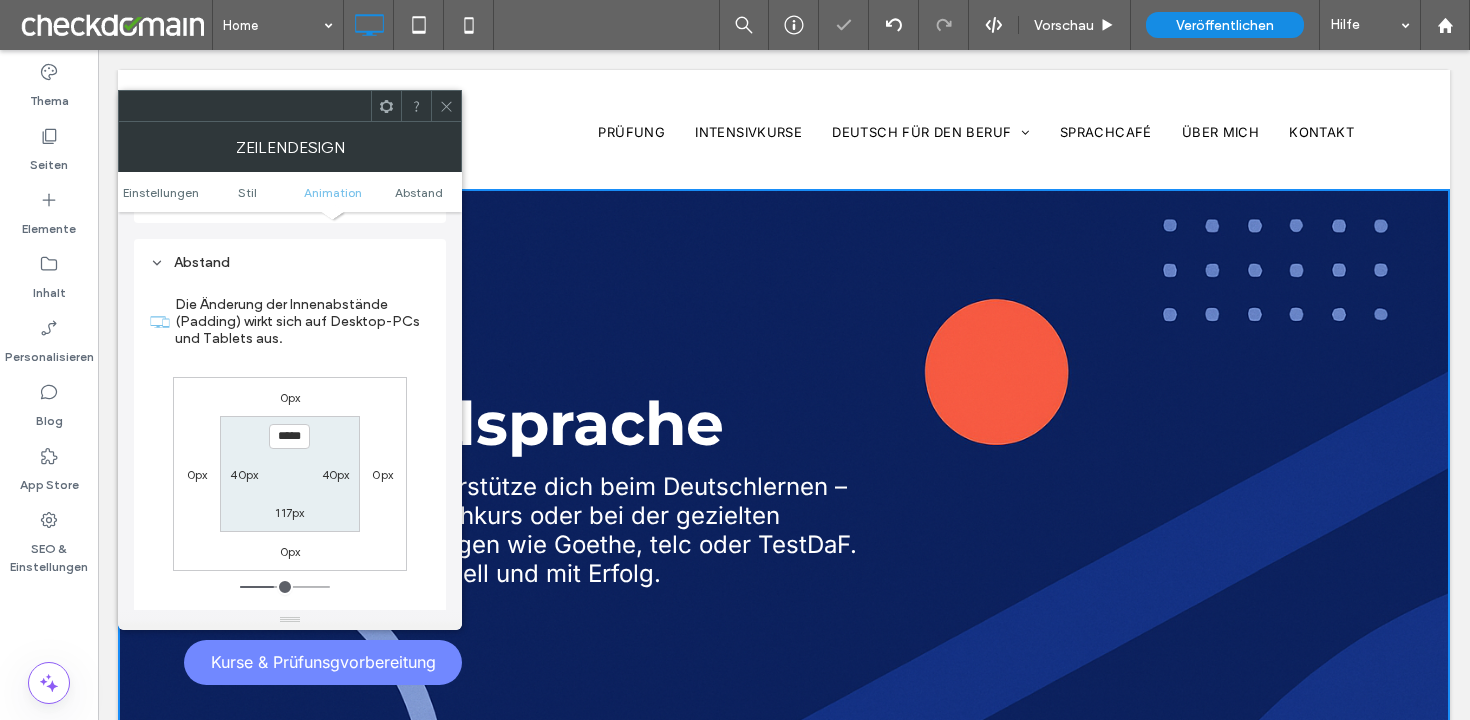 click on "117px" at bounding box center [289, 512] 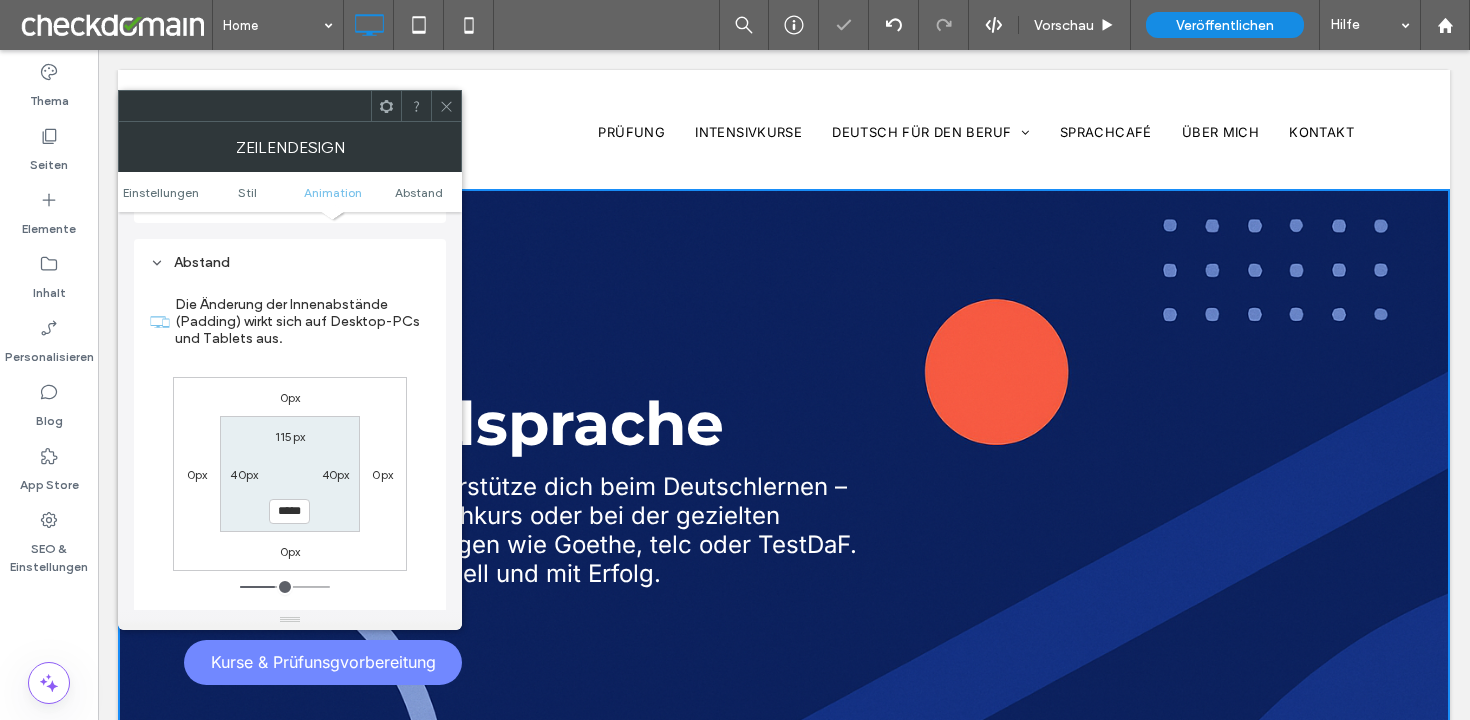 click on "*****" at bounding box center [289, 511] 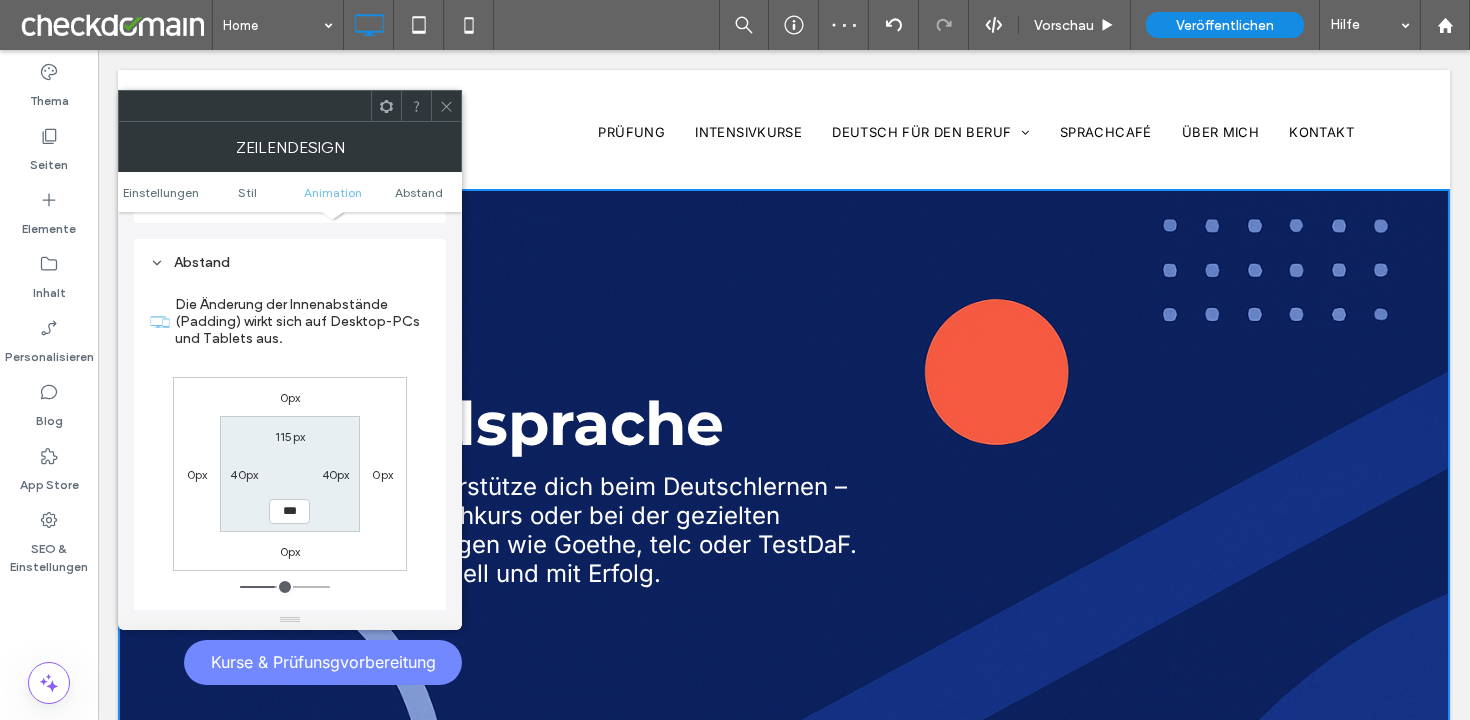 type on "***" 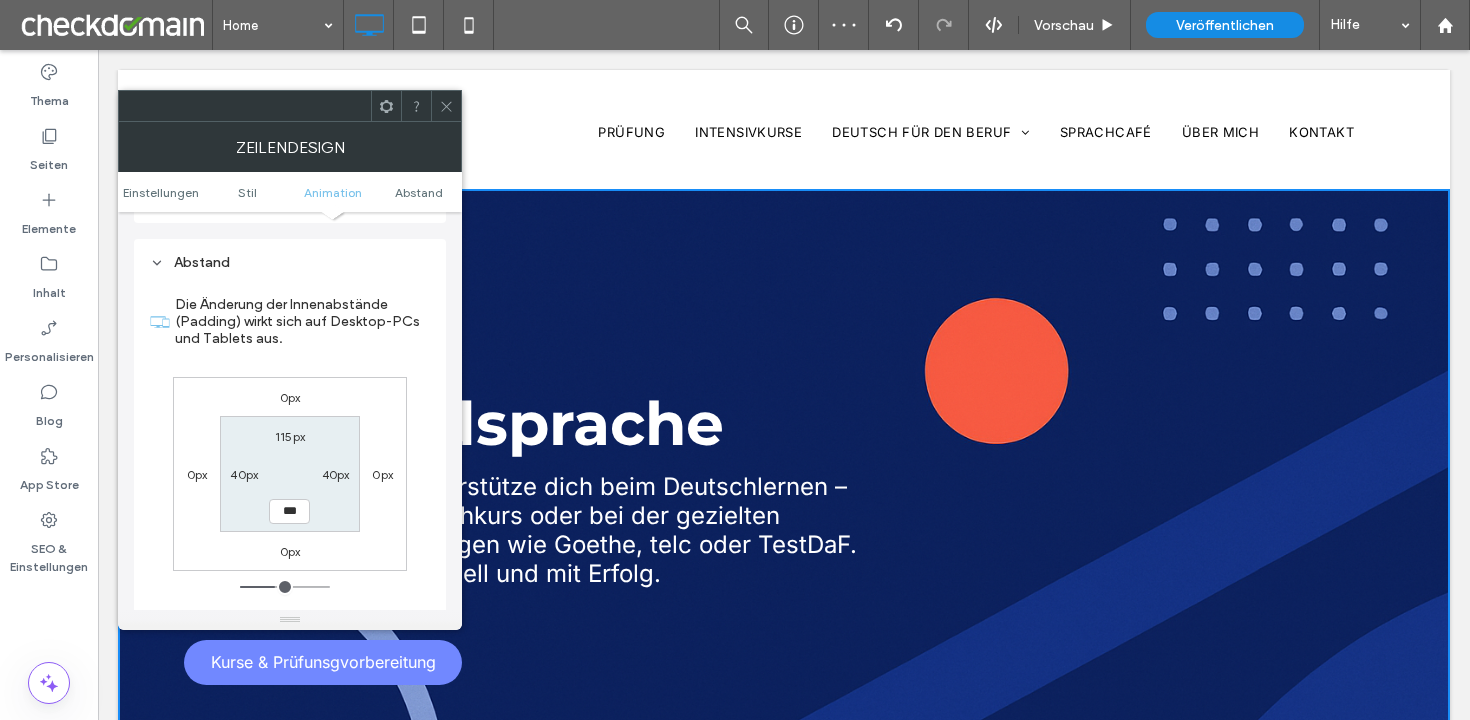 type on "***" 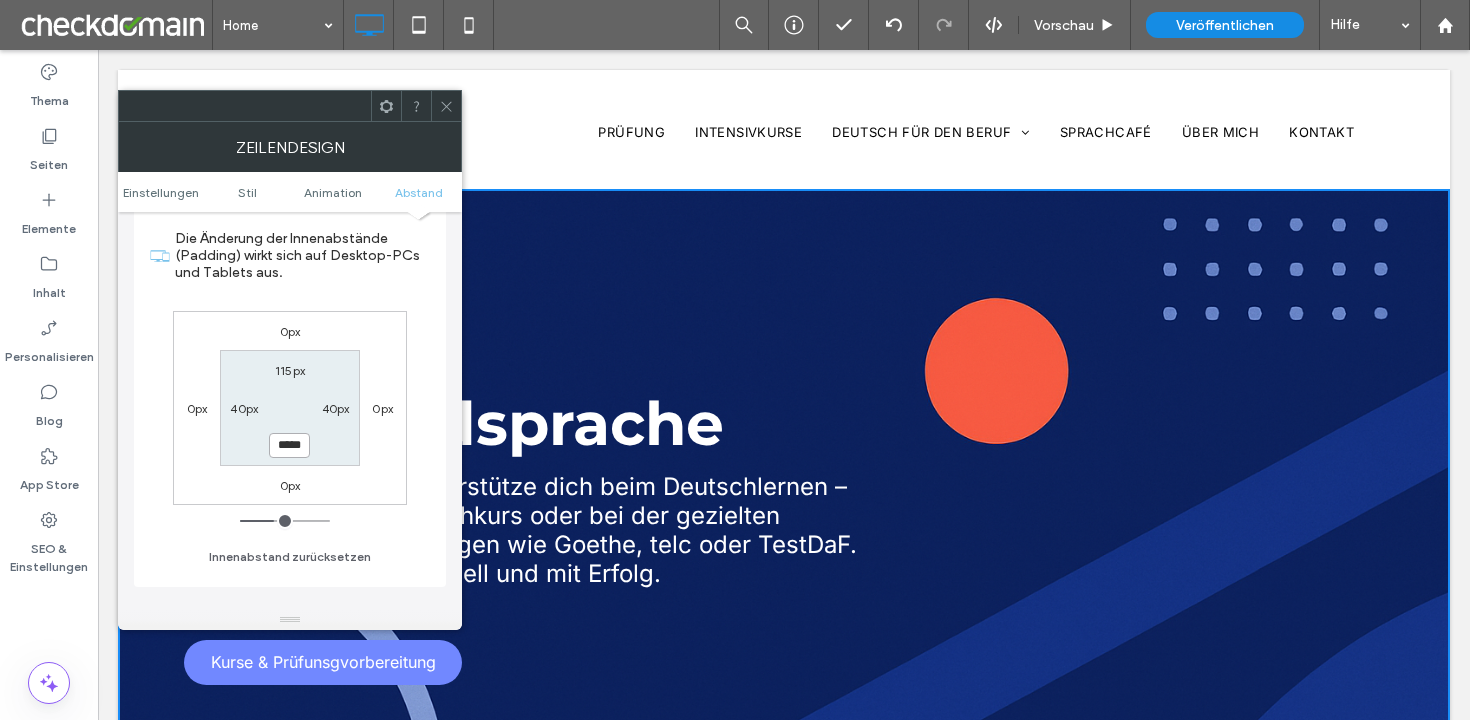 scroll, scrollTop: 1270, scrollLeft: 0, axis: vertical 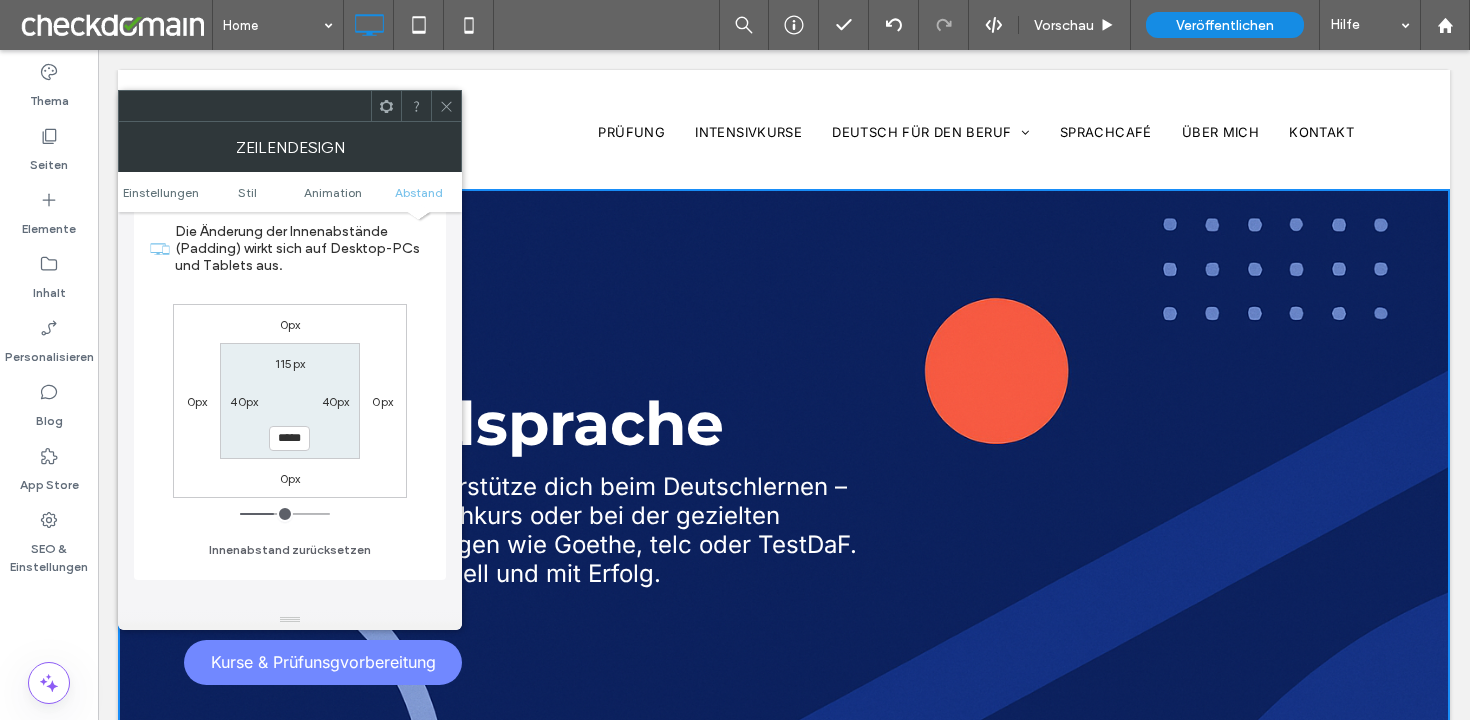 click at bounding box center [446, 106] 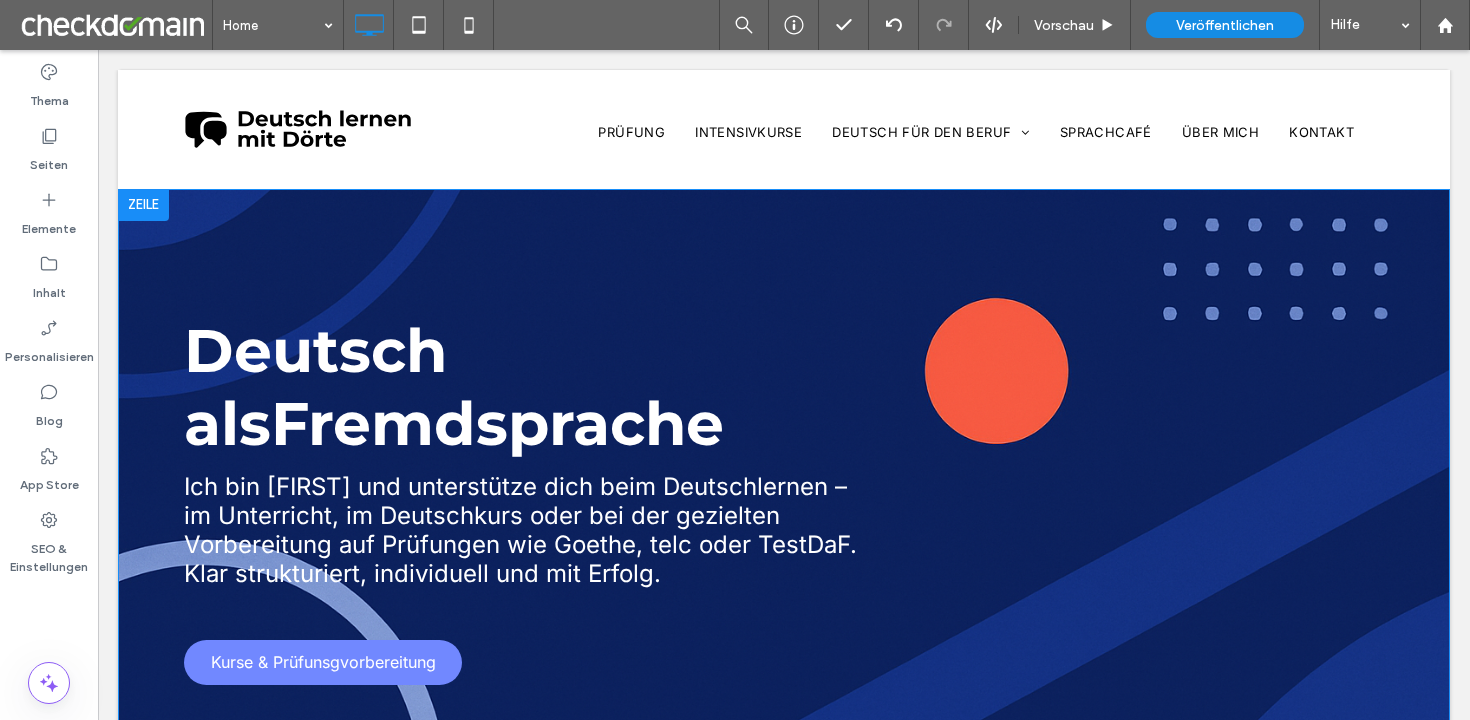 click at bounding box center [143, 205] 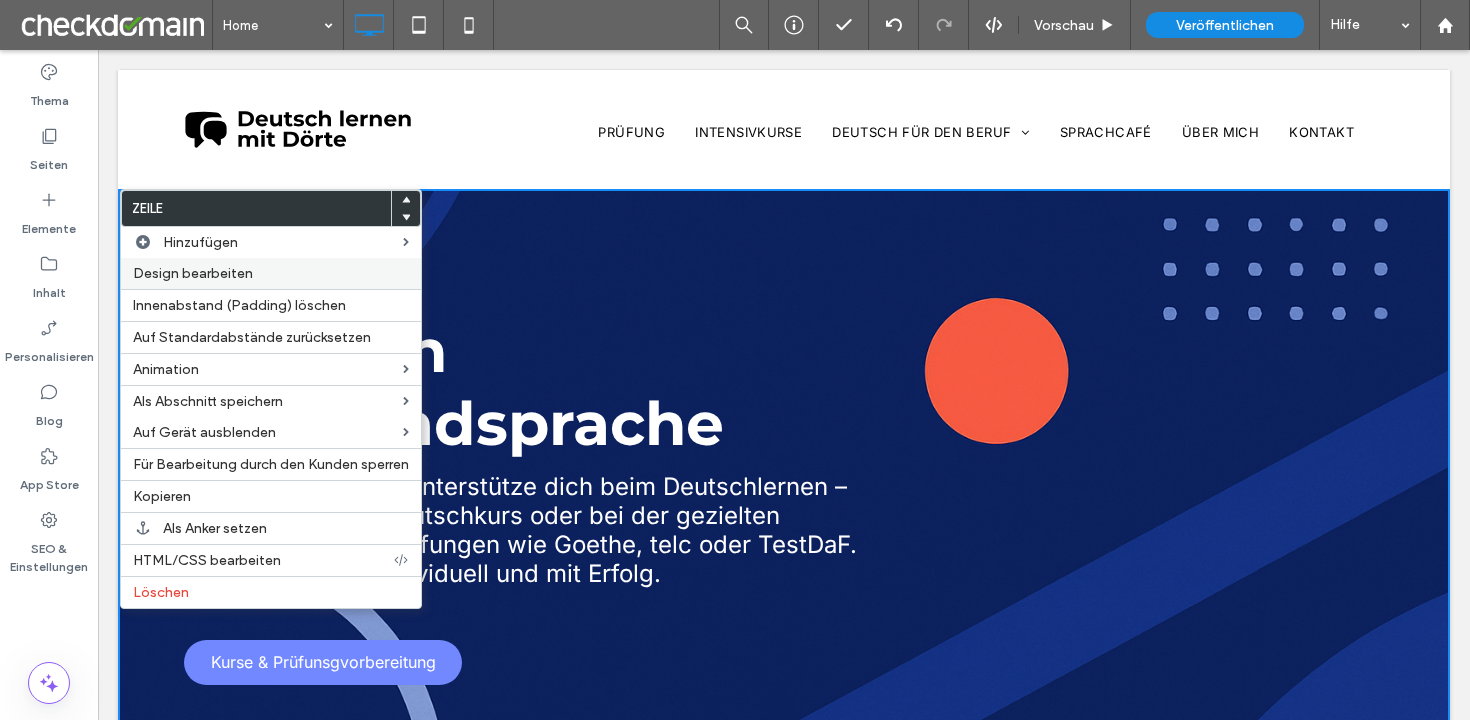 click on "Design bearbeiten" at bounding box center [271, 273] 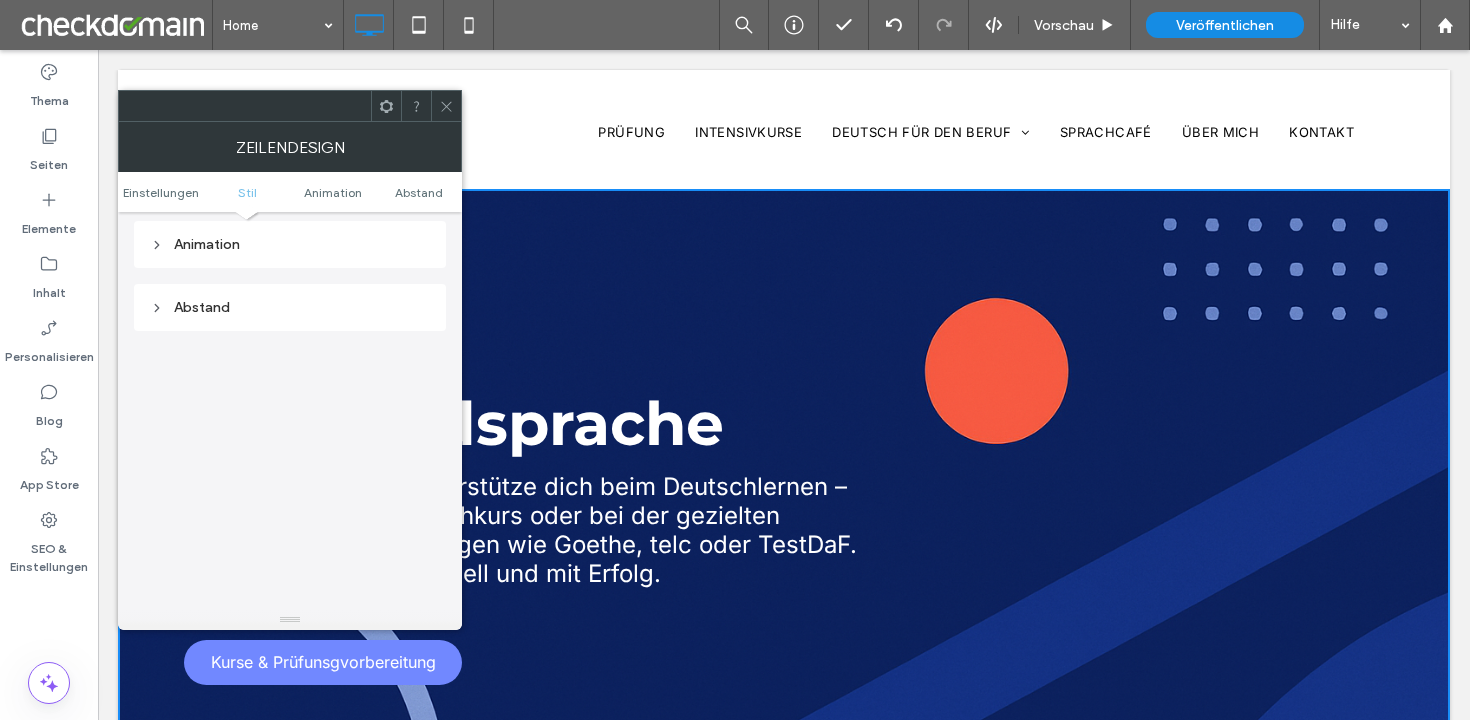 scroll, scrollTop: 1074, scrollLeft: 0, axis: vertical 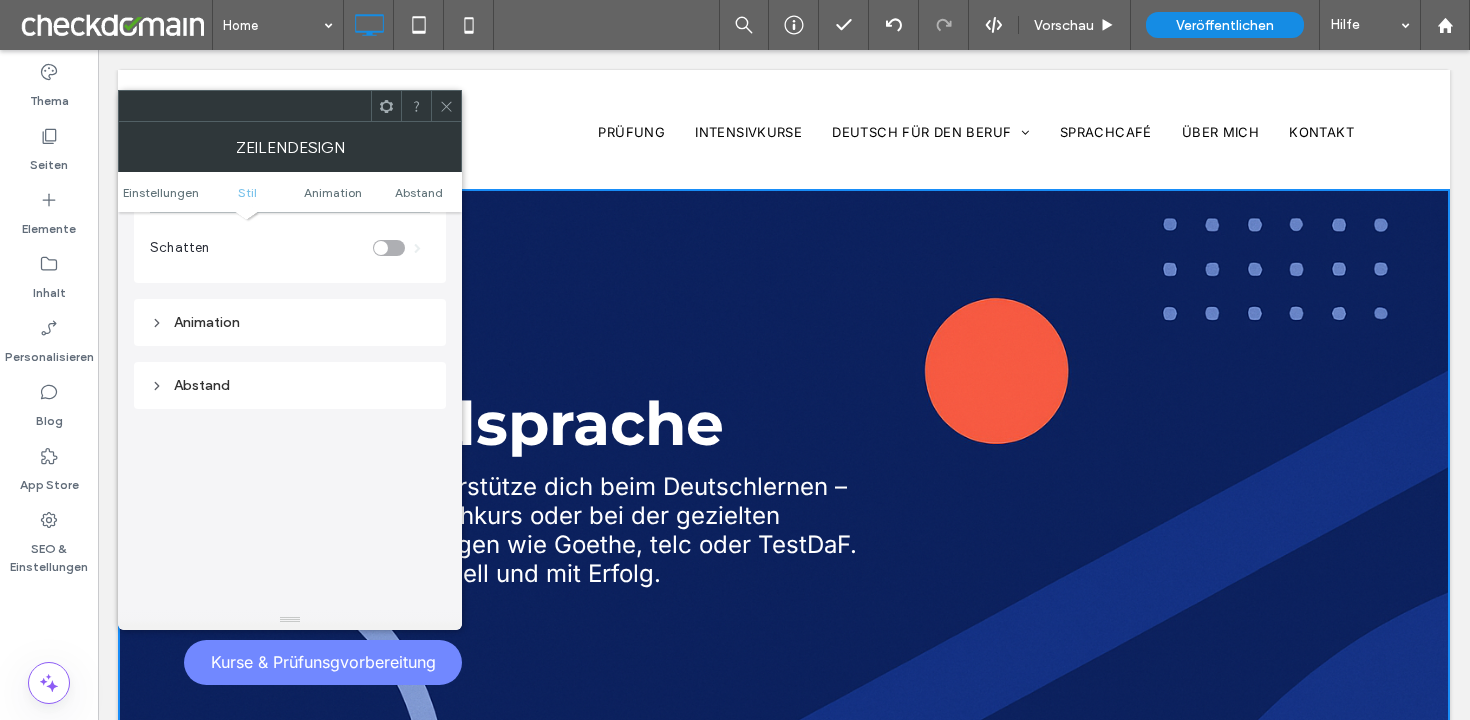 click on "Abstand" at bounding box center [290, 385] 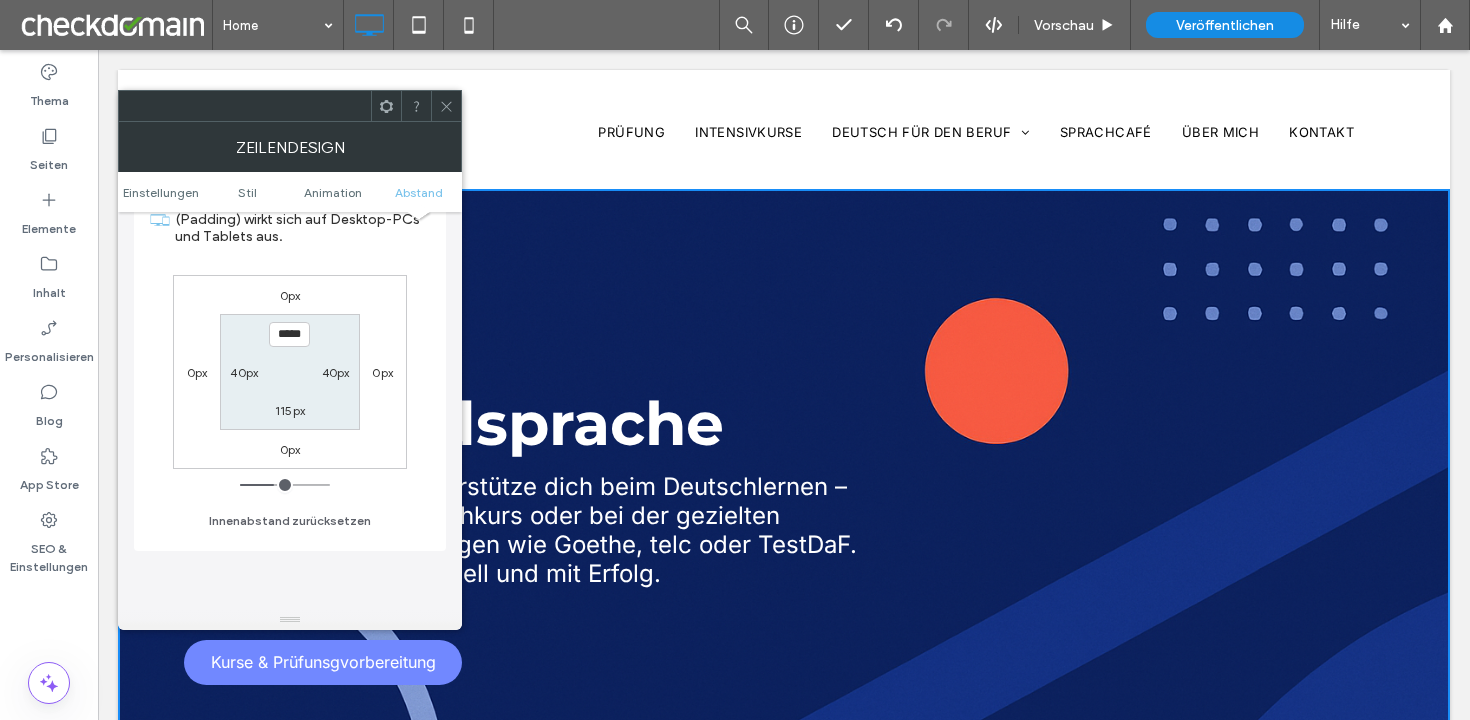 scroll, scrollTop: 1309, scrollLeft: 0, axis: vertical 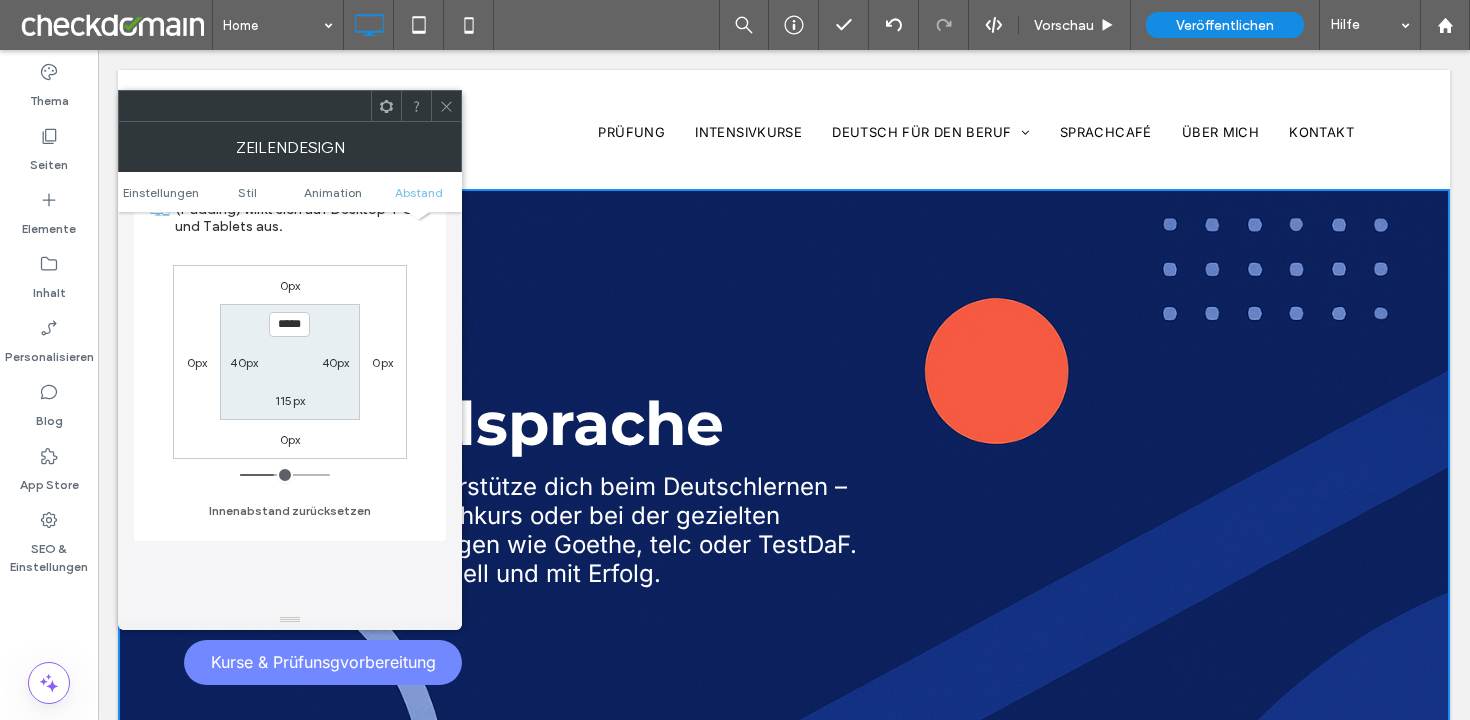 click 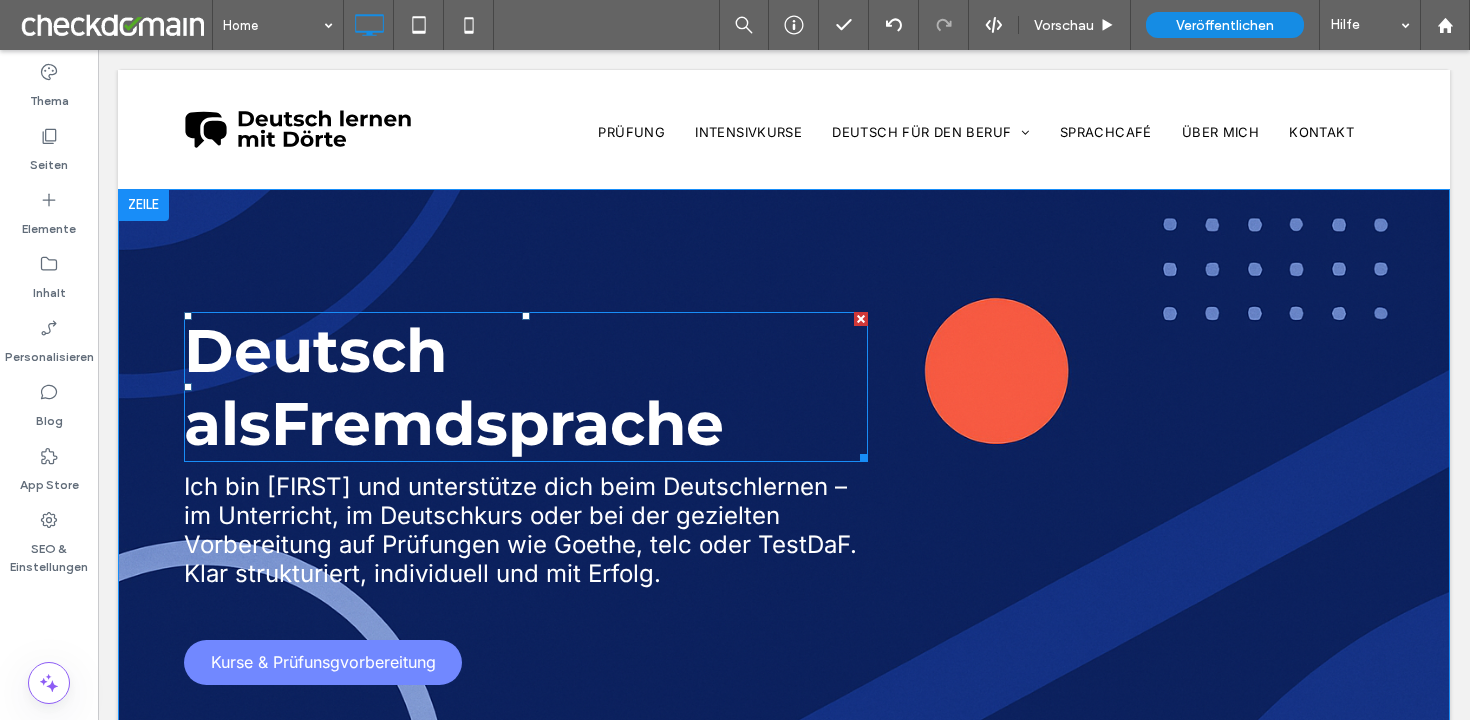 click on "Deutsch als  ﻿ Fremdsprache" at bounding box center (454, 387) 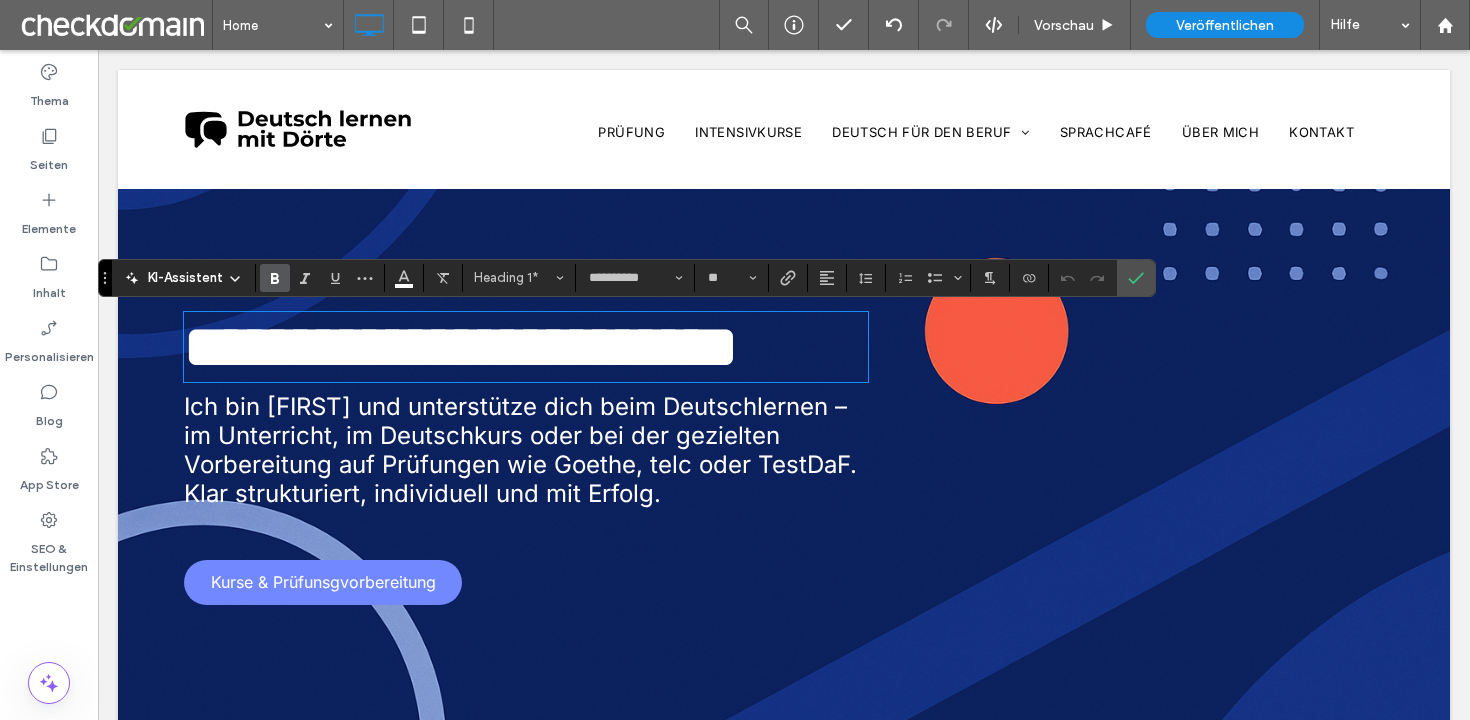 click on "**********" at bounding box center [461, 347] 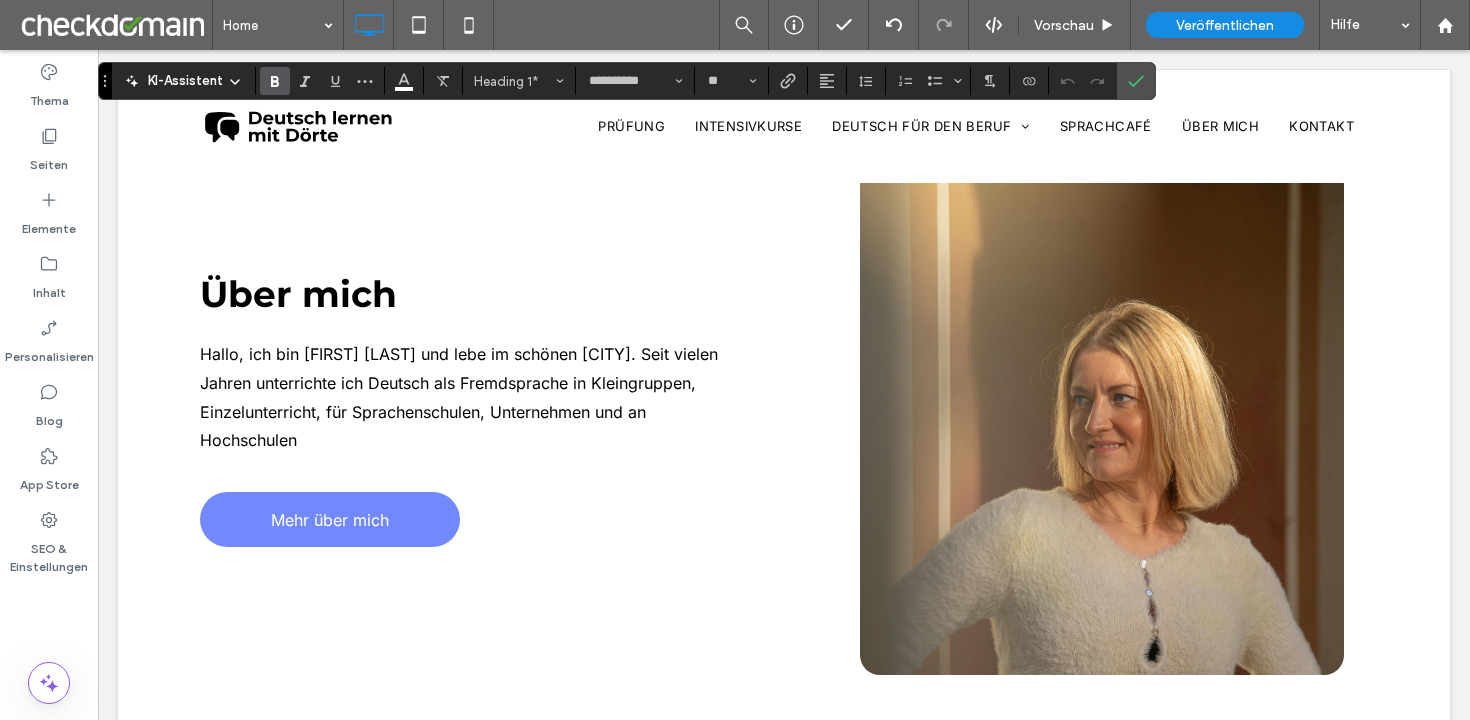 scroll, scrollTop: 607, scrollLeft: 0, axis: vertical 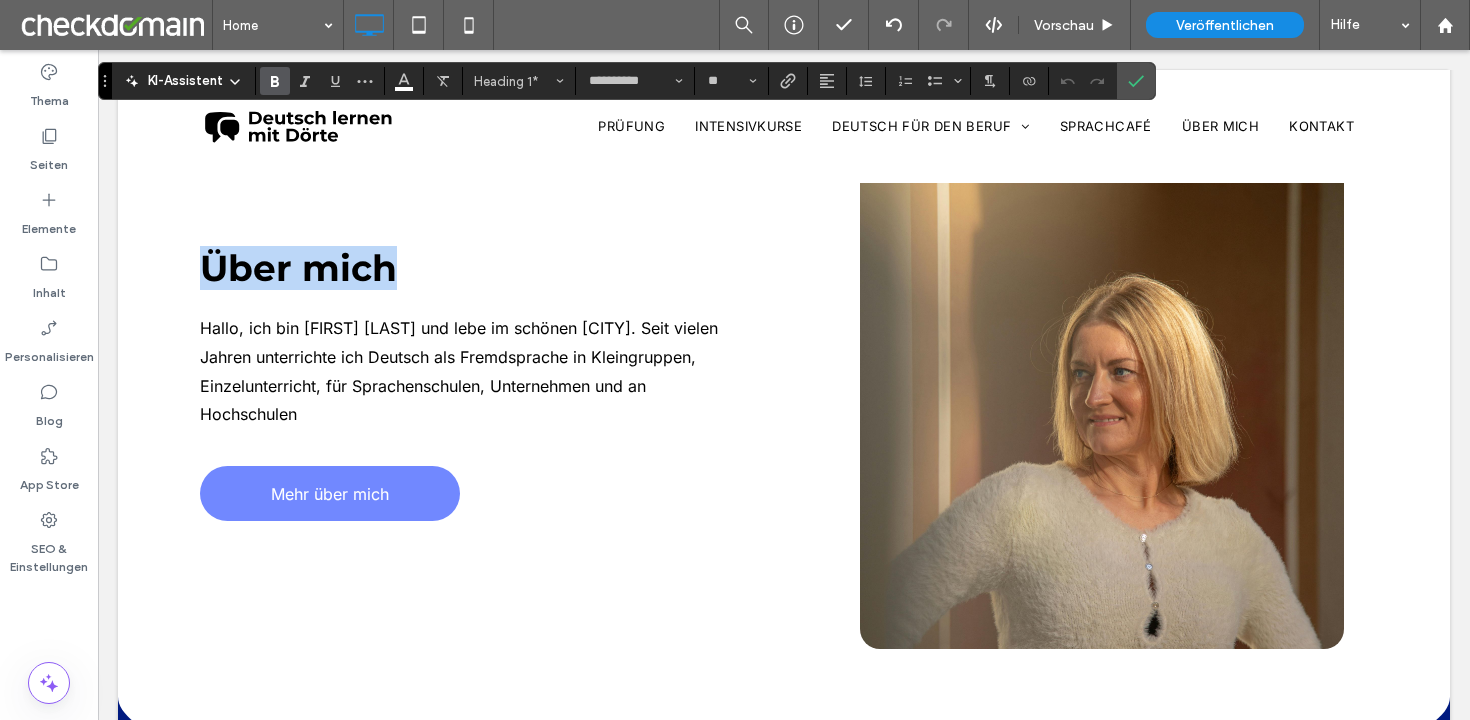 drag, startPoint x: 425, startPoint y: 350, endPoint x: 201, endPoint y: 338, distance: 224.3212 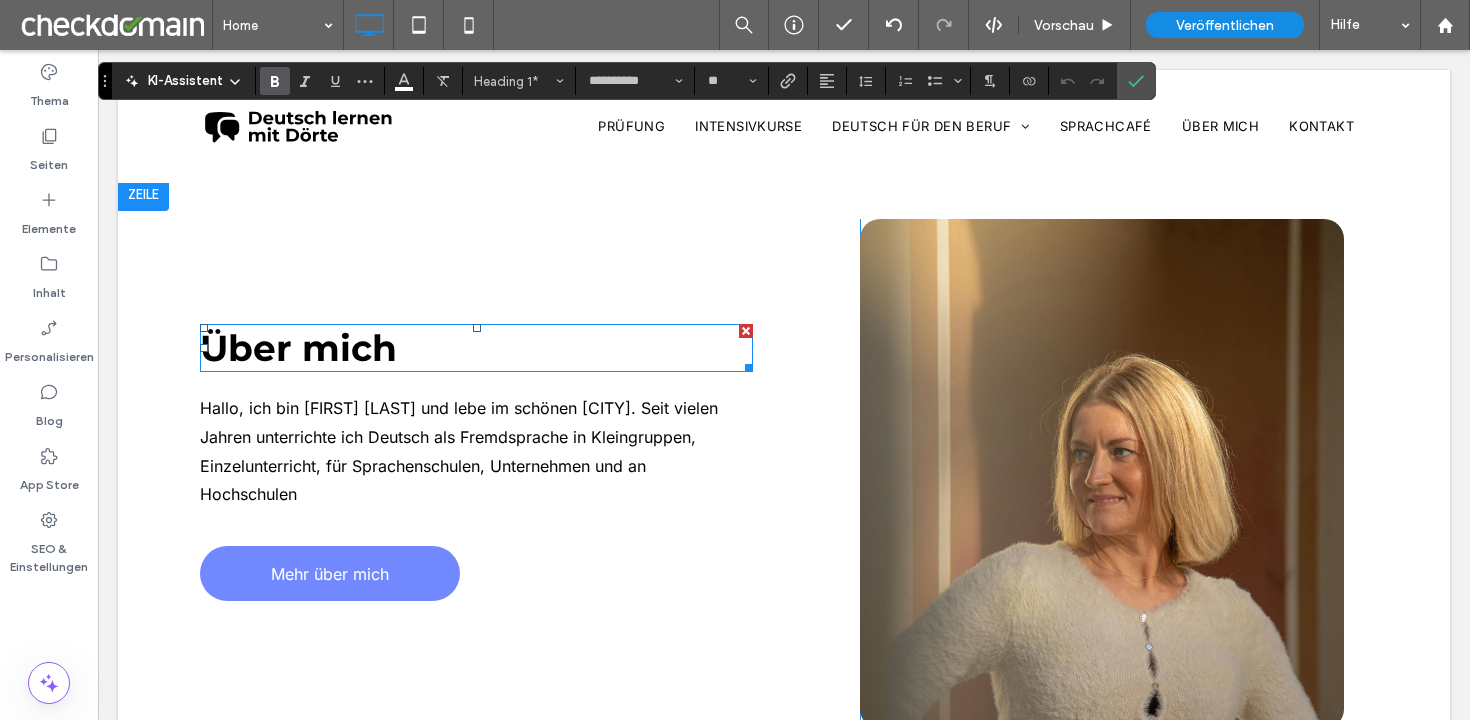 copy on "Über mich" 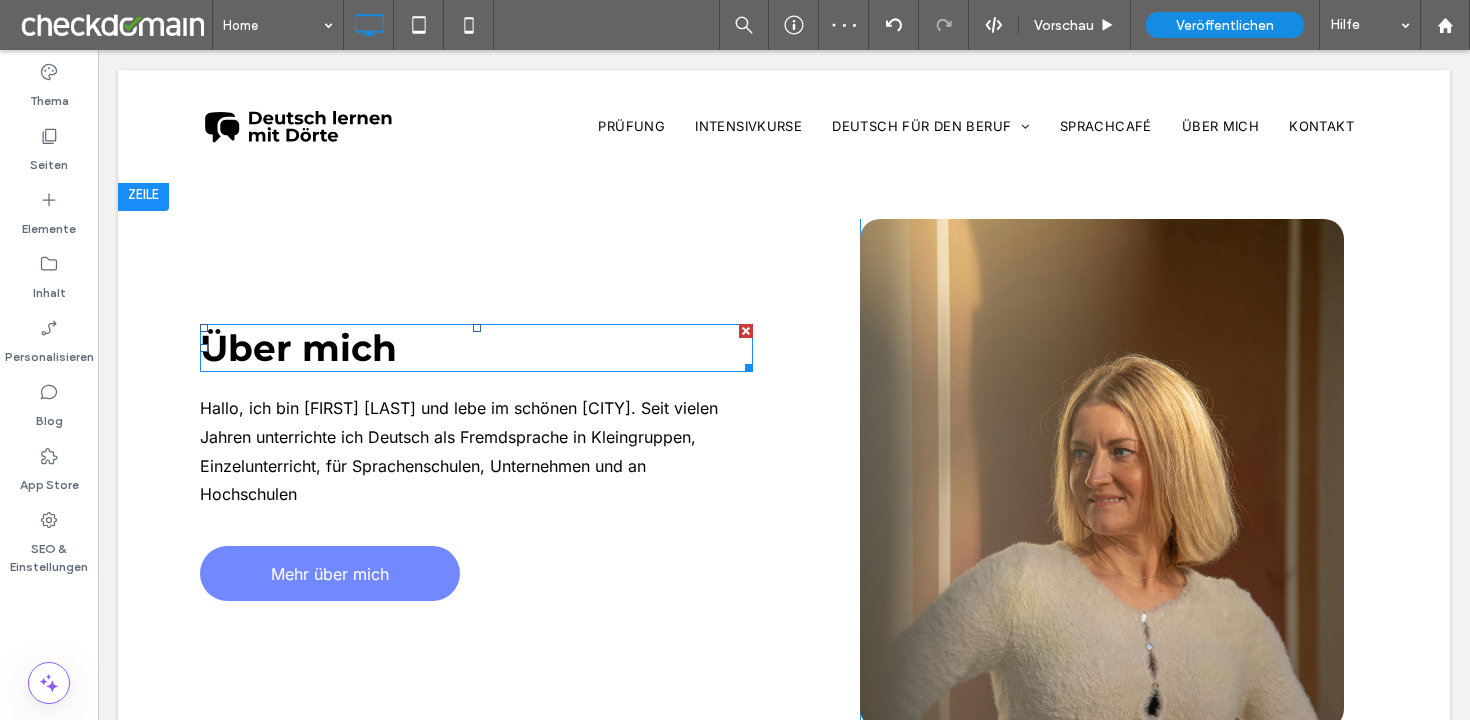 drag, startPoint x: 172, startPoint y: 342, endPoint x: 375, endPoint y: 347, distance: 203.06157 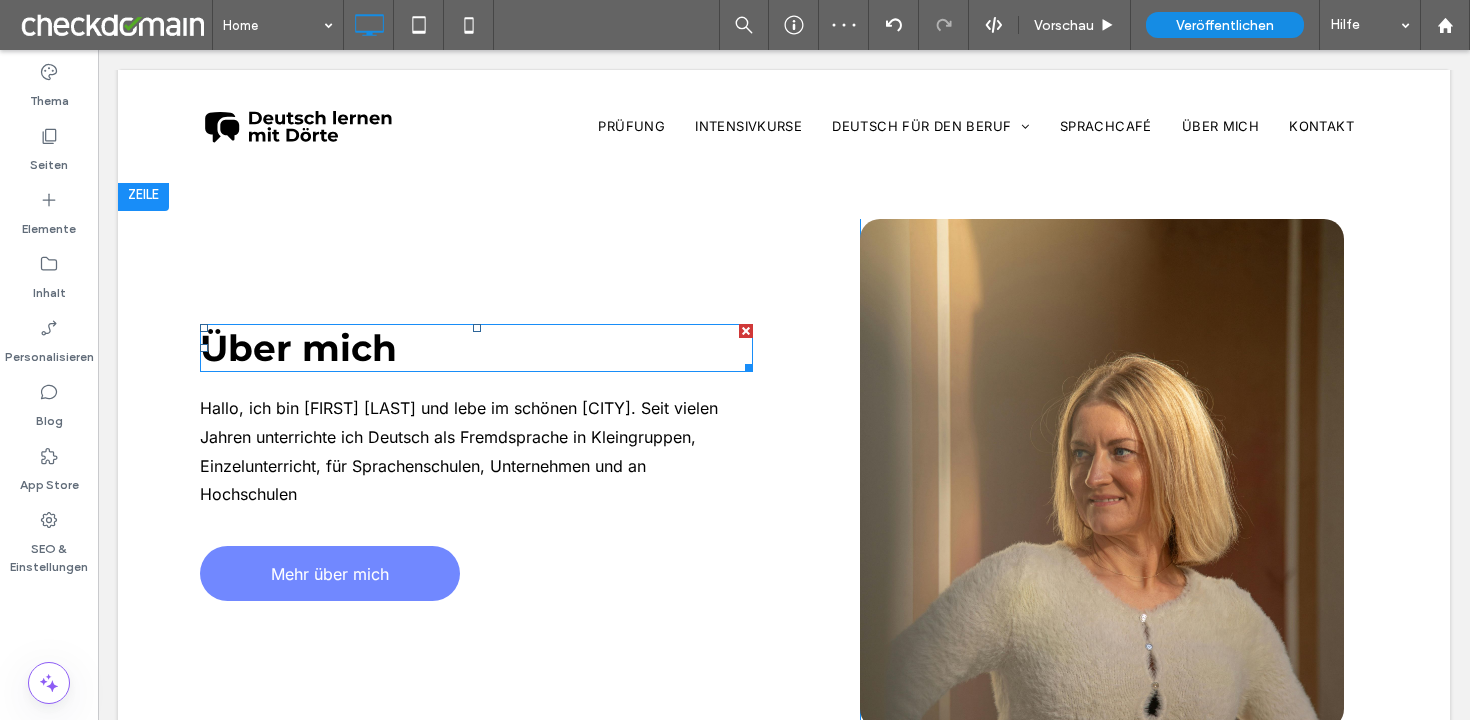 click on "Über mich
Hallo, ich bin Dörte Oltmann und lebe im schönen Lübeck. Seit vielen Jahren unterrichte ich Deutsch als Fremdsprache in Kleingruppen, Einzelunterricht, für Sprachenschulen, Unternehmen und an Hochschulen
Mehr über mich
Click To Paste
Click To Paste
Zeile + Abschnitt hinzufügen" at bounding box center [784, 474] 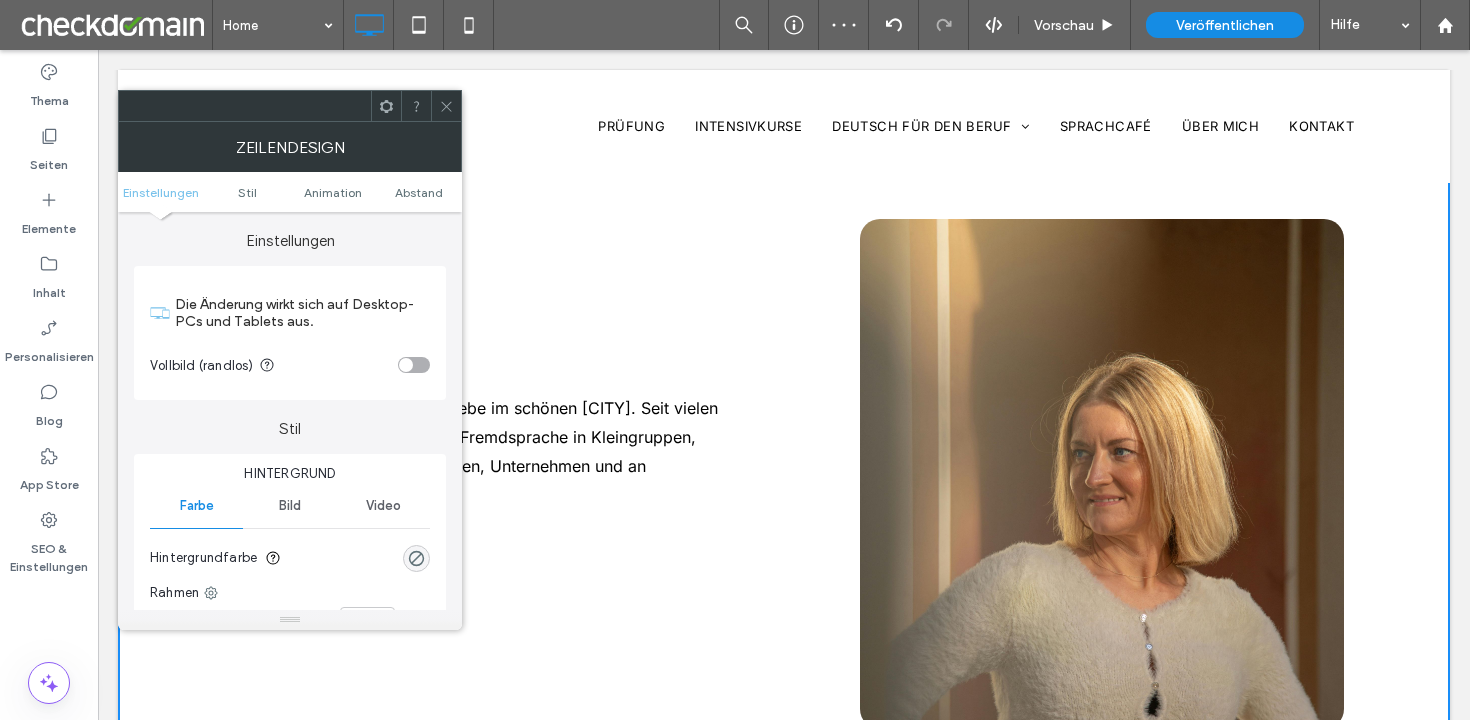 click on "Vollbild (randlos)" at bounding box center (290, 365) 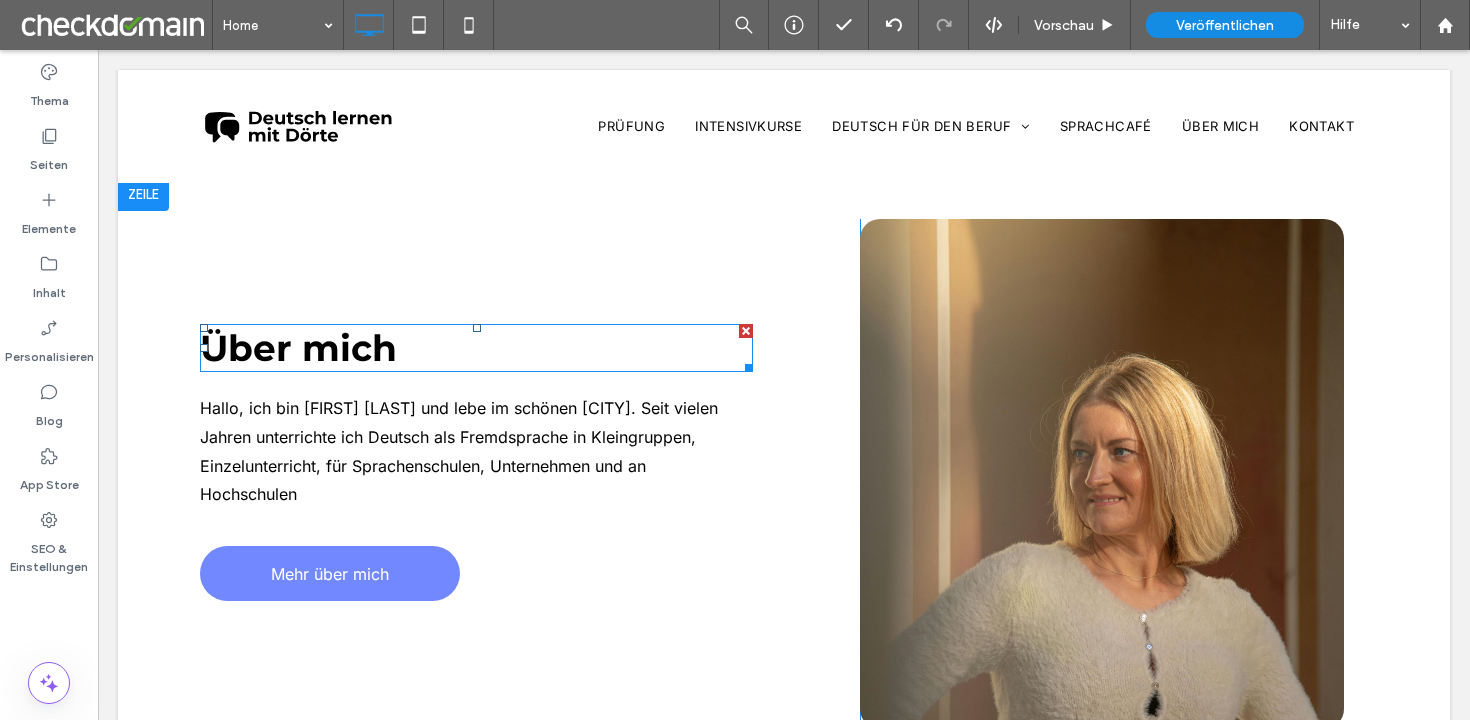 click on "Über mich" at bounding box center [476, 348] 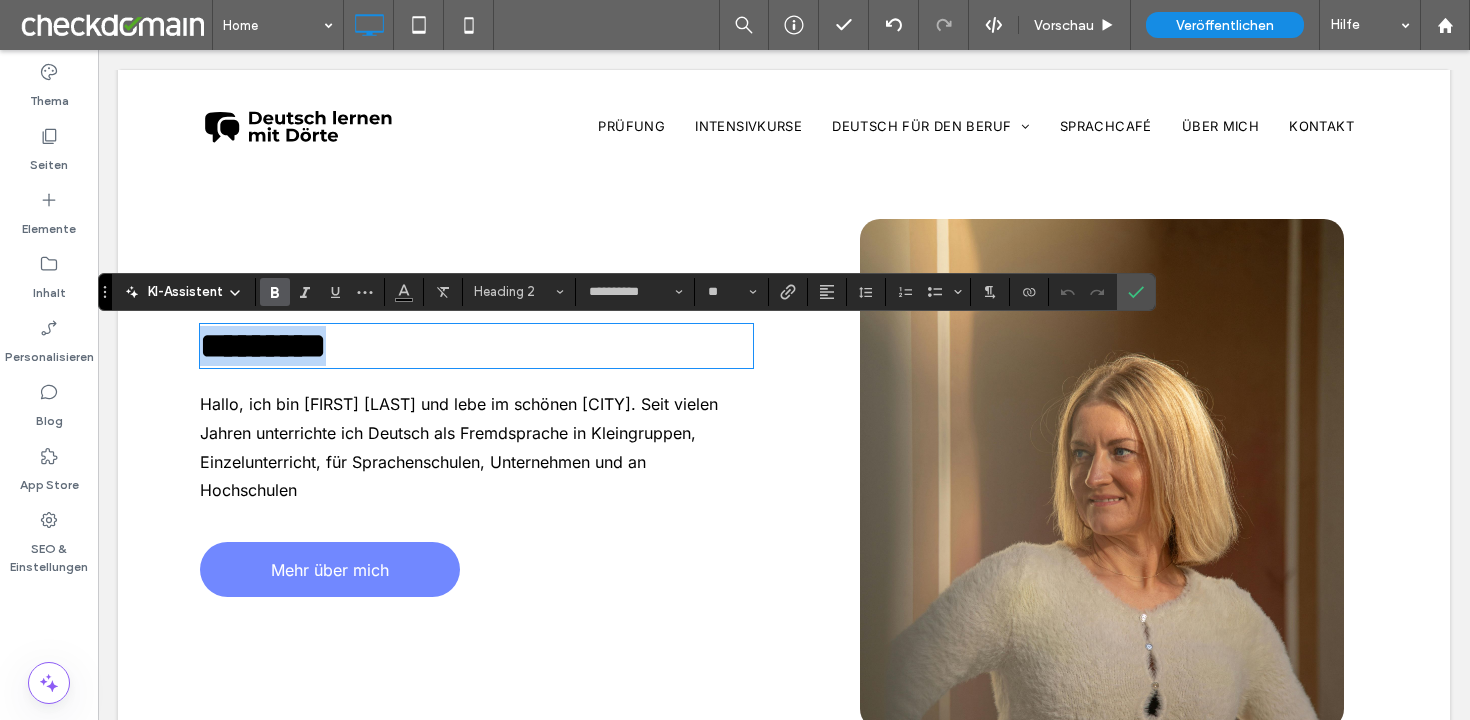 copy on "*********" 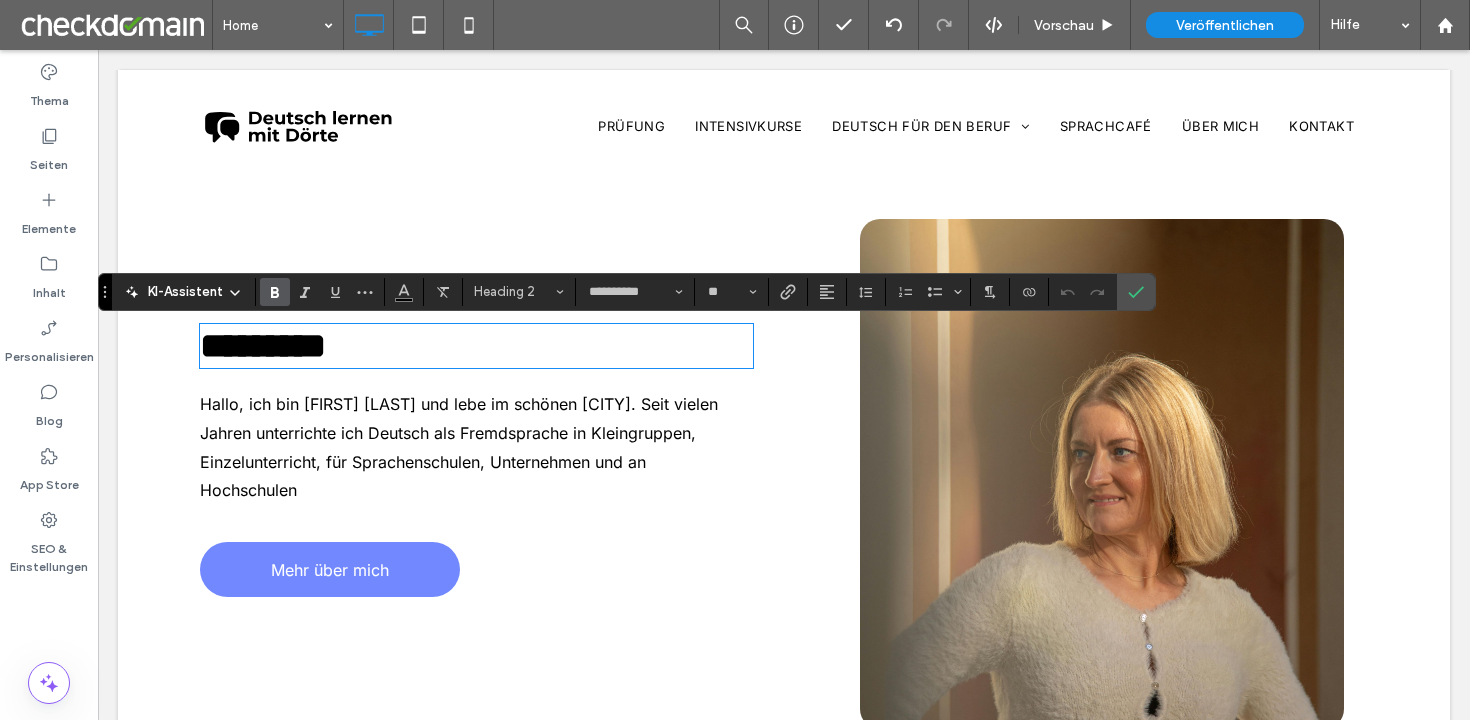 click on "Hallo, ich bin [FIRST] [LAST] und lebe im schönen [CITY]. Seit vielen Jahren unterrichte ich Deutsch als Fremdsprache in Kleingruppen, Einzelunterricht, für Sprachenschulen, Unternehmen und an Hochschulen" at bounding box center [472, 447] 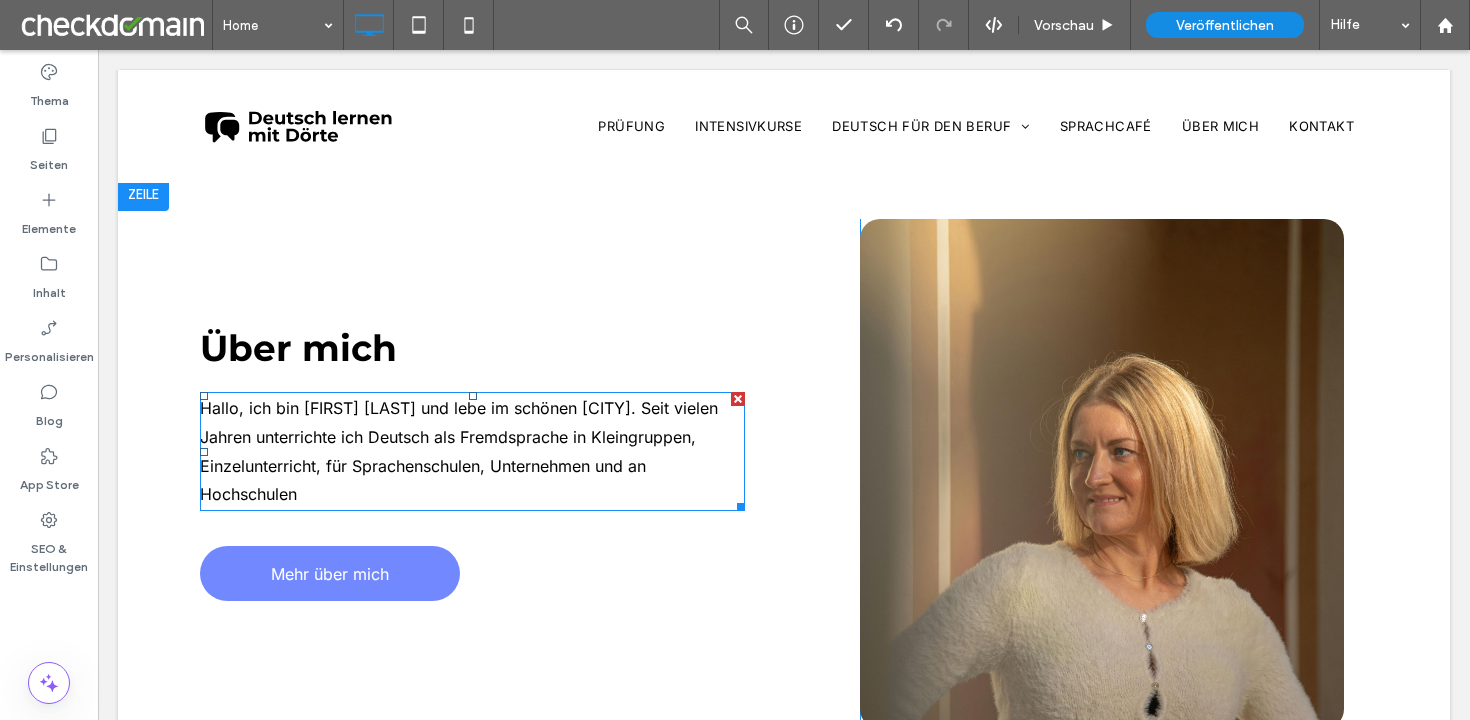 click on "Hallo, ich bin [FIRST] [LAST] und lebe im schönen [CITY]. Seit vielen Jahren unterrichte ich Deutsch als Fremdsprache in Kleingruppen, Einzelunterricht, für Sprachenschulen, Unternehmen und an Hochschulen" at bounding box center (472, 451) 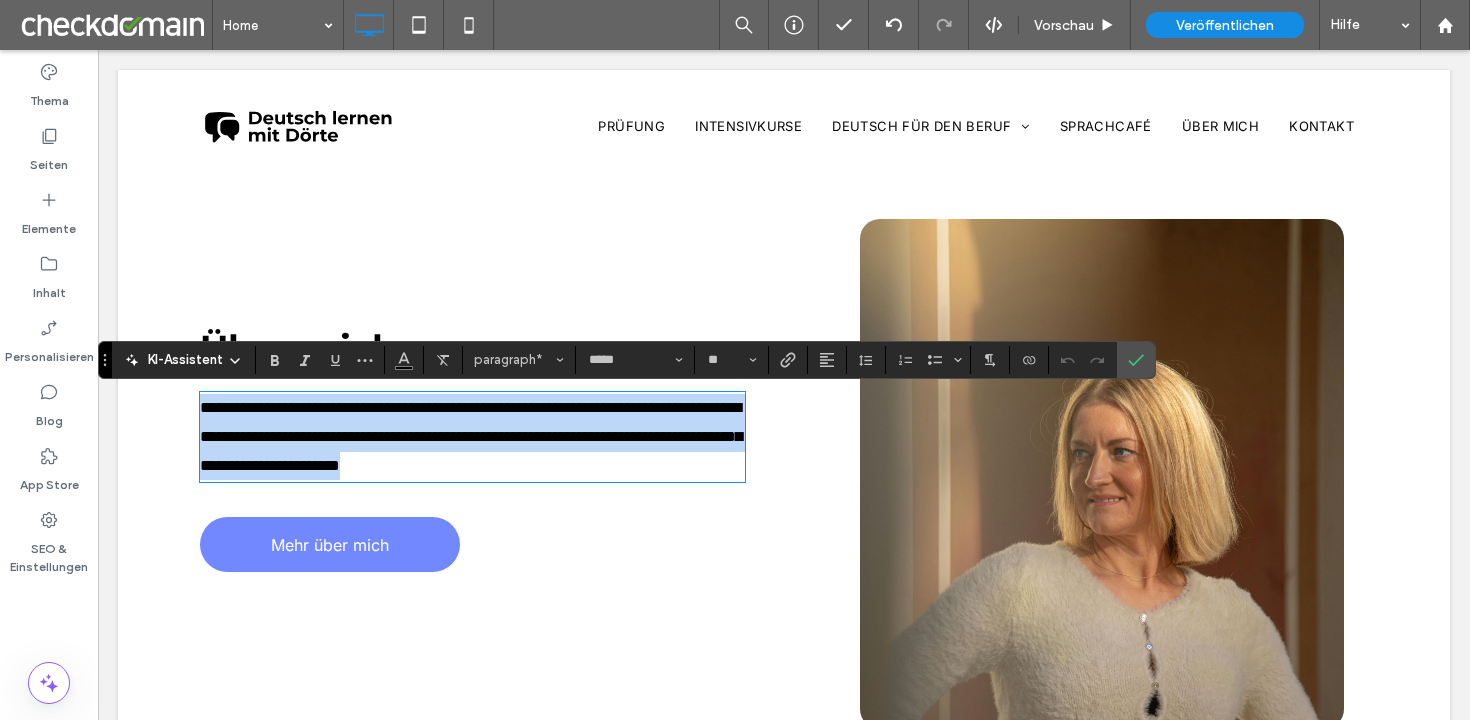 copy on "**********" 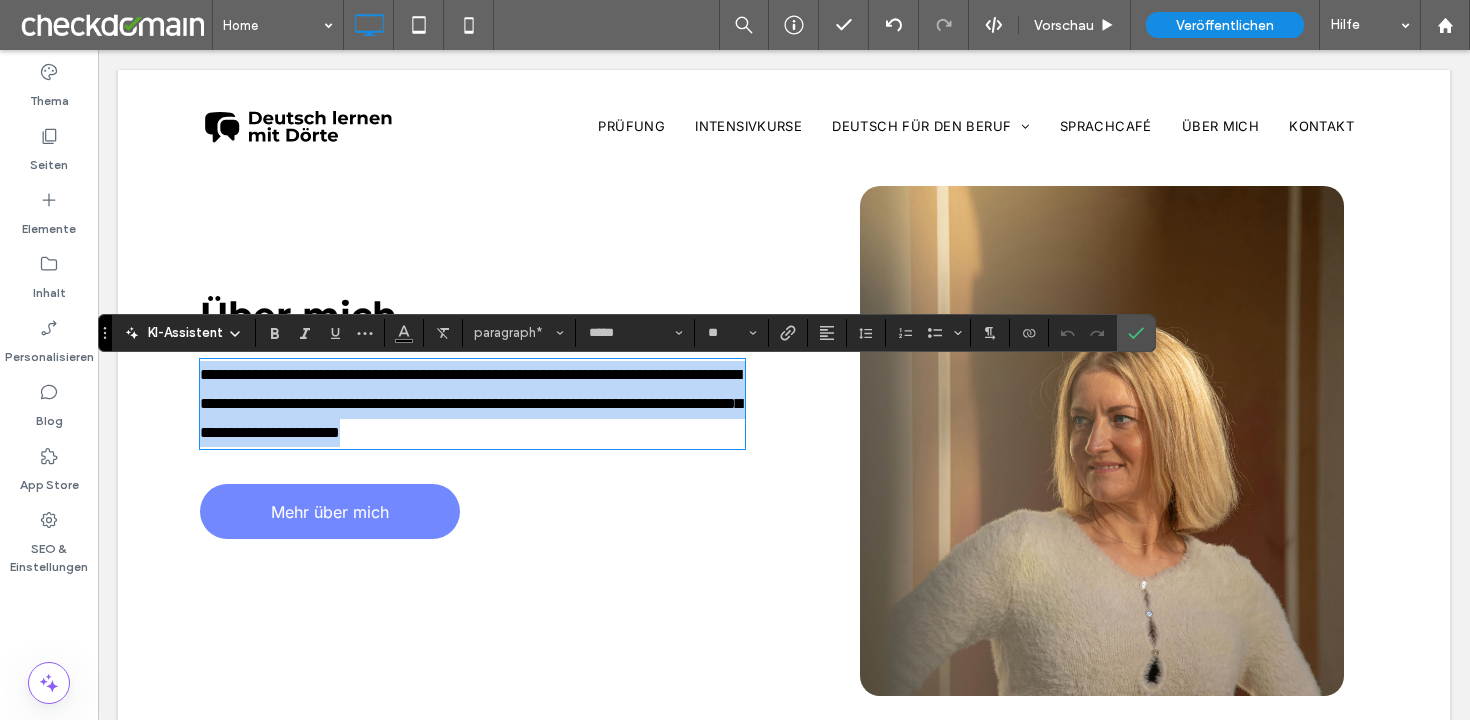 scroll, scrollTop: 665, scrollLeft: 0, axis: vertical 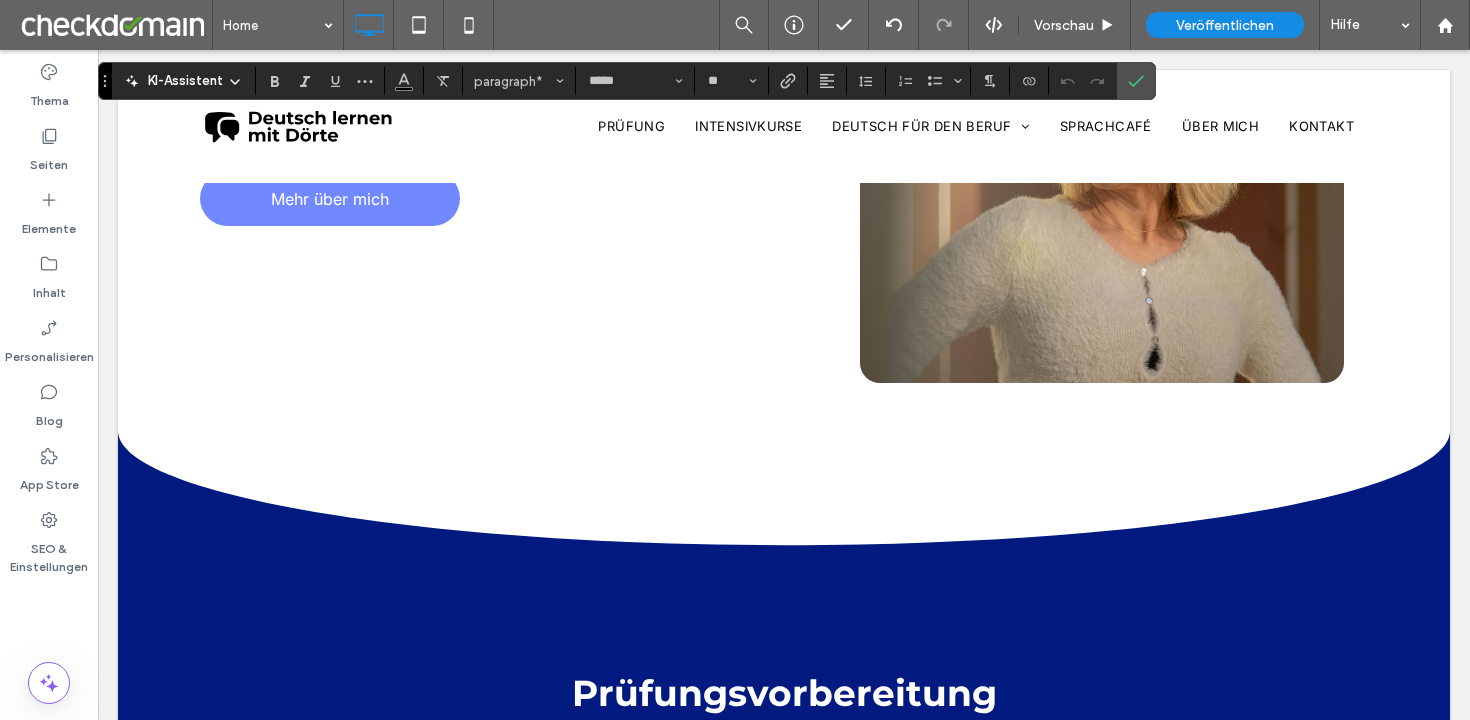 click on "Click To Paste" at bounding box center [784, 488] 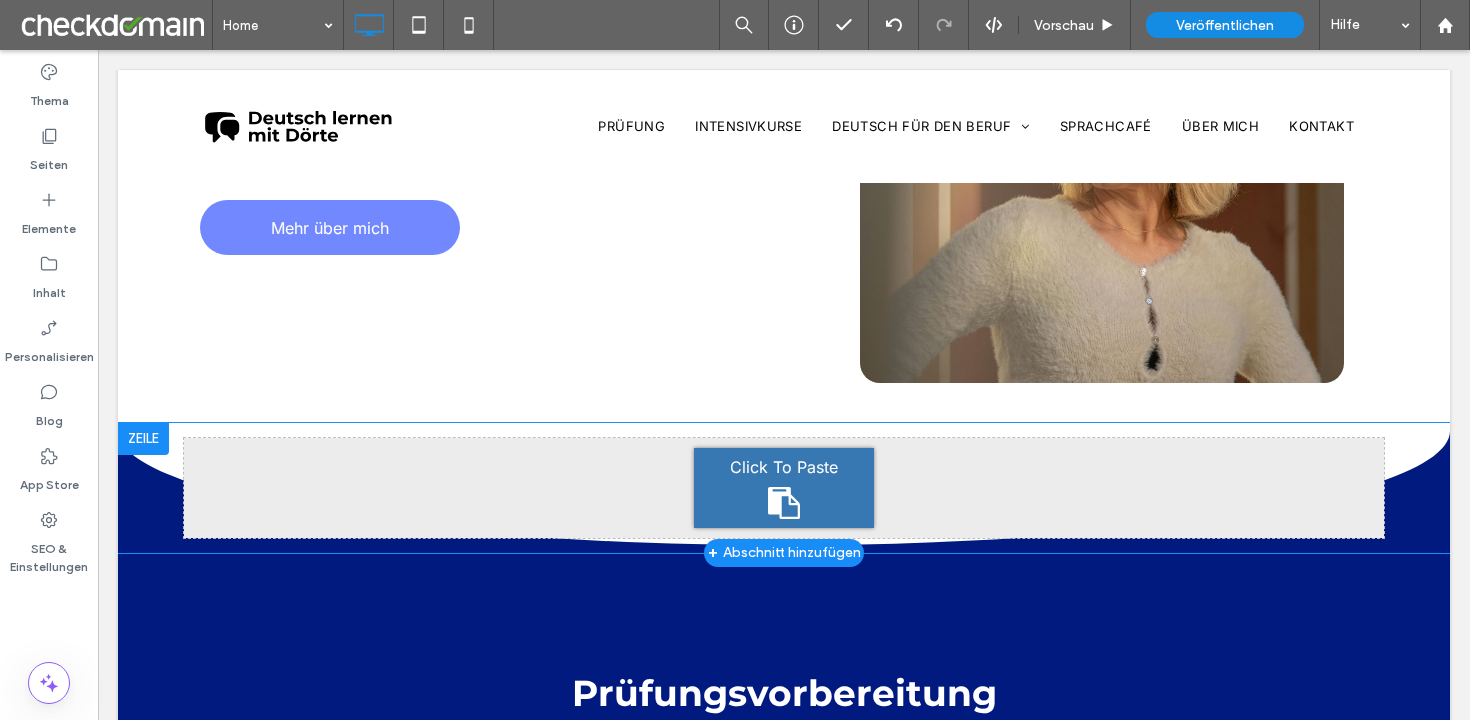 click on "Click To Paste" at bounding box center [784, 488] 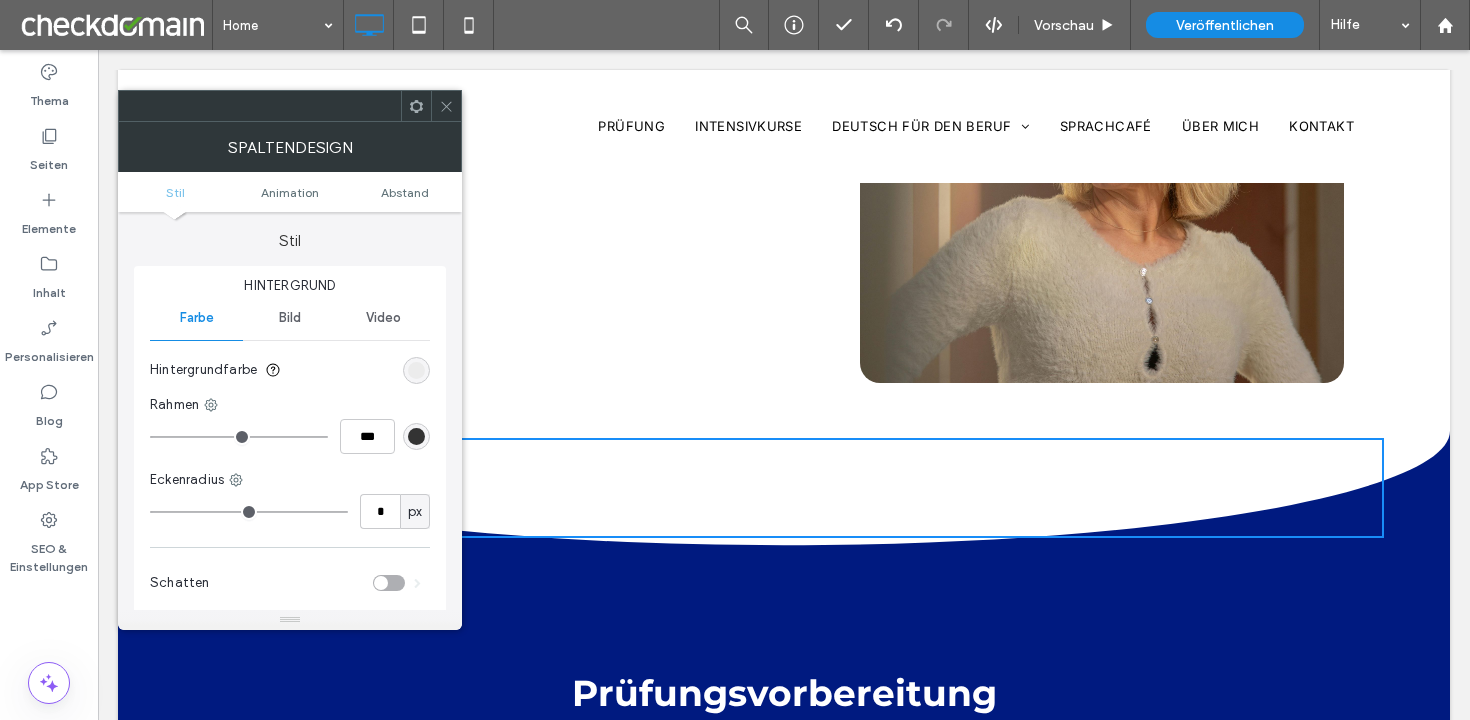 click 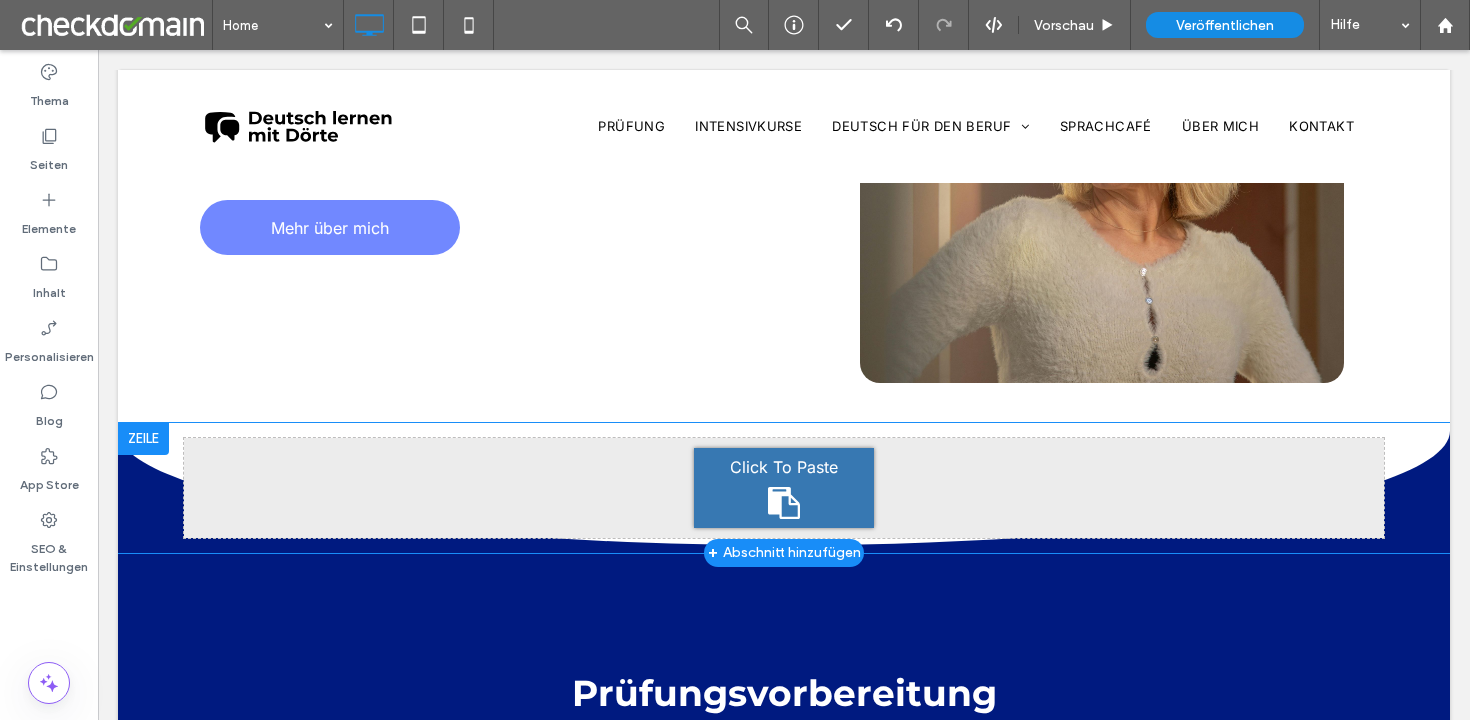 click on "Click To Paste
Zeile + Abschnitt hinzufügen" at bounding box center [784, 488] 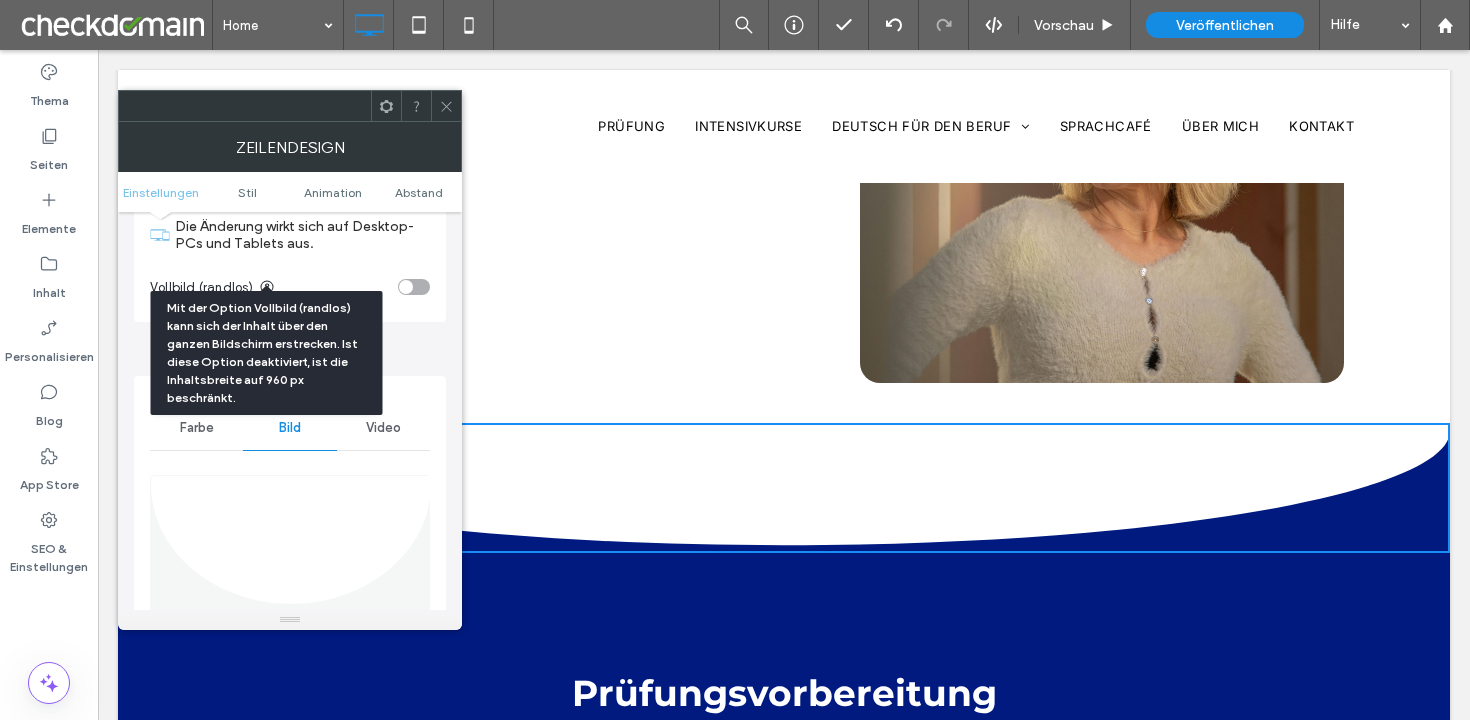 scroll, scrollTop: 95, scrollLeft: 0, axis: vertical 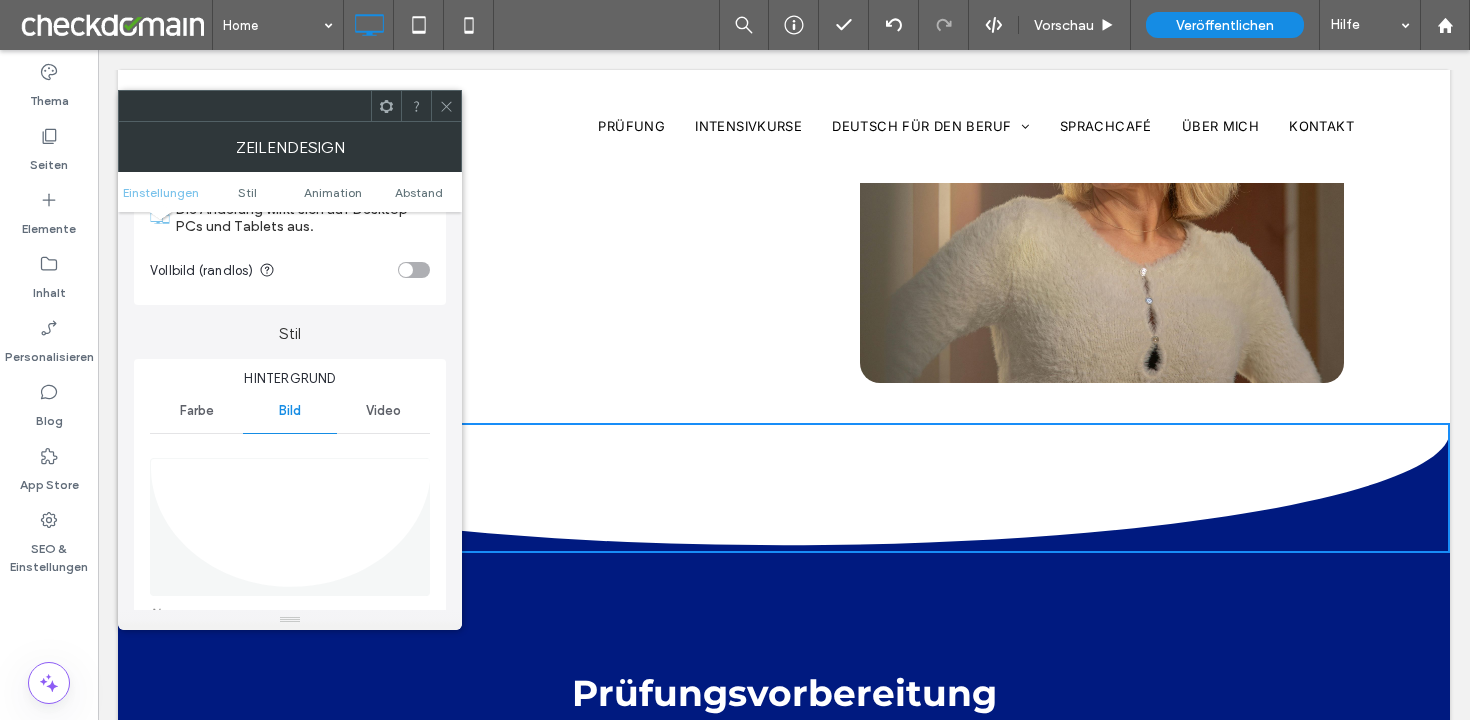 click on "Farbe" at bounding box center [197, 411] 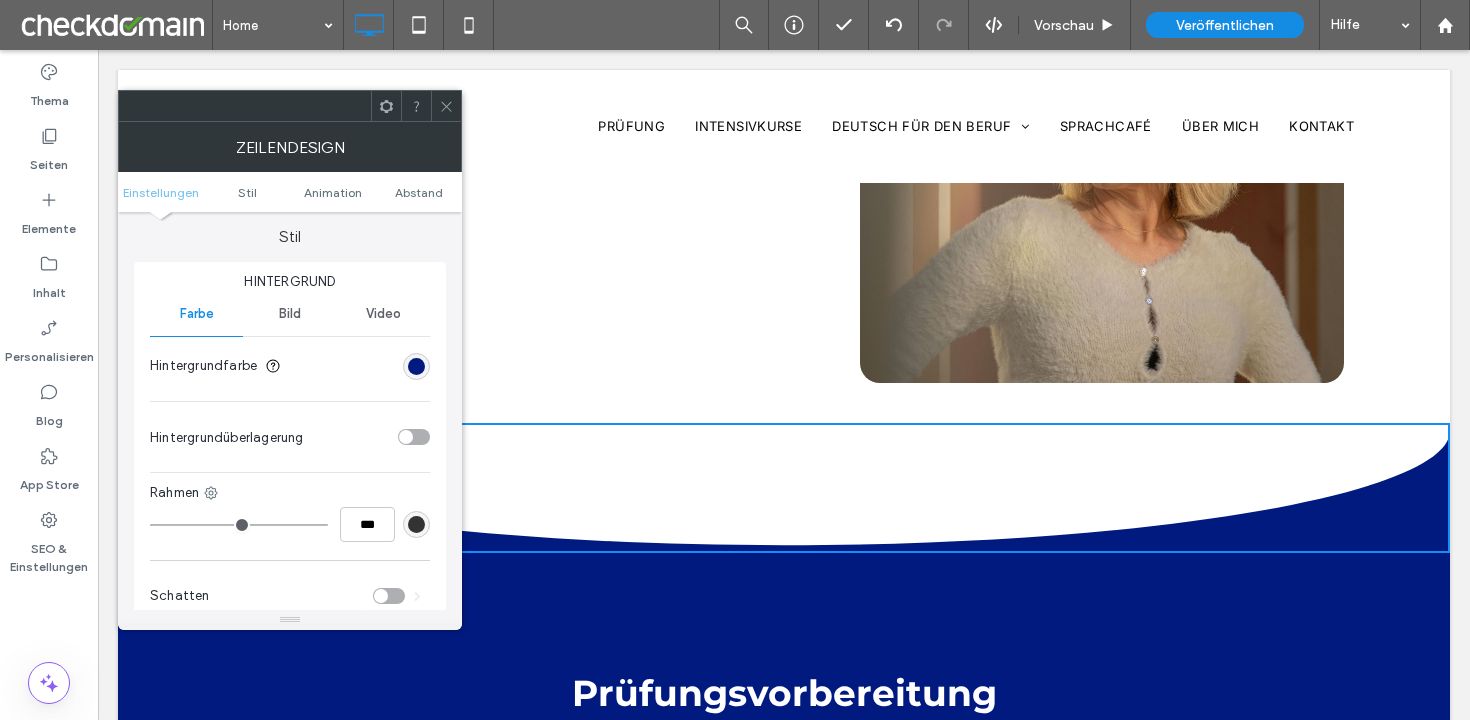 scroll, scrollTop: 193, scrollLeft: 0, axis: vertical 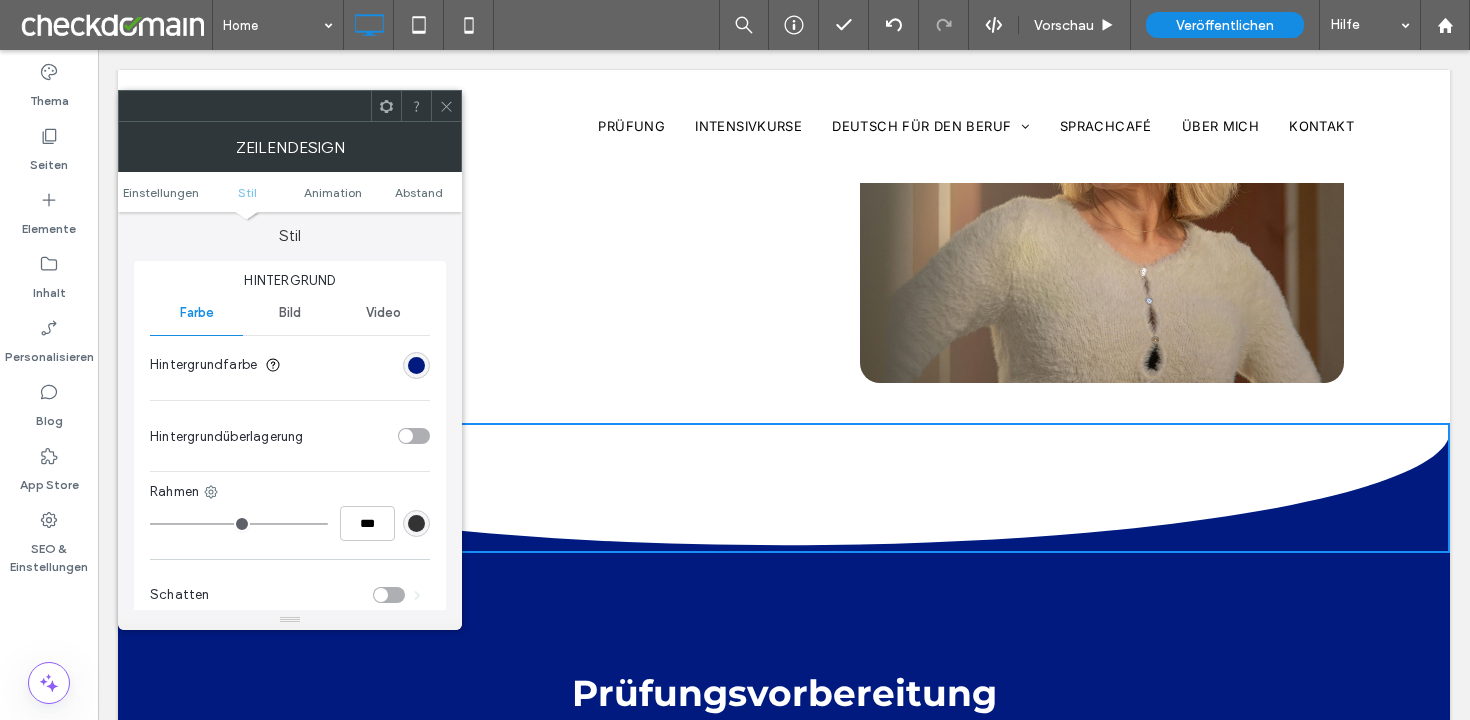 click at bounding box center (416, 365) 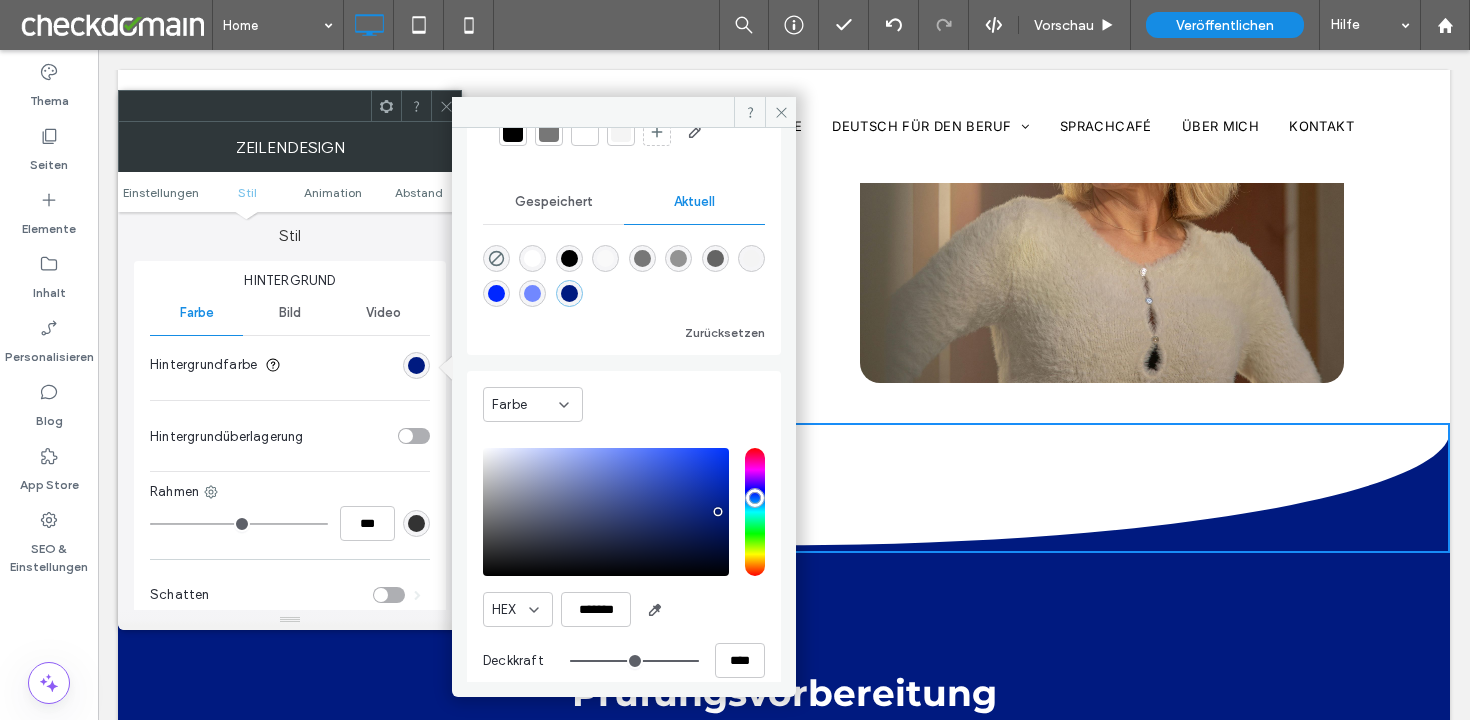 scroll, scrollTop: 123, scrollLeft: 0, axis: vertical 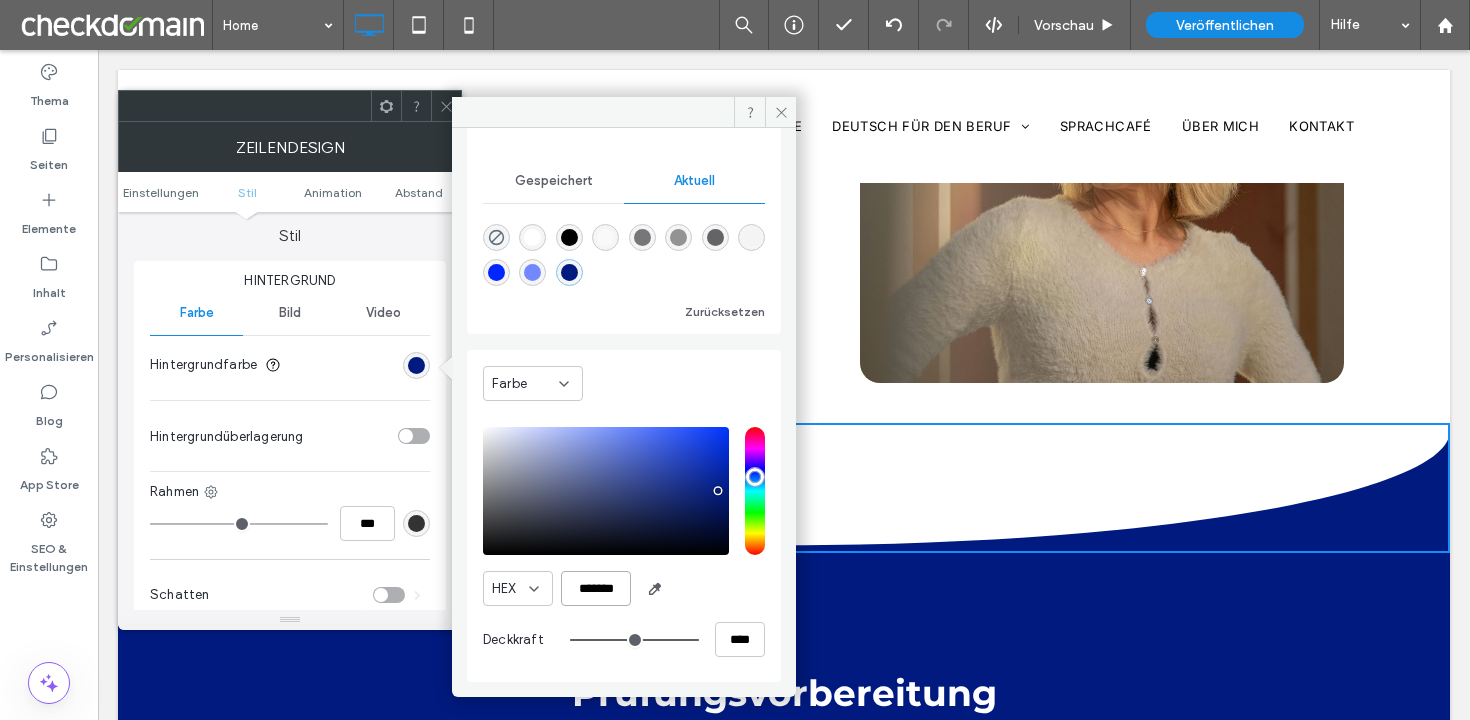 click on "*******" at bounding box center (596, 588) 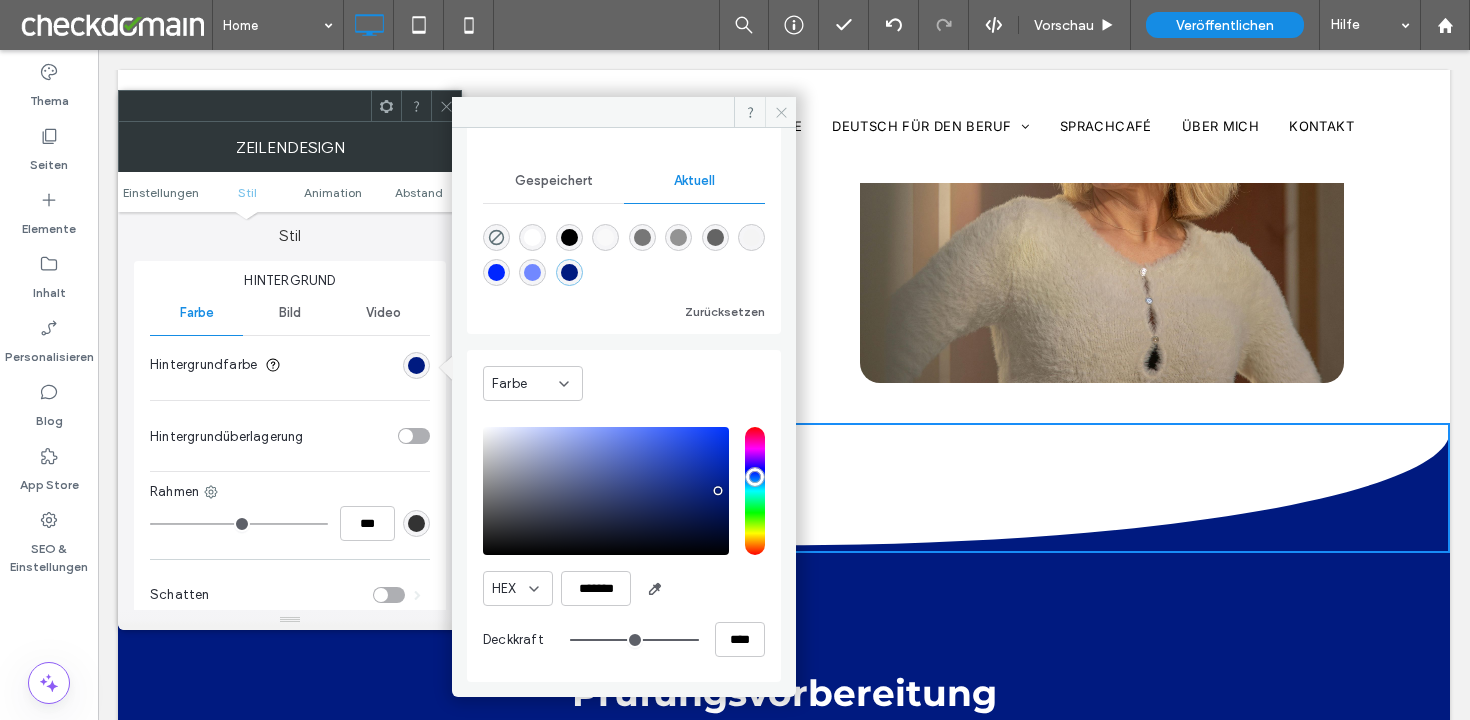 click 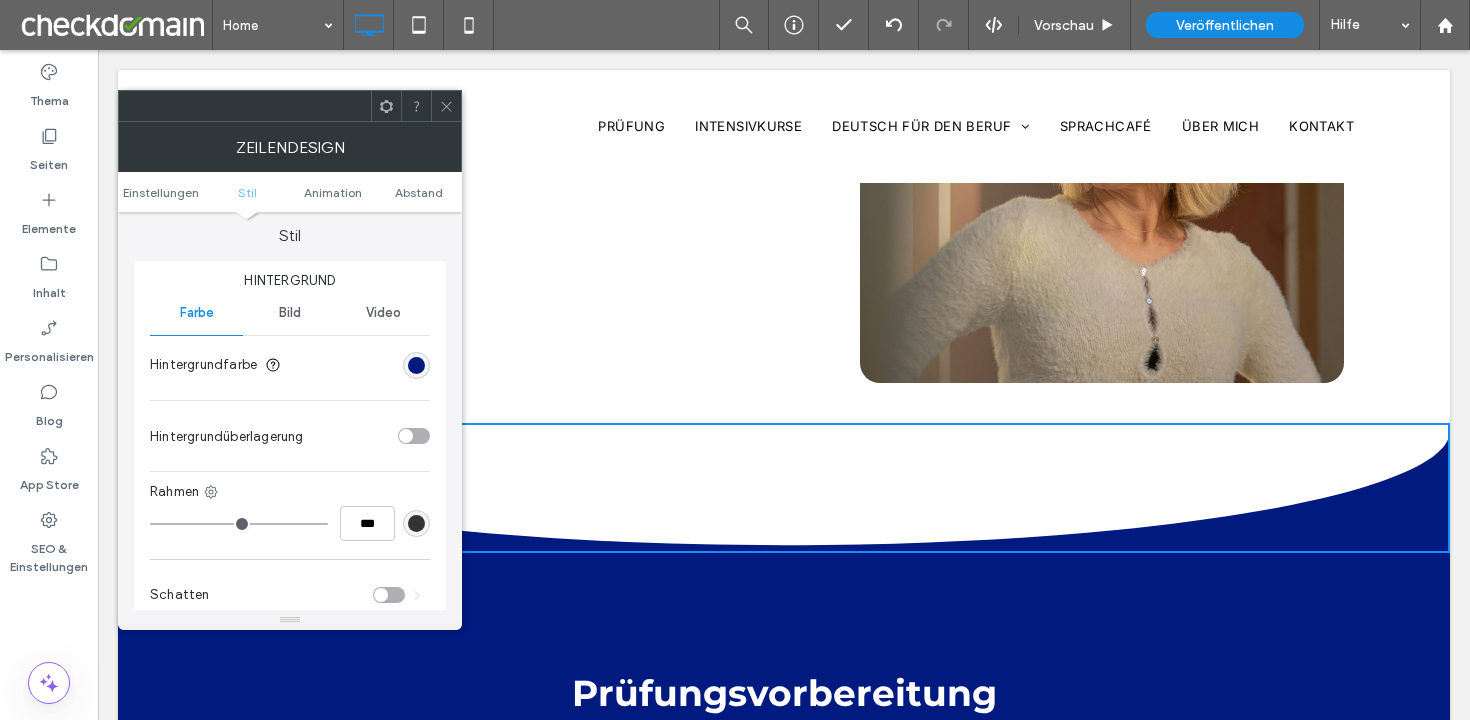click 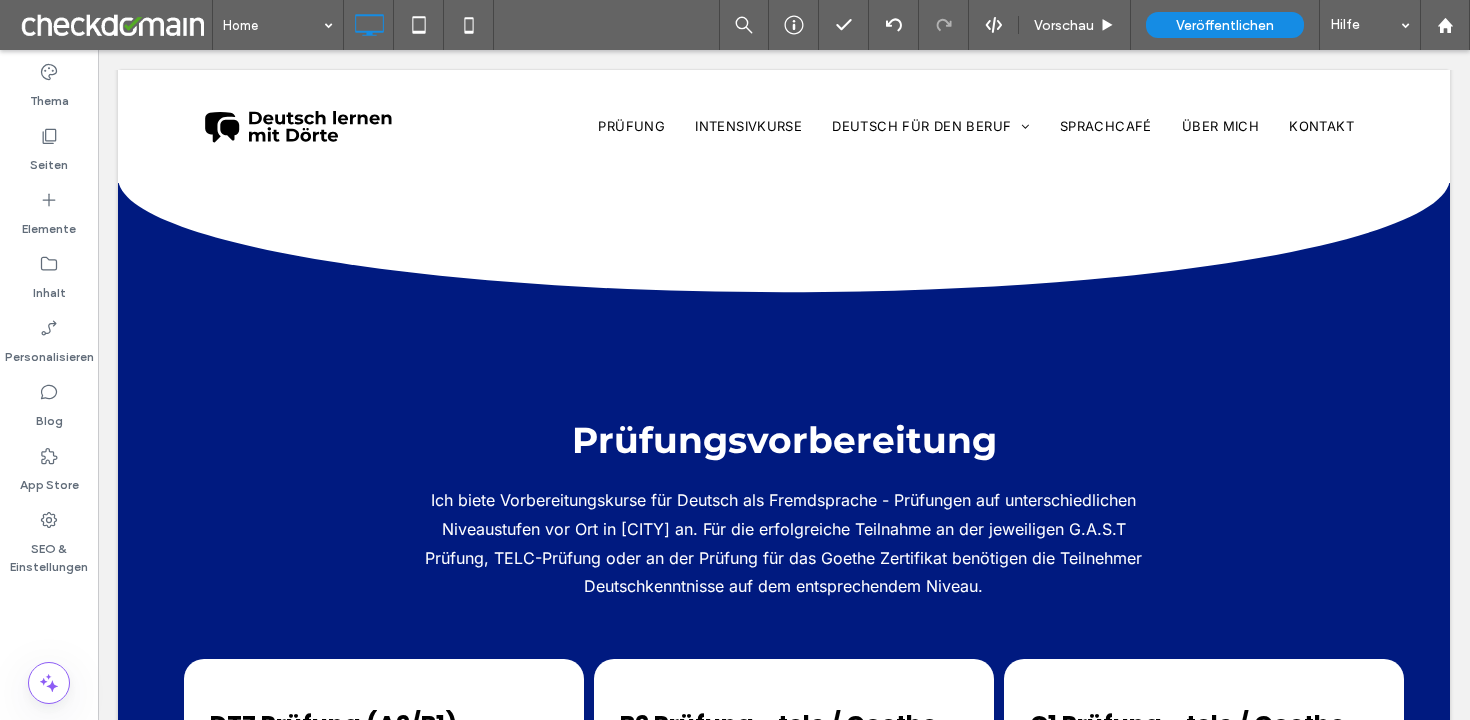scroll, scrollTop: 1238, scrollLeft: 0, axis: vertical 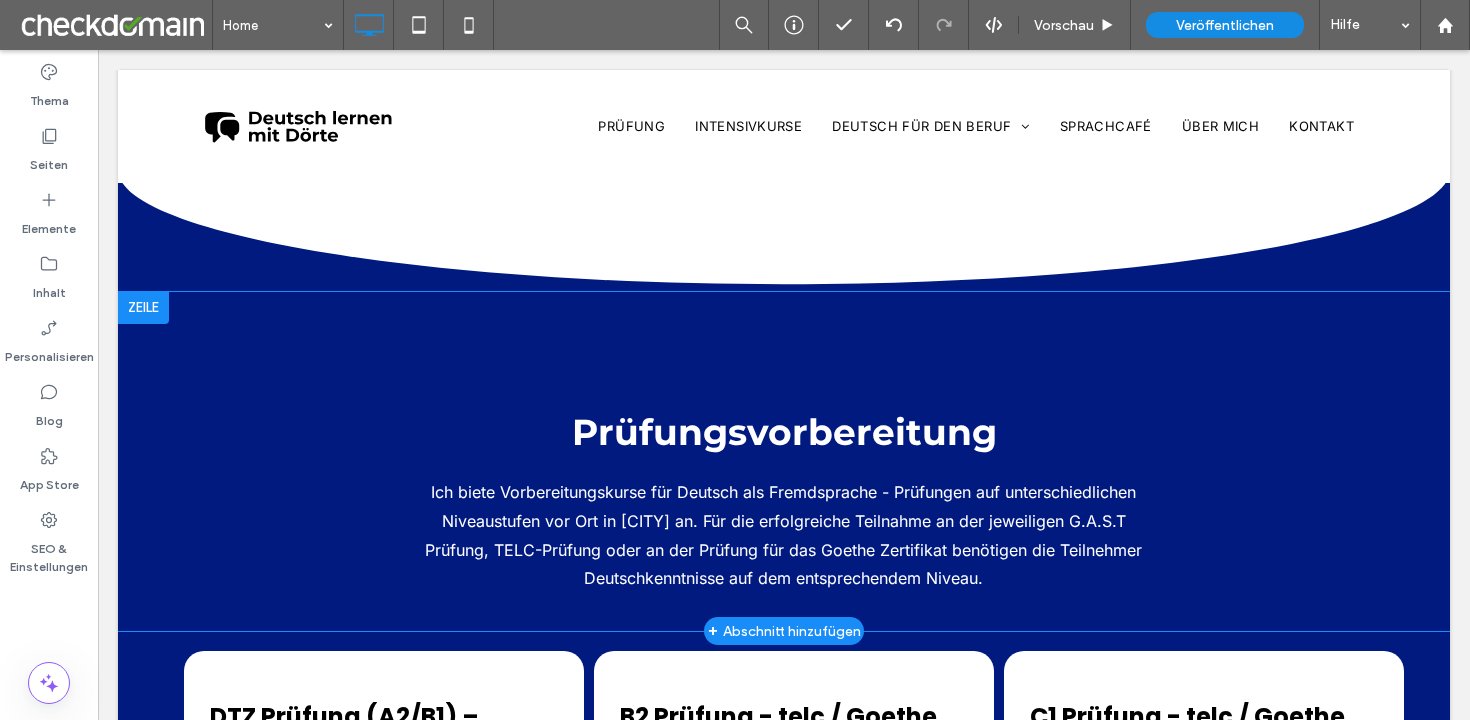 click at bounding box center [143, 308] 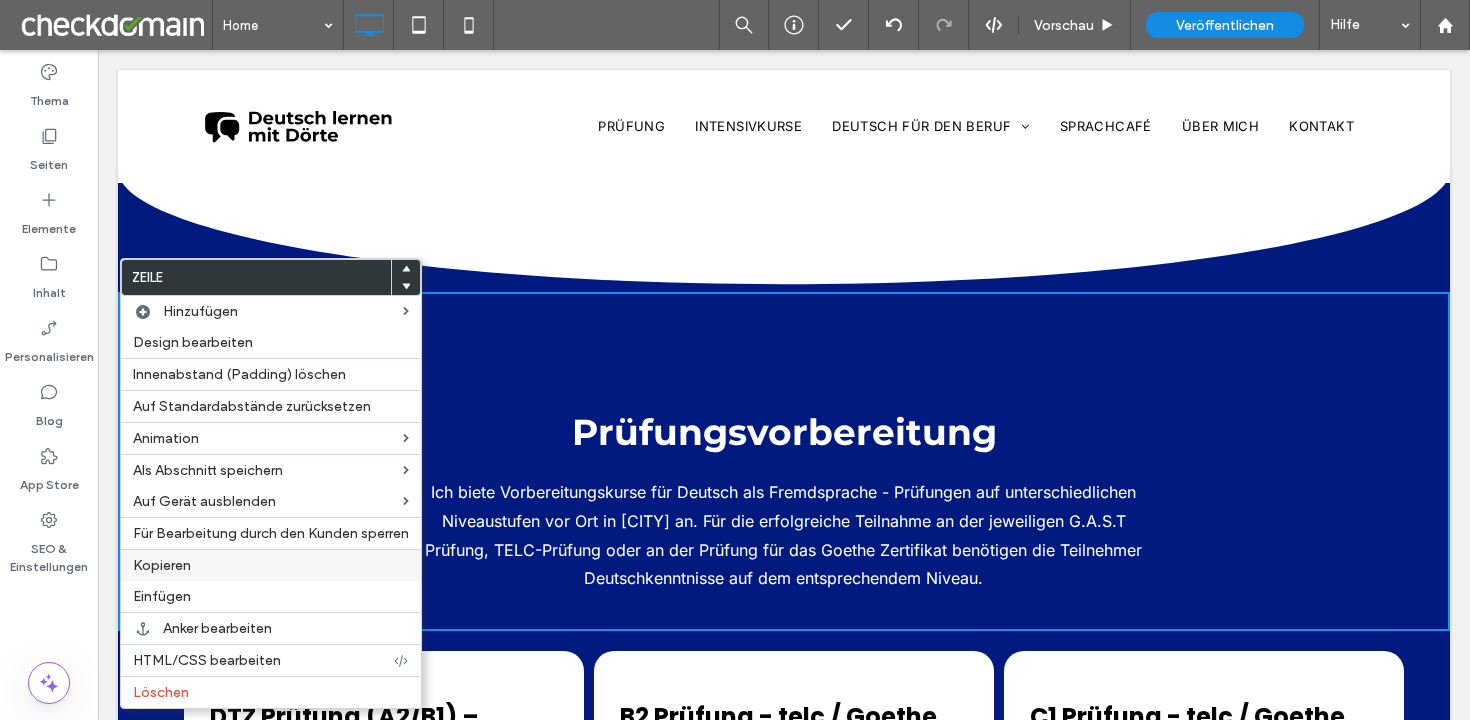 click on "Kopieren" at bounding box center [162, 565] 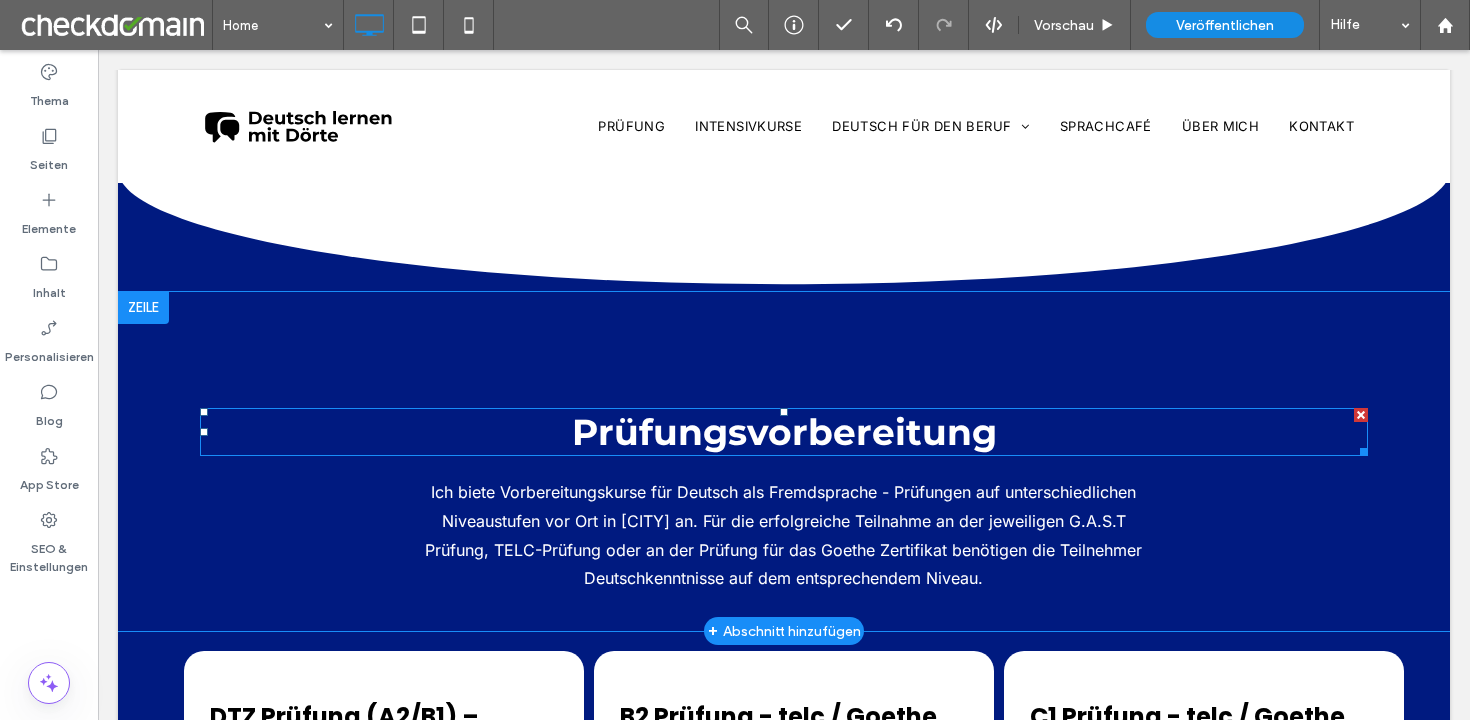 click on "Prüfungsvorbereitung" at bounding box center (784, 432) 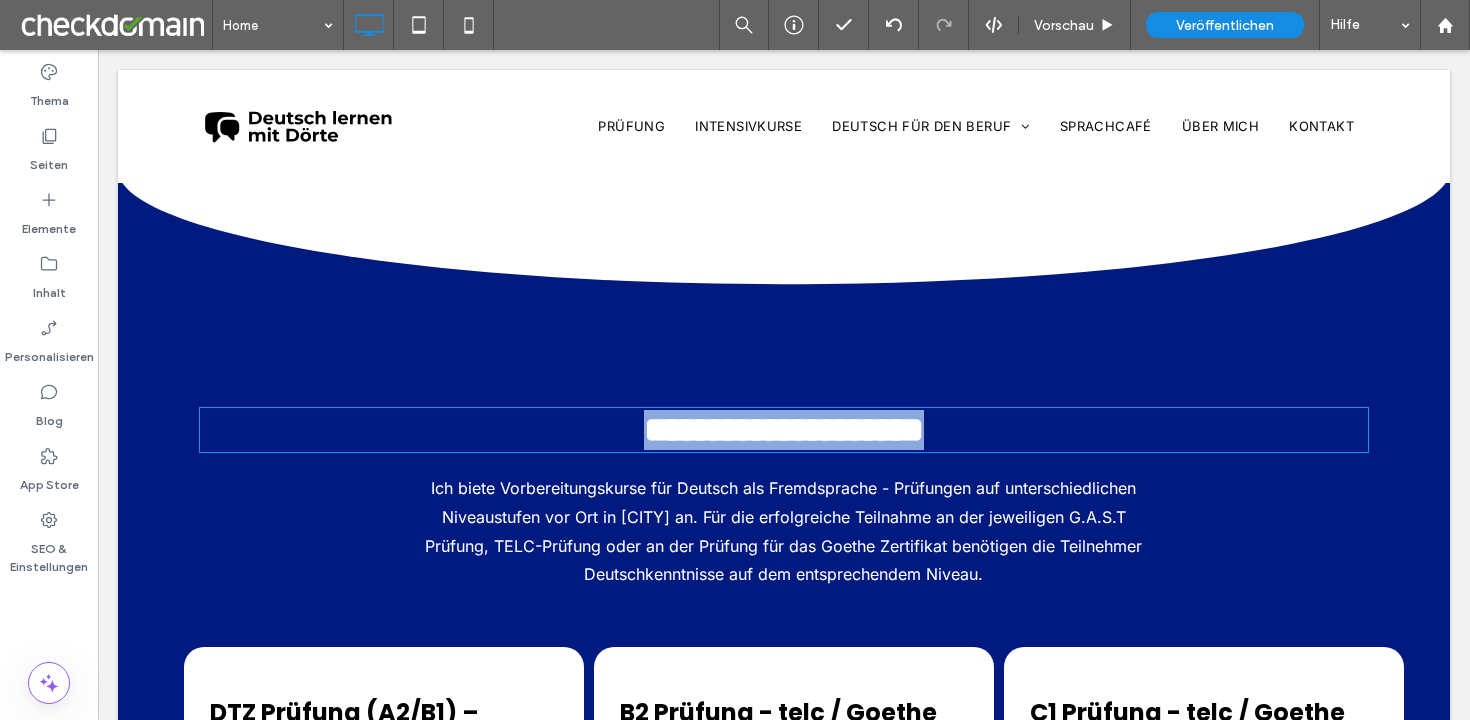 click on "**********" at bounding box center [784, 430] 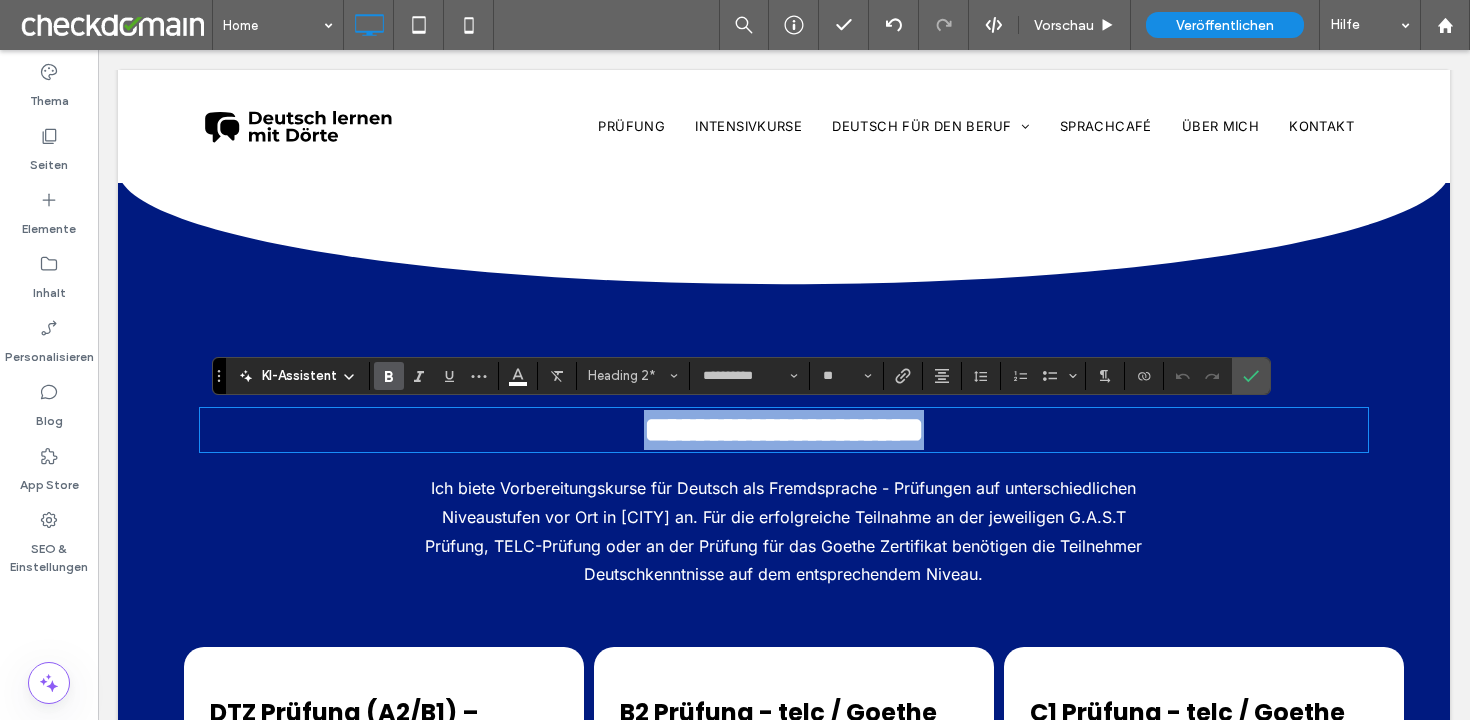 copy on "**********" 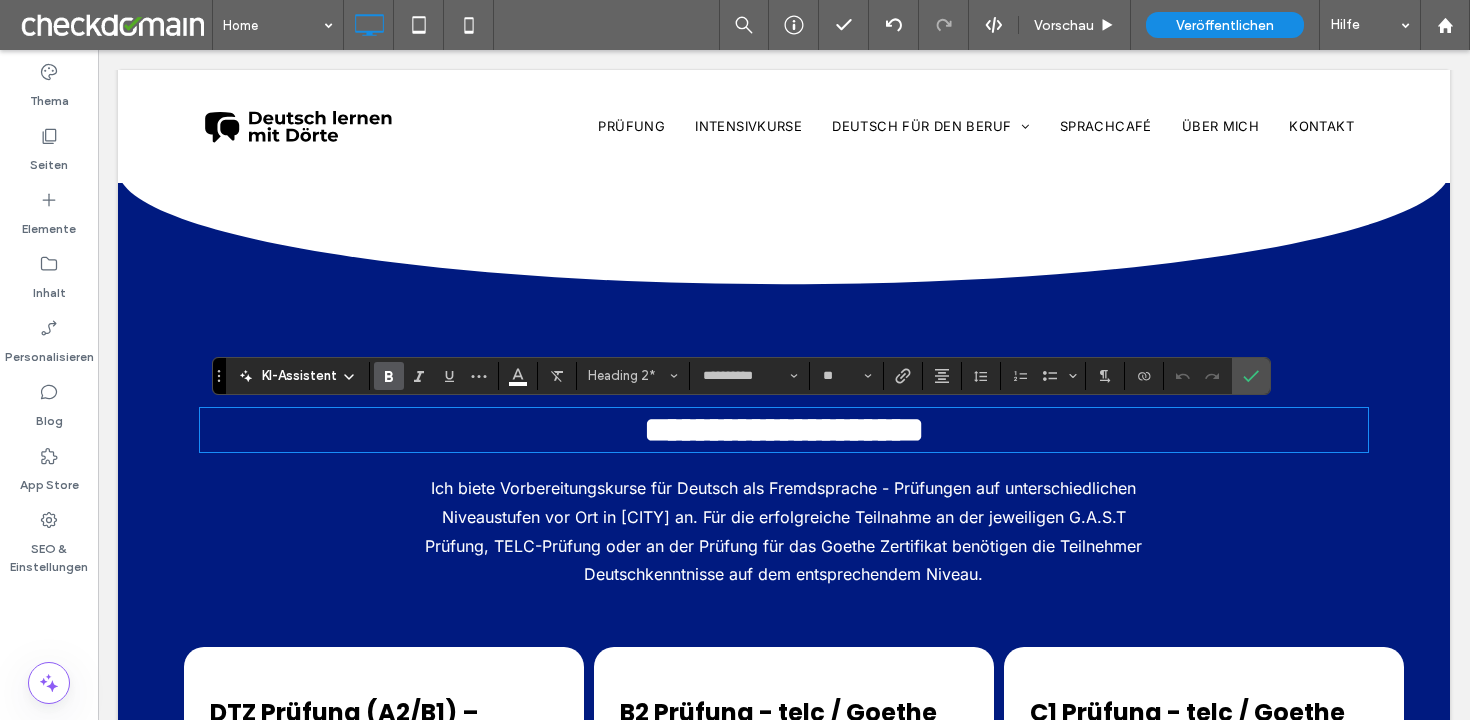 click on "Ich biete Vorbereitungskurse für Deutsch als Fremdsprache - Prüfungen auf unterschiedlichen Niveaustufen vor Ort in [CITY] an. Für die erfolgreiche Teilnahme an der jeweiligen G.A.S.T Prüfung, TELC-Prüfung oder an der Prüfung für das Goethe Zertifikat benötigen die Teilnehmer Deutschkenntnisse auf dem entsprechendem Niveau." at bounding box center (783, 531) 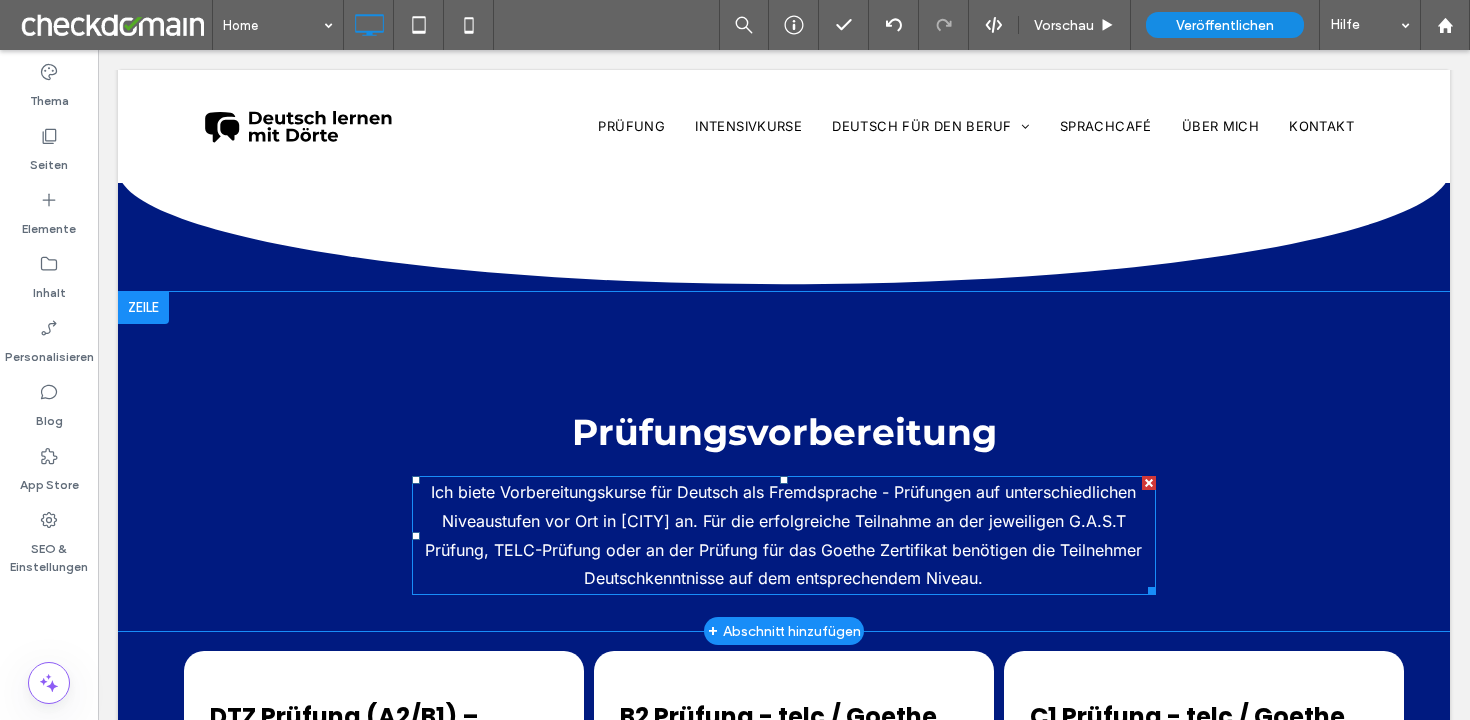 click on "Ich biete Vorbereitungskurse für Deutsch als Fremdsprache - Prüfungen auf unterschiedlichen Niveaustufen vor Ort in [CITY] an. Für die erfolgreiche Teilnahme an der jeweiligen G.A.S.T Prüfung, TELC-Prüfung oder an der Prüfung für das Goethe Zertifikat benötigen die Teilnehmer Deutschkenntnisse auf dem entsprechendem Niveau." at bounding box center (783, 535) 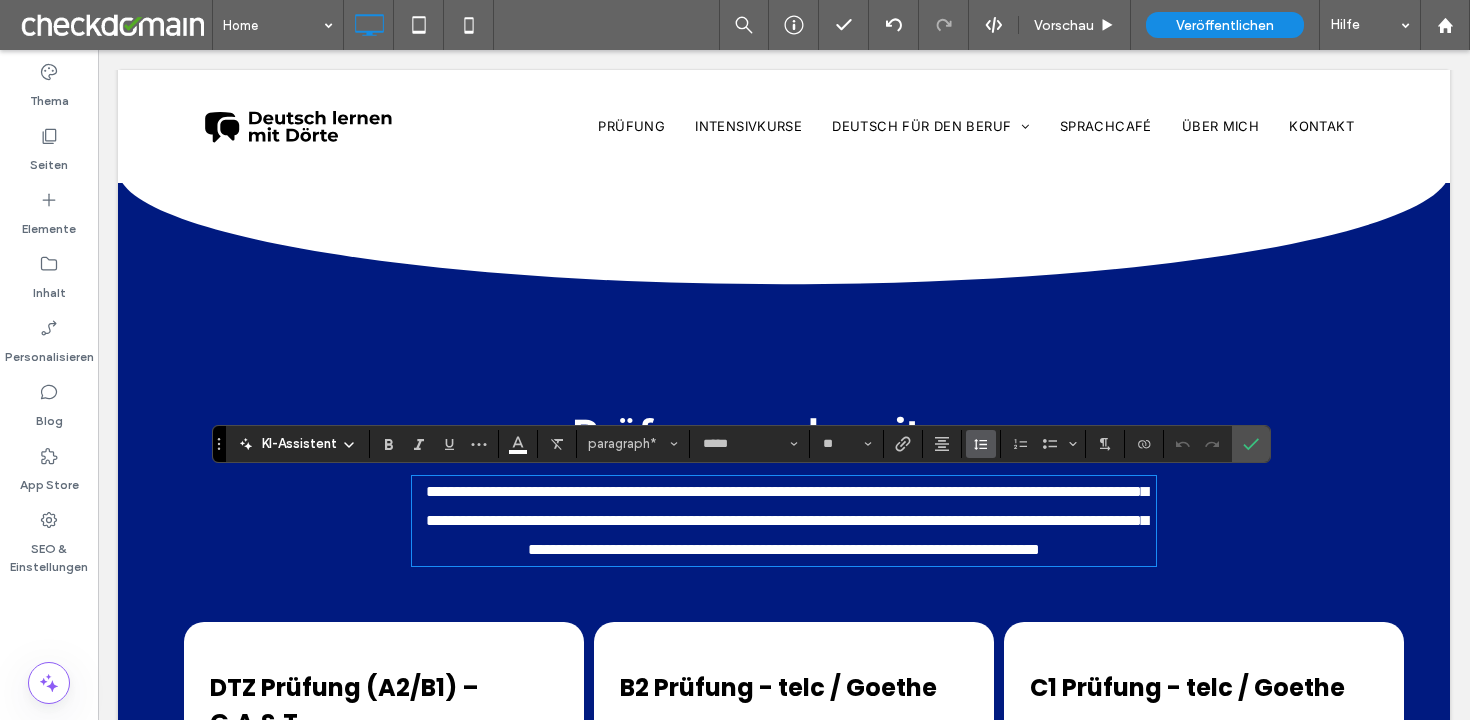 click 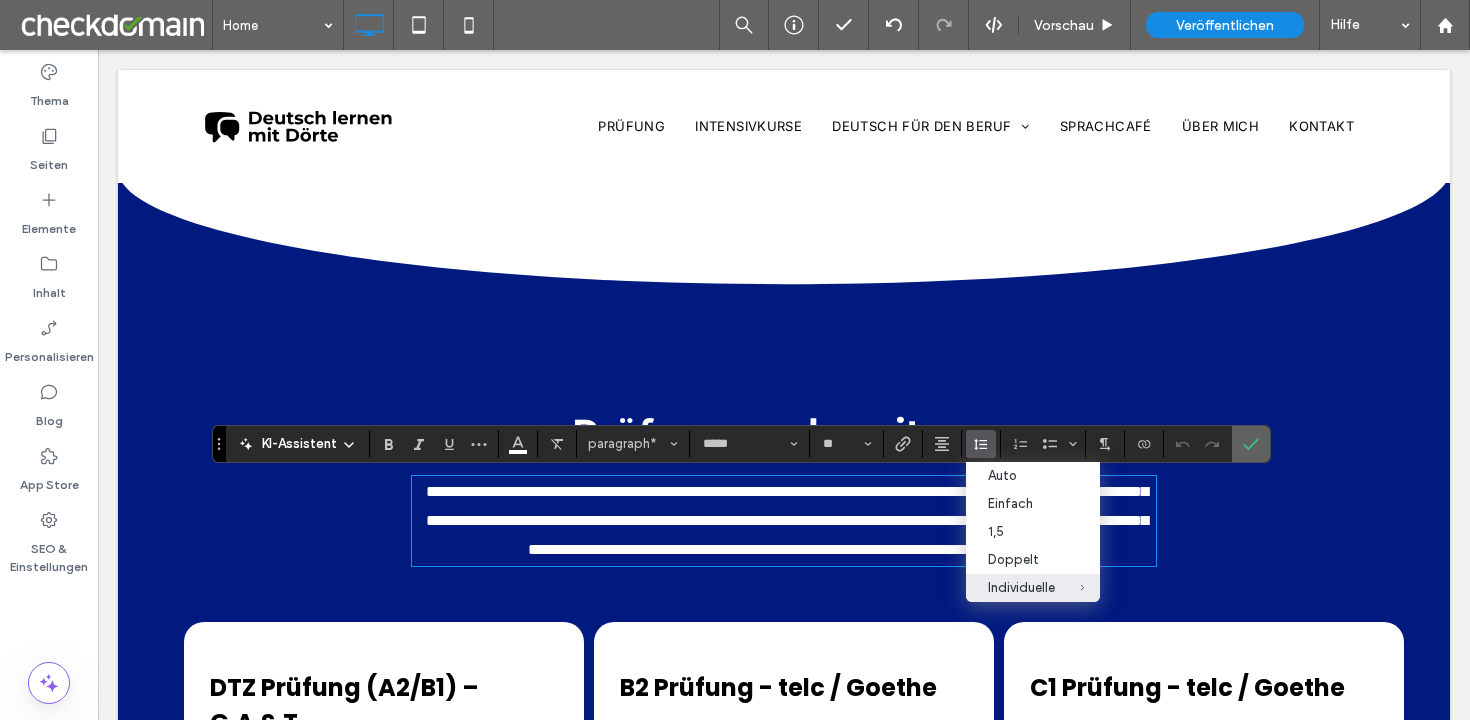 click 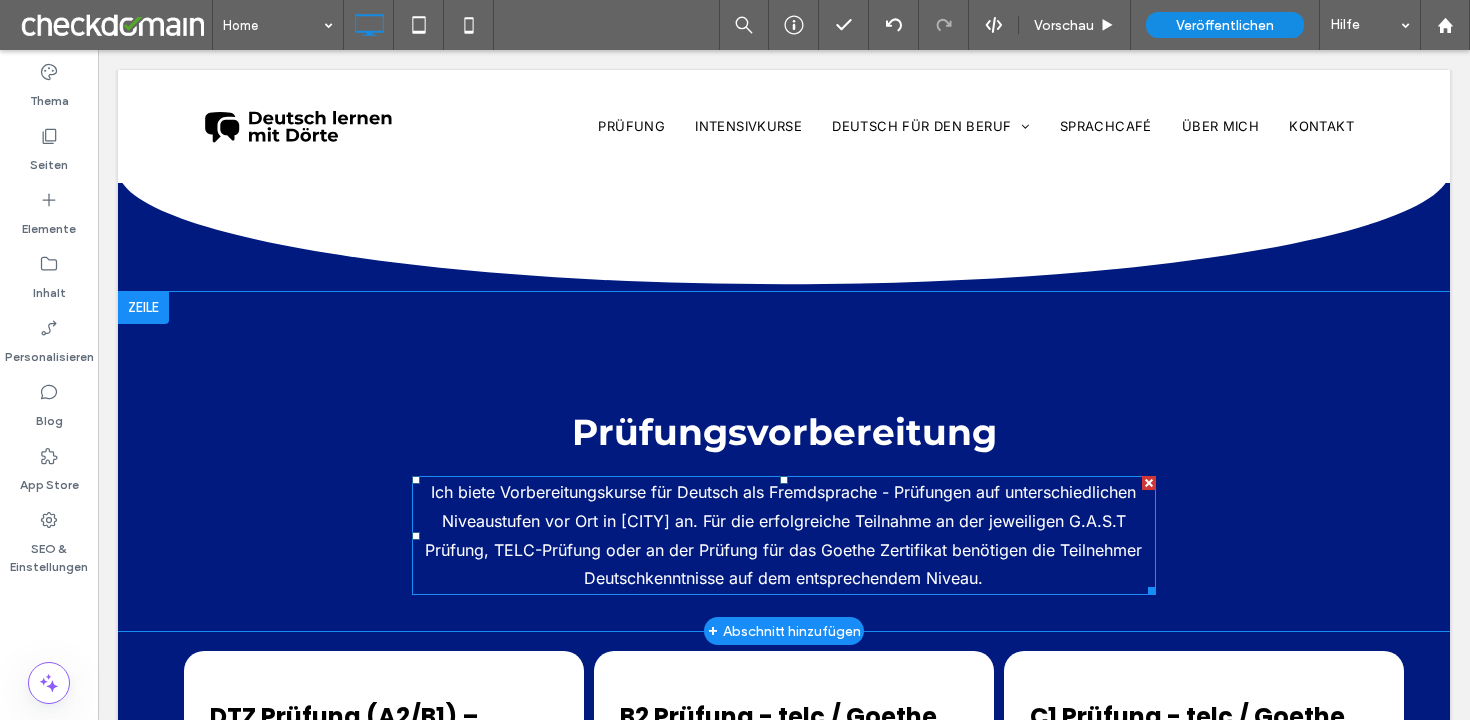click on "Ich biete Vorbereitungskurse für Deutsch als Fremdsprache - Prüfungen auf unterschiedlichen Niveaustufen vor Ort in [CITY] an. Für die erfolgreiche Teilnahme an der jeweiligen G.A.S.T Prüfung, TELC-Prüfung oder an der Prüfung für das Goethe Zertifikat benötigen die Teilnehmer Deutschkenntnisse auf dem entsprechendem Niveau." at bounding box center (783, 535) 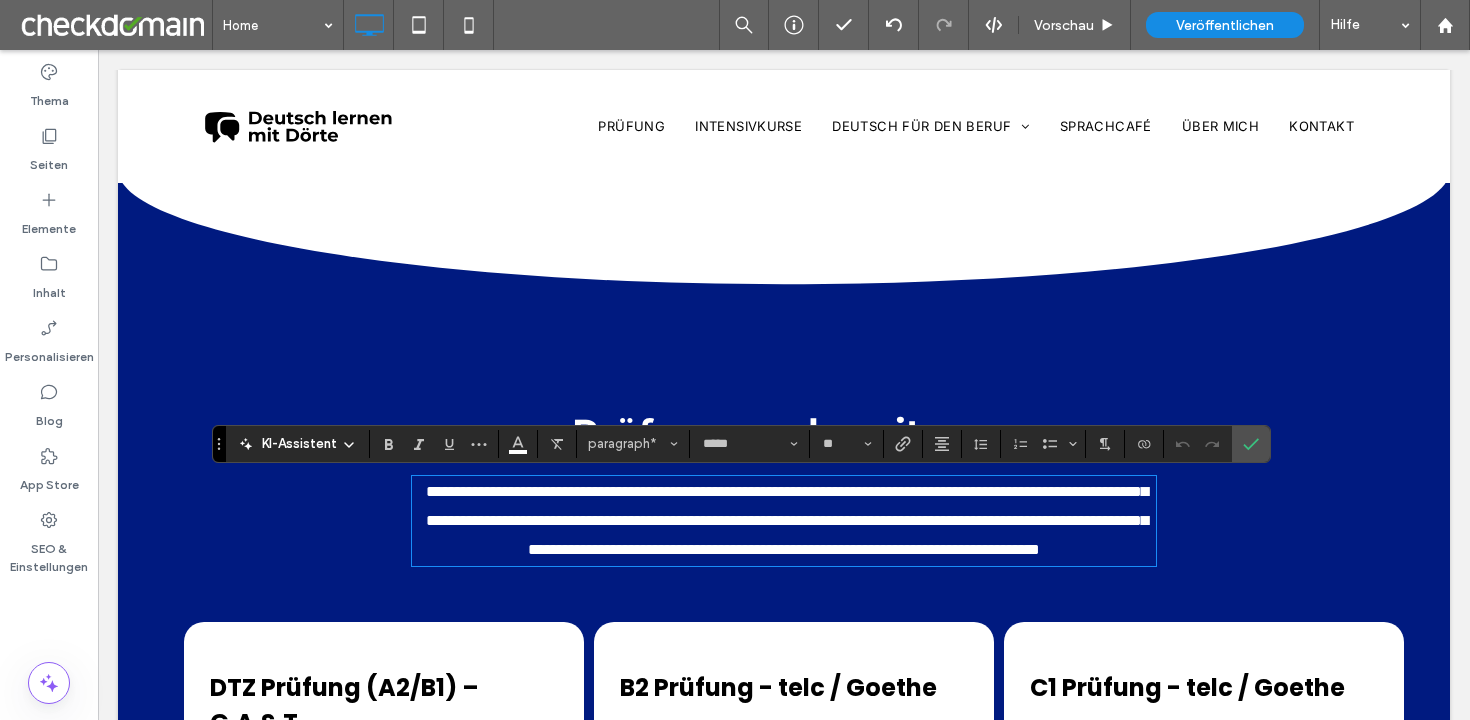 click on "**********" at bounding box center (784, 487) 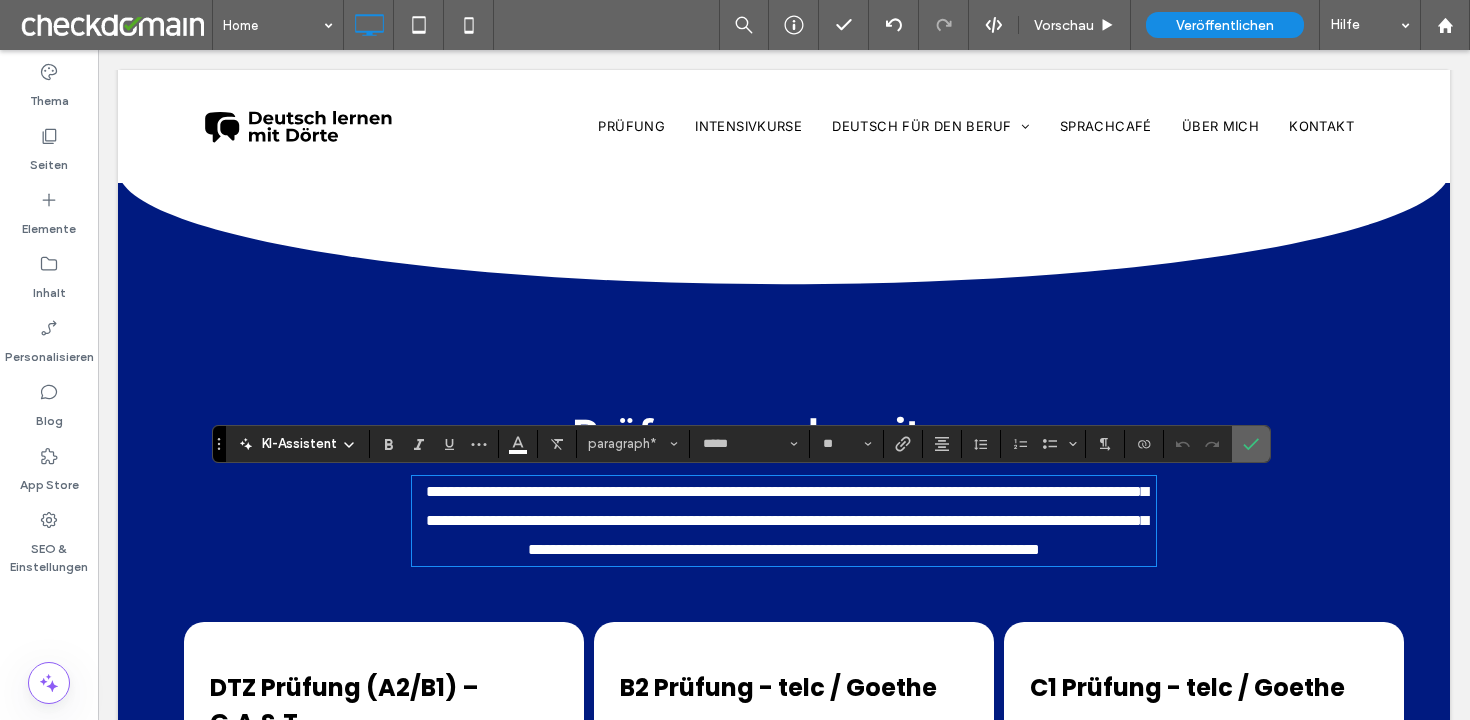 click 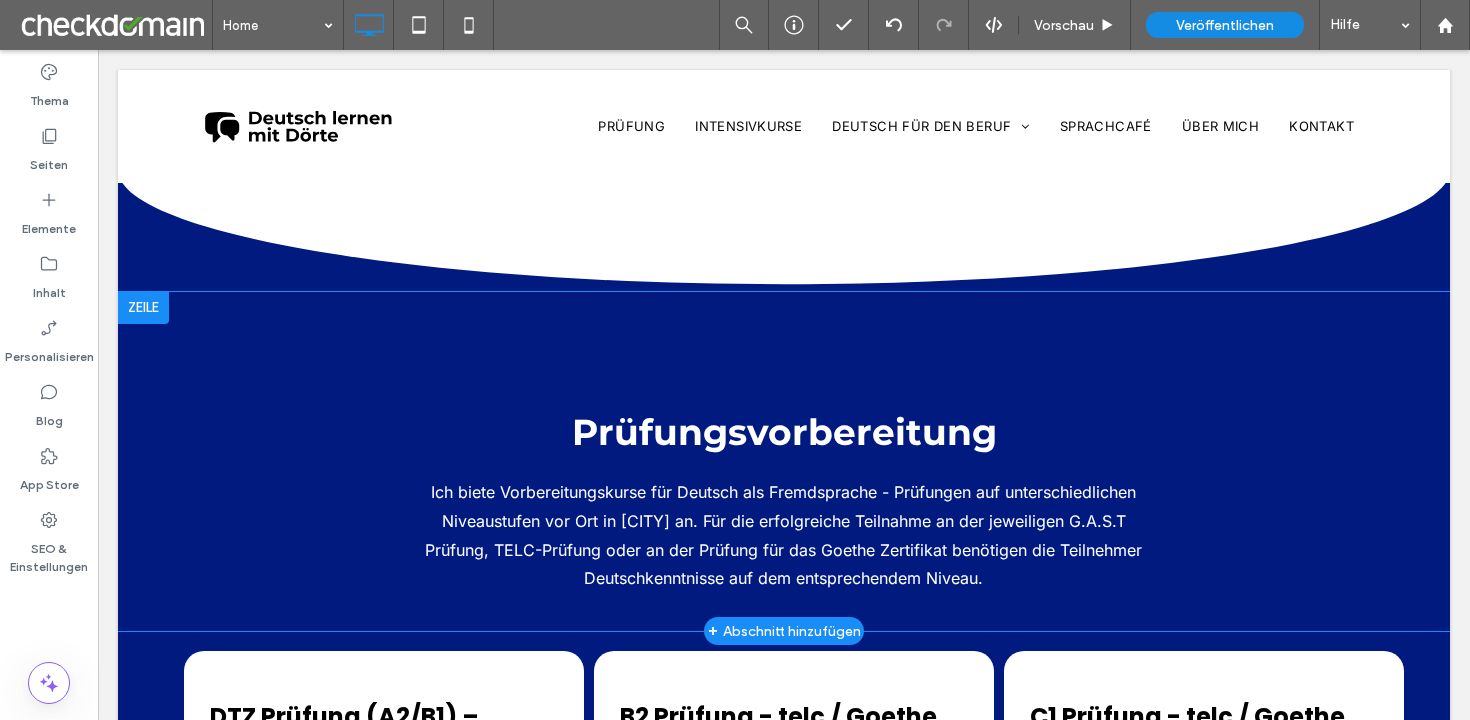 click at bounding box center (143, 308) 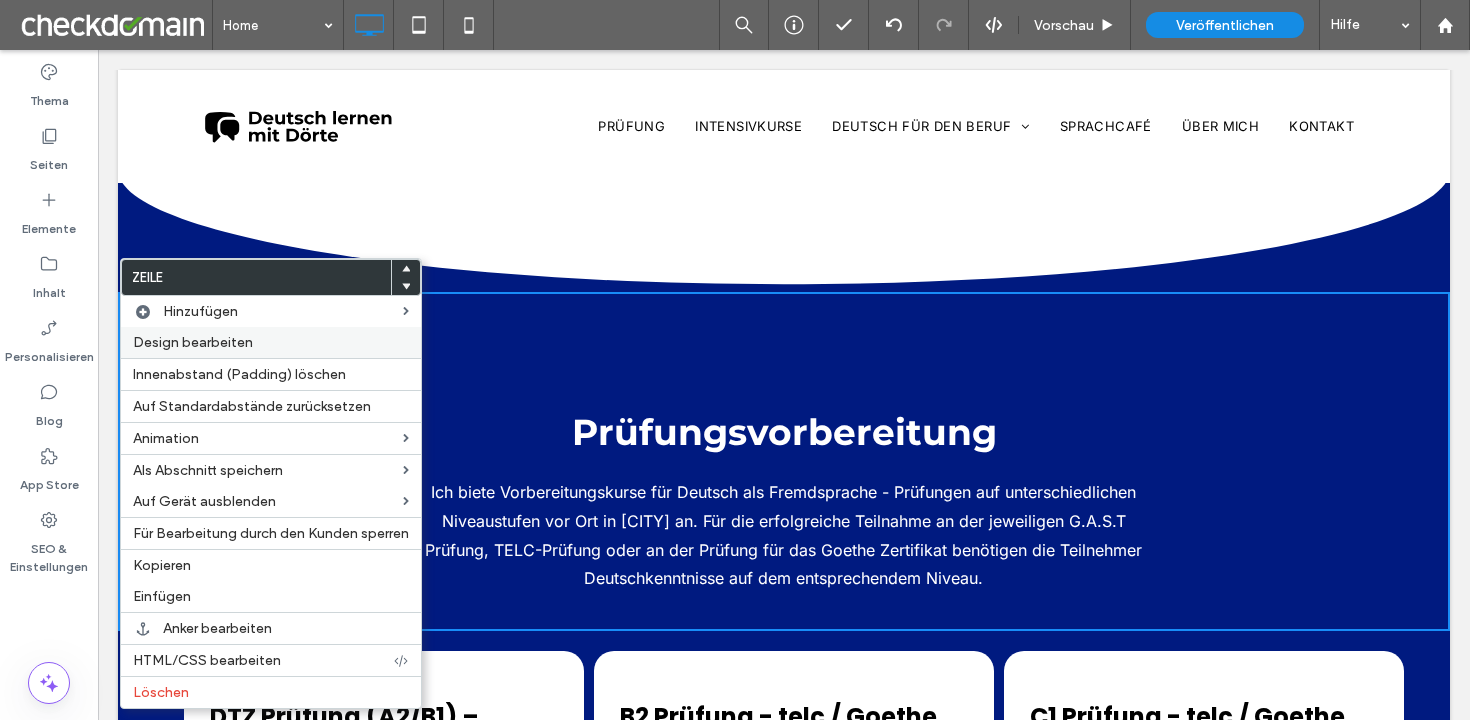 click on "Design bearbeiten" at bounding box center (193, 342) 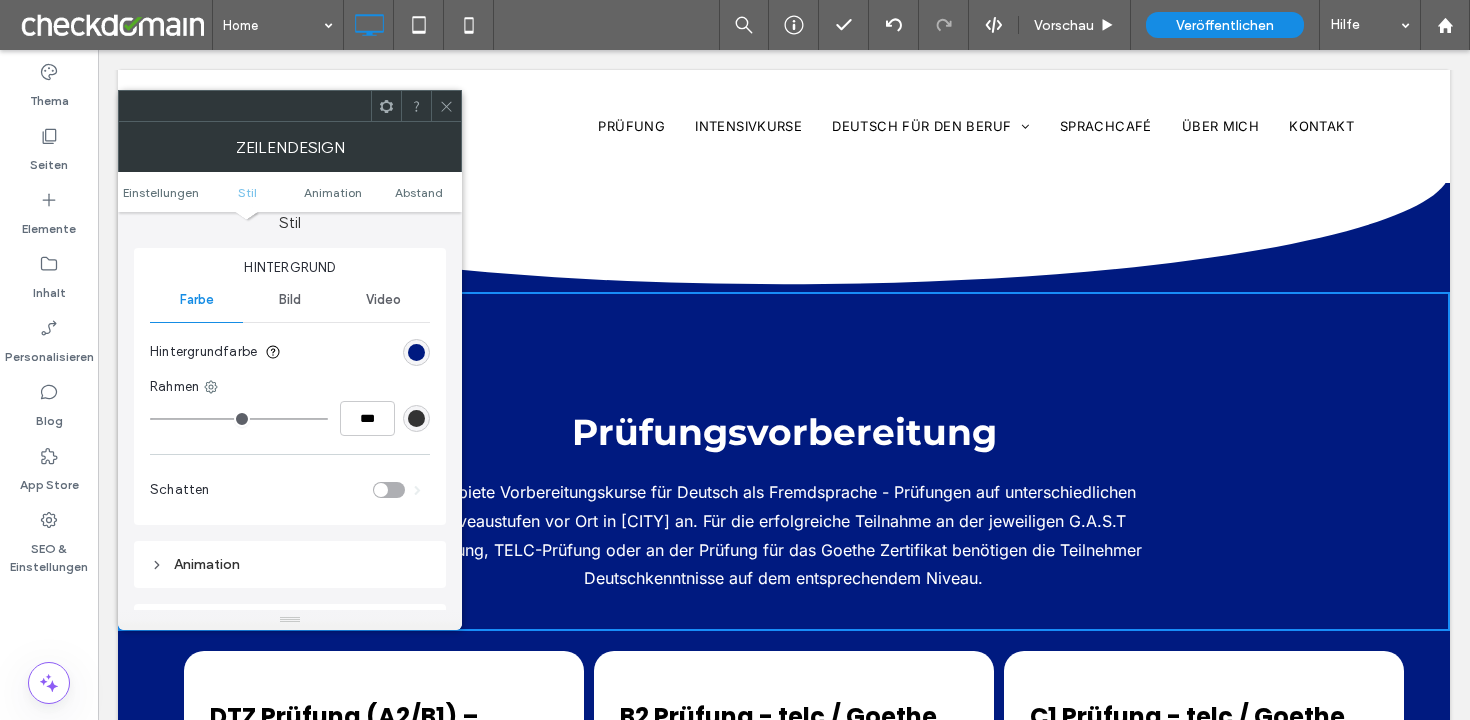 scroll, scrollTop: 583, scrollLeft: 0, axis: vertical 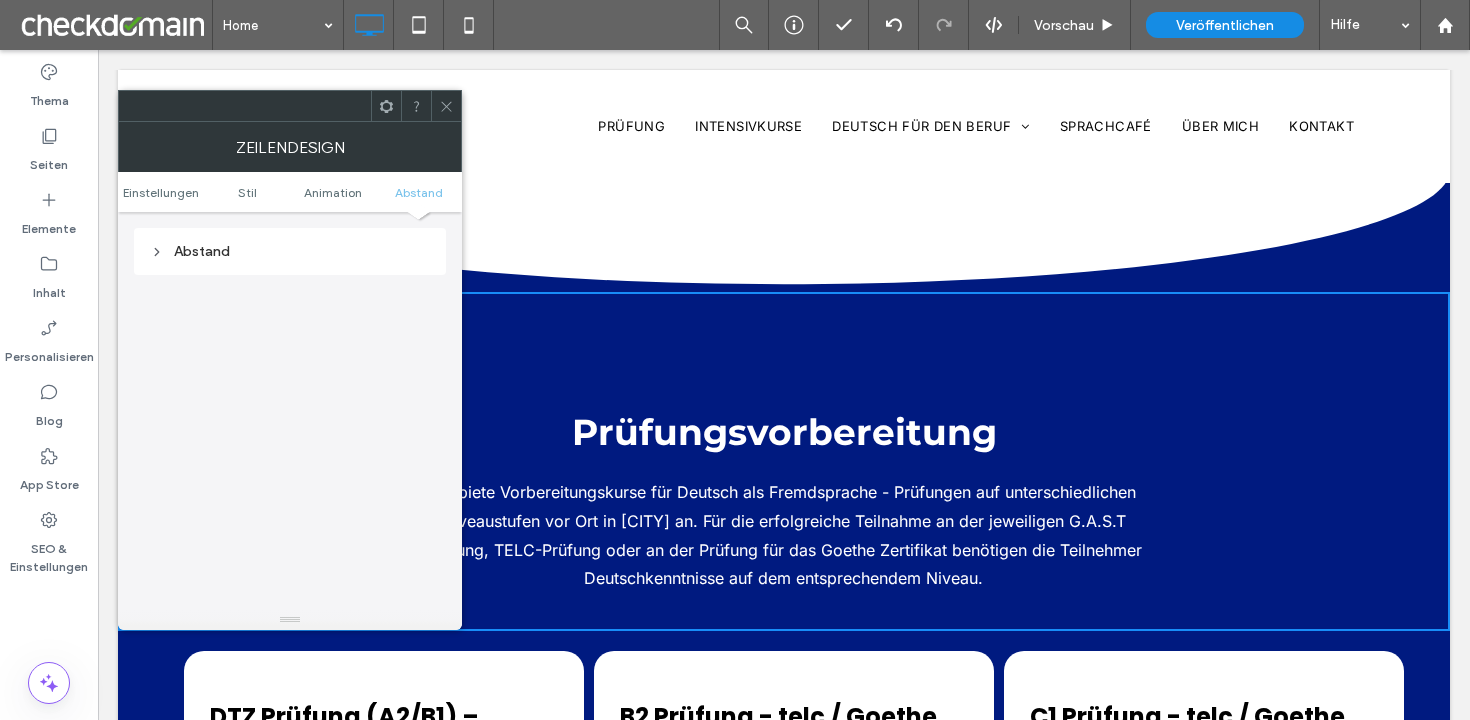 click on "Abstand" at bounding box center [290, 251] 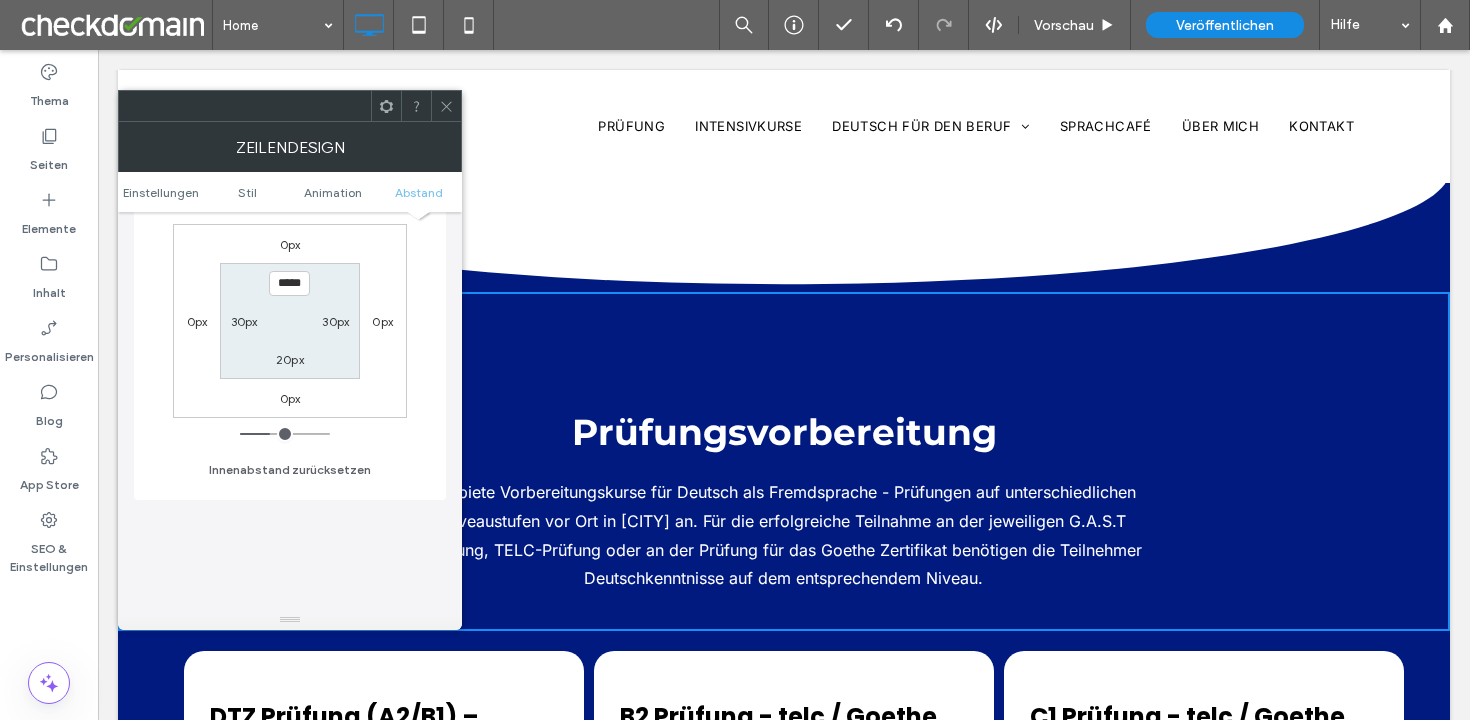 scroll, scrollTop: 725, scrollLeft: 0, axis: vertical 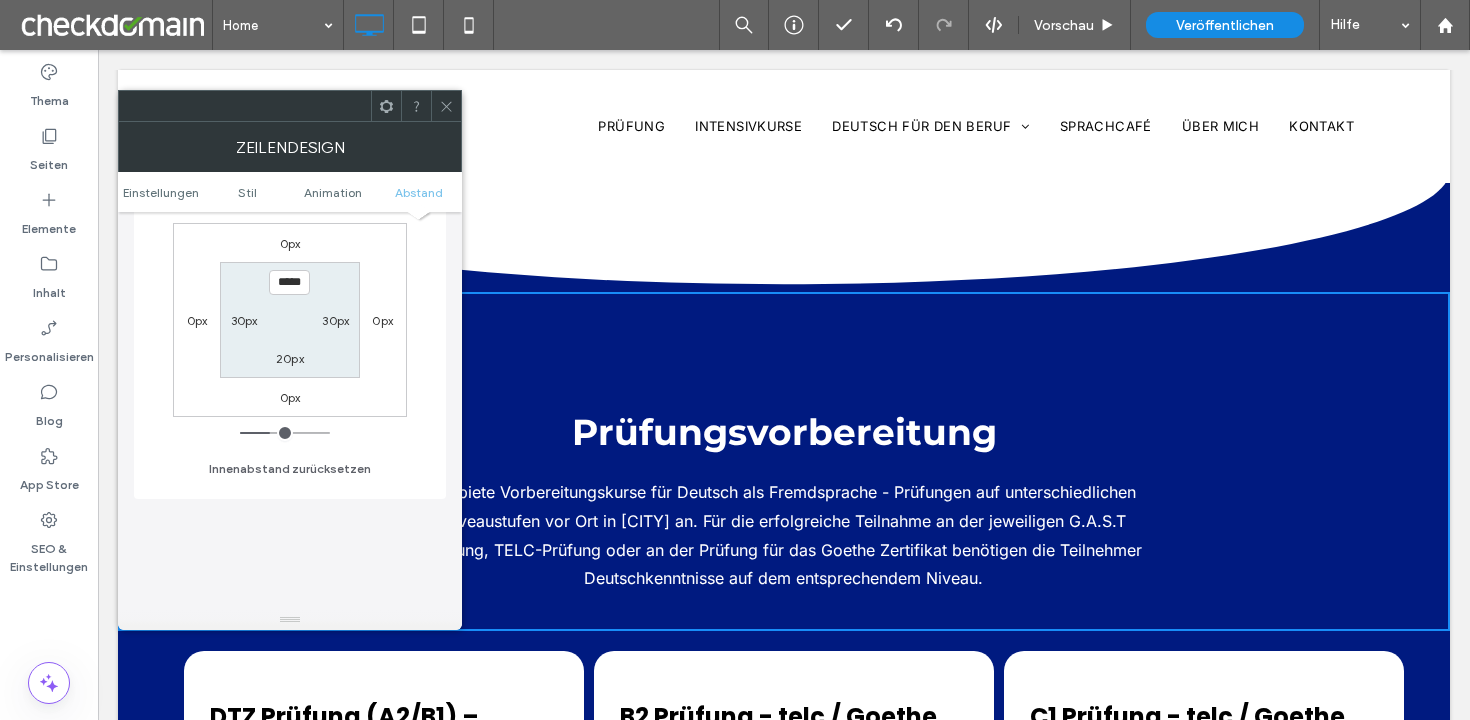 click 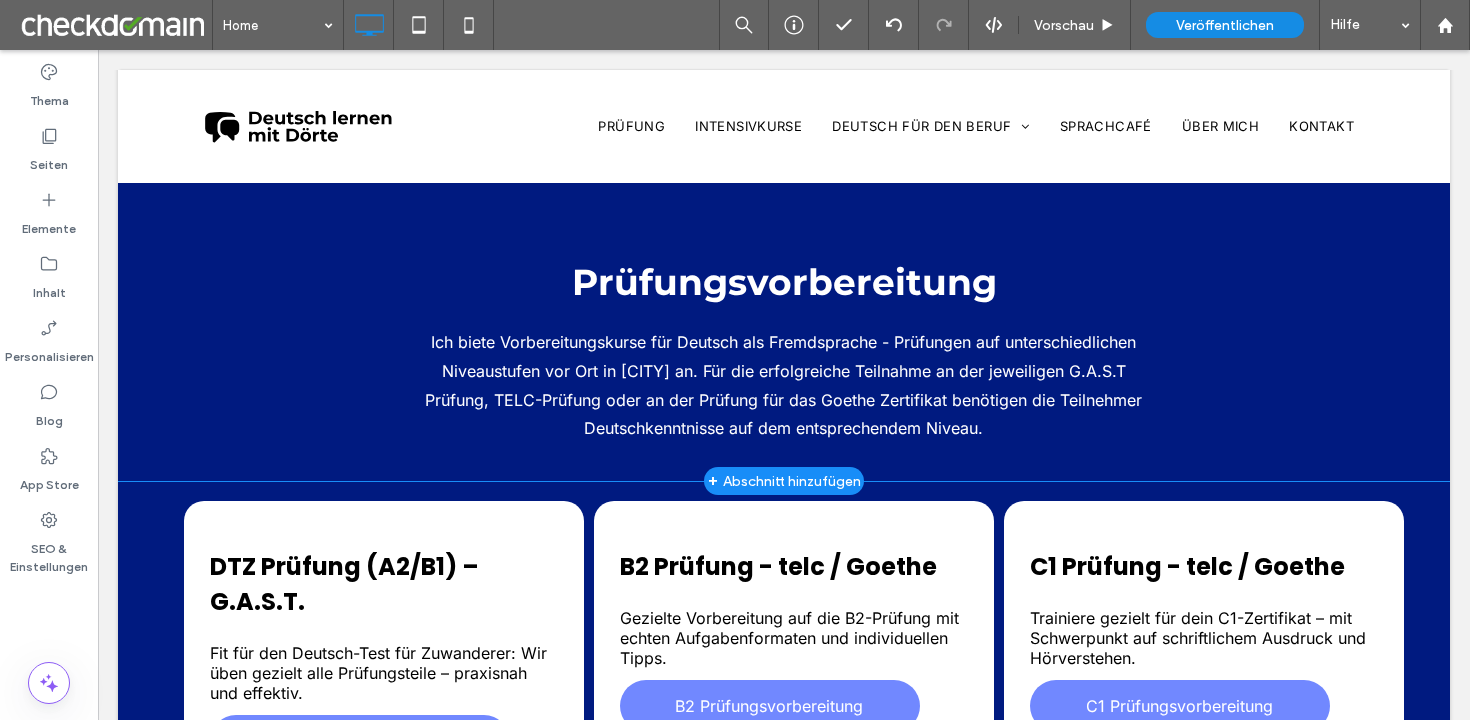 scroll, scrollTop: 1390, scrollLeft: 0, axis: vertical 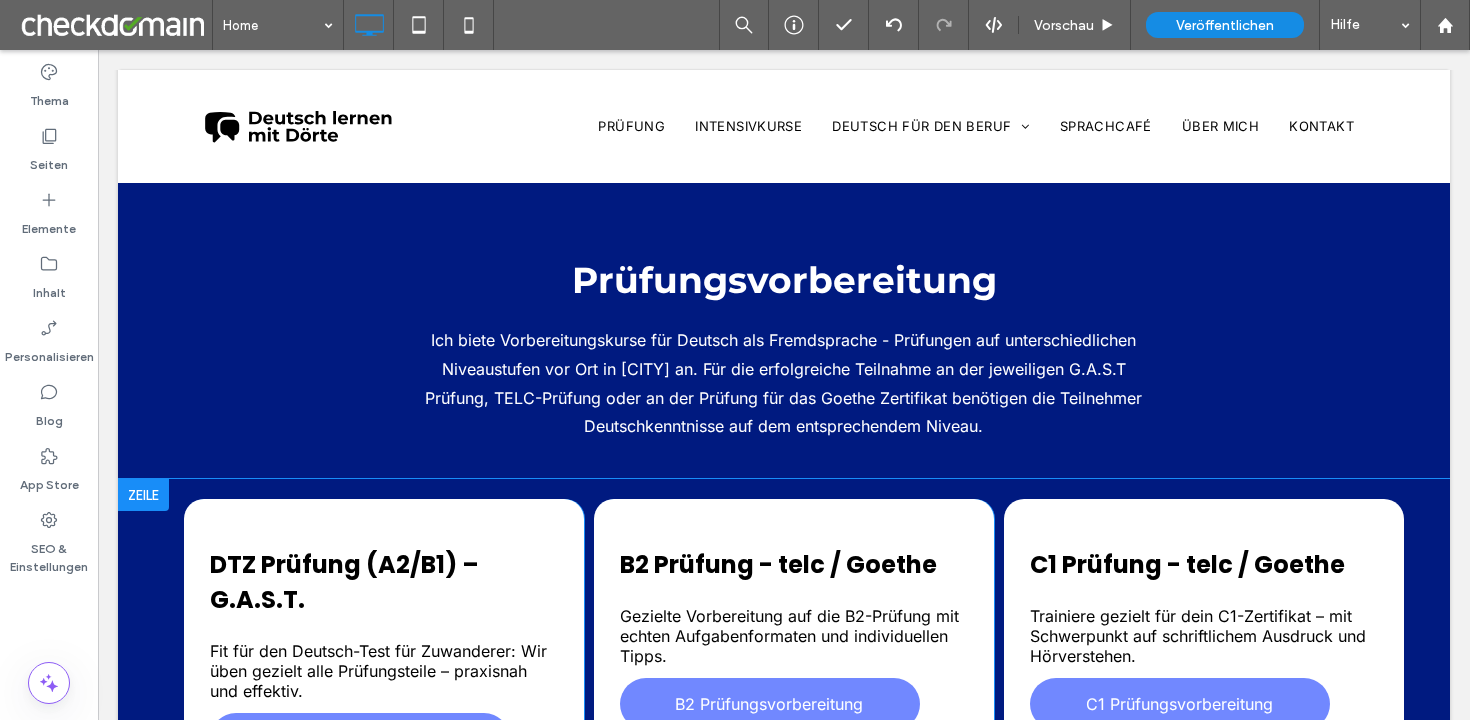 click on "DTZ Prüfung (A2/B1) – G.A.S.T.
Fit für den Deutsch-Test für Zuwanderer: Wir üben gezielt alle Prüfungsteile – praxisnah und effektiv.
DTZ Prüfungsvorbereitung
Click To Paste" at bounding box center (384, 645) 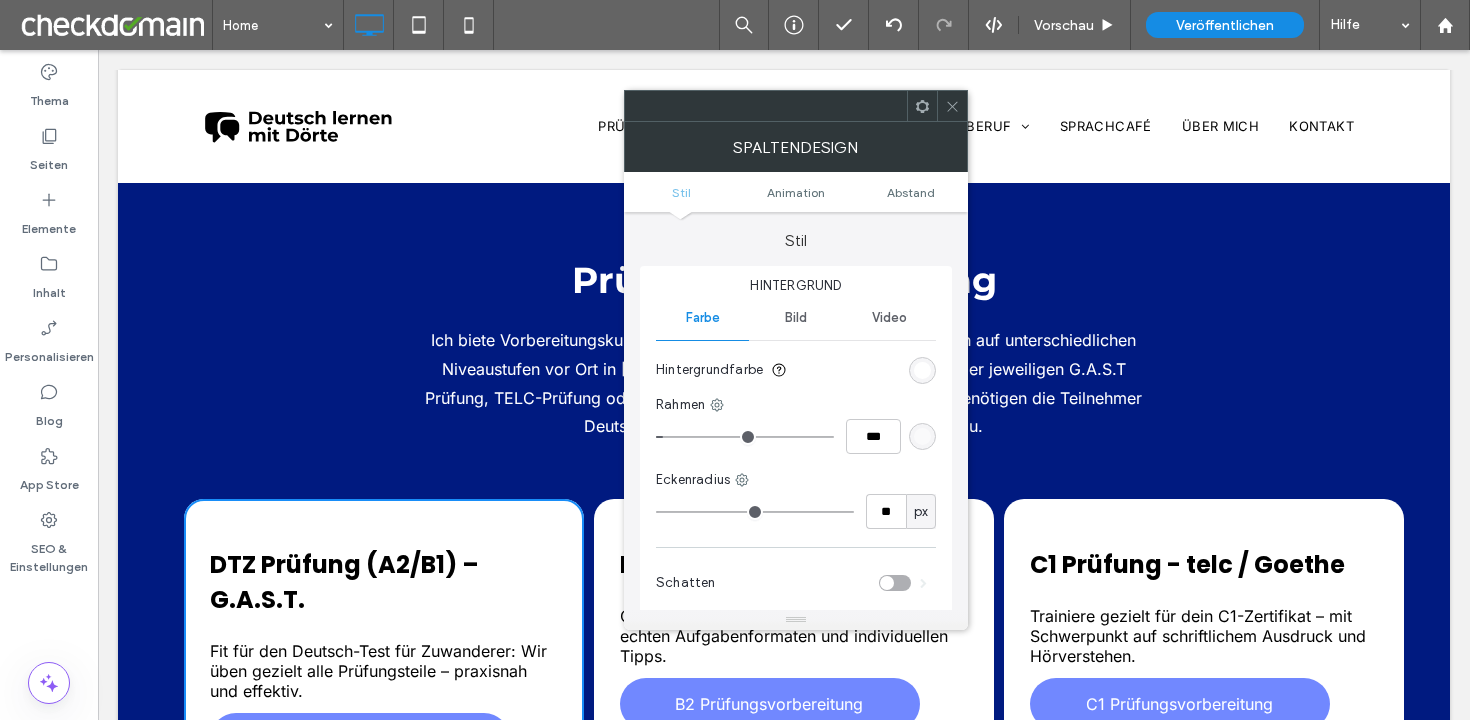 click at bounding box center (922, 370) 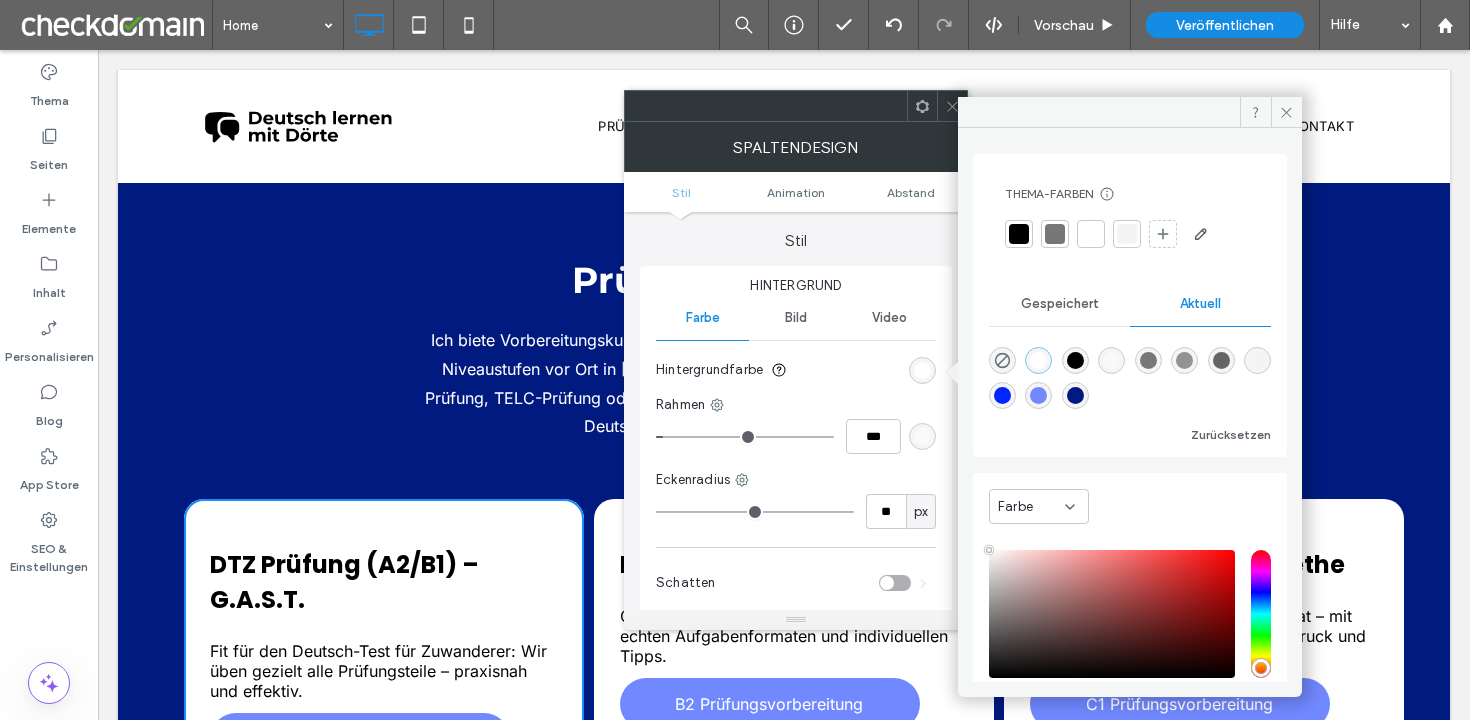 scroll, scrollTop: 123, scrollLeft: 0, axis: vertical 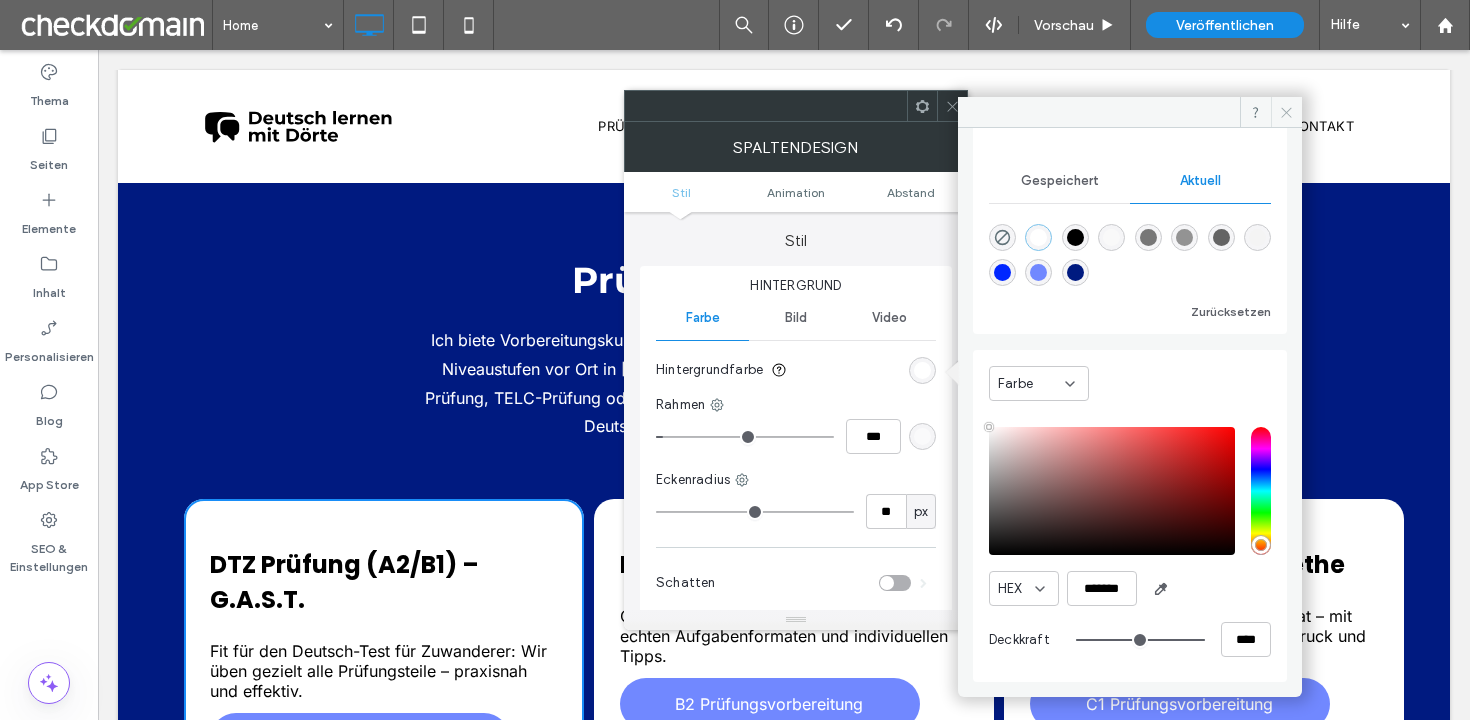 click 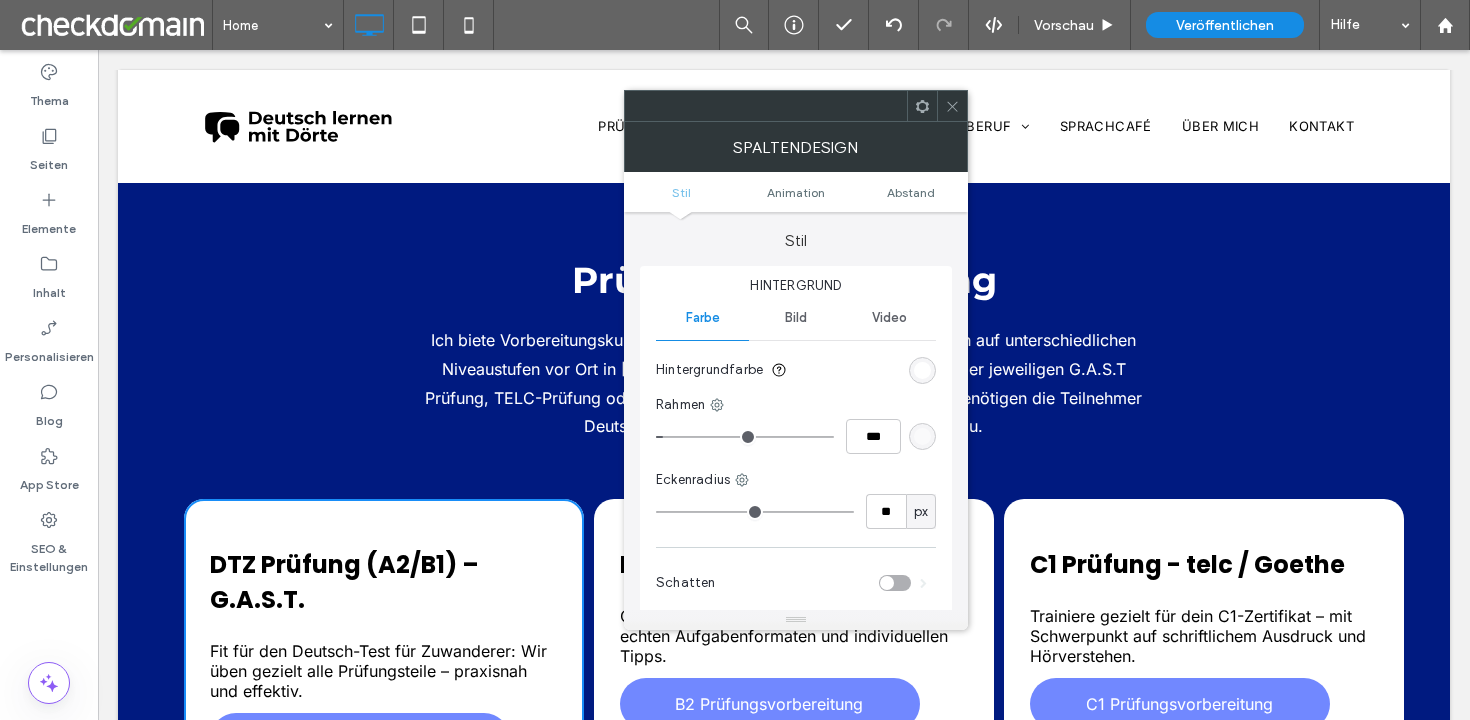click 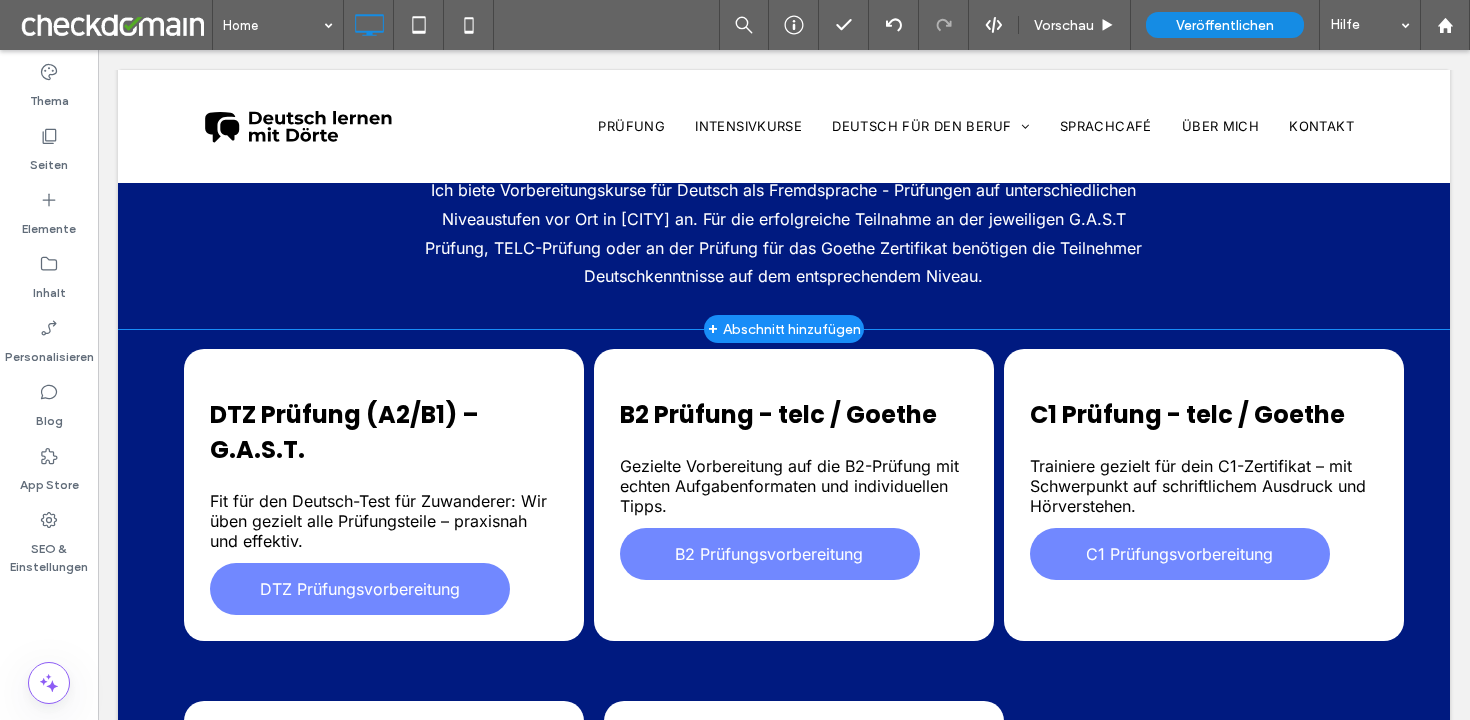 scroll, scrollTop: 1542, scrollLeft: 0, axis: vertical 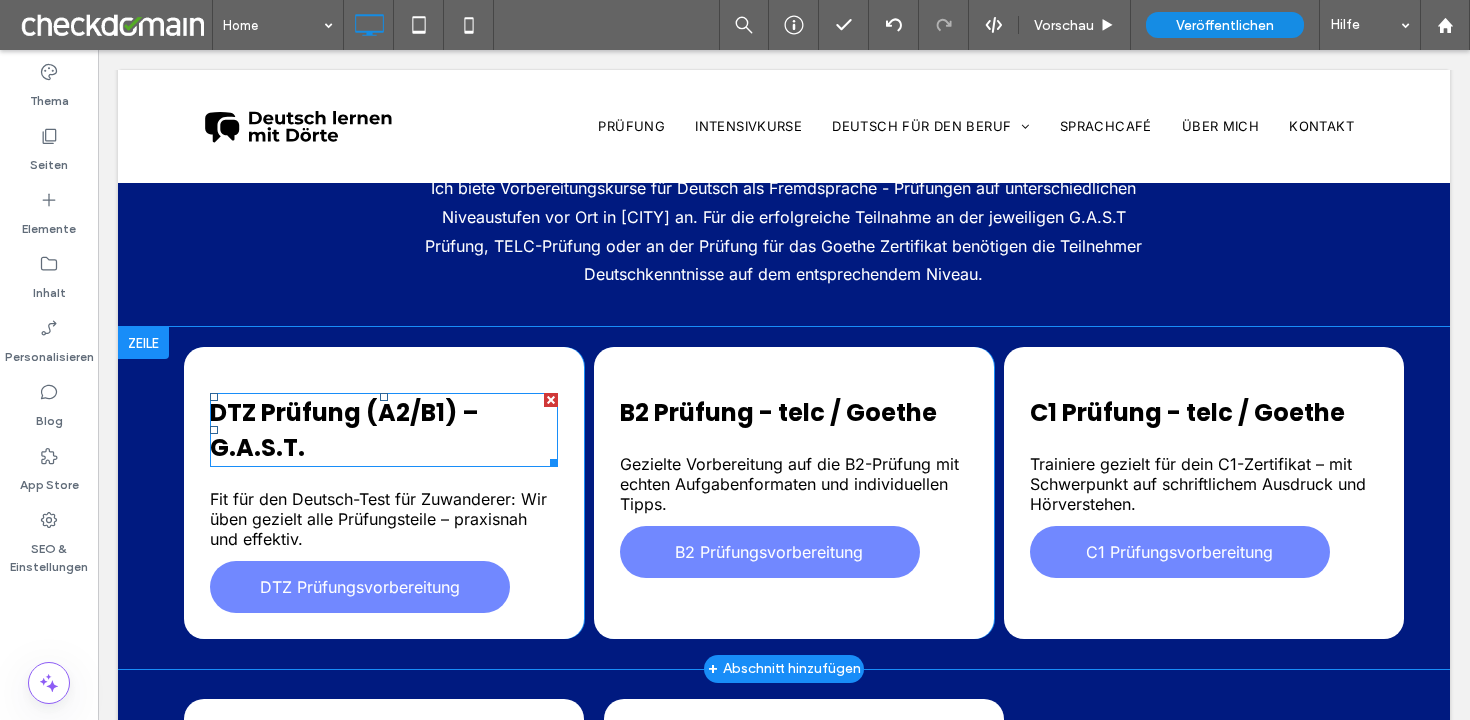 click on "DTZ Prüfung (A2/B1) – G.A.S.T." at bounding box center [344, 430] 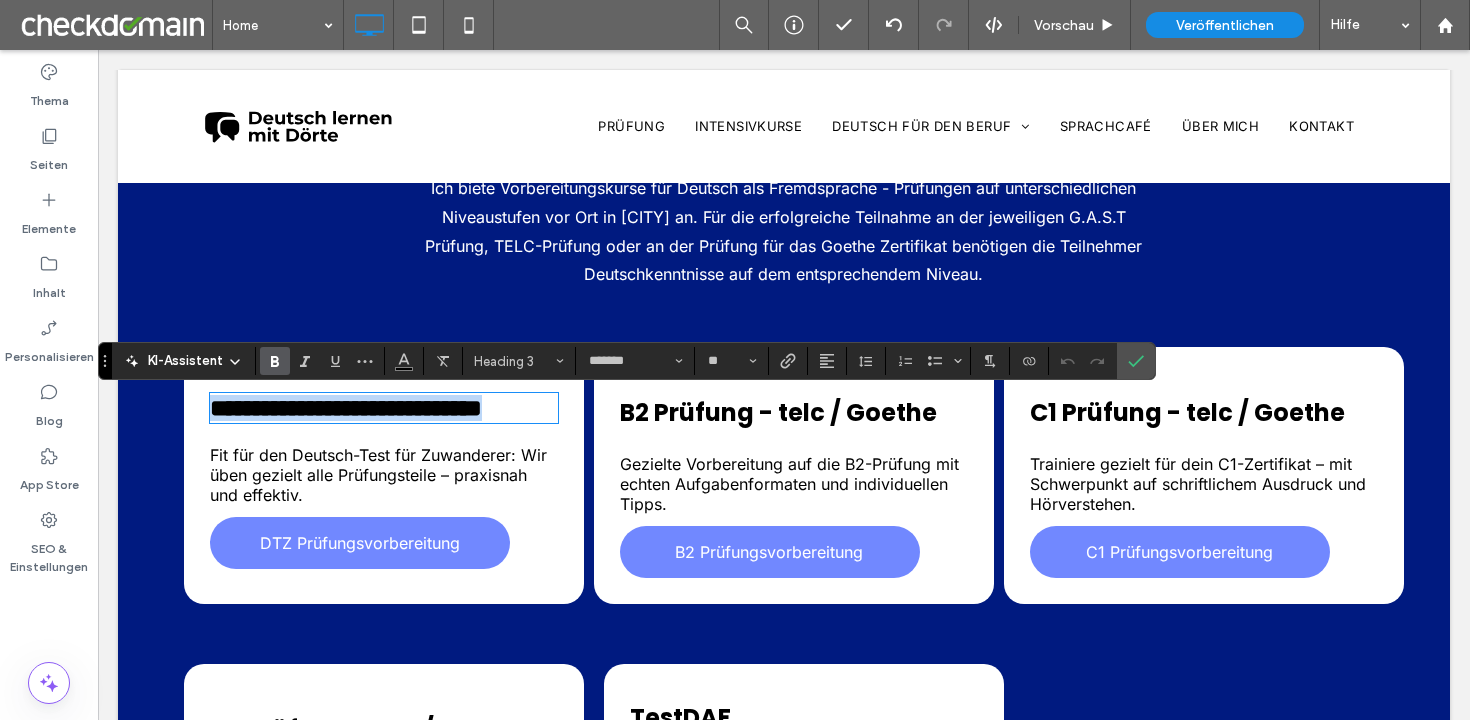 copy on "**********" 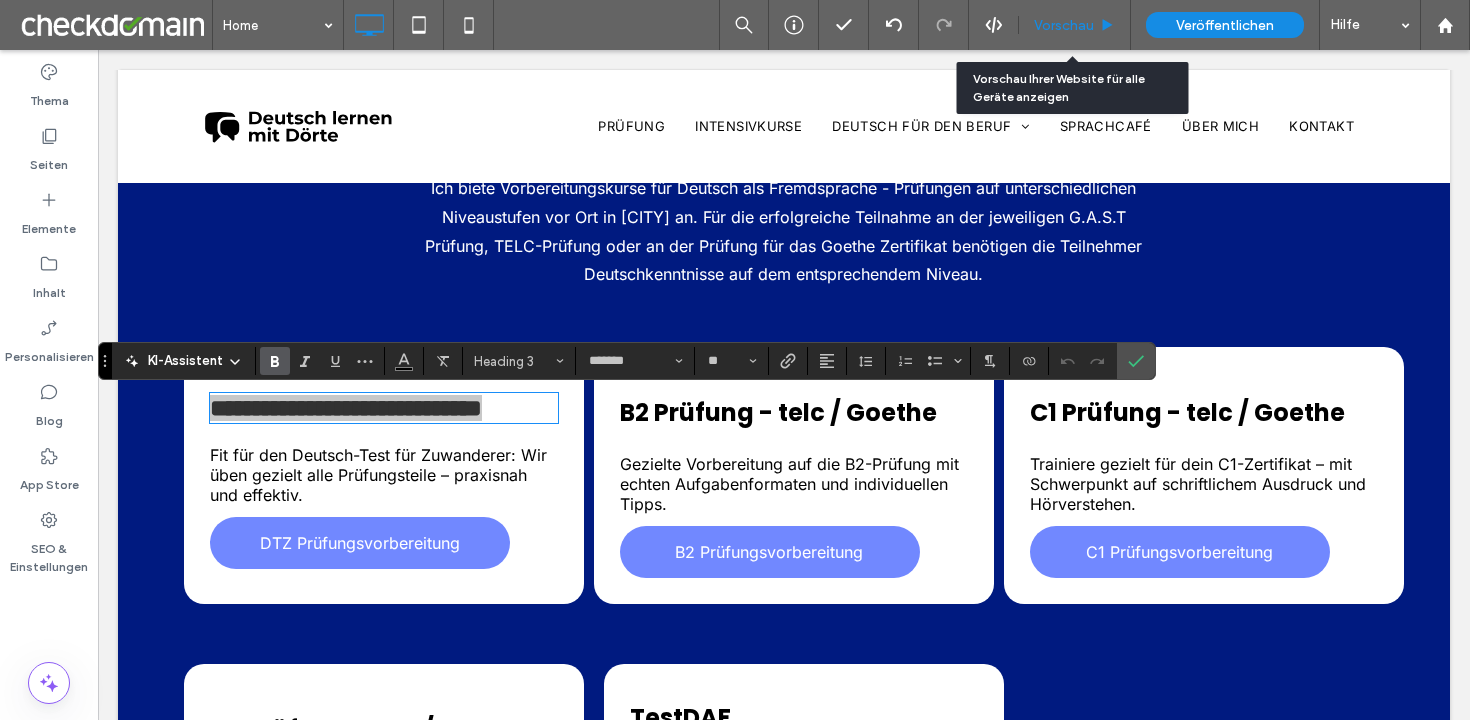 click on "Vorschau" at bounding box center [1064, 25] 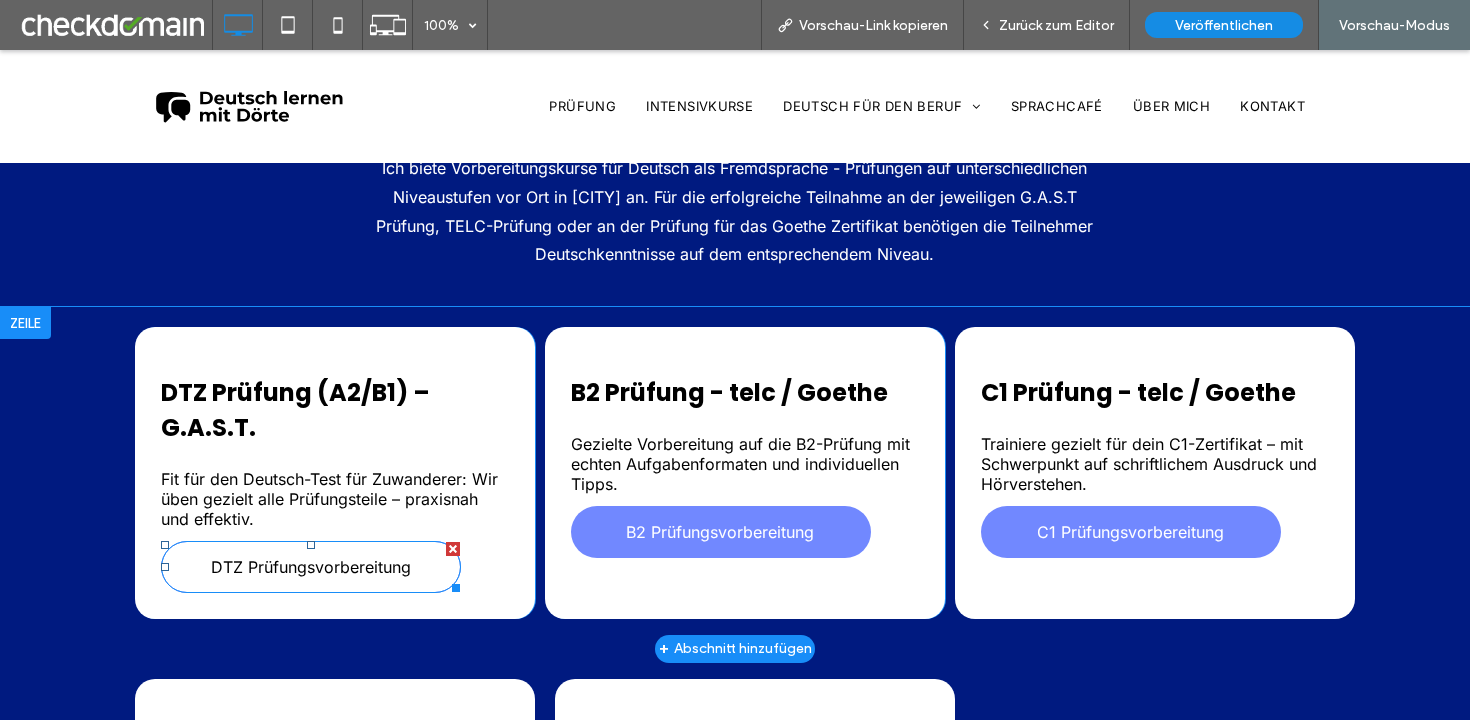 drag, startPoint x: 486, startPoint y: 570, endPoint x: 269, endPoint y: 566, distance: 217.03687 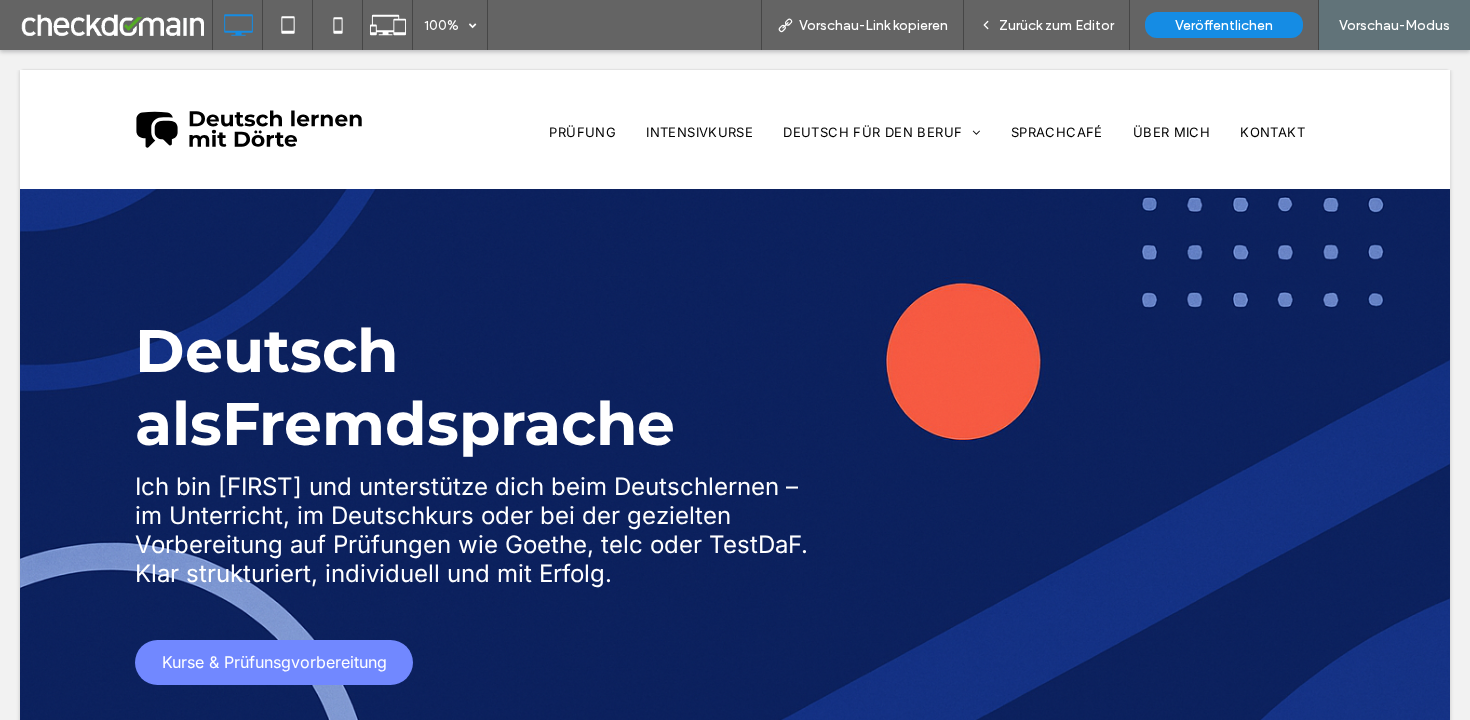 scroll, scrollTop: 0, scrollLeft: 0, axis: both 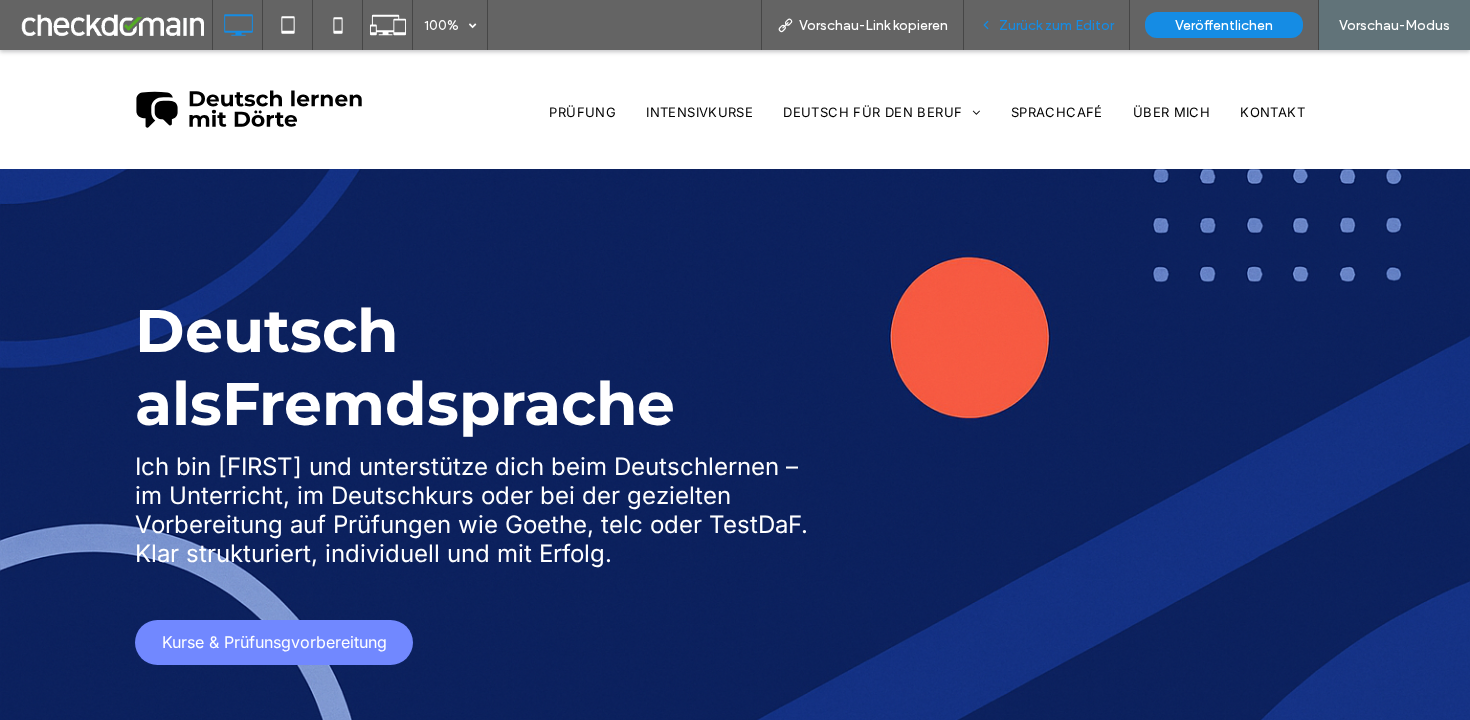 click on "Zurück zum Editor" at bounding box center [1056, 25] 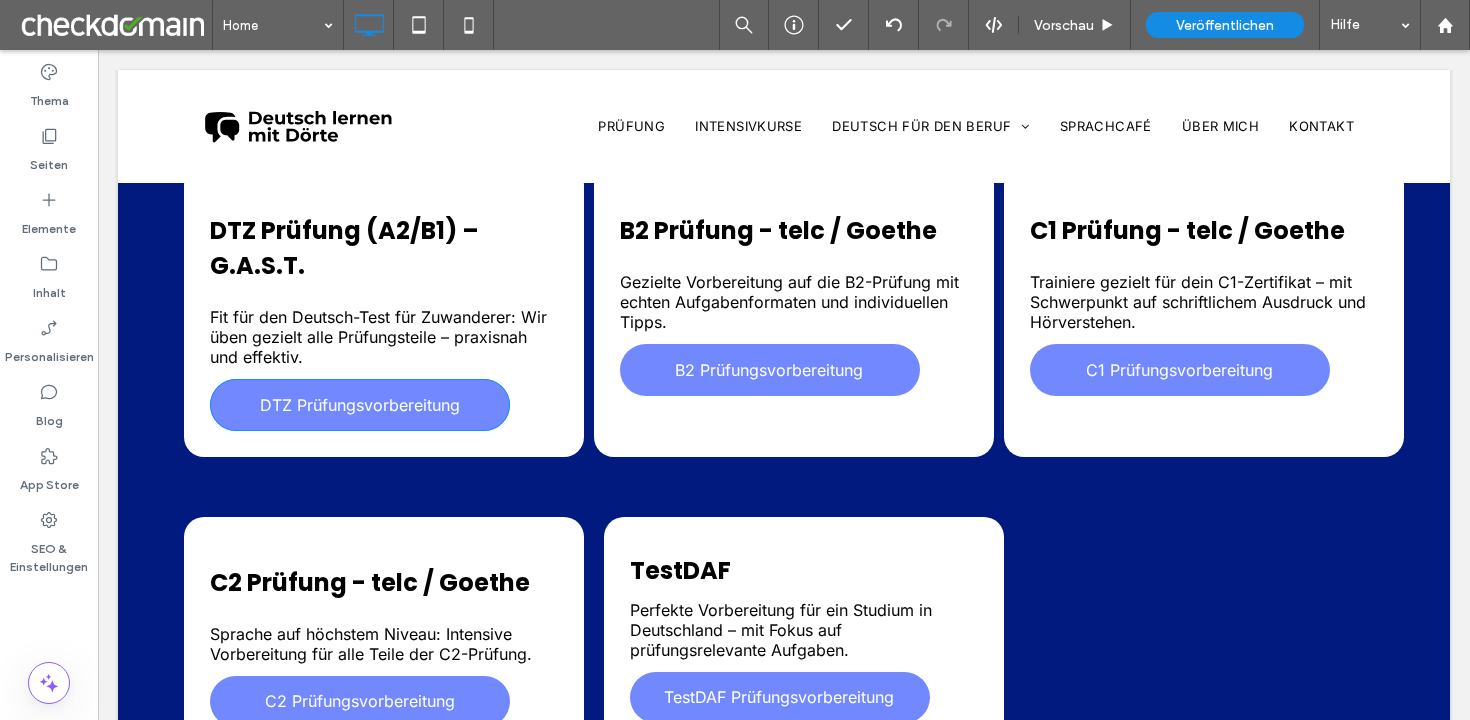 scroll, scrollTop: 1746, scrollLeft: 0, axis: vertical 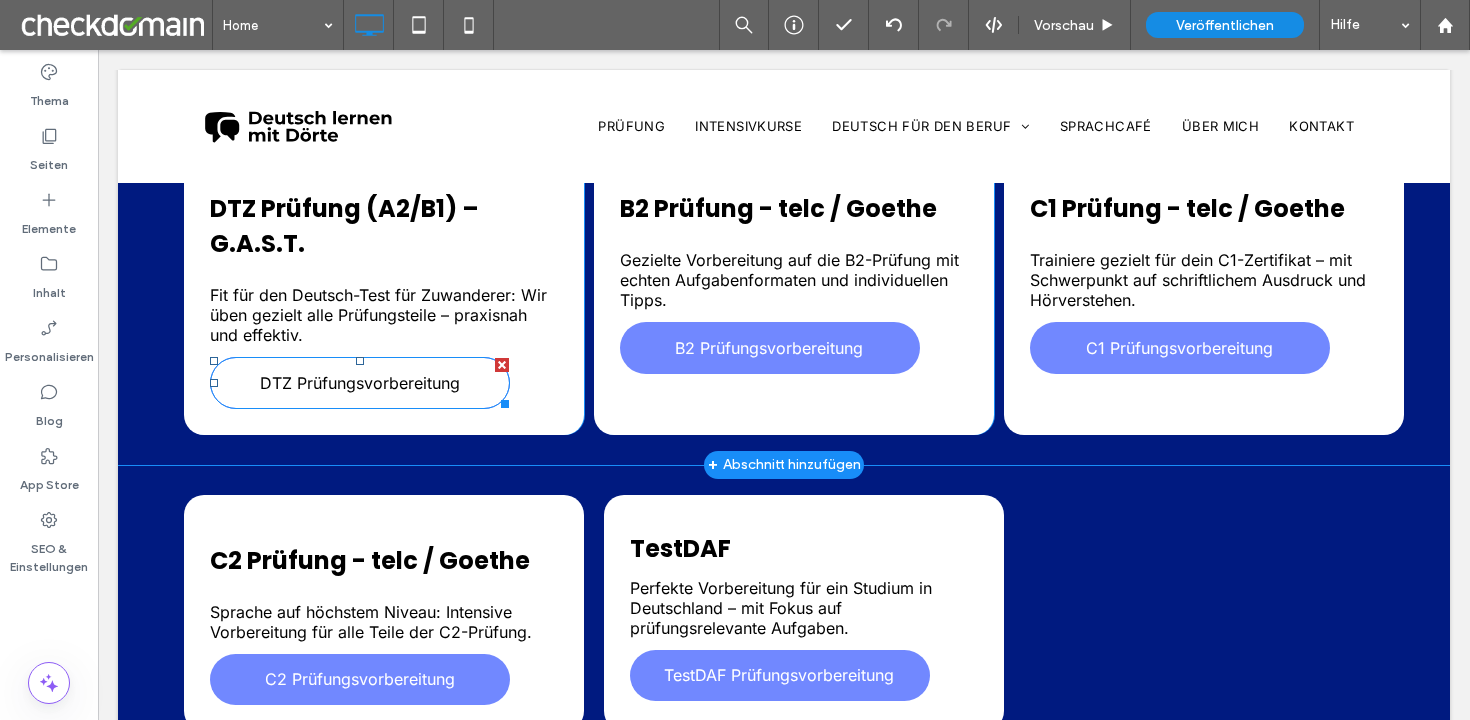 click on "DTZ Prüfungsvorbereitung" at bounding box center [360, 383] 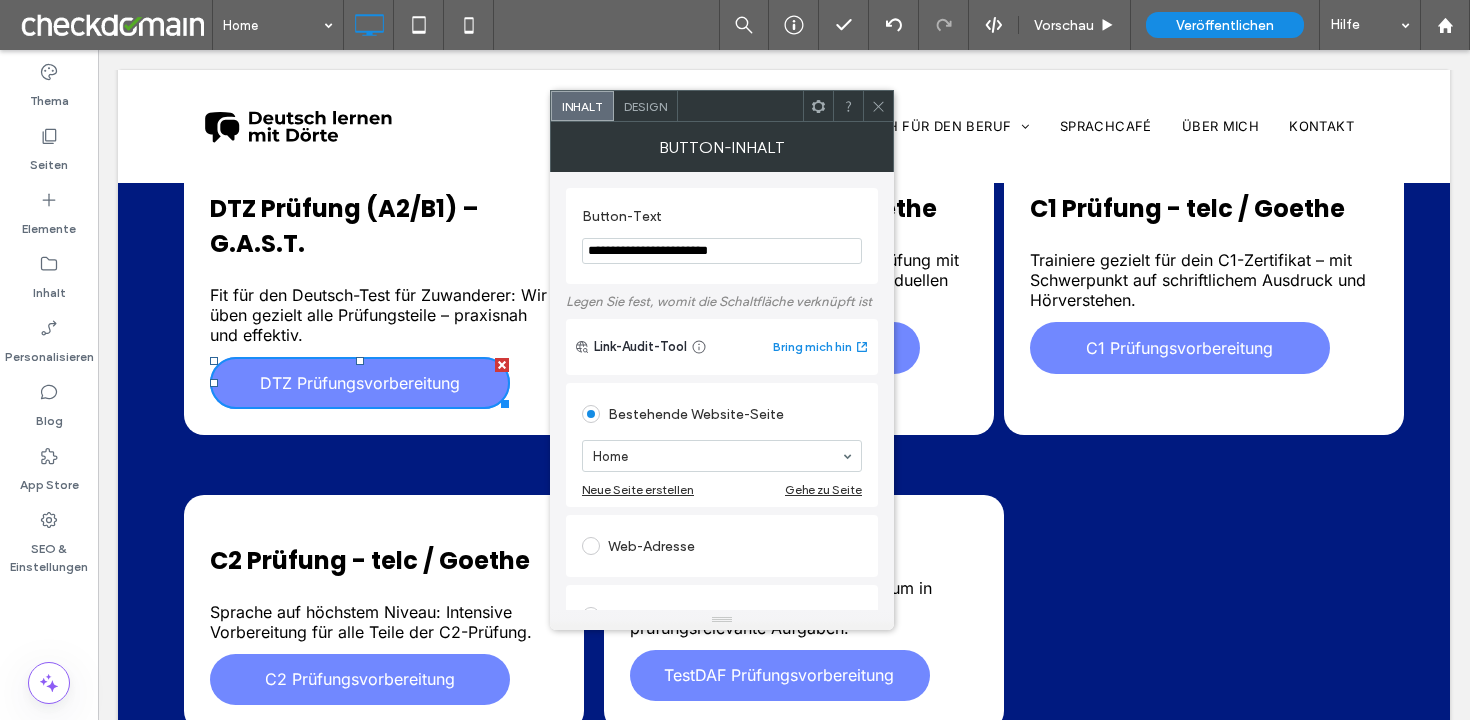 click on "**********" at bounding box center [722, 251] 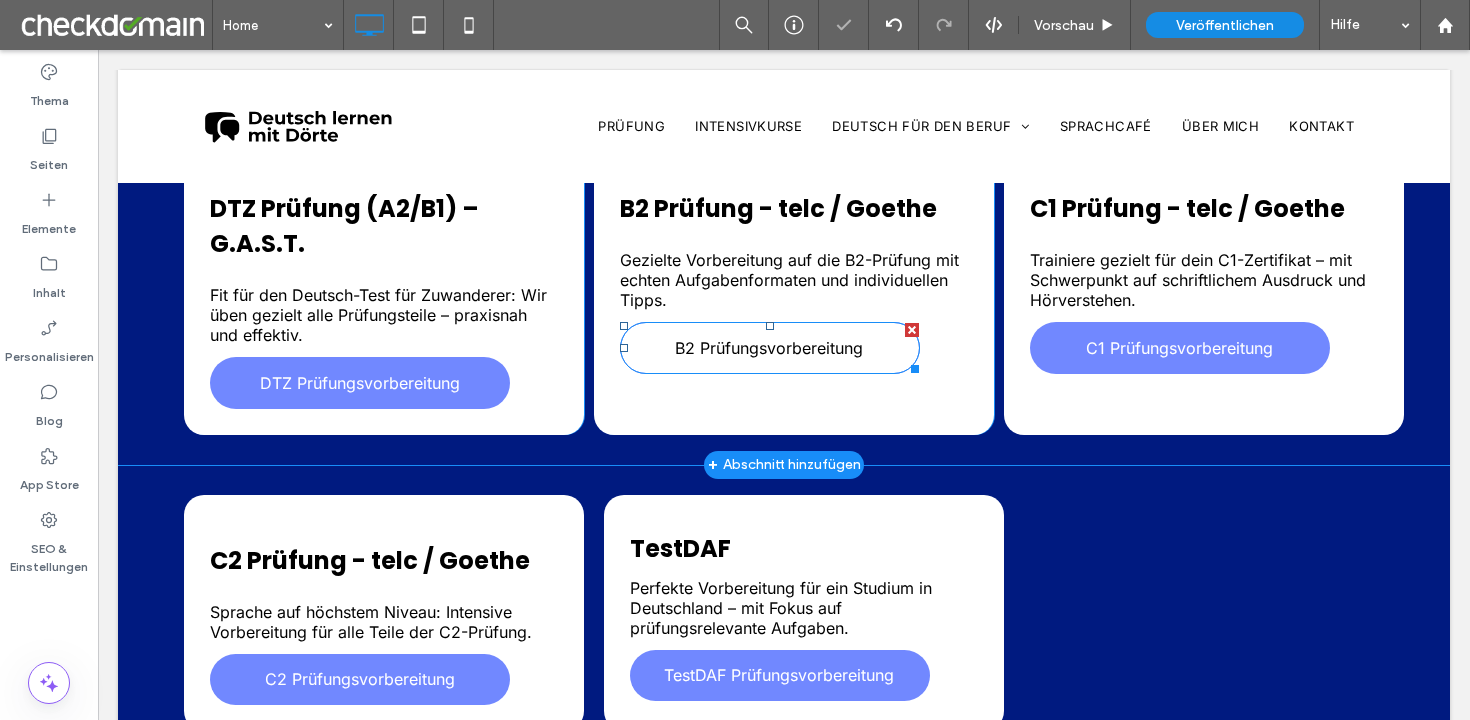 click on "B2 Prüfungsvorbereitung" at bounding box center [769, 348] 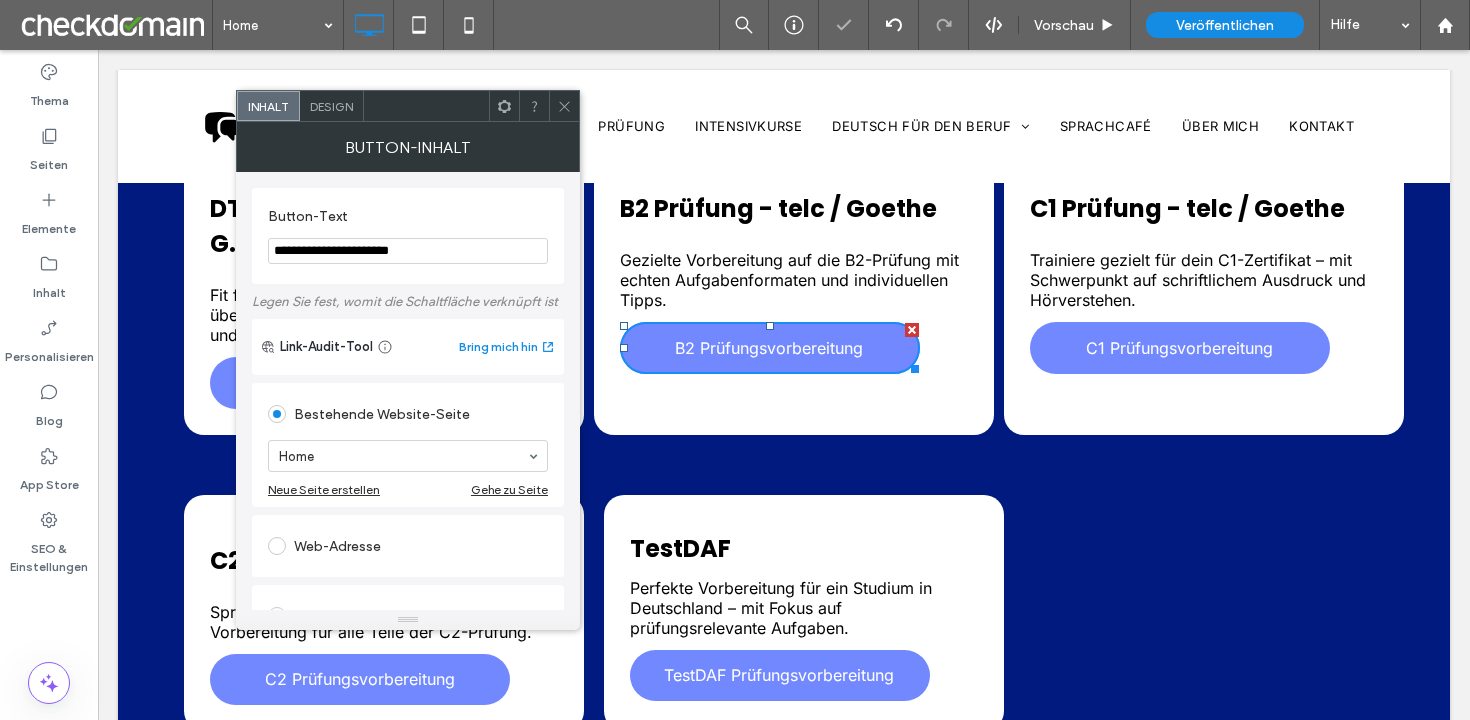 click on "**********" at bounding box center (408, 251) 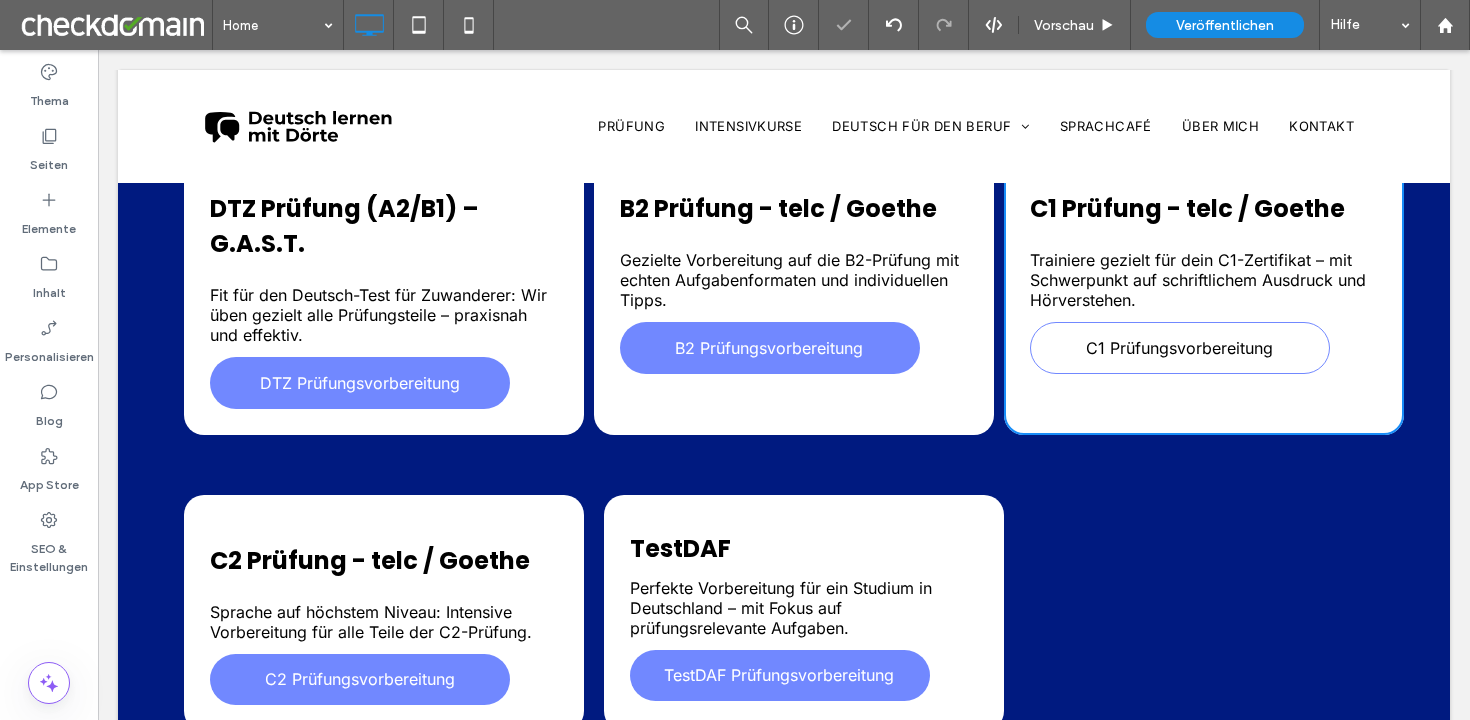 click on "C1 Prüfungsvorbereitung" at bounding box center (1180, 348) 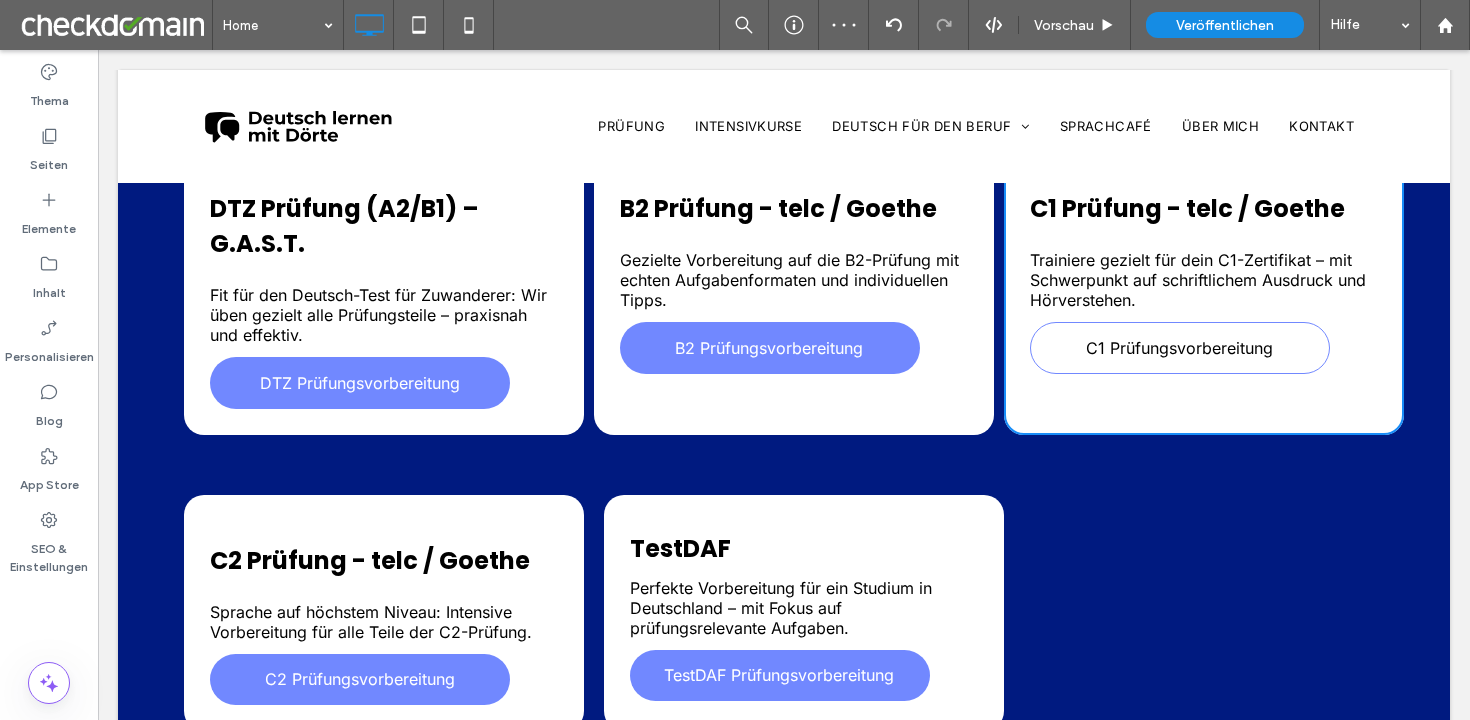 click on "C1 Prüfungsvorbereitung" at bounding box center (1179, 348) 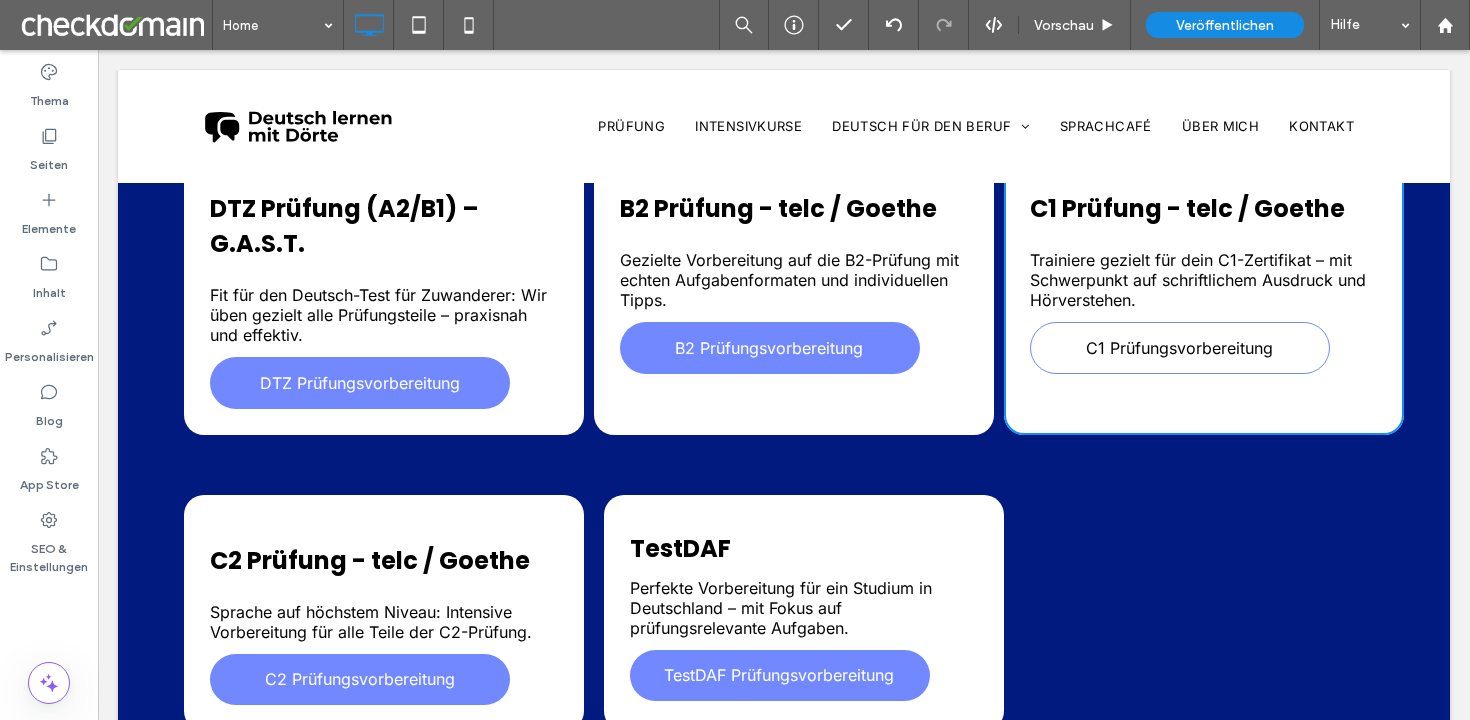 click on "C1 Prüfungsvorbereitung" at bounding box center (1179, 348) 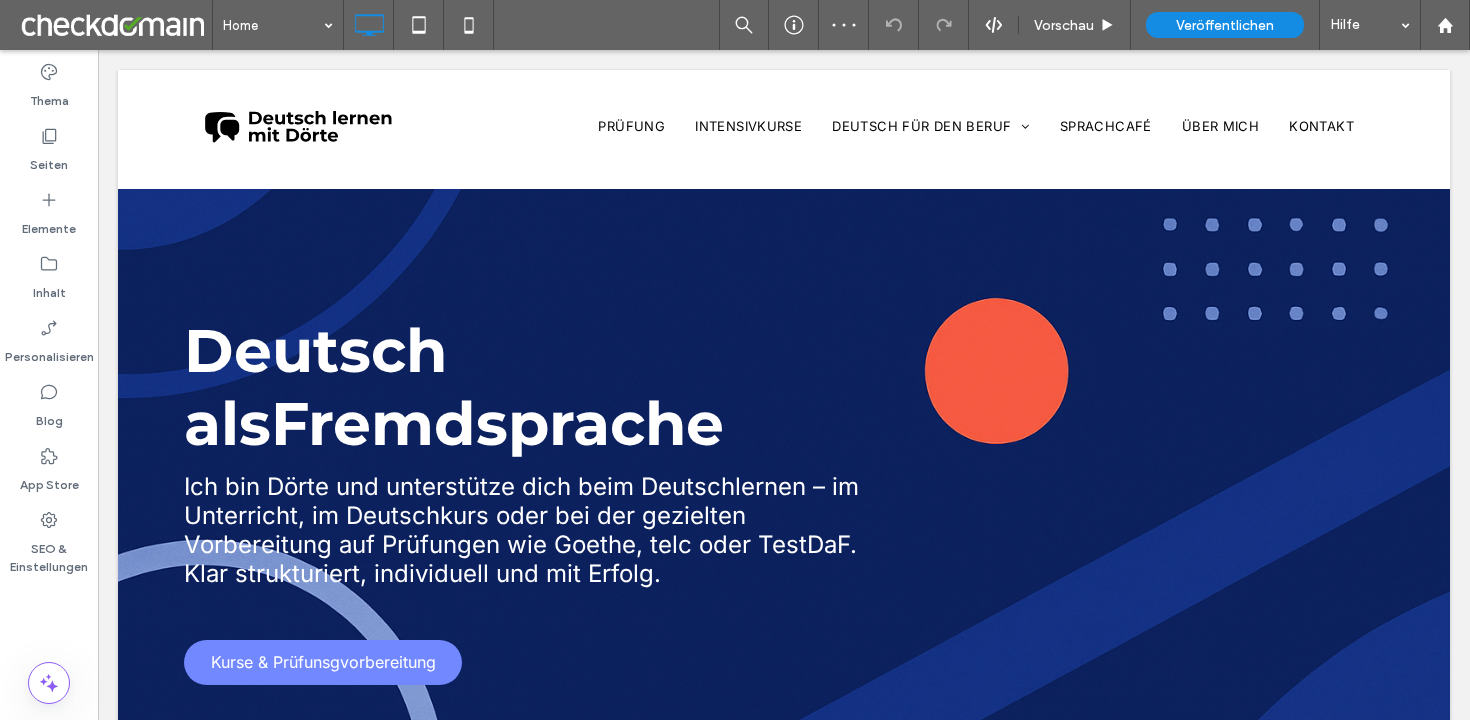 scroll, scrollTop: 1750, scrollLeft: 0, axis: vertical 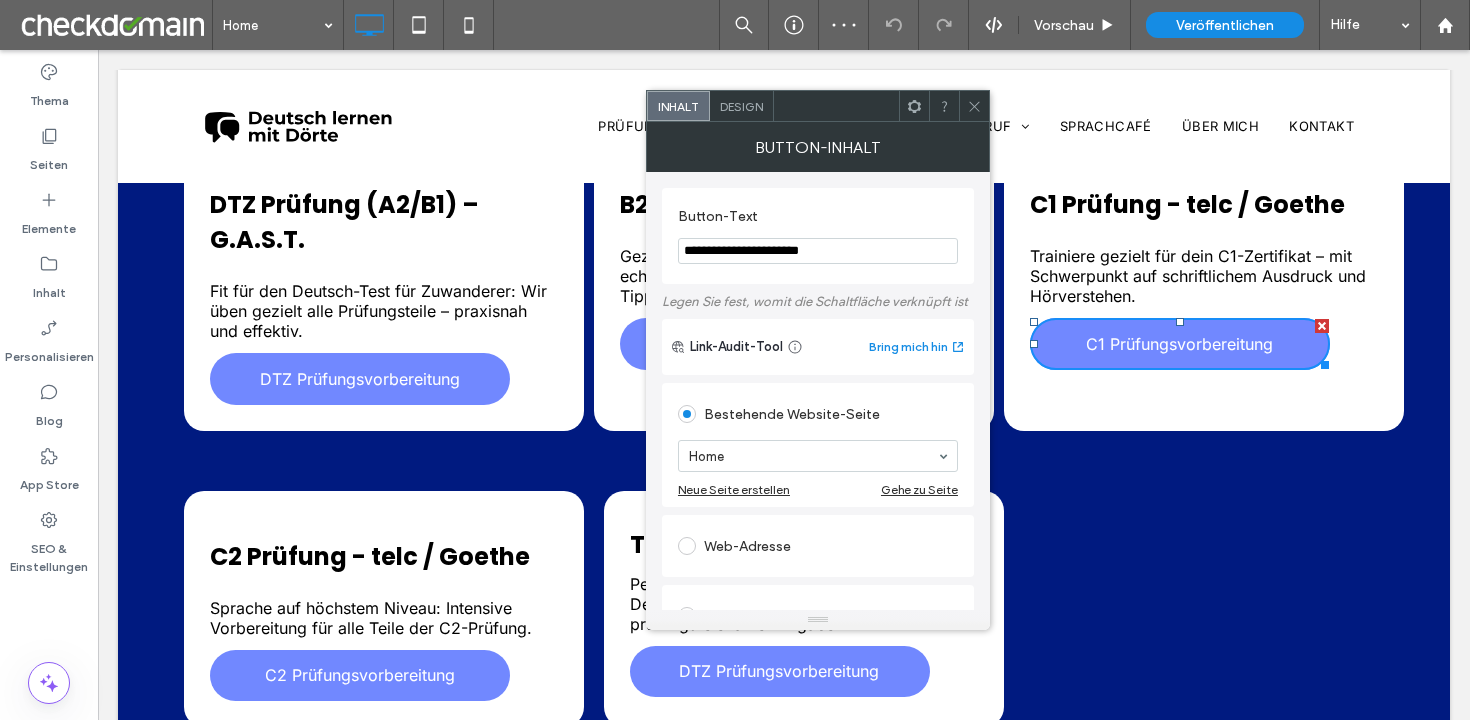 click on "**********" at bounding box center (818, 251) 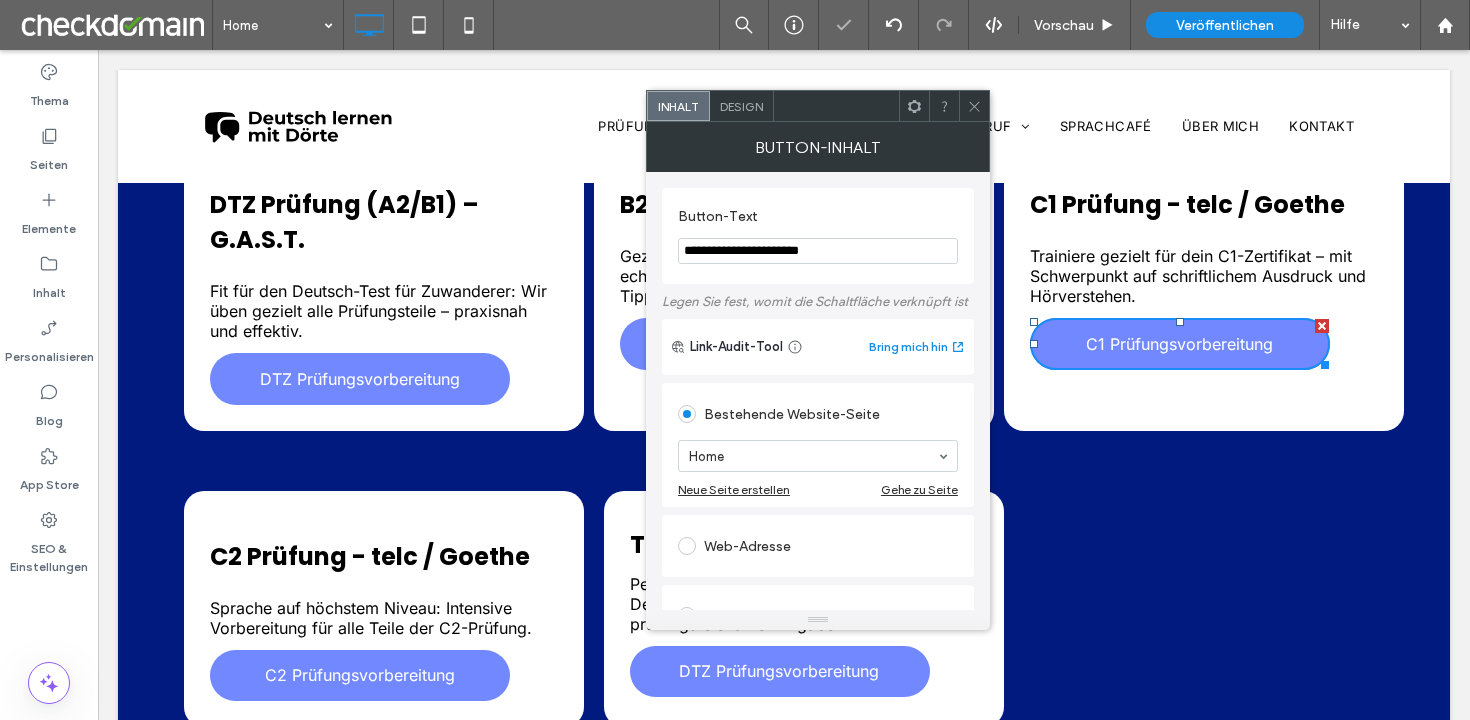 click on "DTZ Prüfung (A2/B1) – G.A.S.T.
Fit für den Deutsch-Test für Zuwanderer: Wir üben gezielt alle Prüfungsteile – praxisnah und effektiv.
DTZ Prüfungsvorbereitung
Click To Paste" at bounding box center (384, 285) 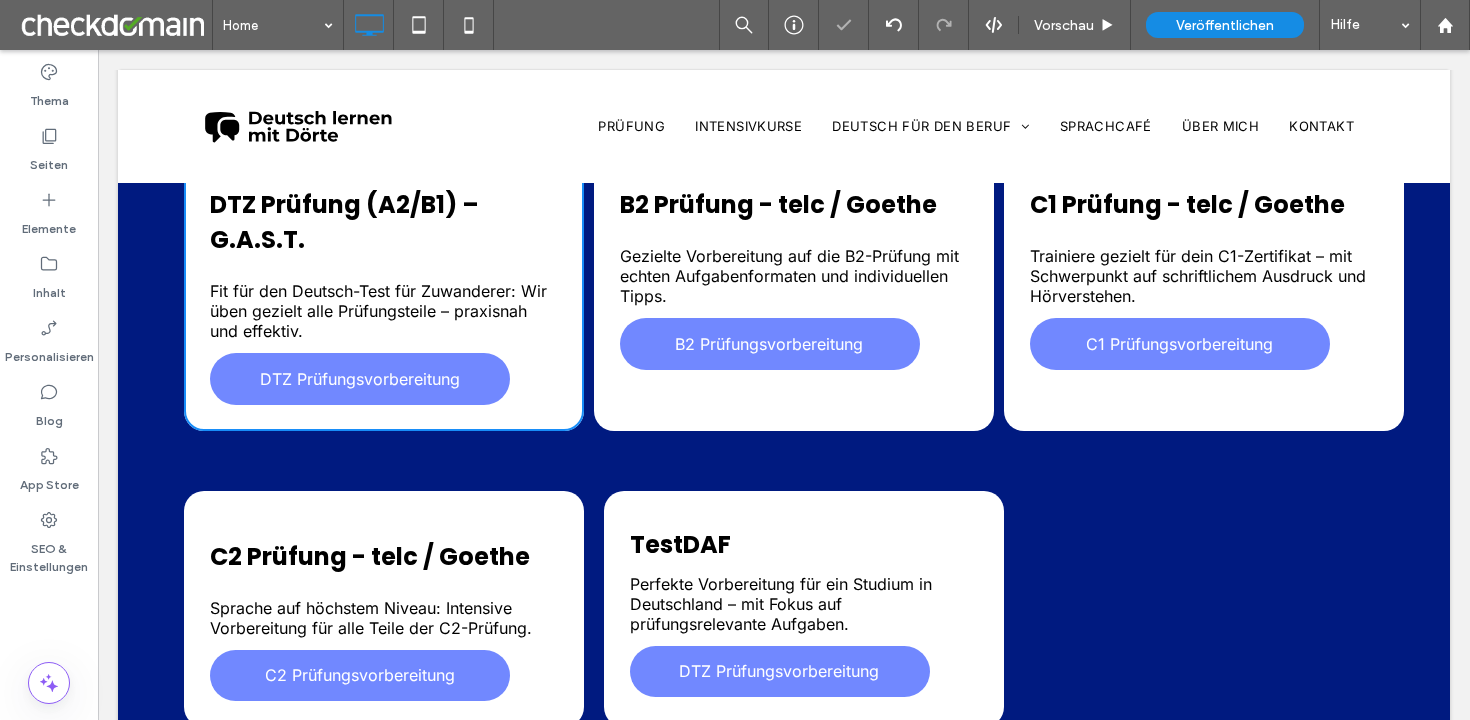 click on "Fit für den Deutsch-Test für Zuwanderer: Wir üben gezielt alle Prüfungsteile – praxisnah und effektiv." at bounding box center (378, 311) 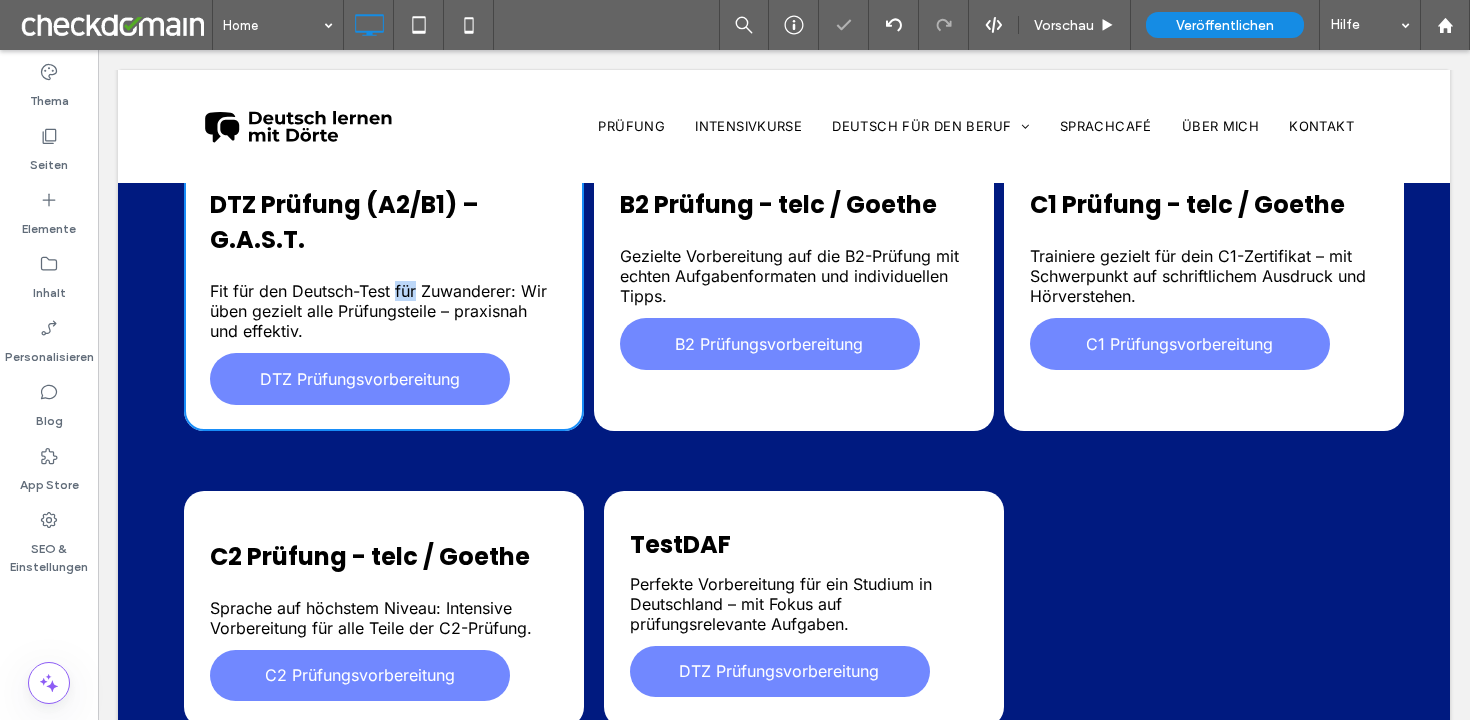 click on "Fit für den Deutsch-Test für Zuwanderer: Wir üben gezielt alle Prüfungsteile – praxisnah und effektiv." at bounding box center [378, 311] 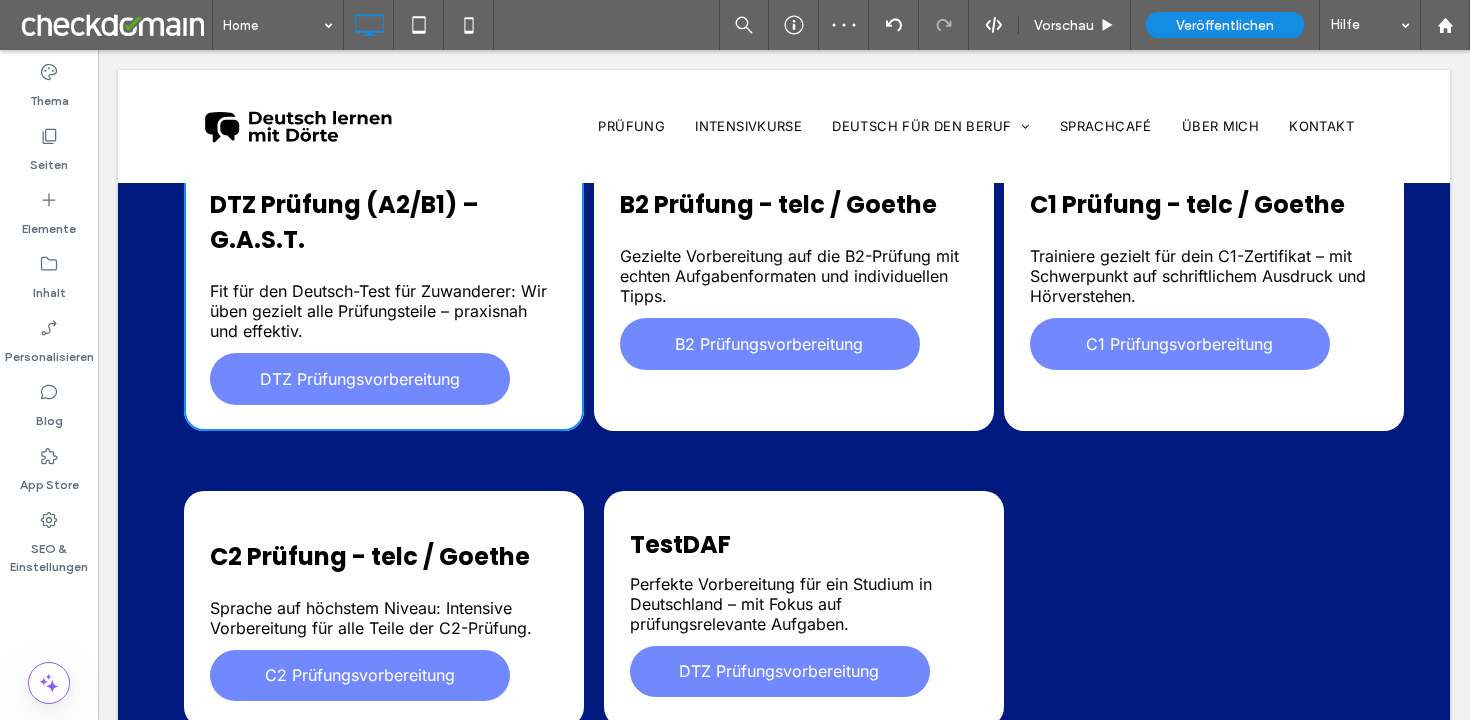 click on "Fit für den Deutsch-Test für Zuwanderer: Wir üben gezielt alle Prüfungsteile – praxisnah und effektiv." at bounding box center [378, 311] 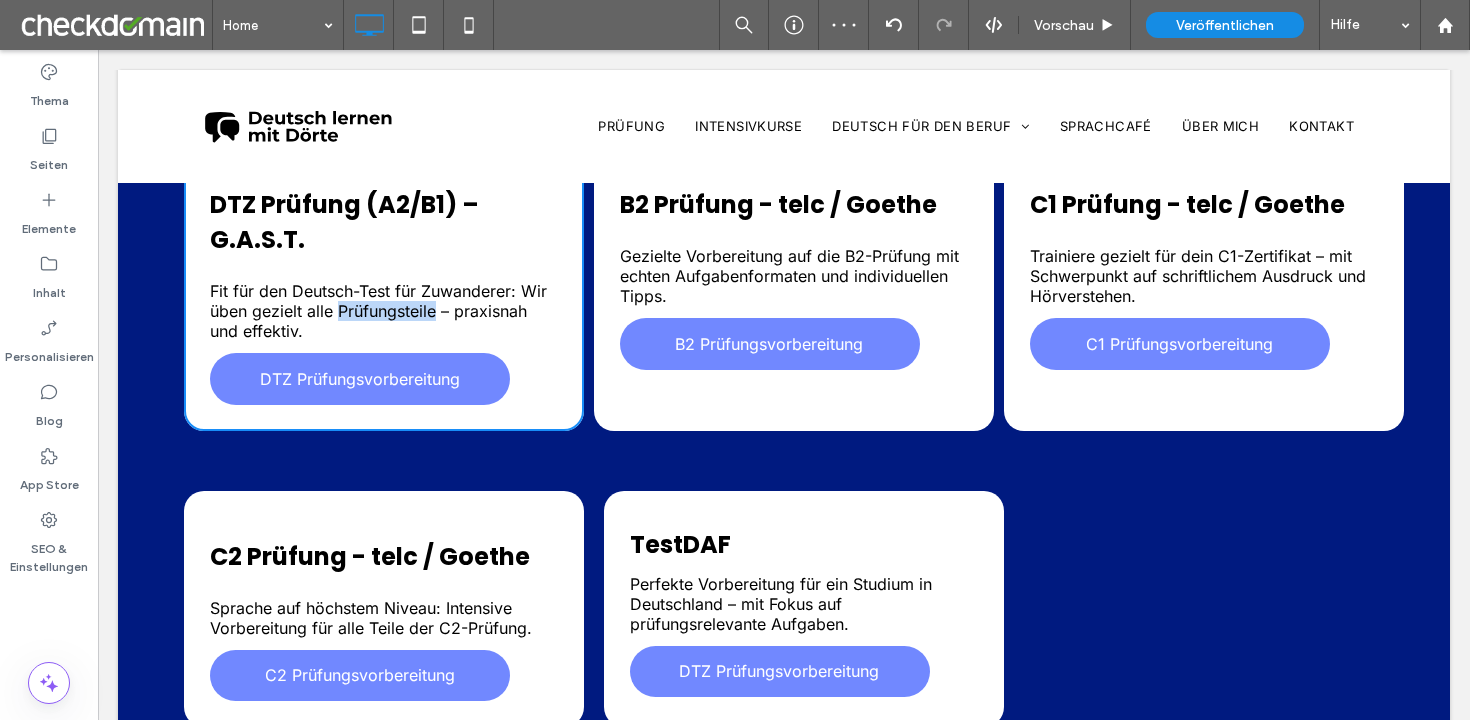 click on "Fit für den Deutsch-Test für Zuwanderer: Wir üben gezielt alle Prüfungsteile – praxisnah und effektiv." at bounding box center (378, 311) 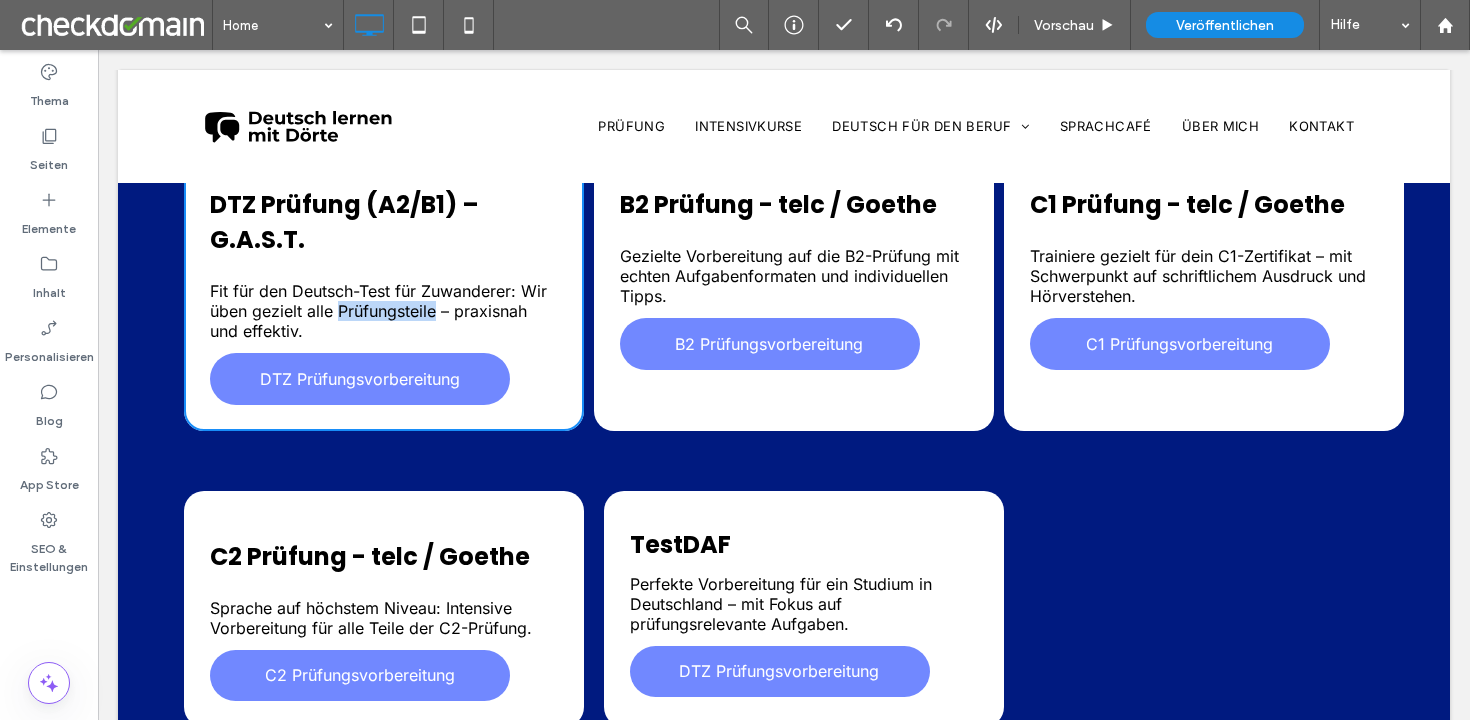 click on "Fit für den Deutsch-Test für Zuwanderer: Wir üben gezielt alle Prüfungsteile – praxisnah und effektiv." at bounding box center [378, 311] 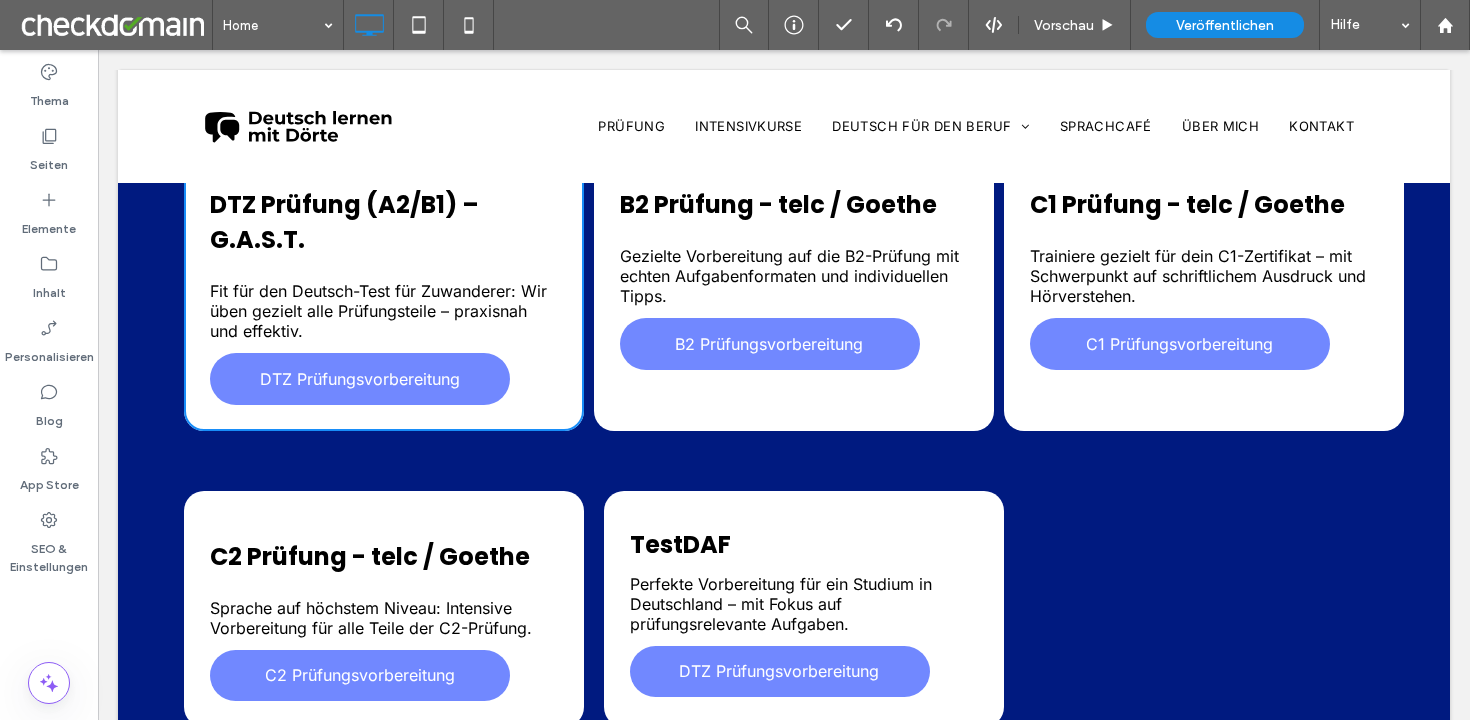 click on "DTZ Prüfung (A2/B1) – G.A.S.T.
Fit für den Deutsch-Test für Zuwanderer: Wir üben gezielt alle Prüfungsteile – praxisnah und effektiv.
DTZ Prüfungsvorbereitung
Click To Paste
B2 Prüfung - telc / Goethe ﻿
Gezielte Vorbereitung auf die B2-Prüfung mit echten Aufgabenformaten und individuellen Tipps.
B2 Prüfungsvorbereitung
Click To Paste
C1 Prüfung - telc / Goethe ﻿
Trainiere gezielt für dein C1-Zertifikat – mit Schwerpunkt auf schriftlichem Ausdruck und Hörverstehen.
C1 Prüfungsvorbereitung
Click To Paste
Zeile + Abschnitt hinzufügen" at bounding box center [784, 290] 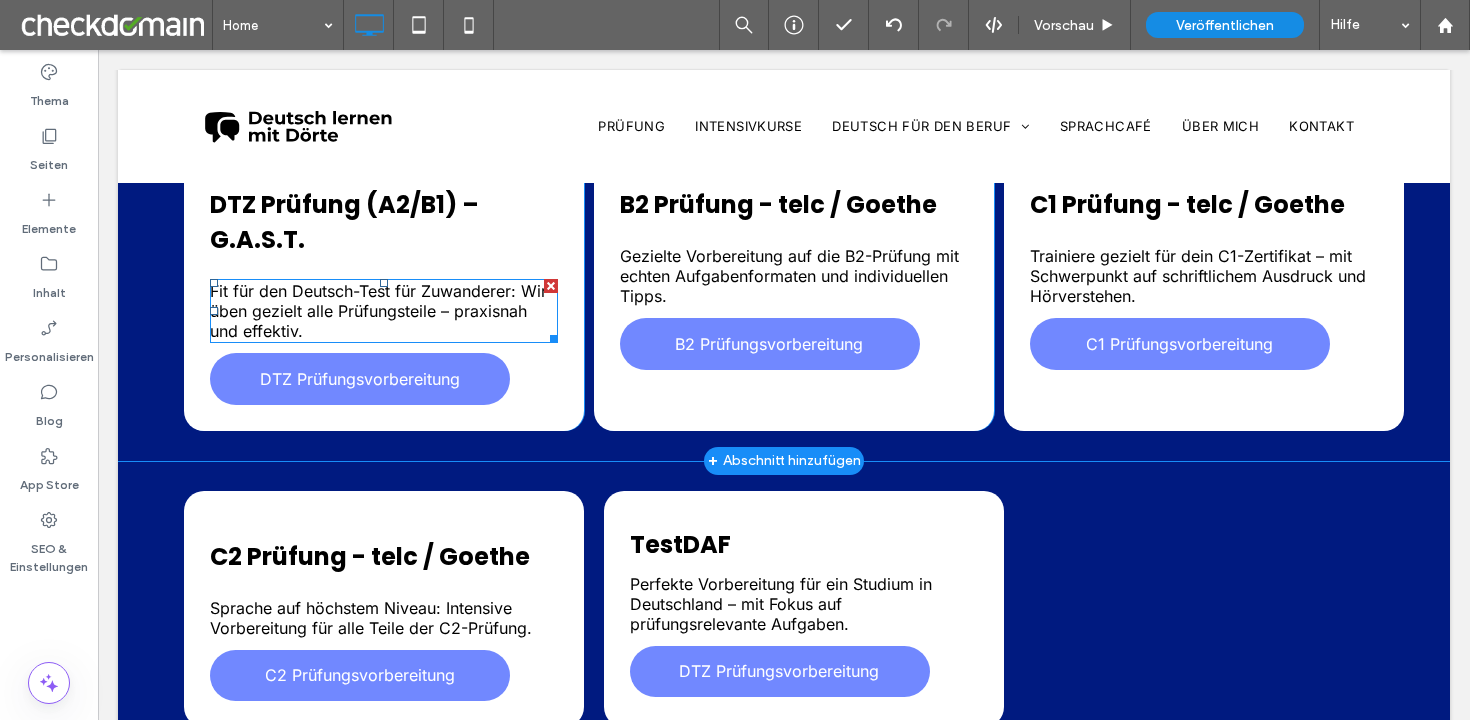 click on "Fit für den Deutsch-Test für Zuwanderer: Wir üben gezielt alle Prüfungsteile – praxisnah und effektiv." at bounding box center [378, 311] 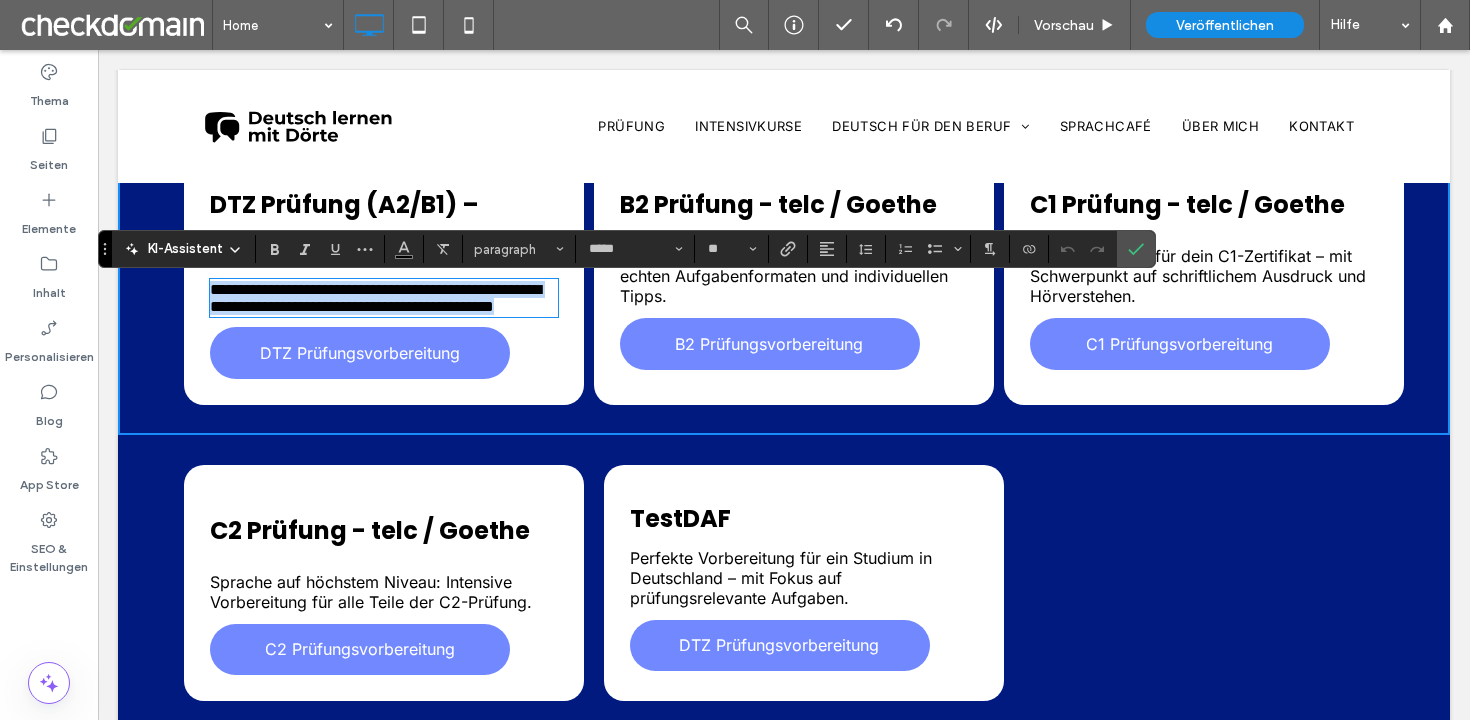 copy on "**********" 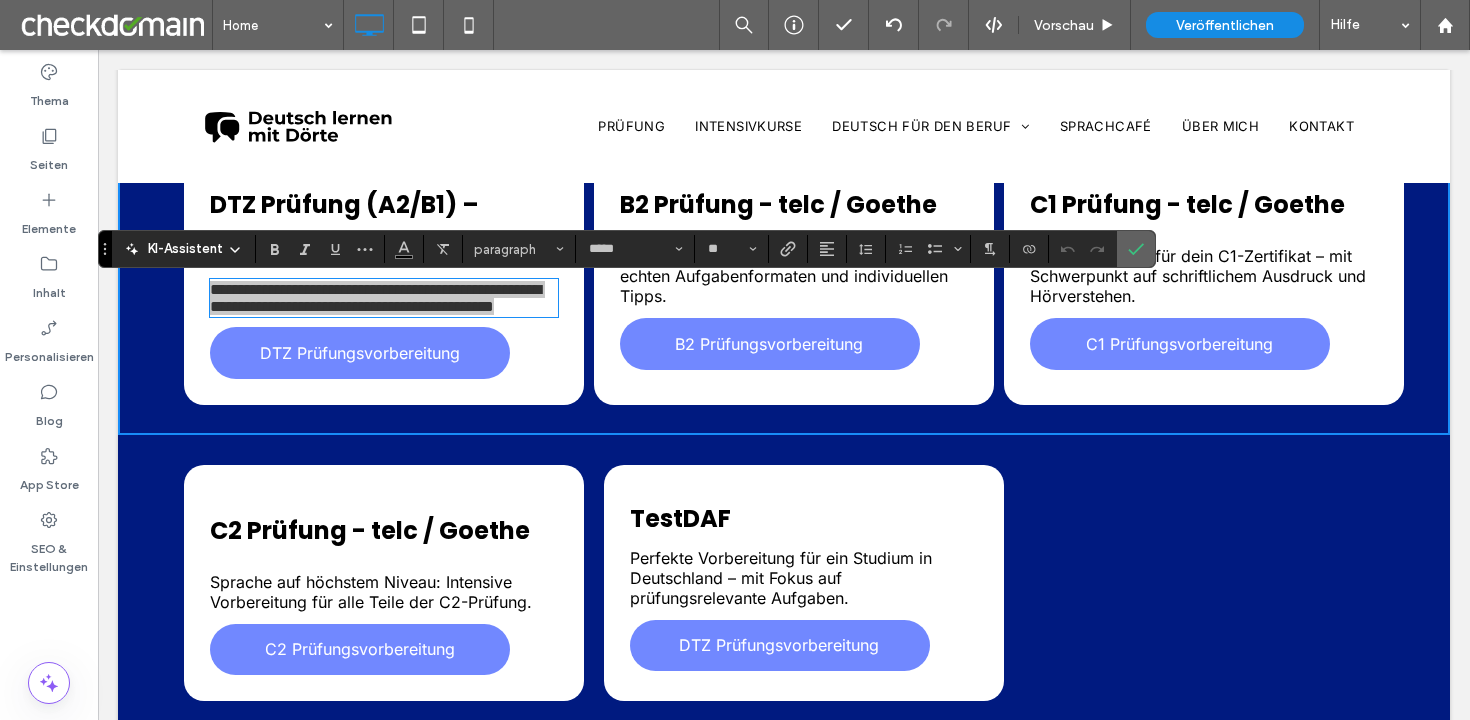 click 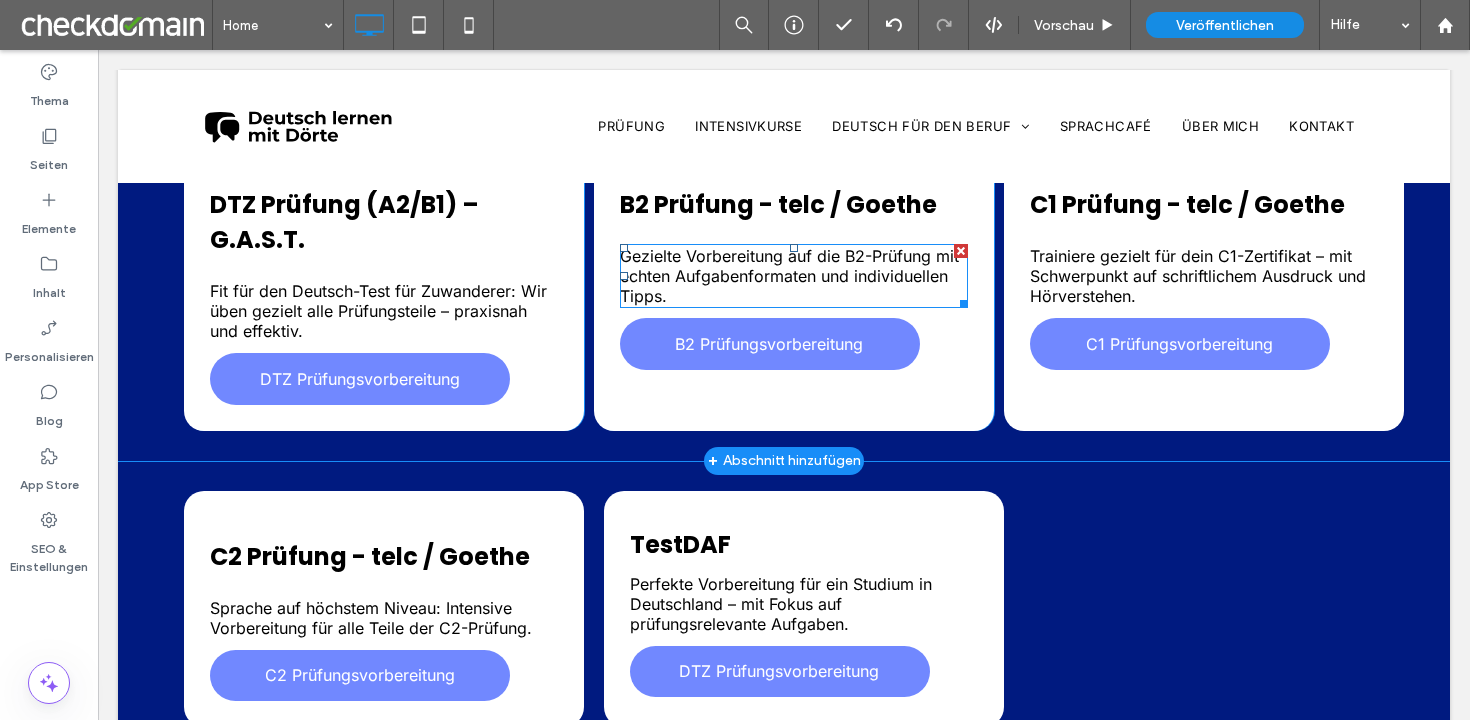 click on "Gezielte Vorbereitung auf die B2-Prüfung mit echten Aufgabenformaten und individuellen Tipps." at bounding box center [789, 276] 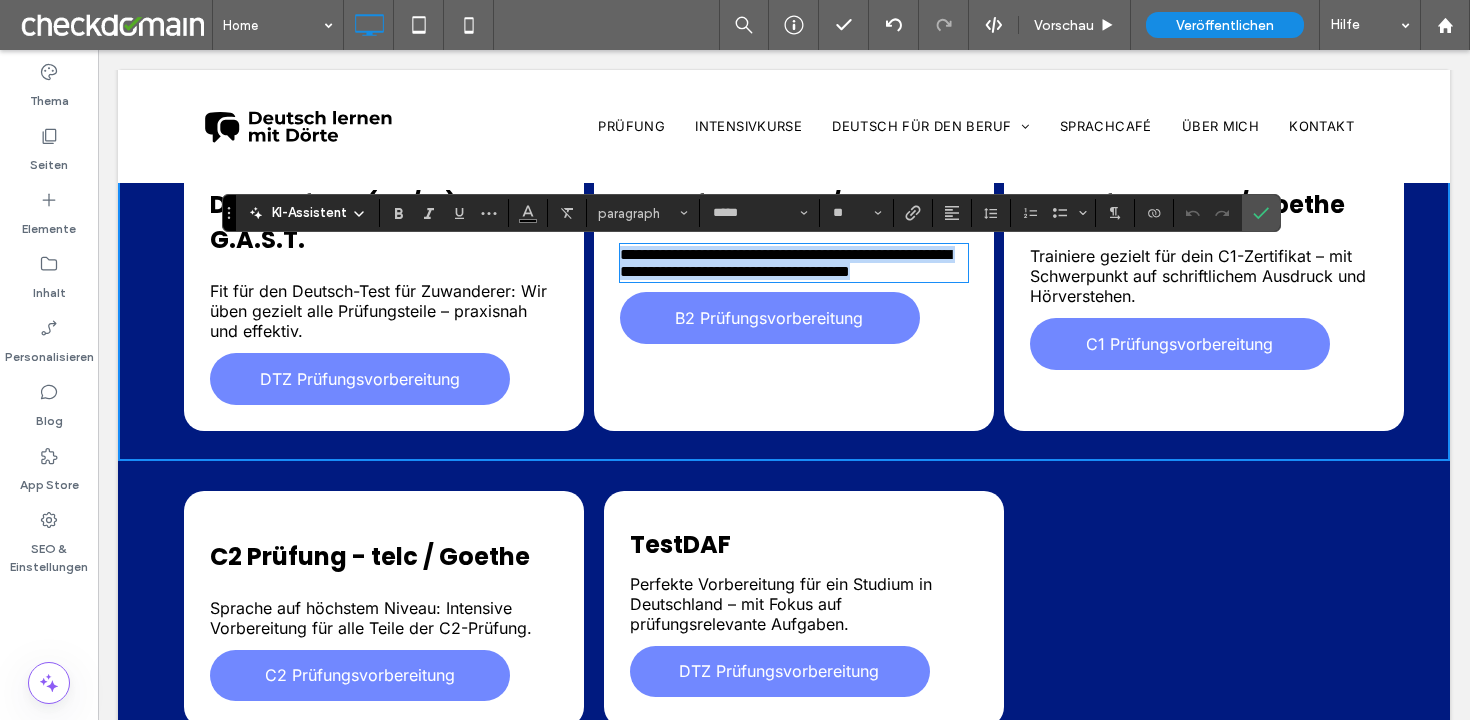 copy on "**********" 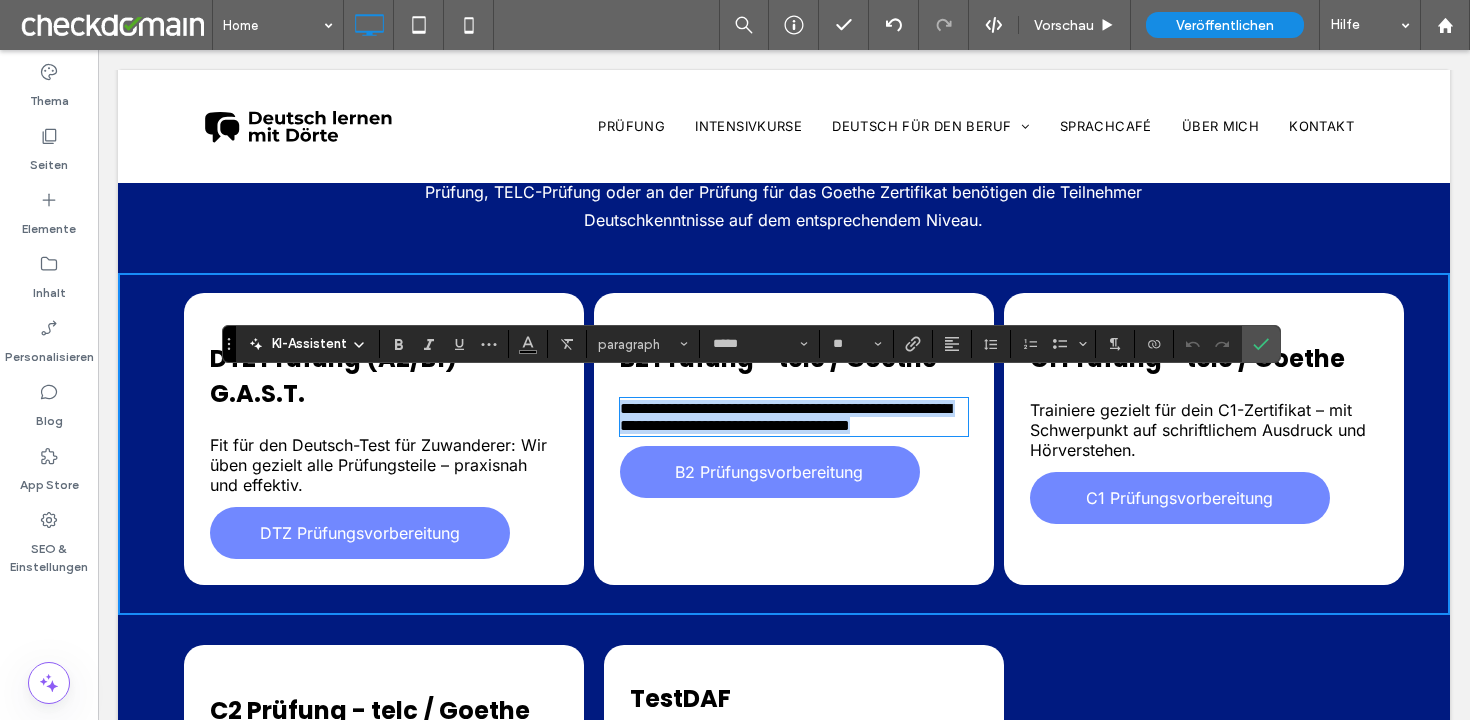 scroll, scrollTop: 1589, scrollLeft: 0, axis: vertical 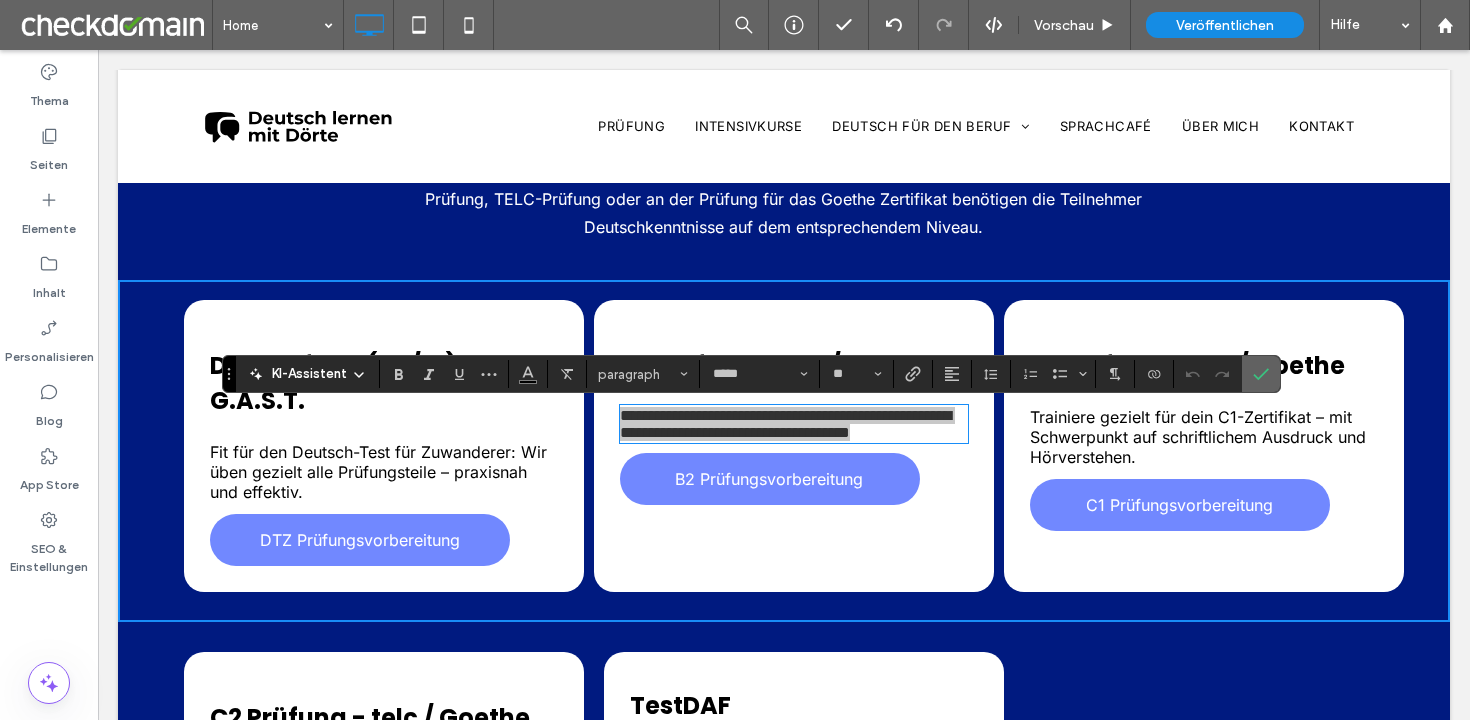 click at bounding box center (1261, 374) 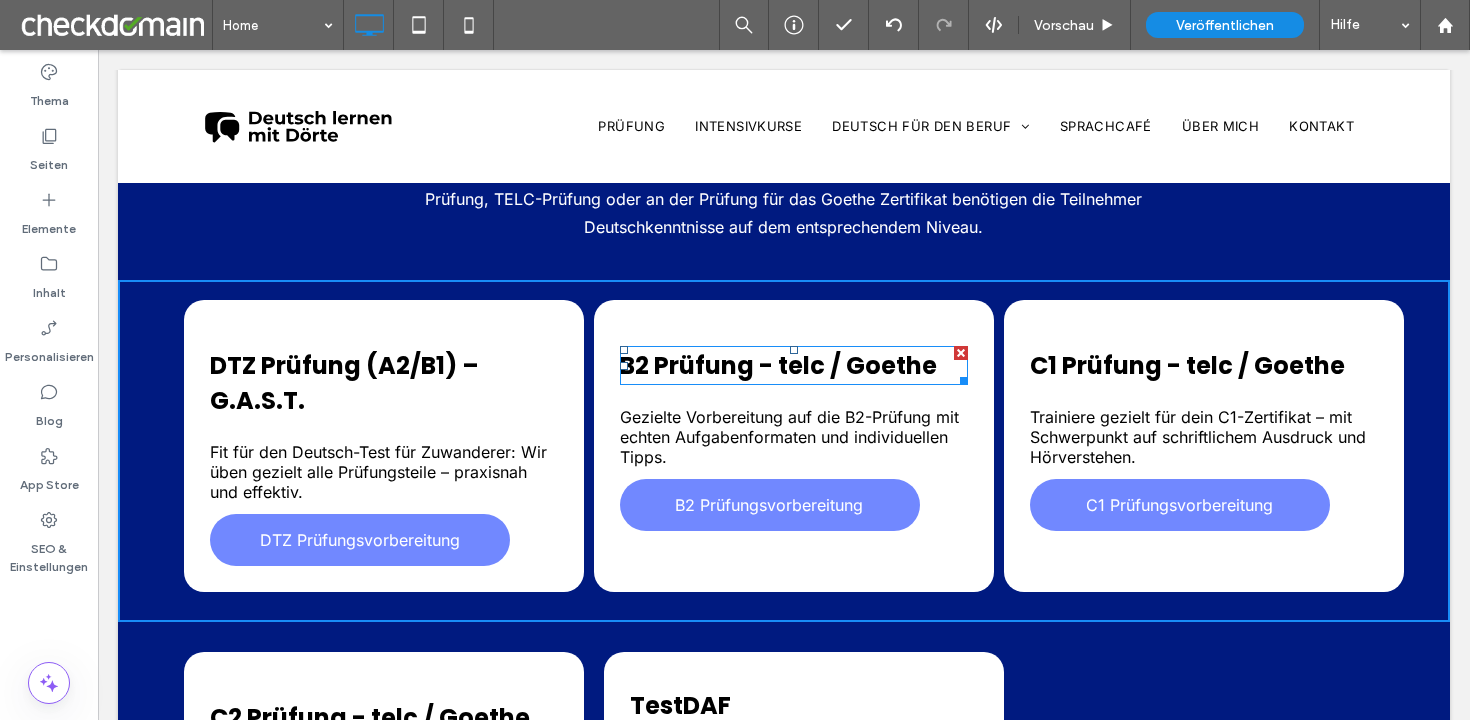 click on "B2 Prüfung - telc / Goethe" at bounding box center (778, 365) 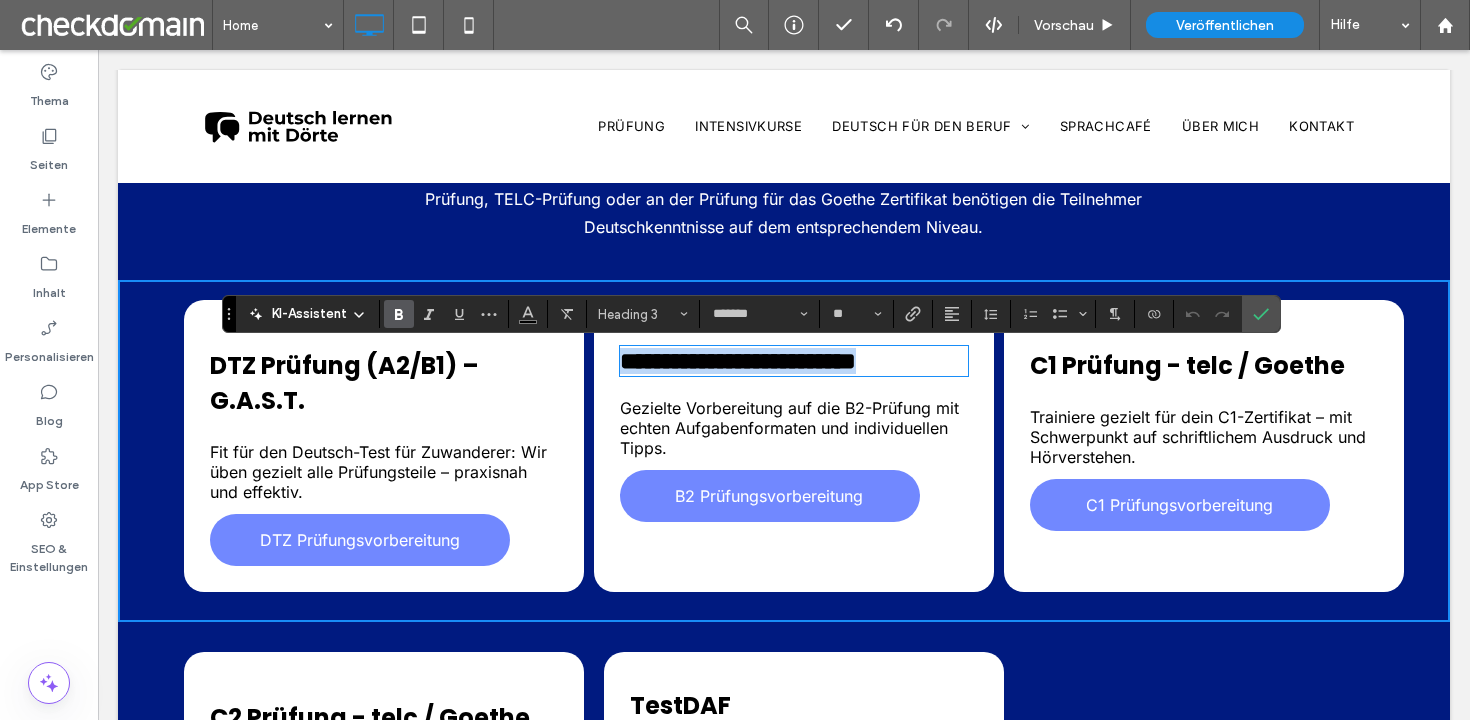 copy on "**********" 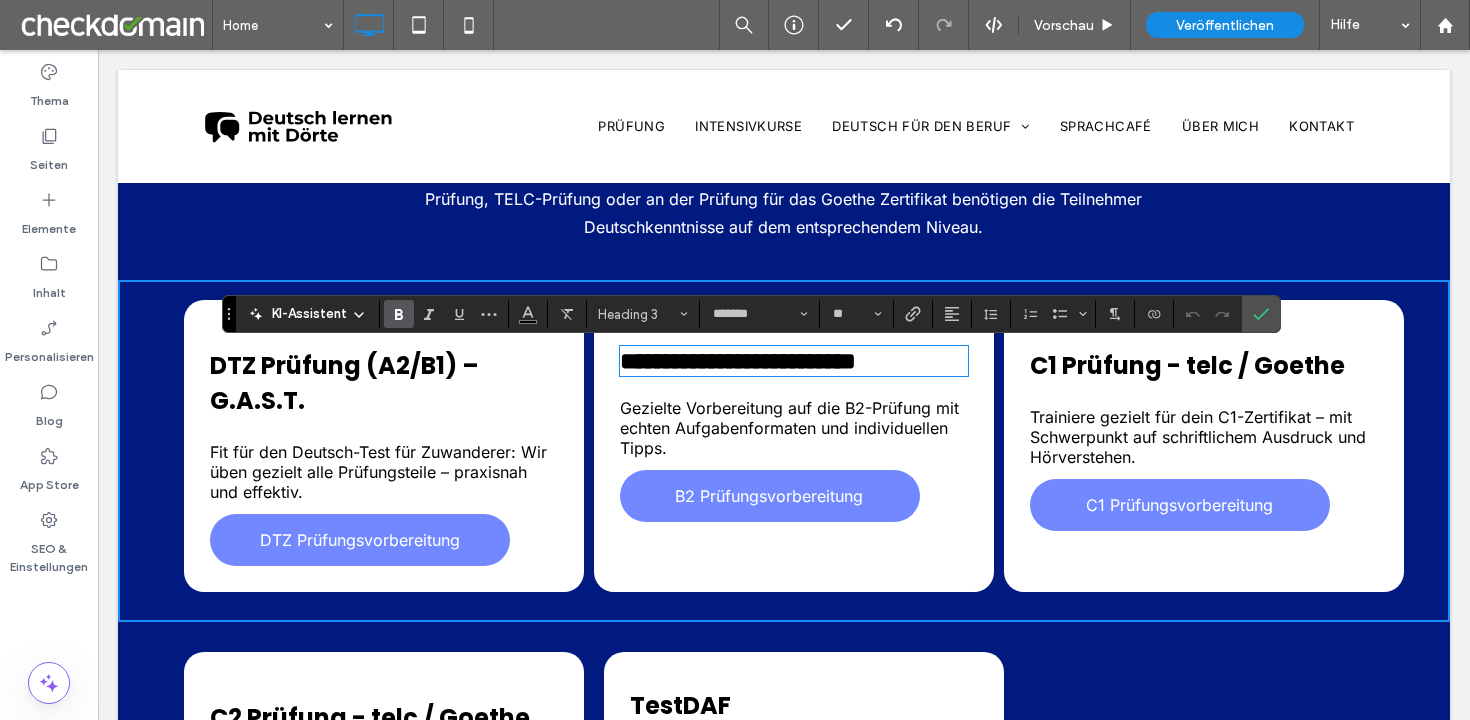 click on "C1 Prüfung - telc / Goethe" at bounding box center [1187, 365] 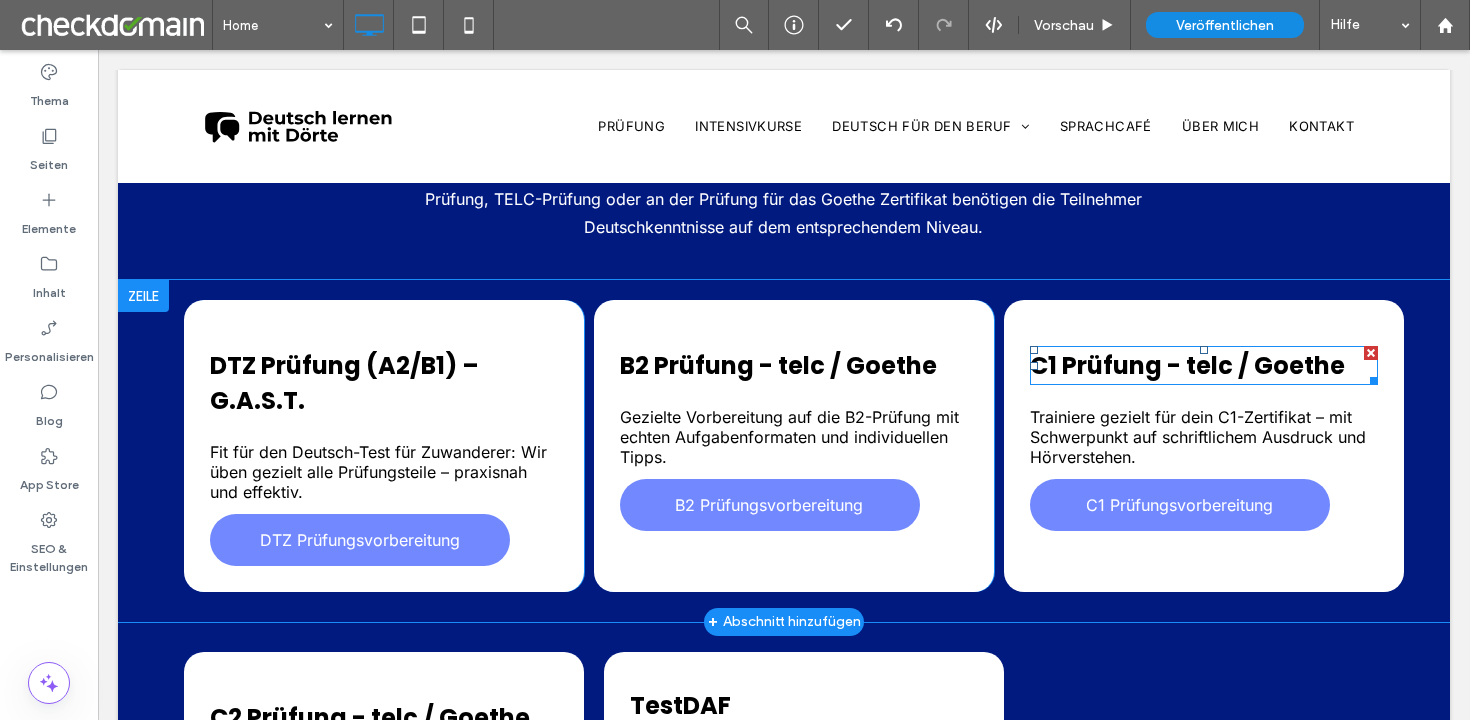 click on "C1 Prüfung - telc / Goethe" at bounding box center (1187, 365) 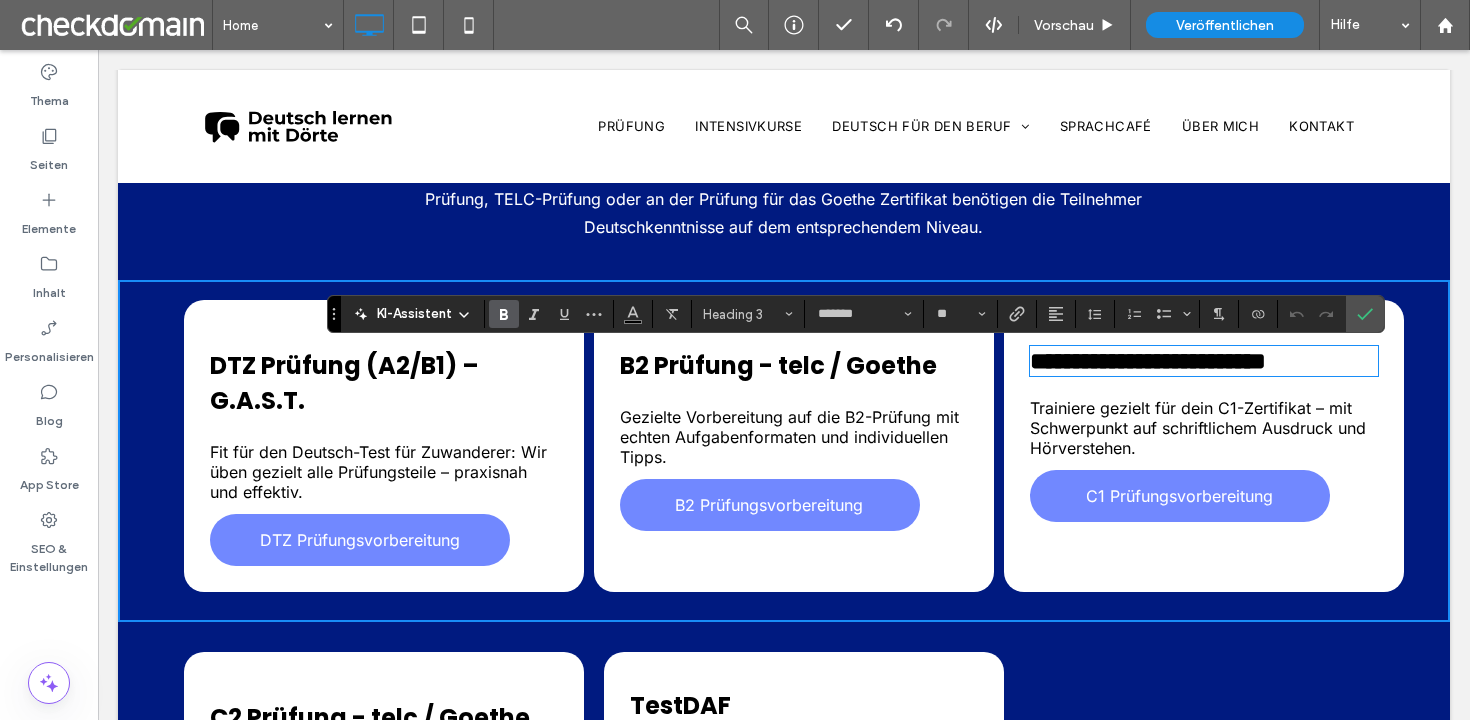 click on "Trainiere gezielt für dein C1-Zertifikat – mit Schwerpunkt auf schriftlichem Ausdruck und Hörverstehen." at bounding box center (1198, 428) 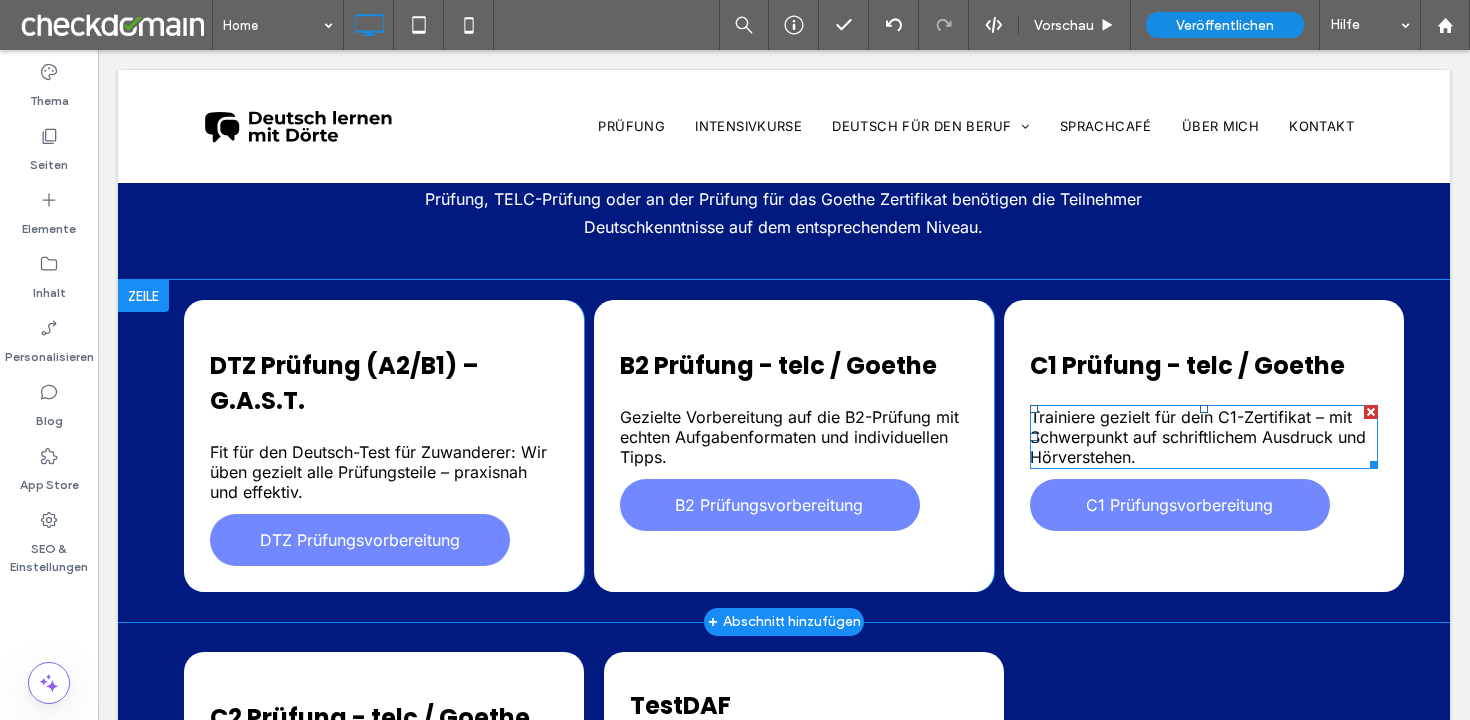 click on "Trainiere gezielt für dein C1-Zertifikat – mit Schwerpunkt auf schriftlichem Ausdruck und Hörverstehen." at bounding box center [1198, 437] 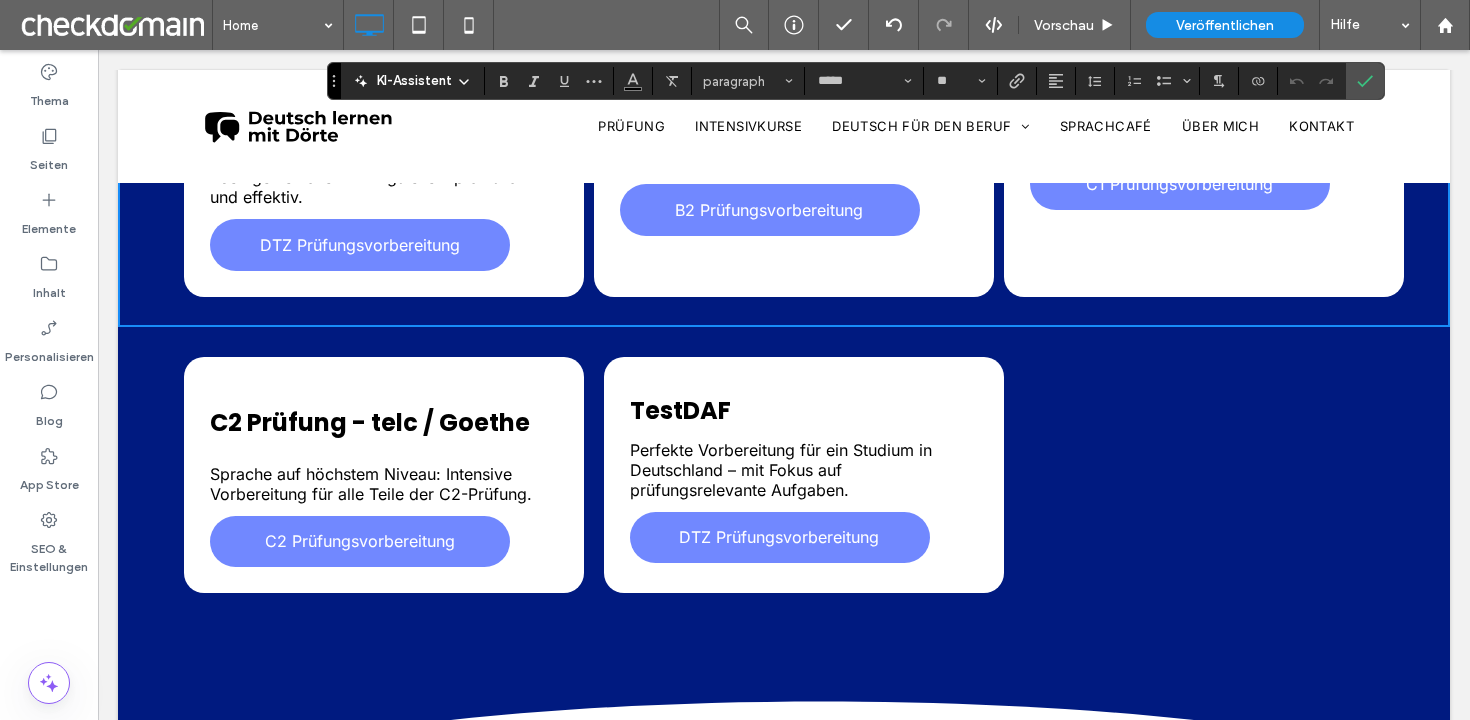 scroll, scrollTop: 1887, scrollLeft: 0, axis: vertical 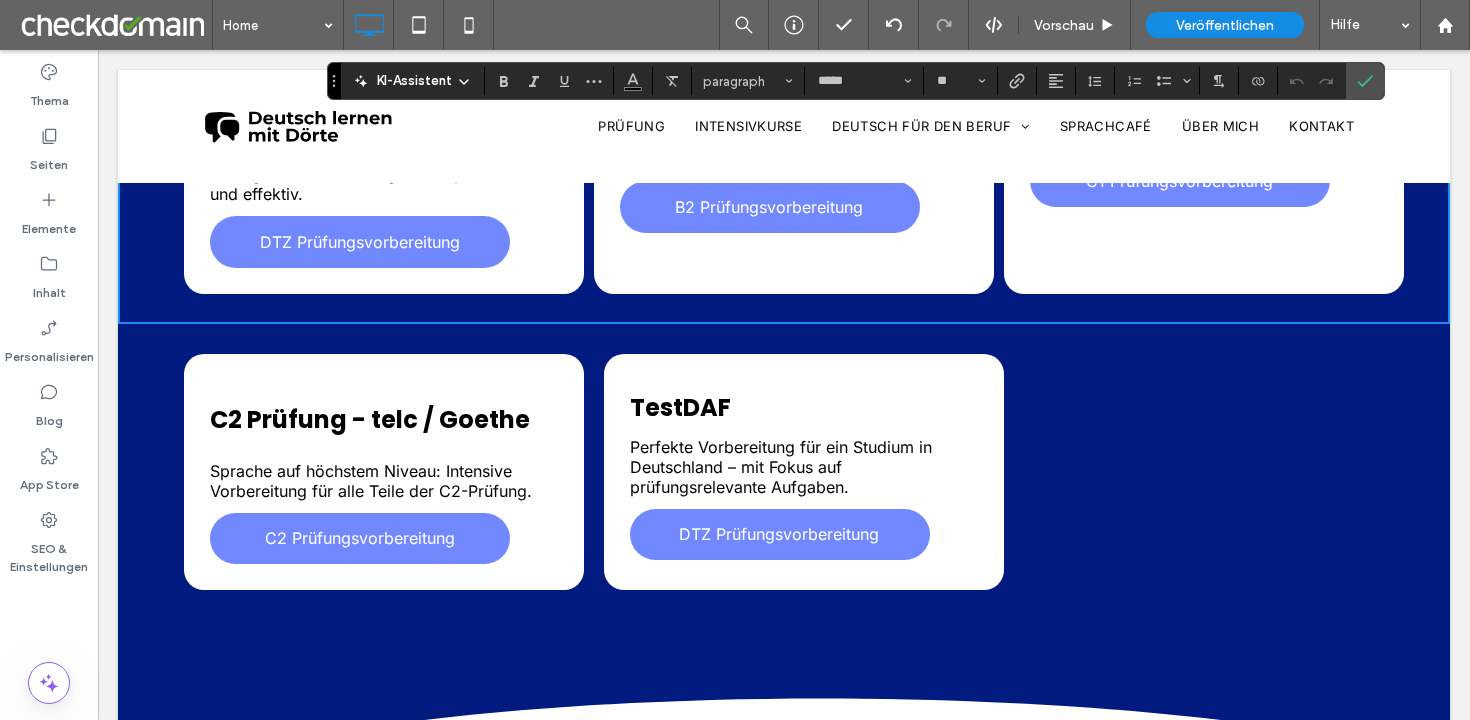 click on "C2 Prüfung - telc / Goethe" at bounding box center (370, 419) 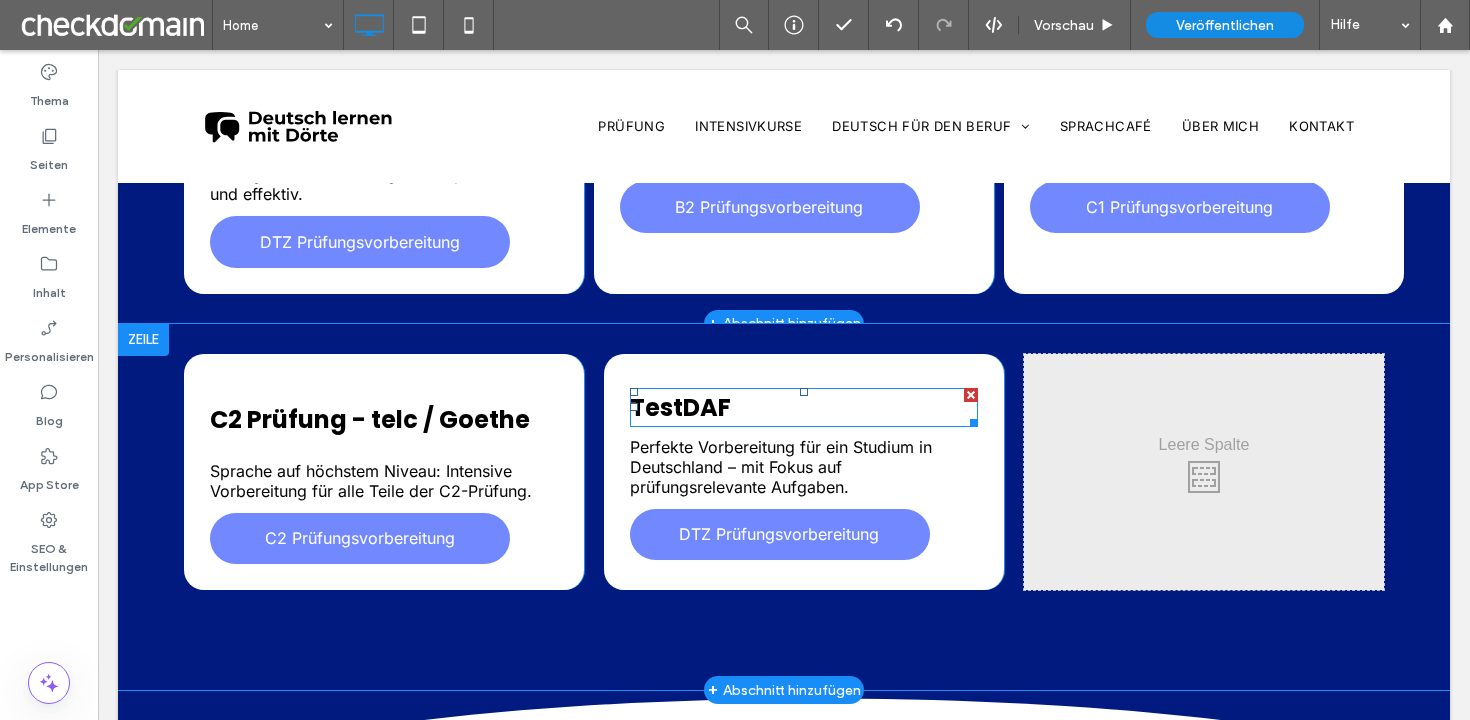 click on "TestDAF" at bounding box center [680, 407] 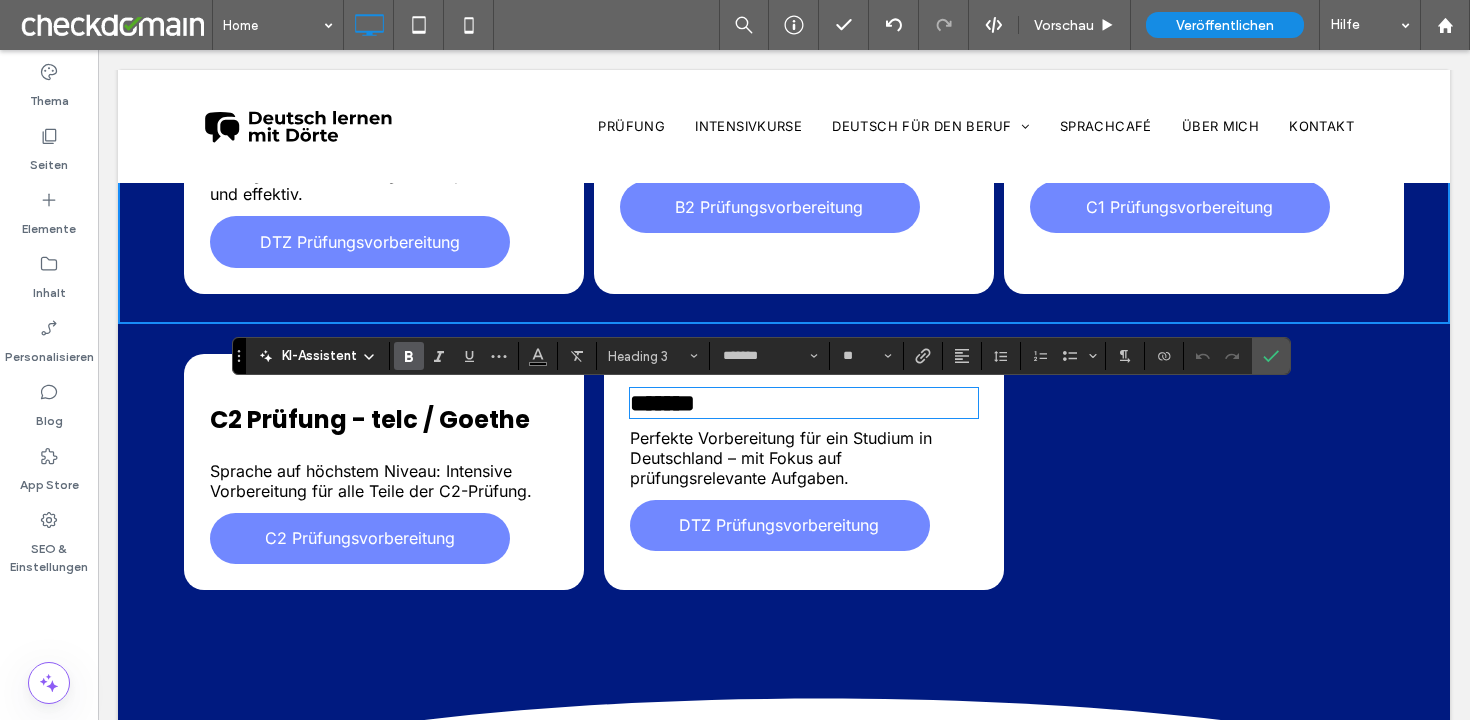 click on "Perfekte Vorbereitung für ein Studium in Deutschland – mit Fokus auf prüfungsrelevante Aufgaben." at bounding box center [781, 458] 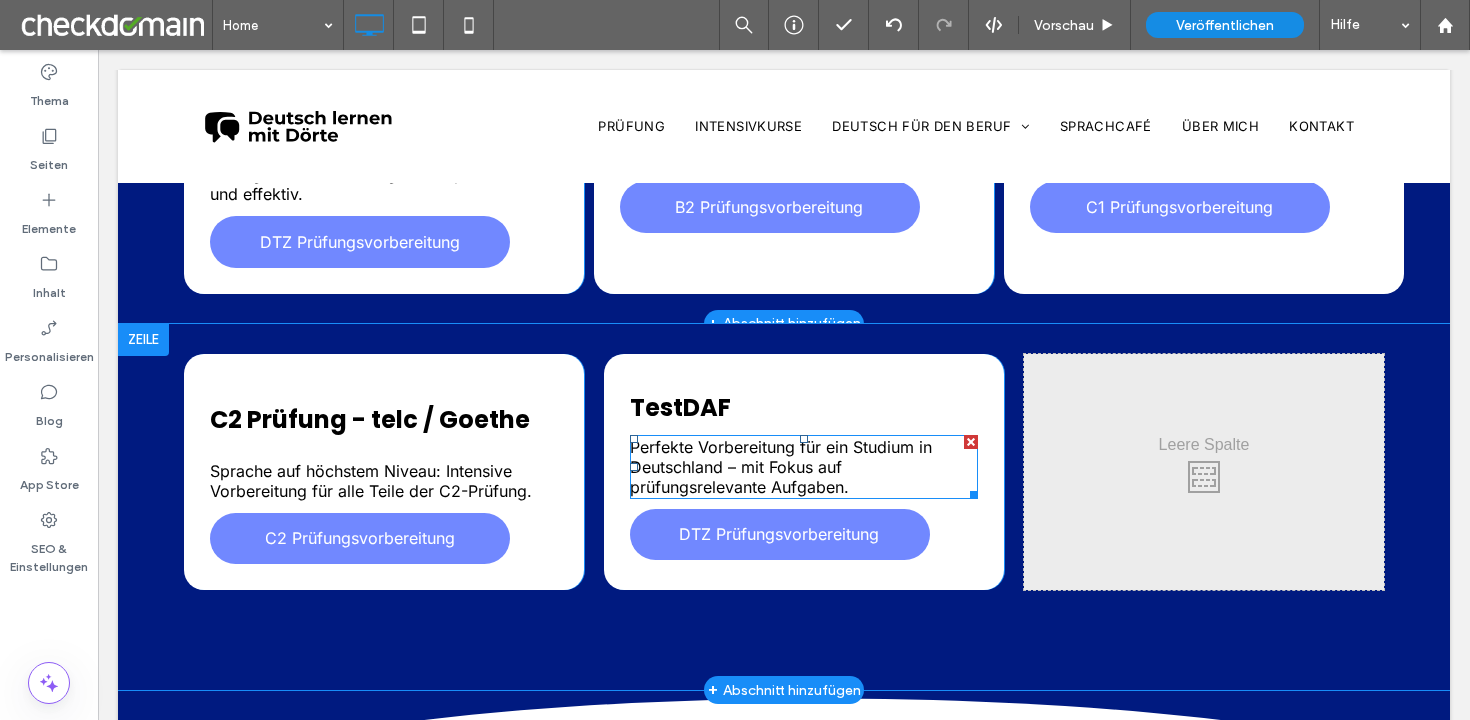 click on "Perfekte Vorbereitung für ein Studium in Deutschland – mit Fokus auf prüfungsrelevante Aufgaben." at bounding box center [781, 467] 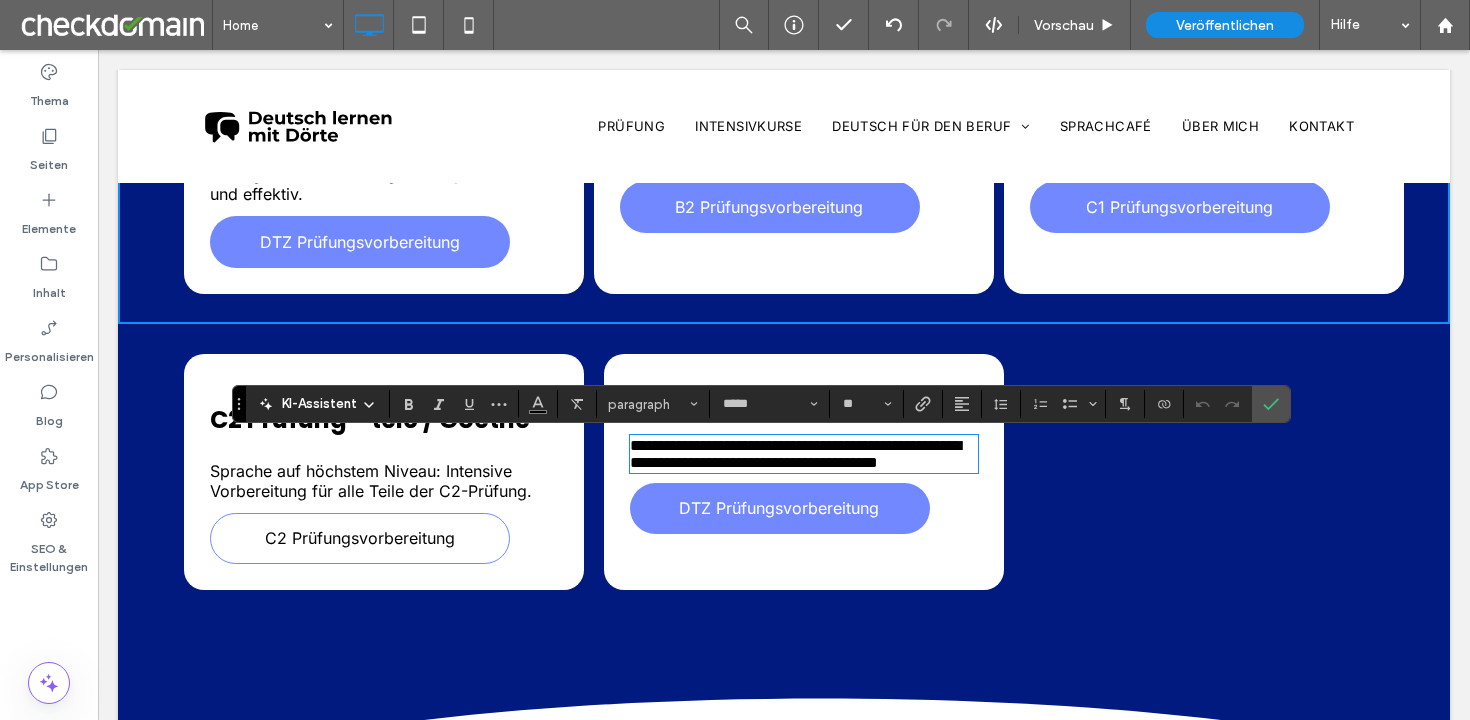 click on "C2 Prüfungsvorbereitung" at bounding box center (360, 538) 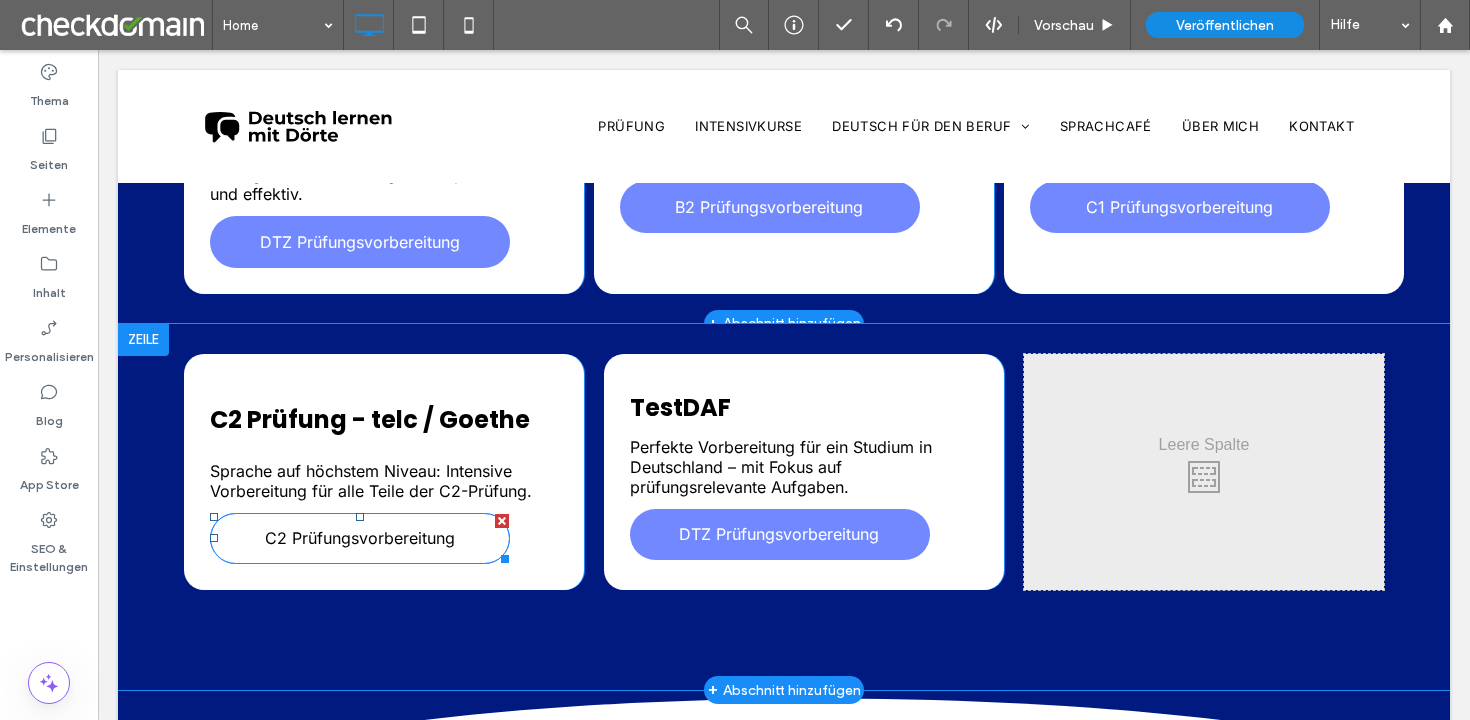 click on "C2 Prüfungsvorbereitung" at bounding box center (360, 538) 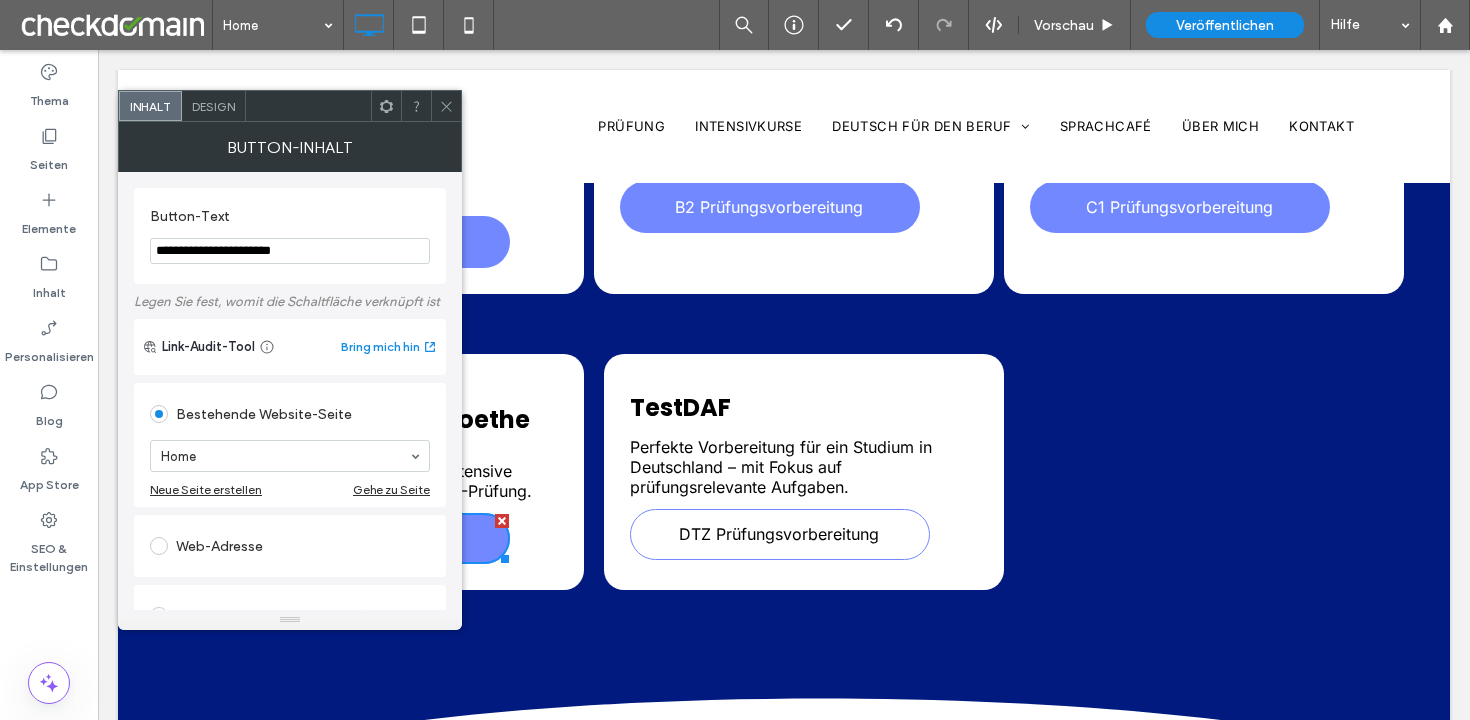 click on "DTZ Prüfungsvorbereitung" at bounding box center [779, 534] 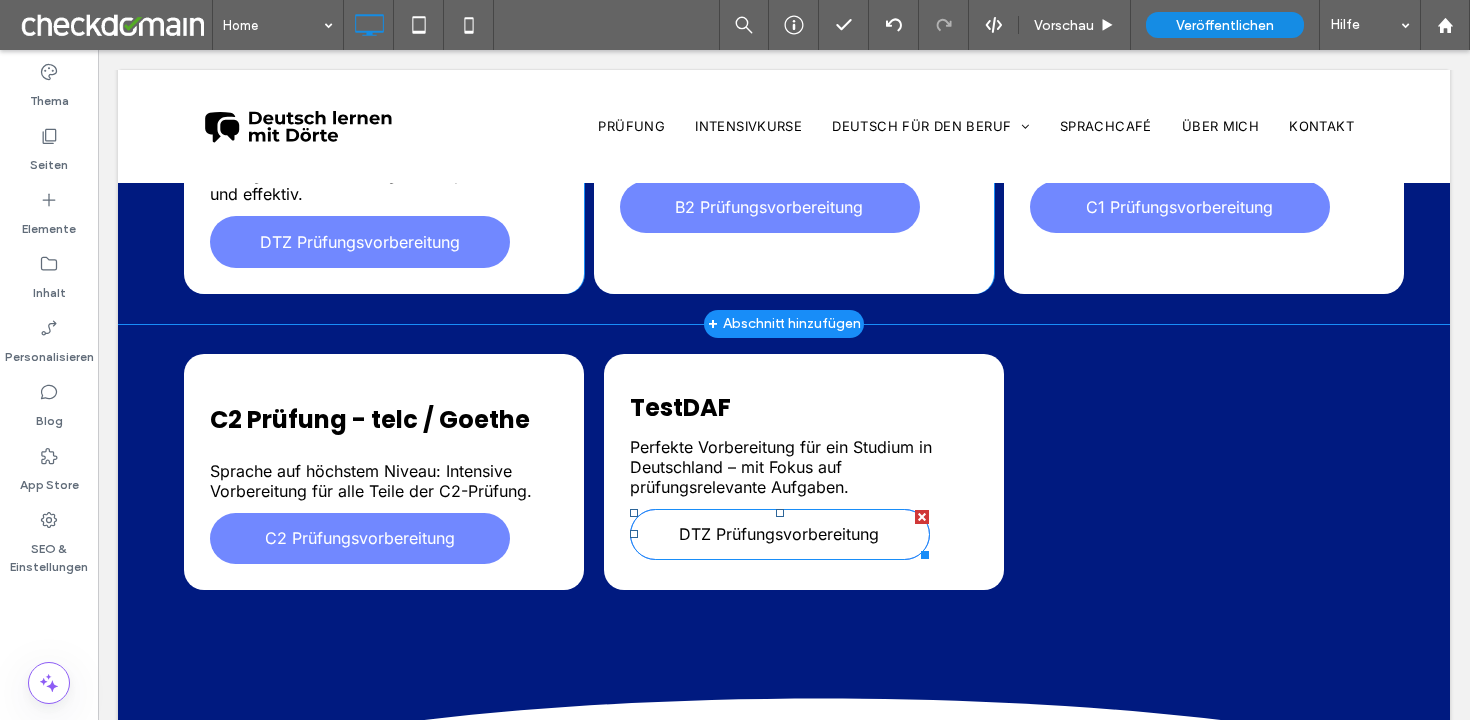 click on "DTZ Prüfungsvorbereitung" at bounding box center (779, 534) 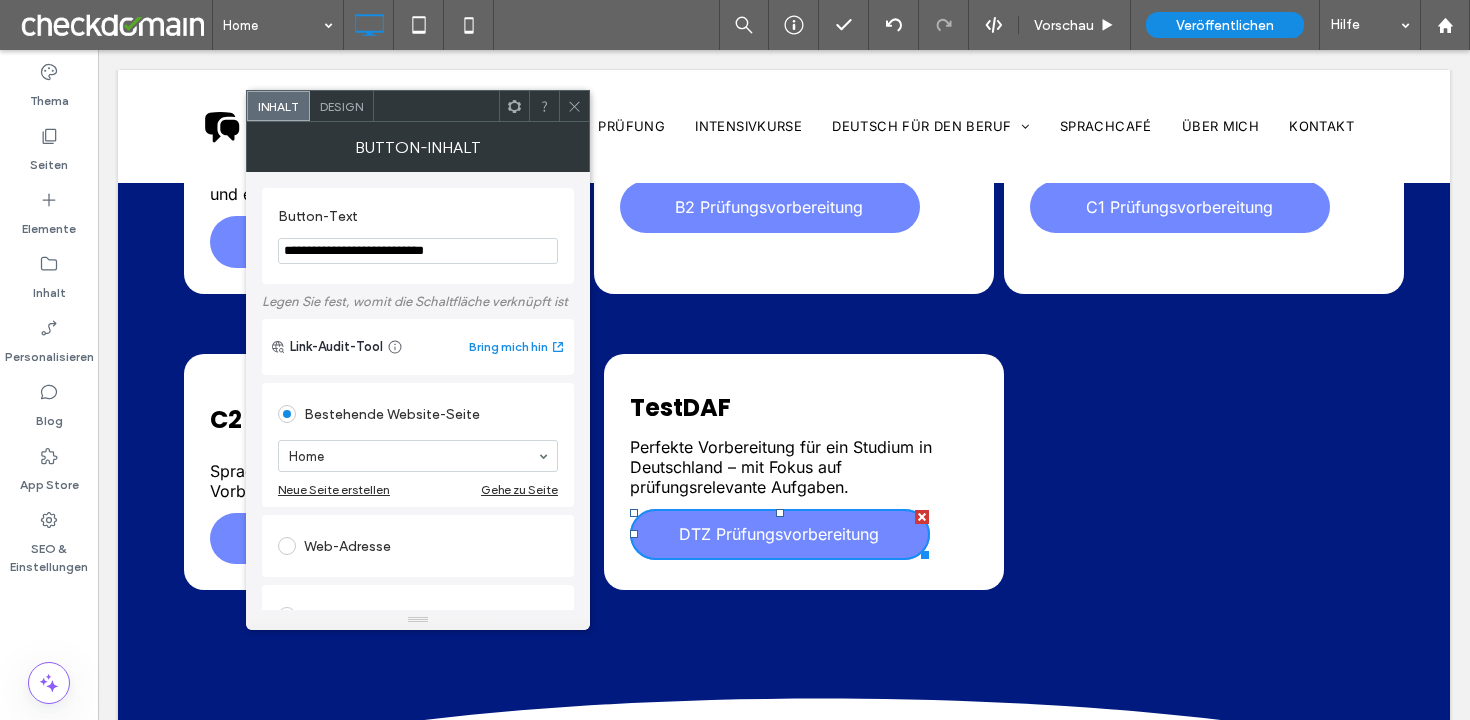 click on "**********" at bounding box center [418, 251] 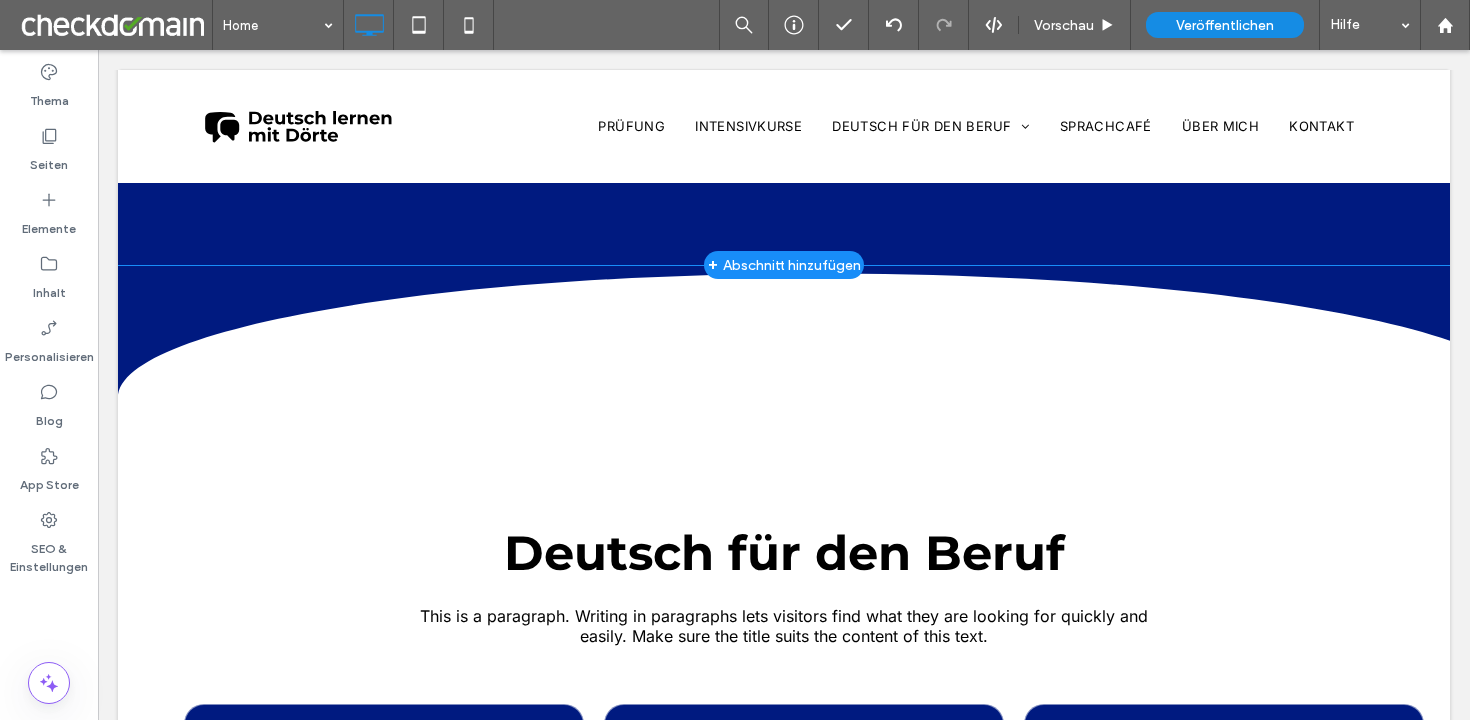 scroll, scrollTop: 2328, scrollLeft: 0, axis: vertical 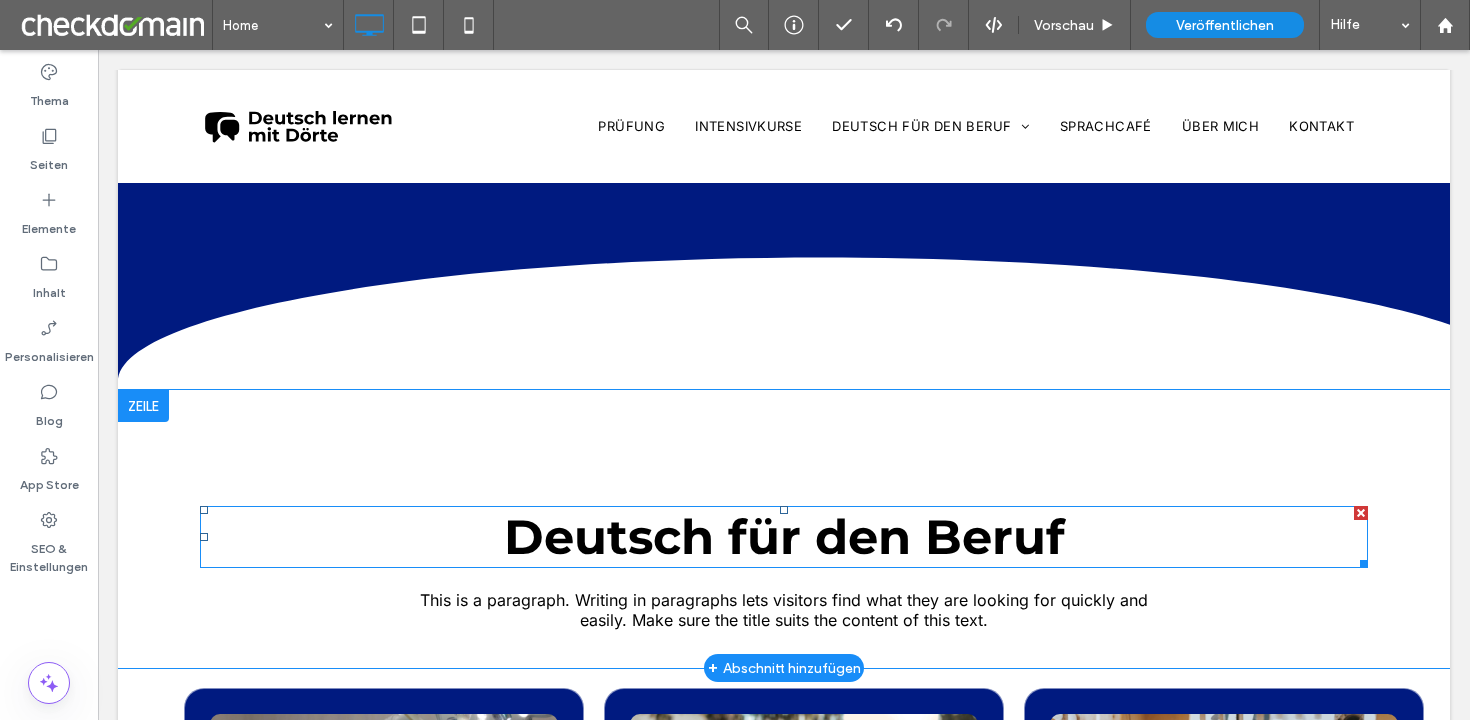click on "Deutsch für den Beruf" at bounding box center (784, 537) 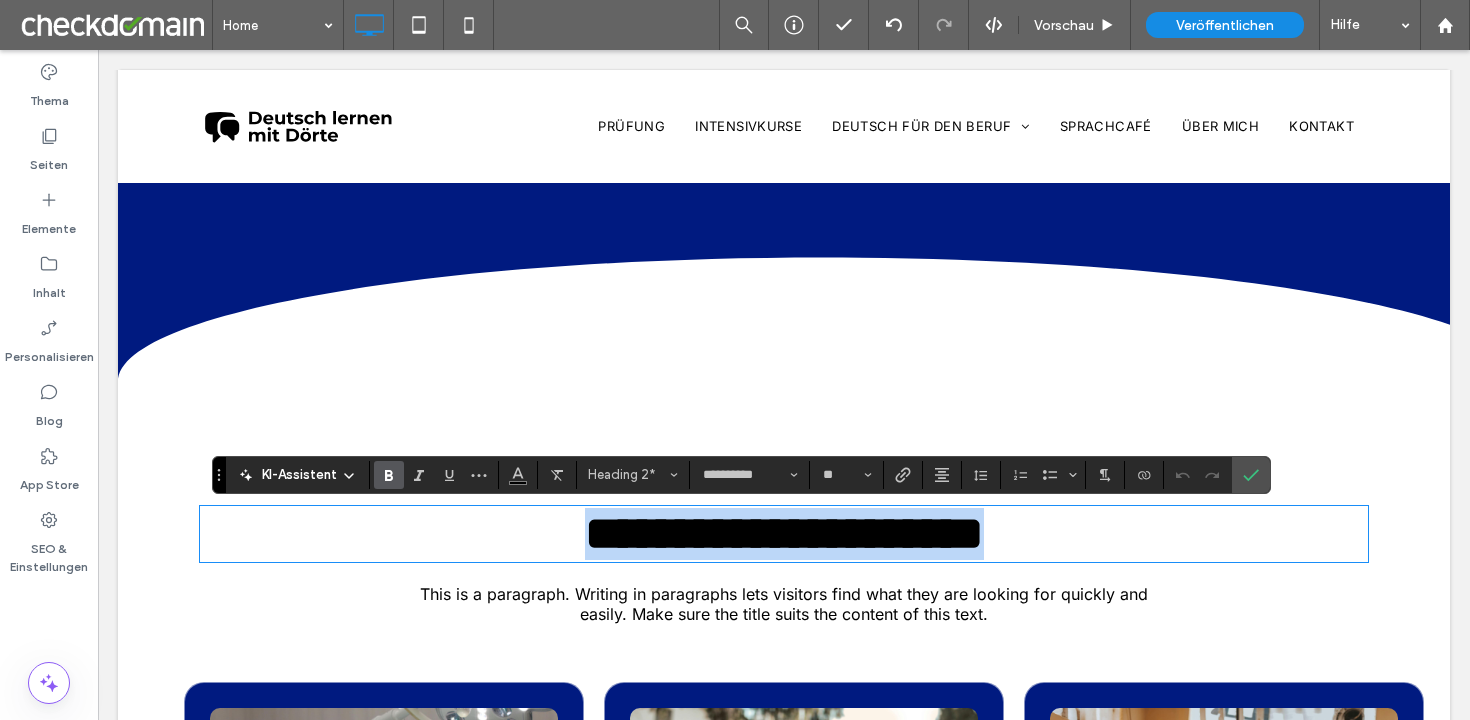 copy on "**********" 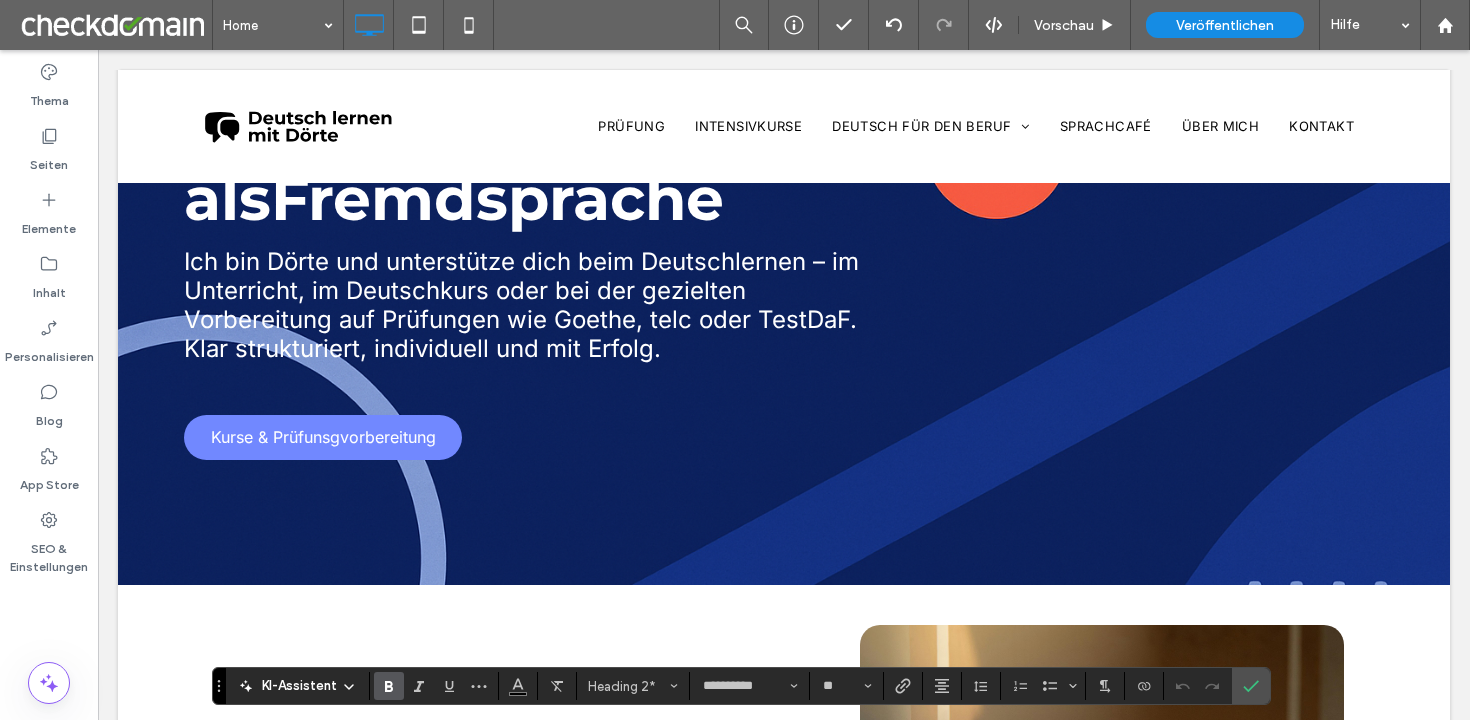 scroll, scrollTop: 170, scrollLeft: 0, axis: vertical 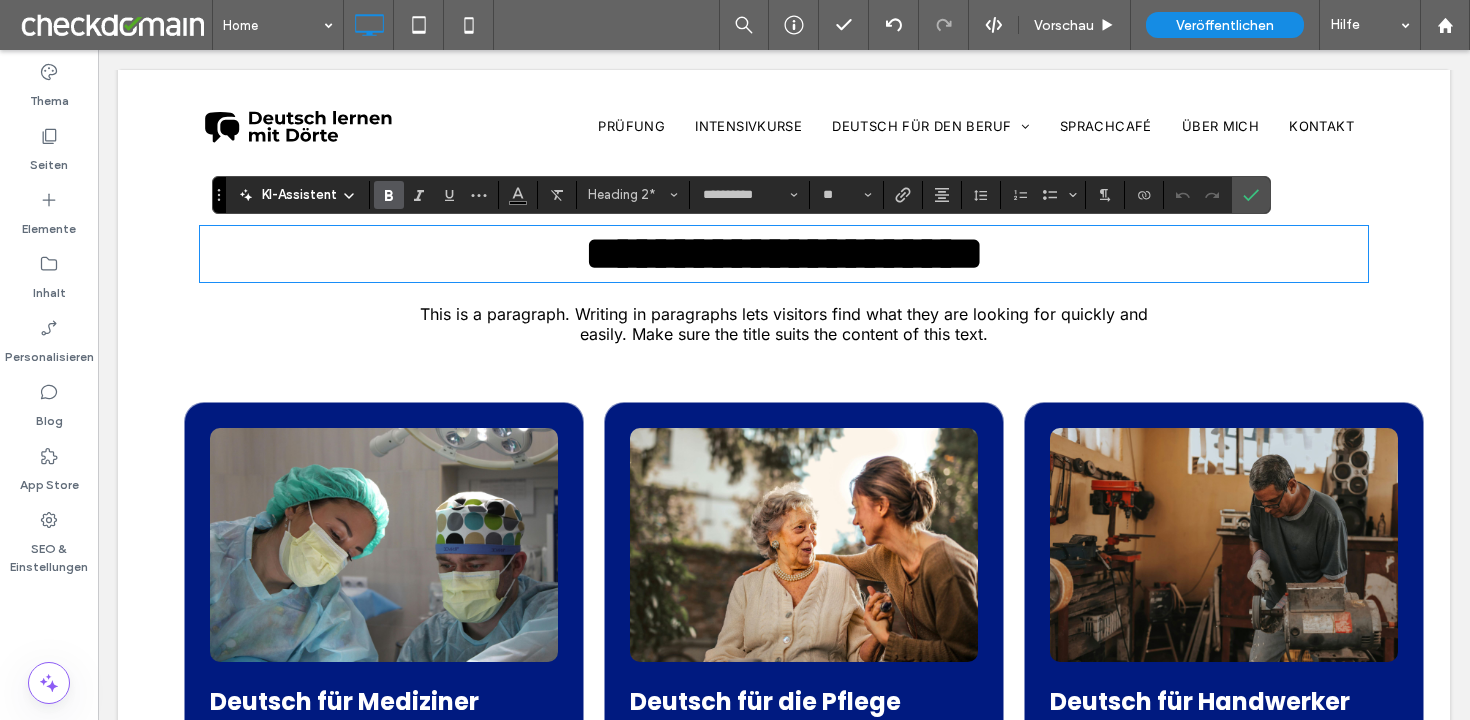 click on "**********" at bounding box center [784, 246] 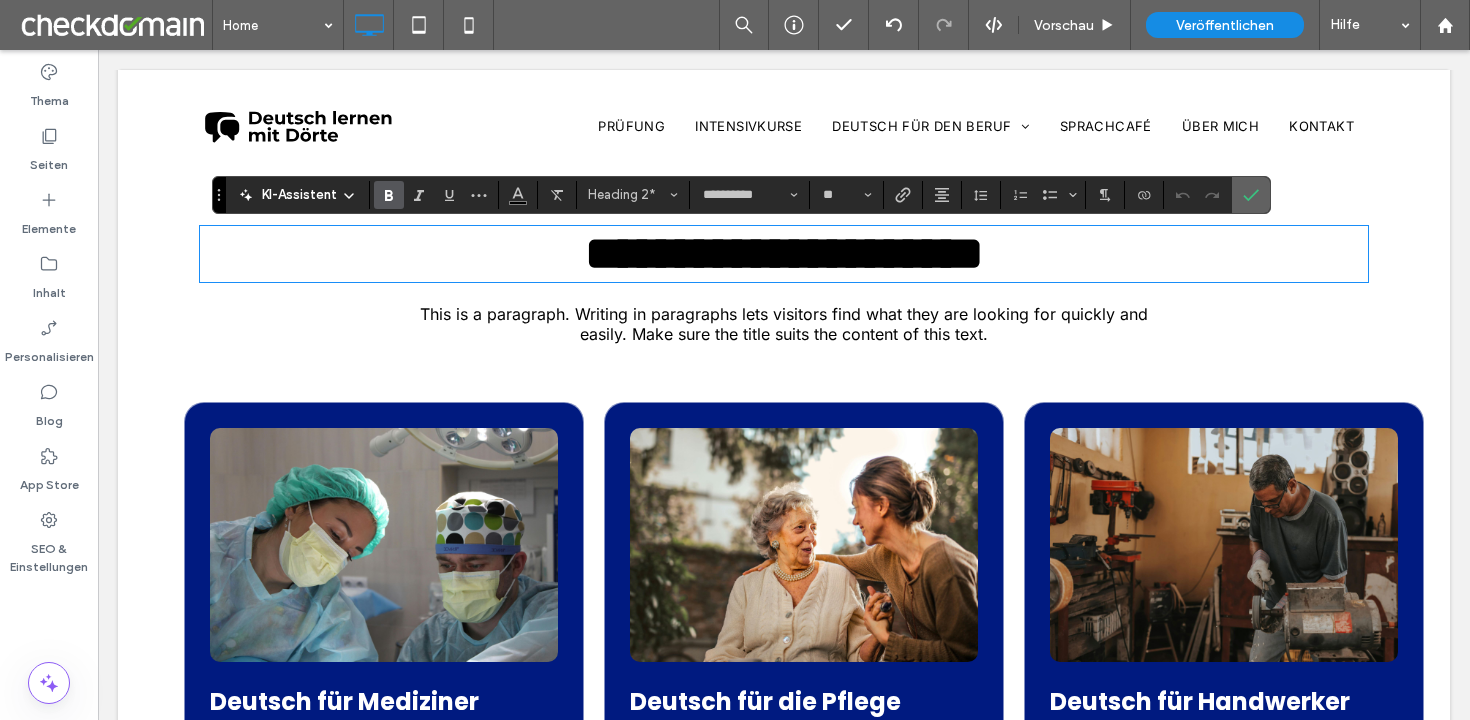 click at bounding box center (1251, 195) 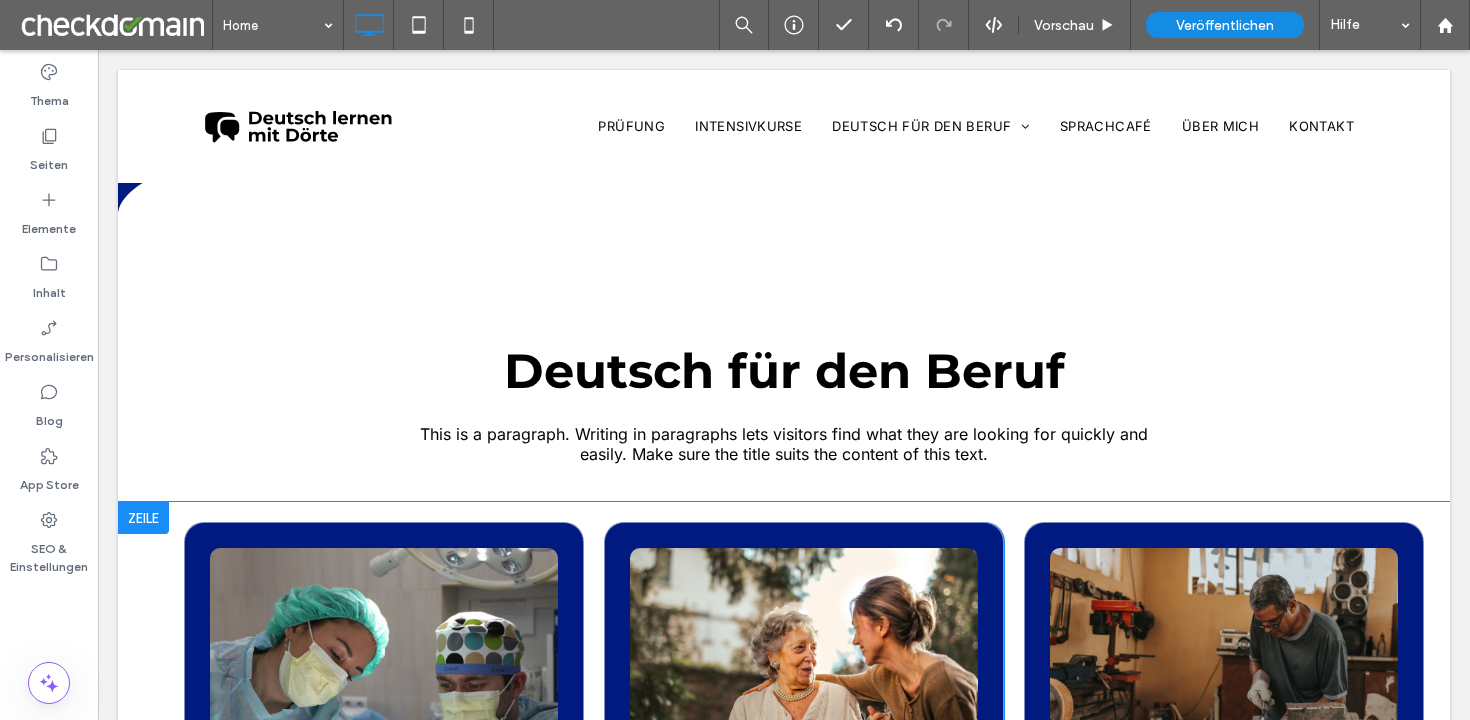 scroll, scrollTop: 2486, scrollLeft: 0, axis: vertical 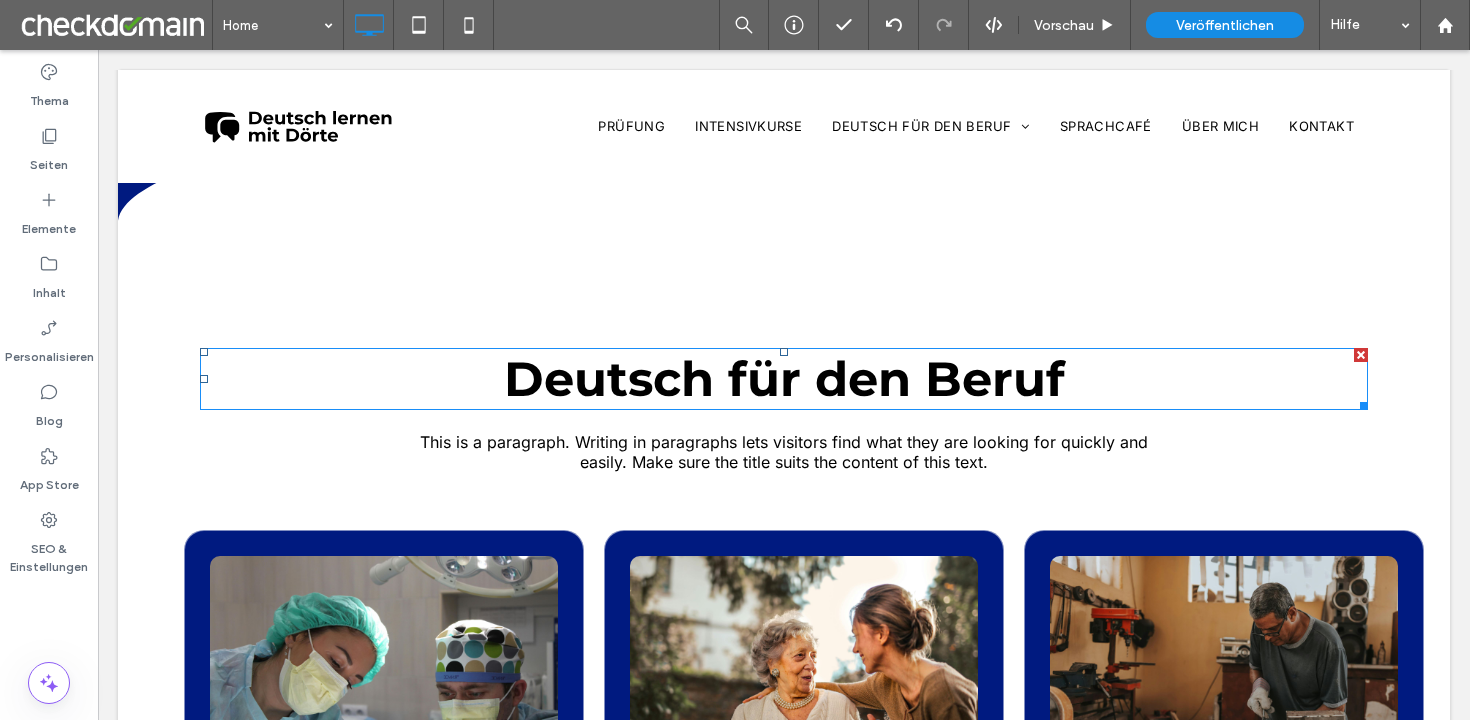 click on "Deutsch für den Beruf" at bounding box center [784, 379] 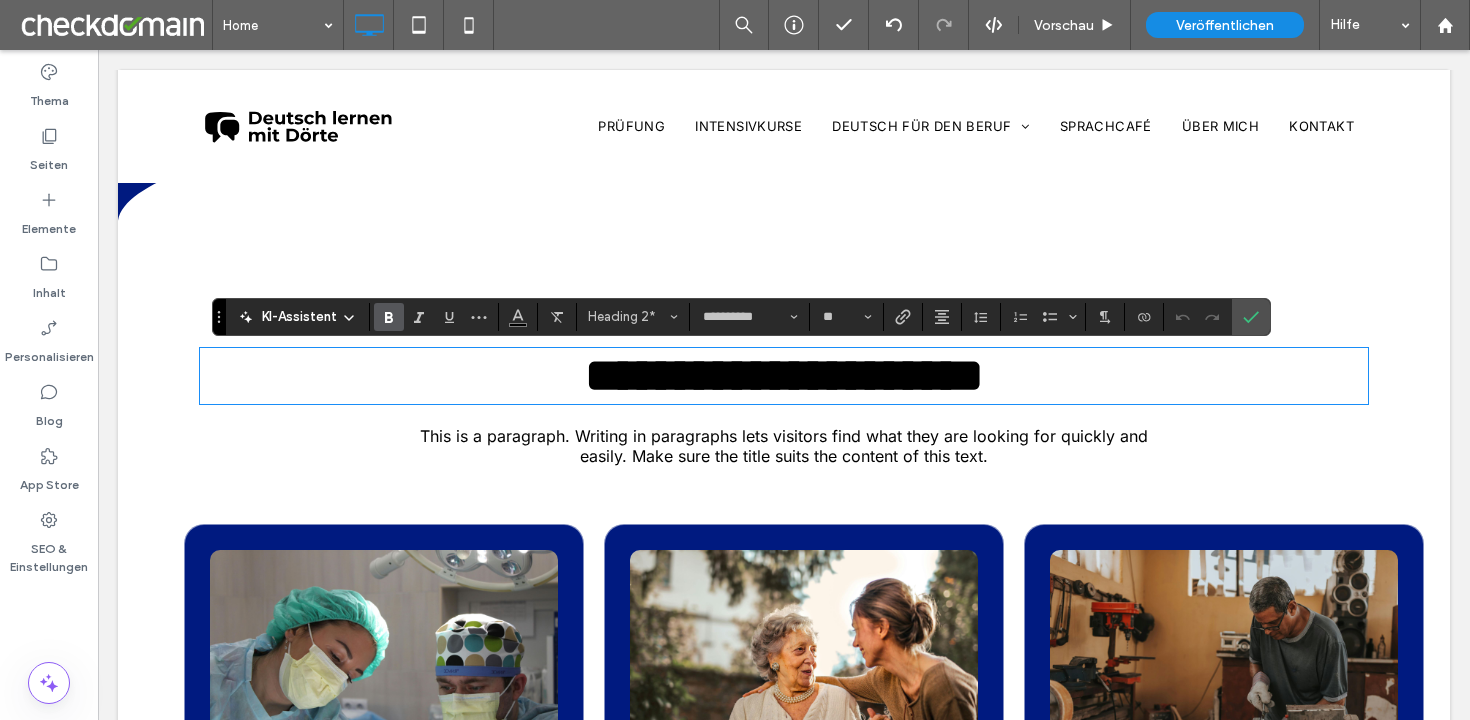 click on "**********" at bounding box center (784, 376) 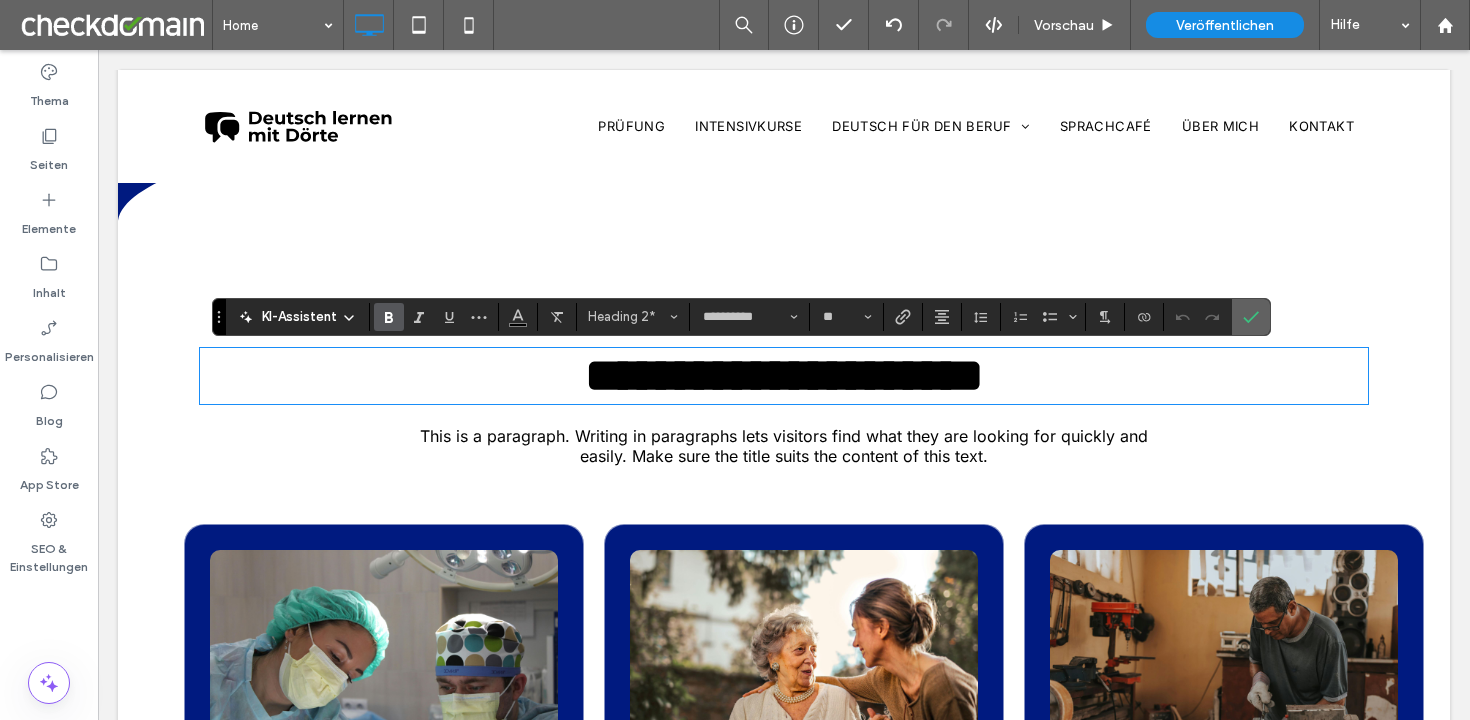 click 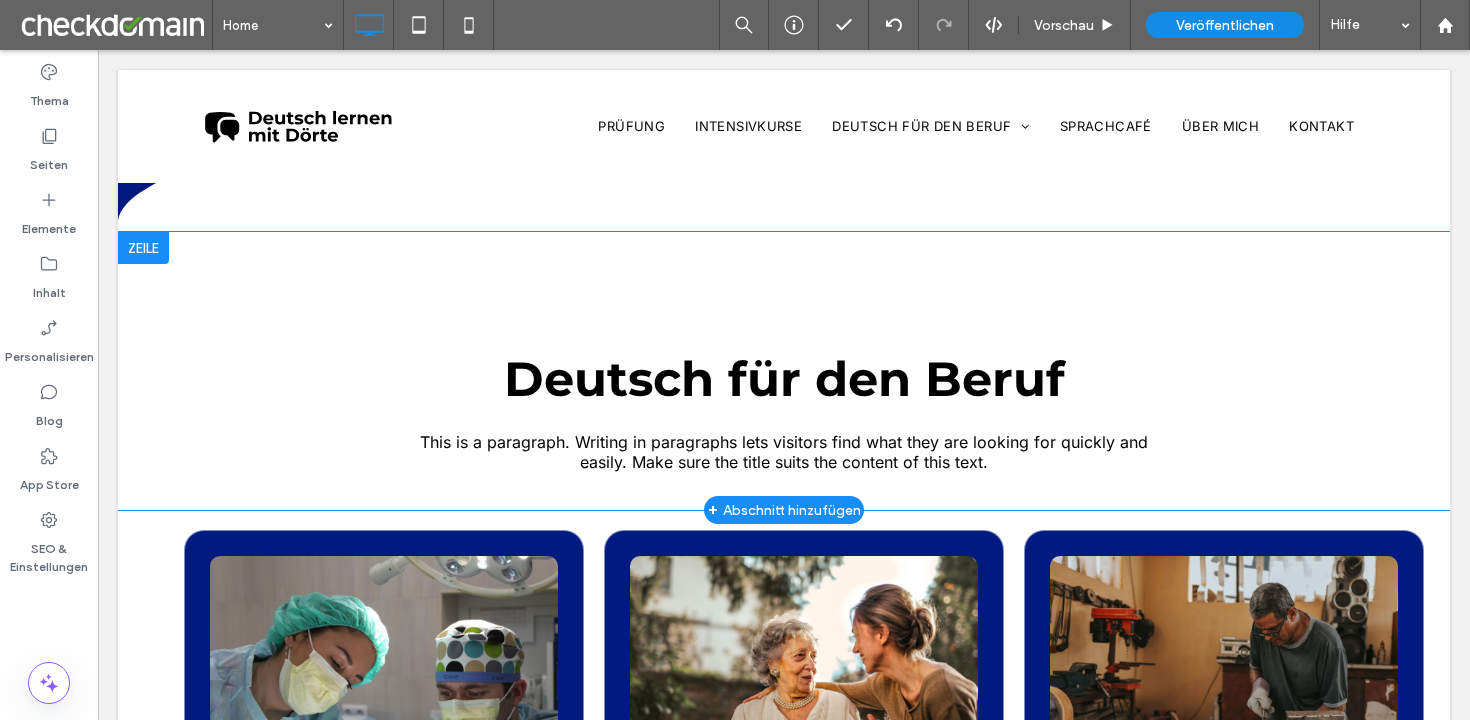 click on "Deutsch für den Beruf
This is a paragraph. Writing in paragraphs lets visitors find what they are looking for quickly and easily. Make sure the title suits the content of this text.
Click To Paste
Zeile + Abschnitt hinzufügen" at bounding box center (784, 371) 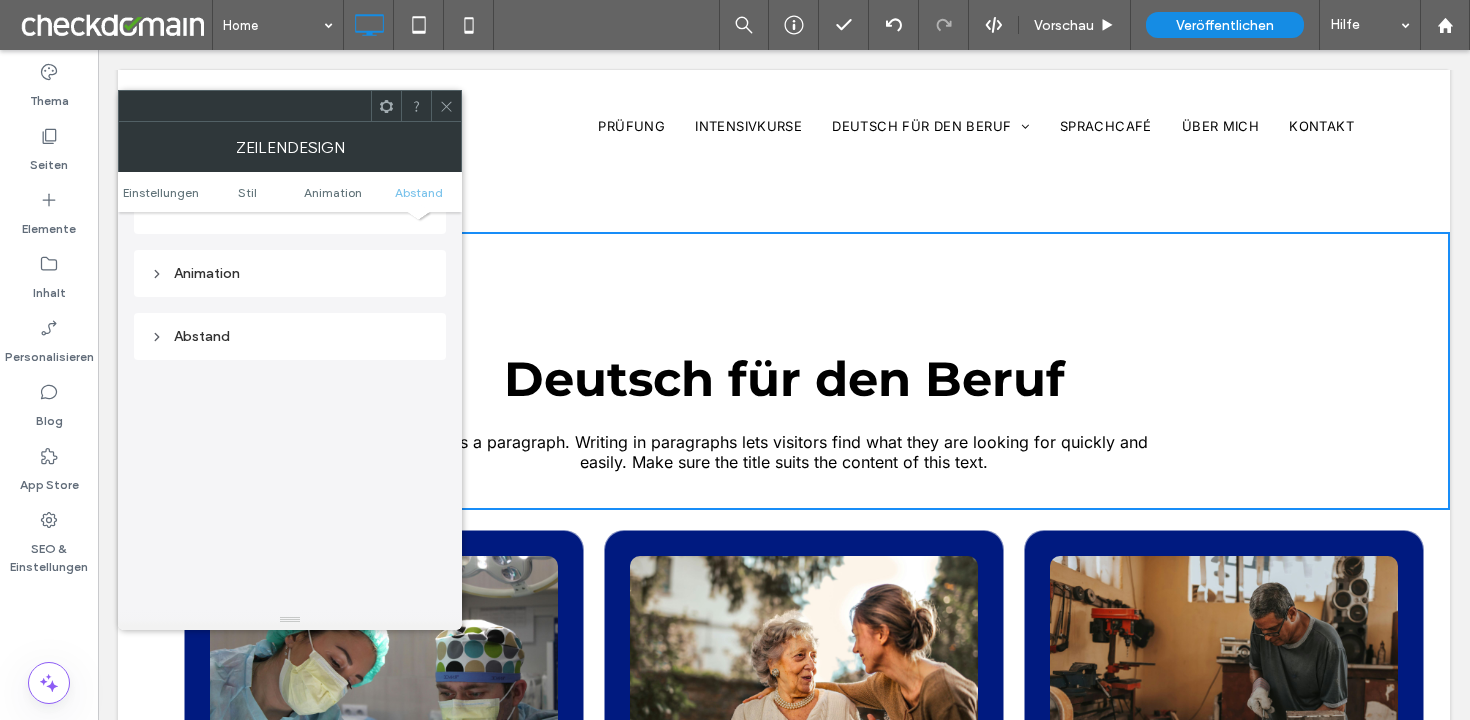 scroll, scrollTop: 583, scrollLeft: 0, axis: vertical 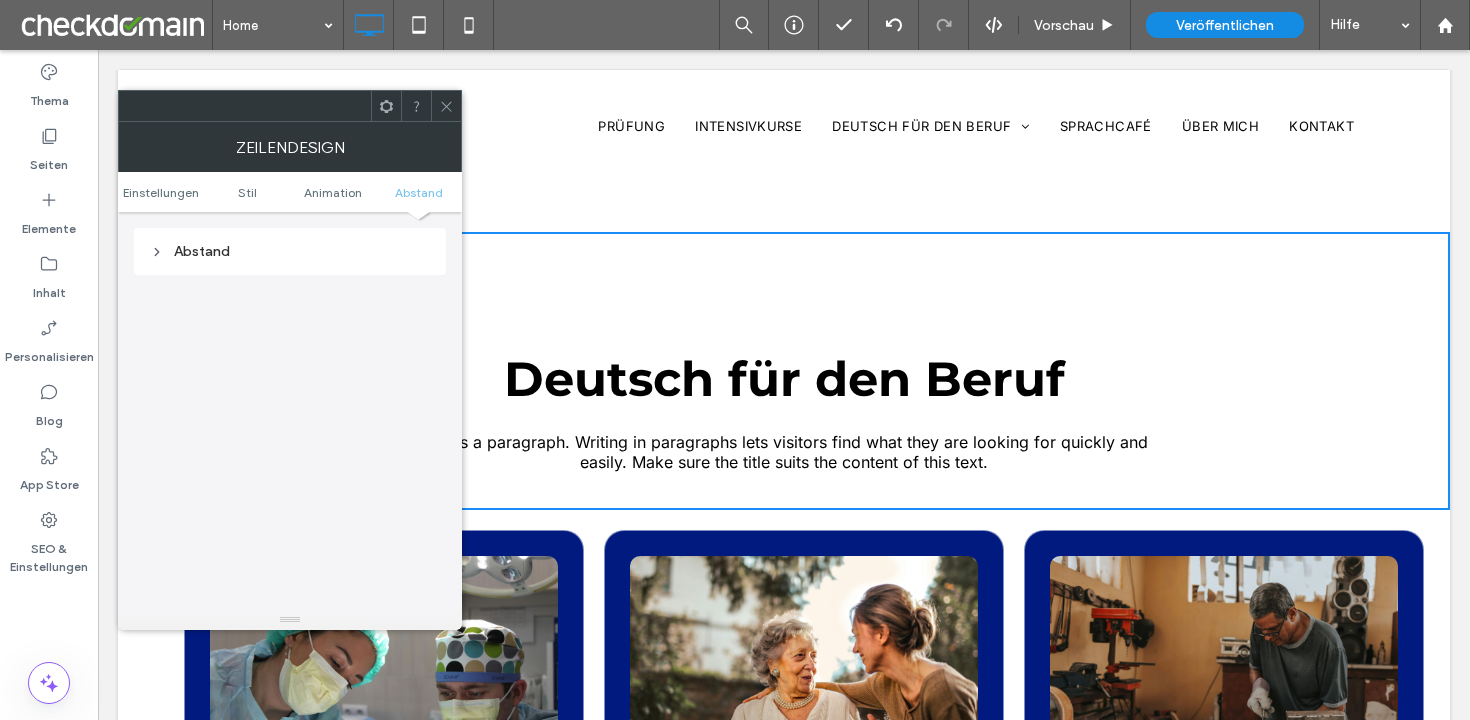 click on "Abstand" at bounding box center [290, 251] 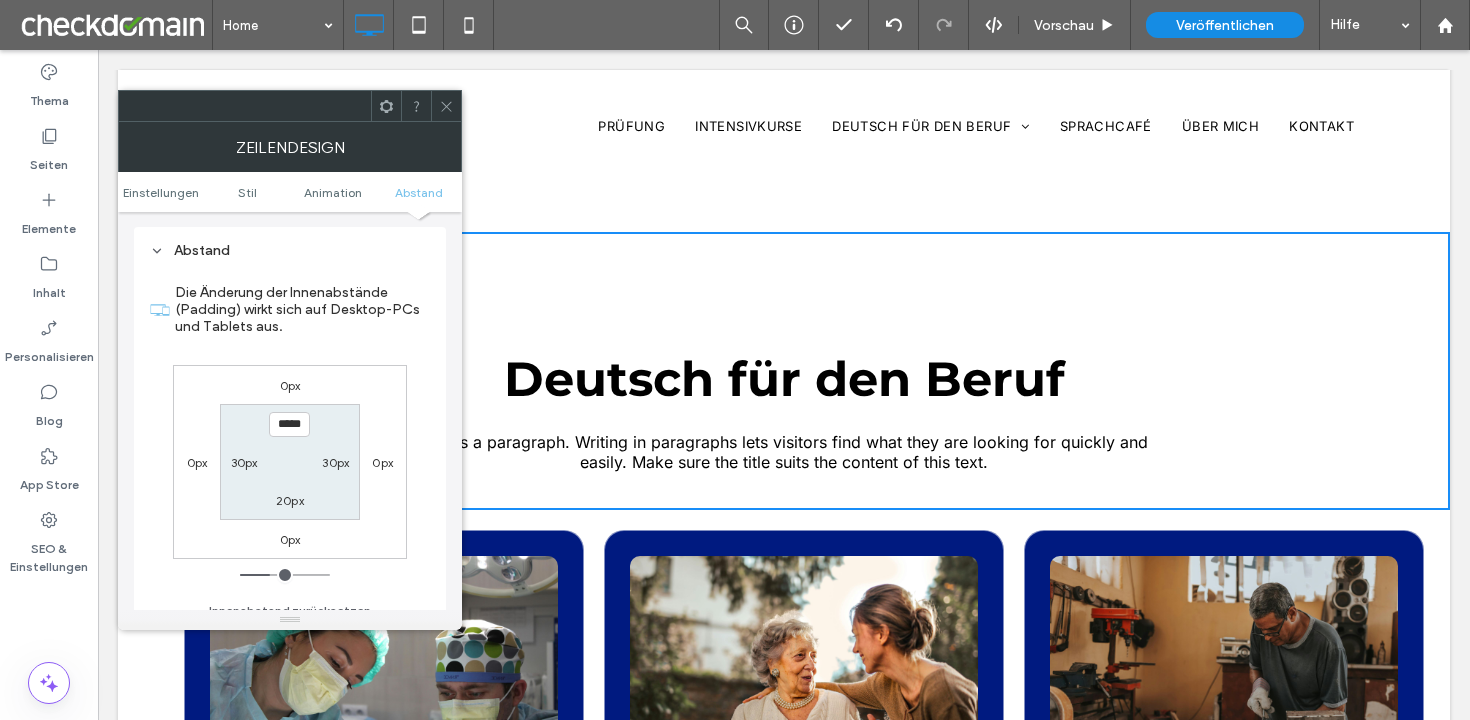 click at bounding box center (446, 106) 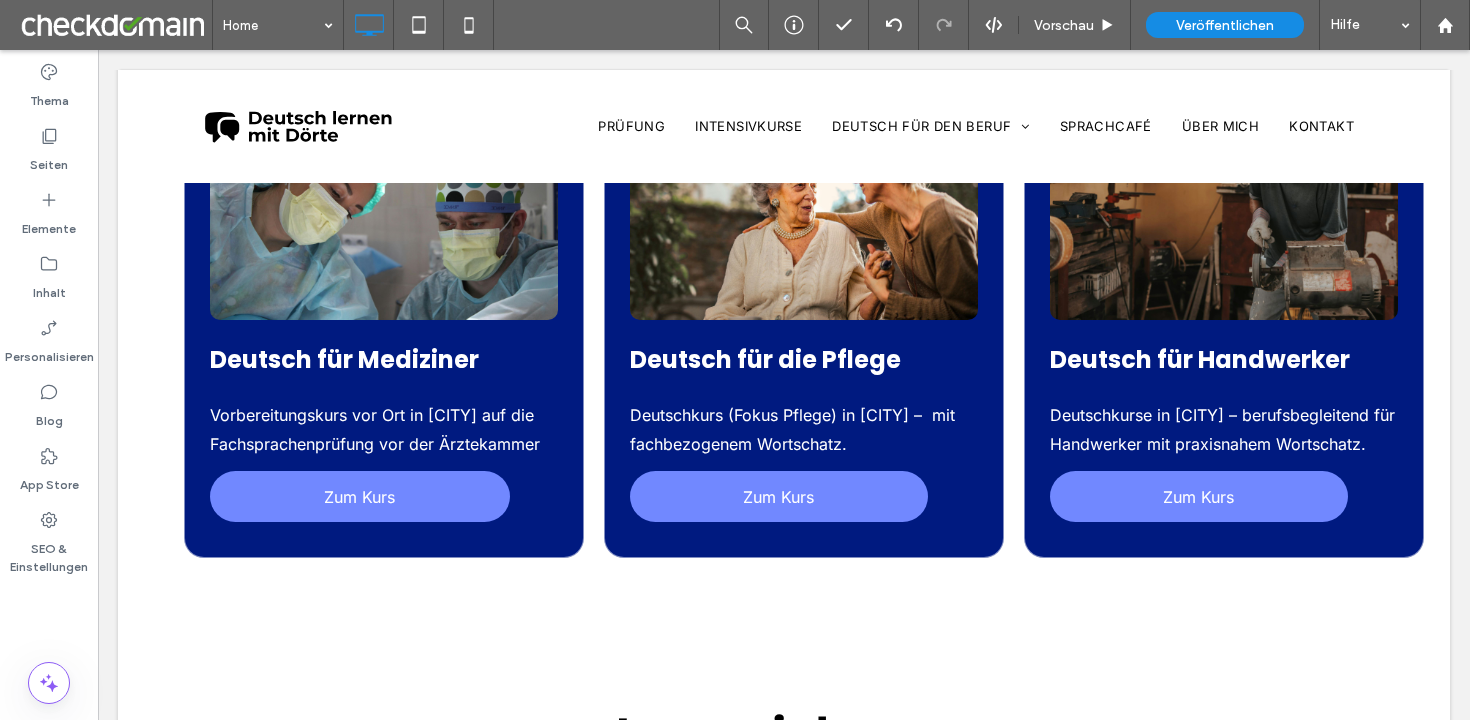 scroll, scrollTop: 2961, scrollLeft: 0, axis: vertical 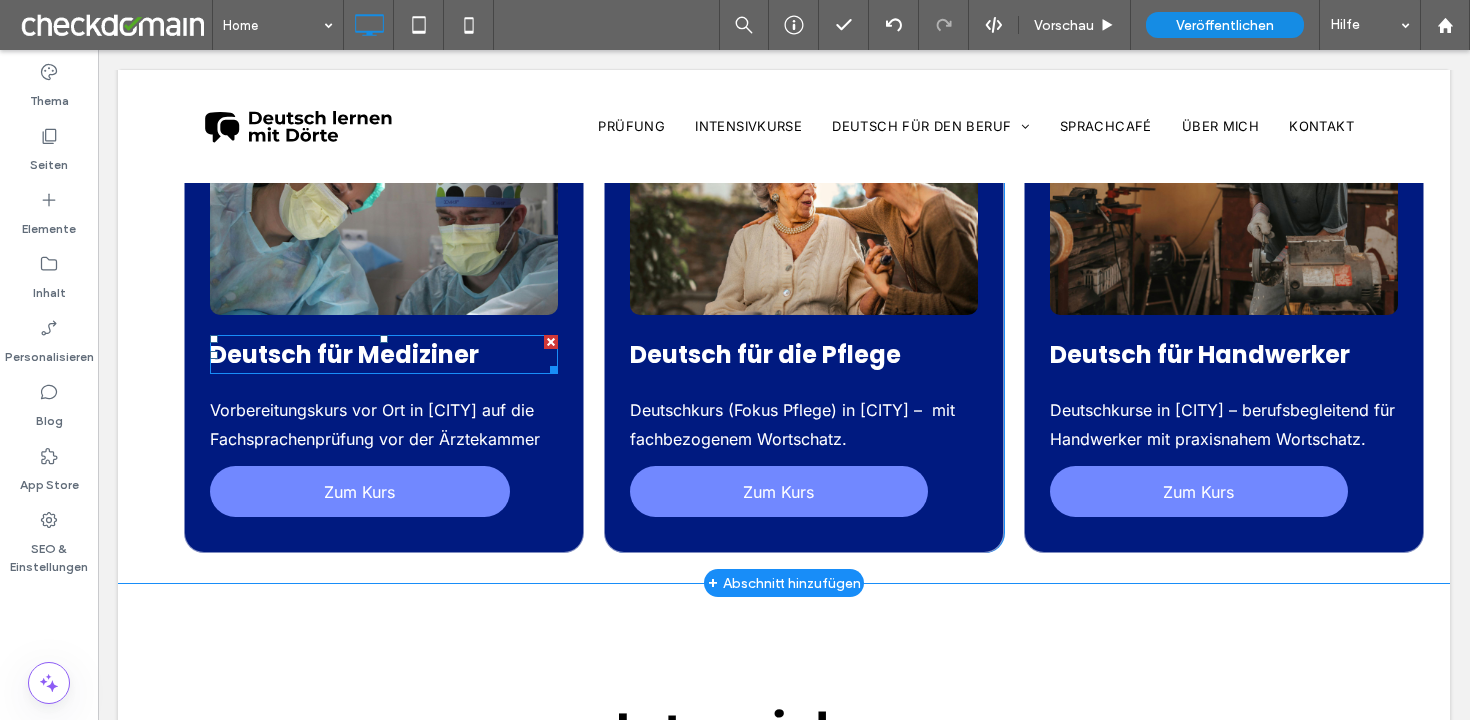 click on "Deutsch für Mediziner" at bounding box center (344, 354) 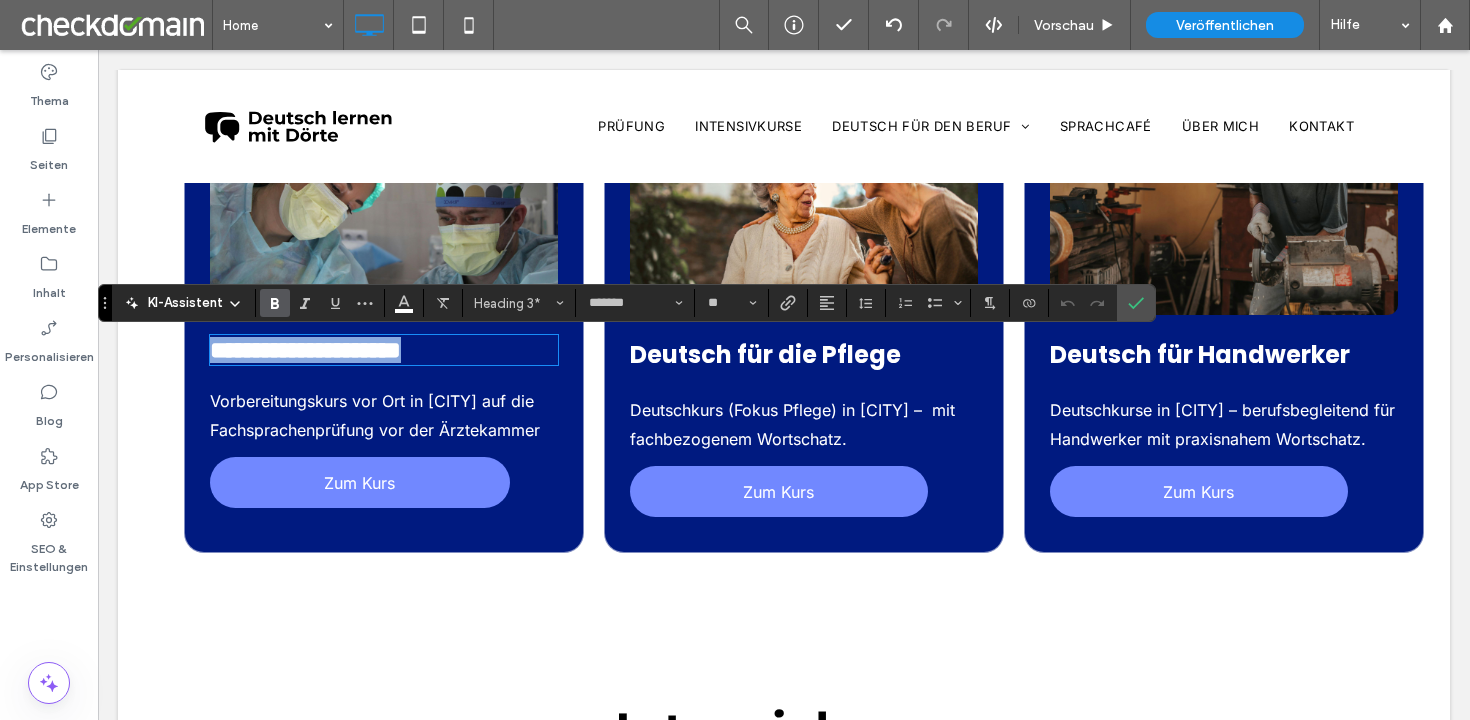 copy on "**********" 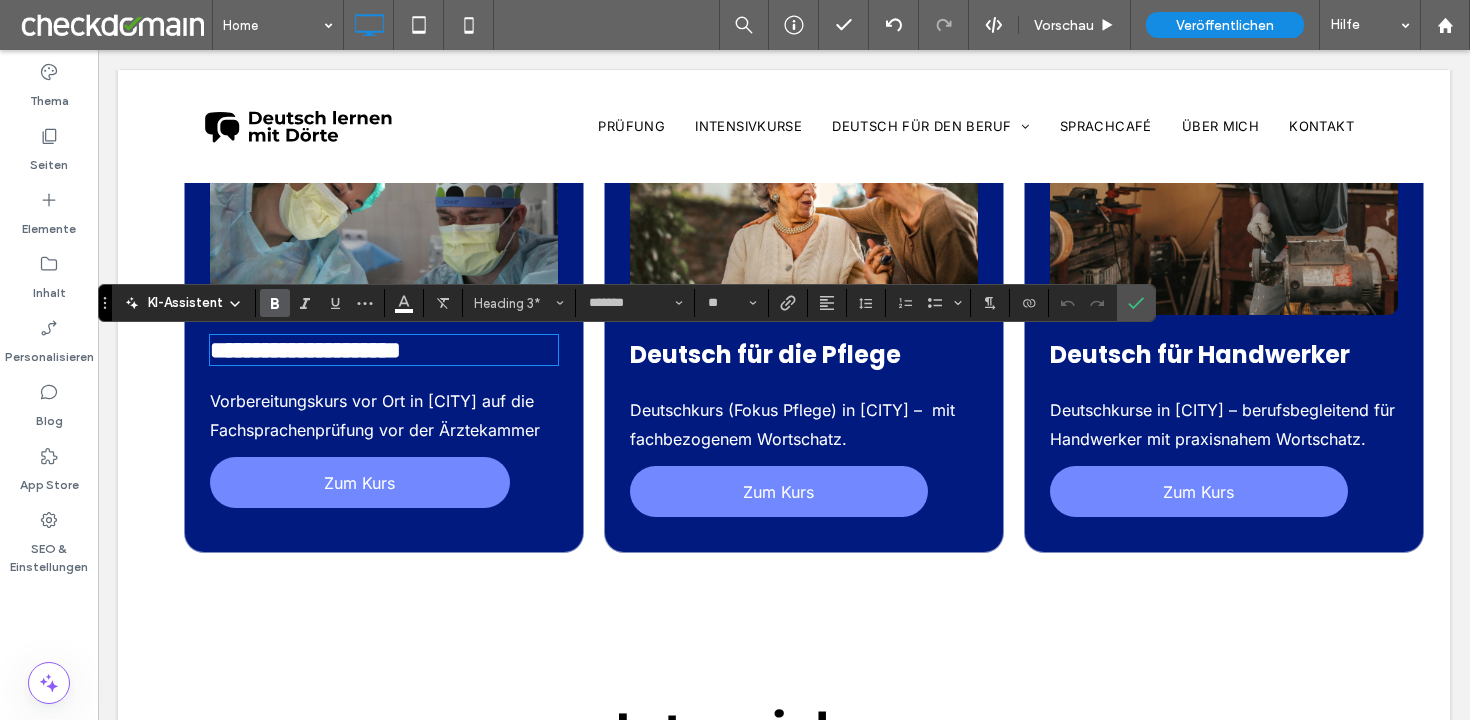 click on "Vorbereitungskurs vor Ort in [CITY] auf die Fachsprachenprüfung vor der Ärztekammer" at bounding box center [375, 415] 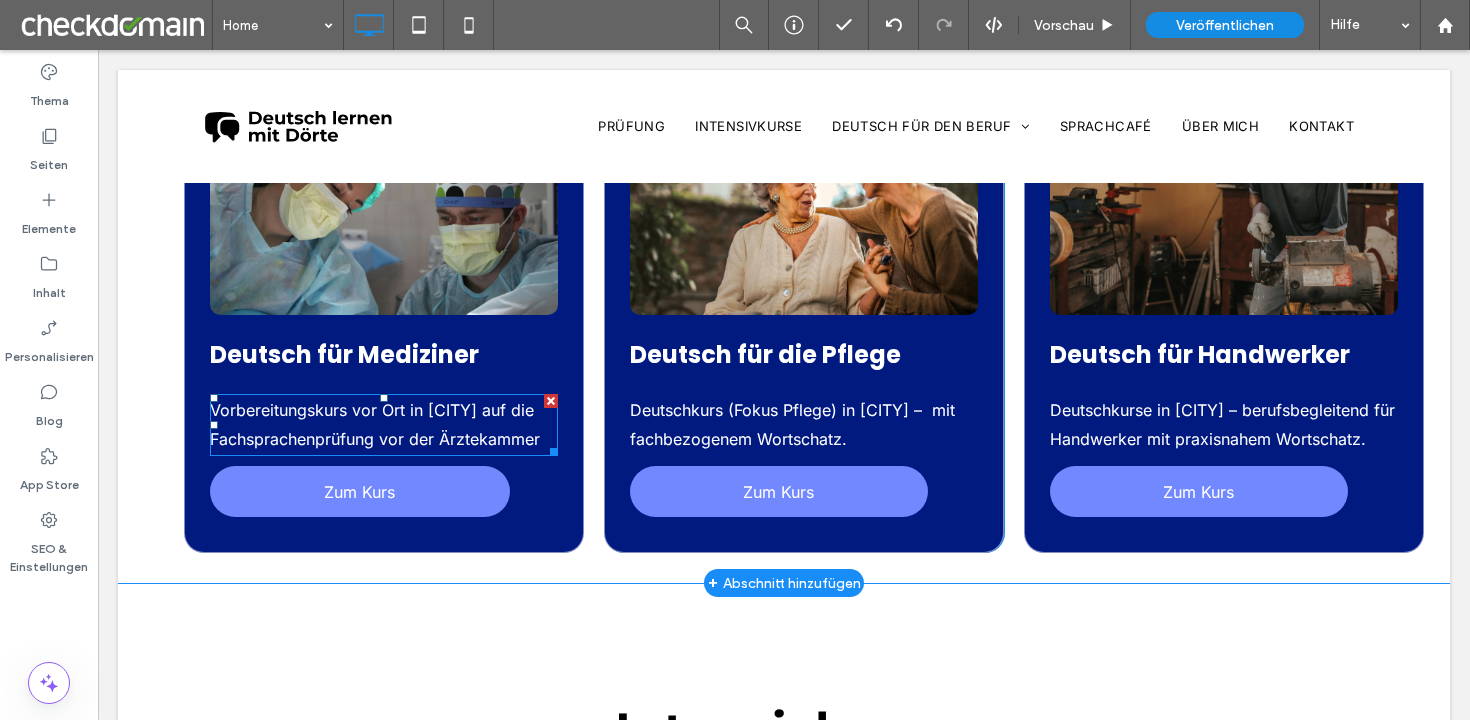 click on "Vorbereitungskurs vor Ort in [CITY] auf die Fachsprachenprüfung vor der Ärztekammer" at bounding box center (375, 424) 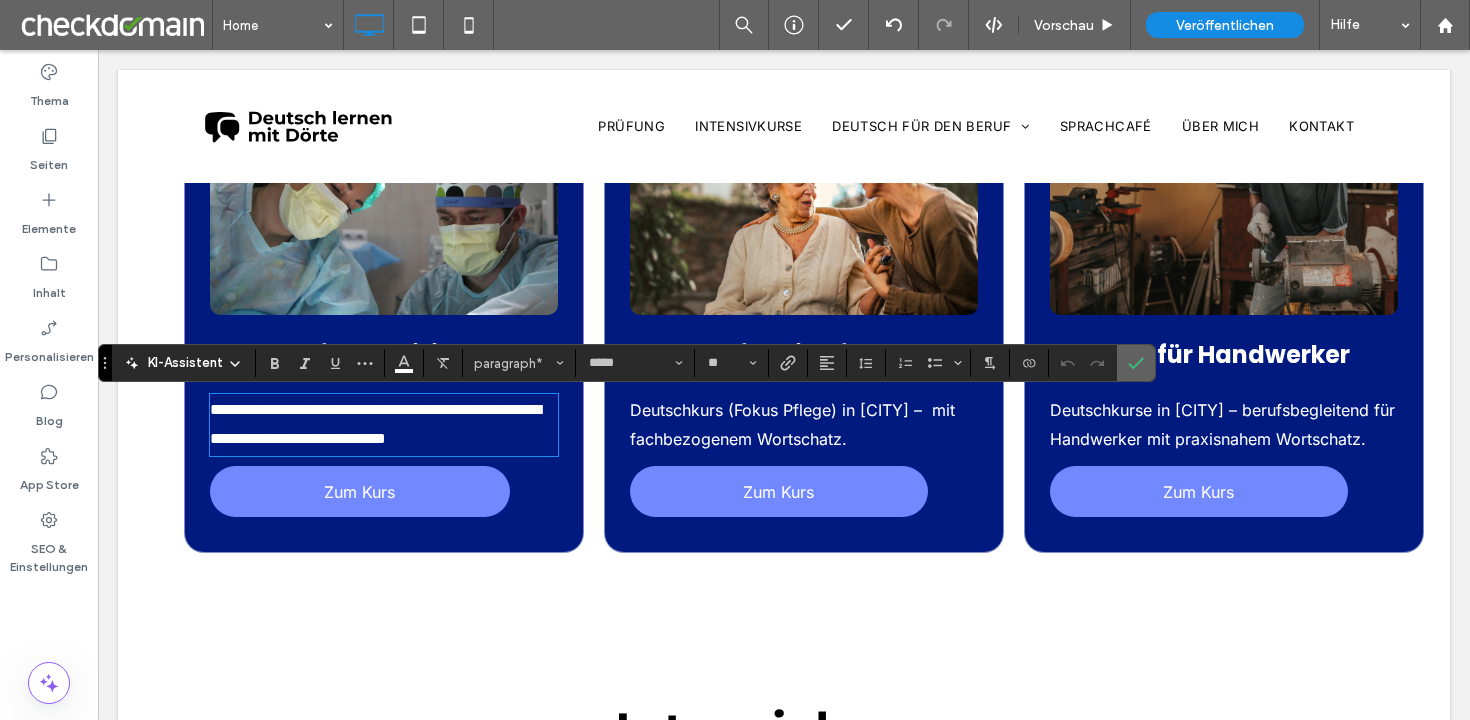 click at bounding box center [1136, 363] 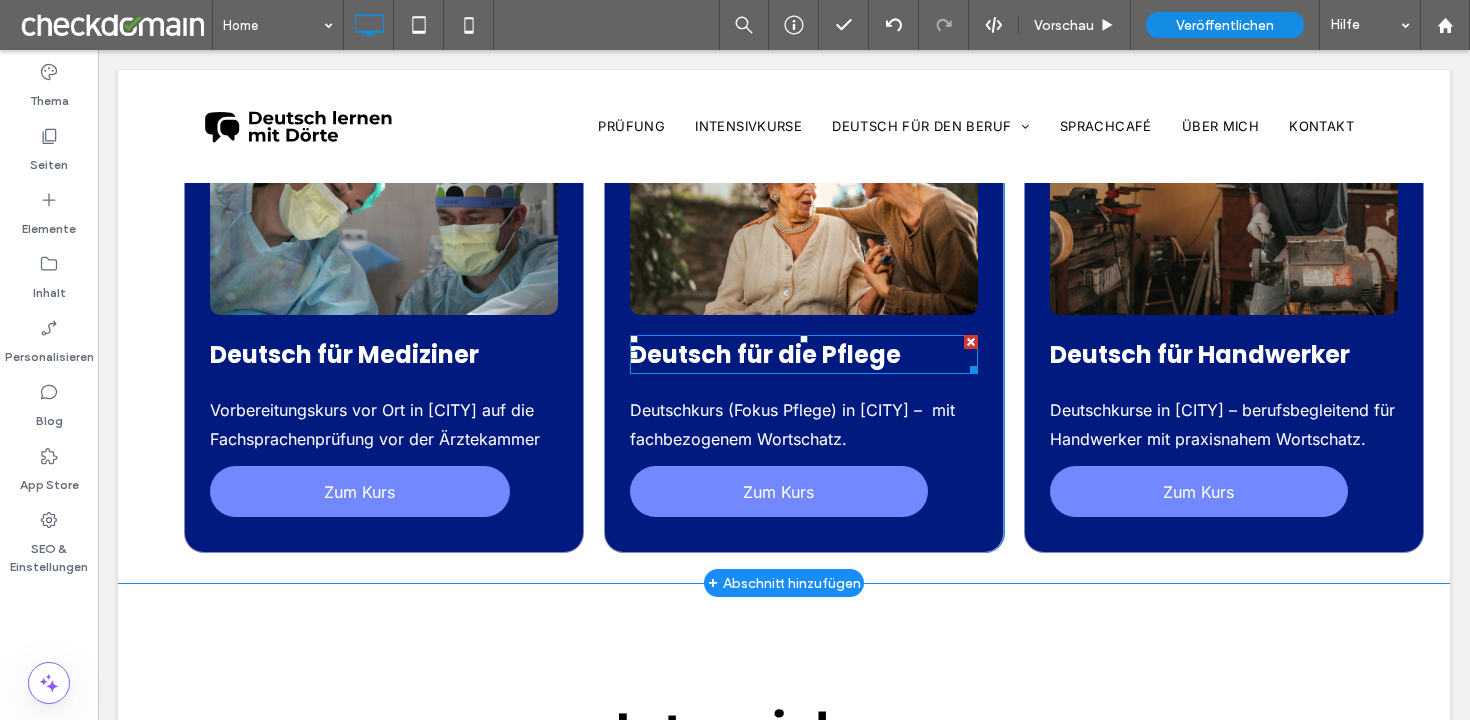 click on "Deutsch für die Pflege" at bounding box center [765, 354] 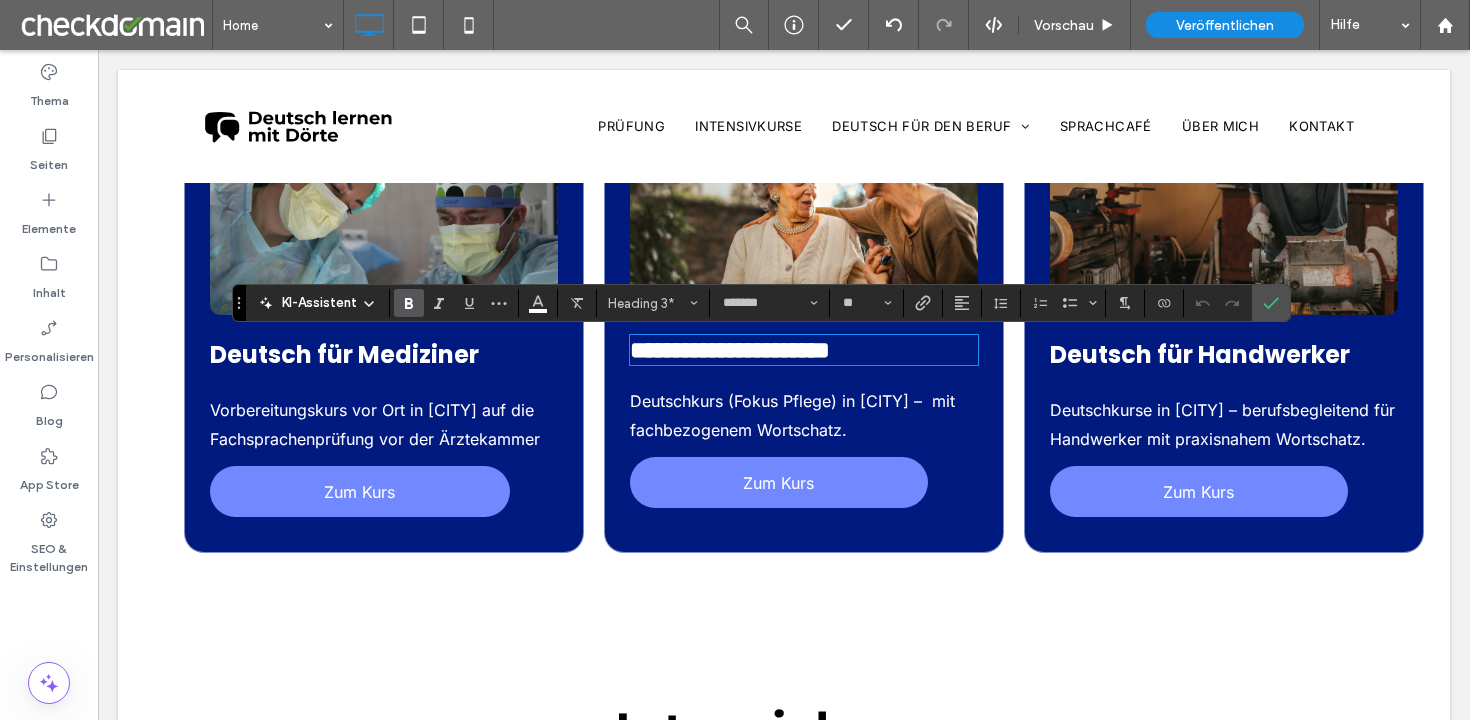 click on "Deutschkurs (Fokus Pflege) in [CITY] –  mit fachbezogenem Wortschatz." at bounding box center [792, 415] 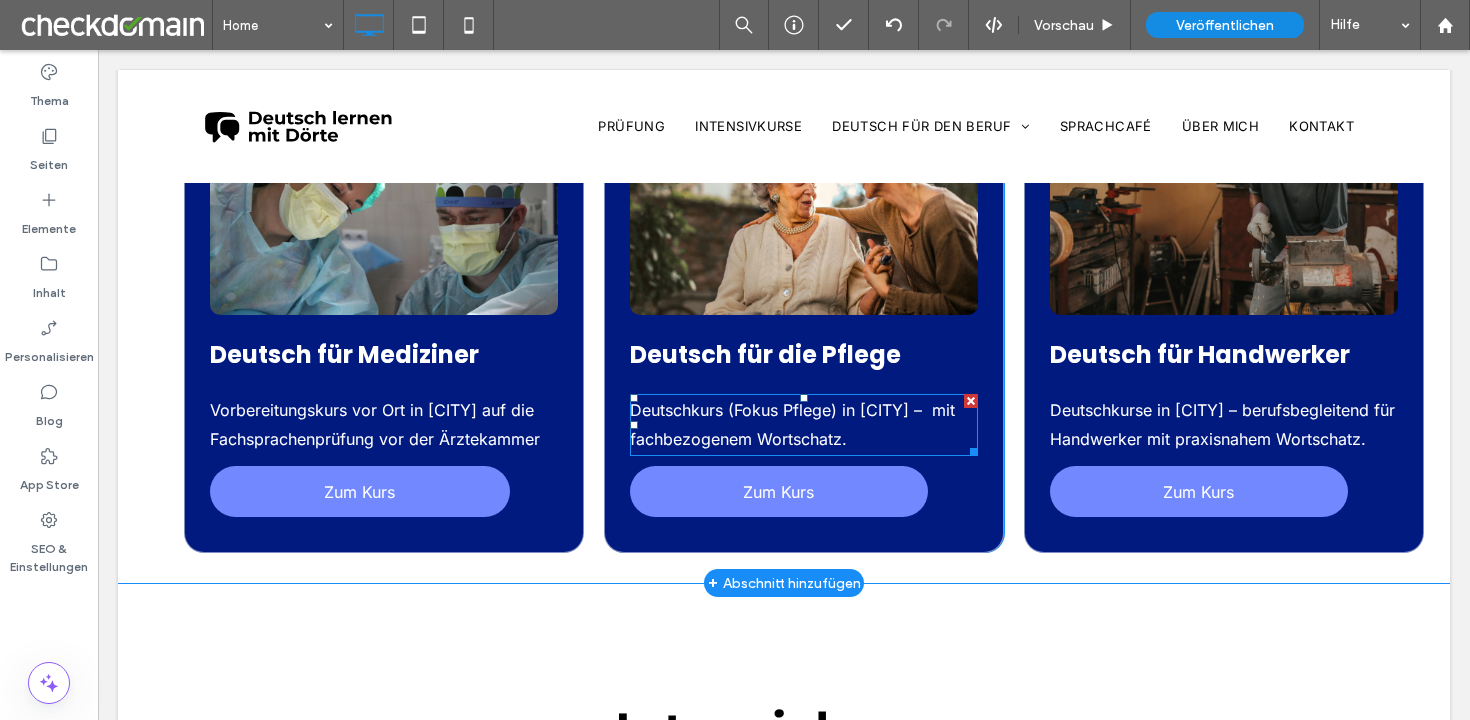 click on "Deutschkurs (Fokus Pflege) in [CITY] –  mit fachbezogenem Wortschatz." at bounding box center [792, 424] 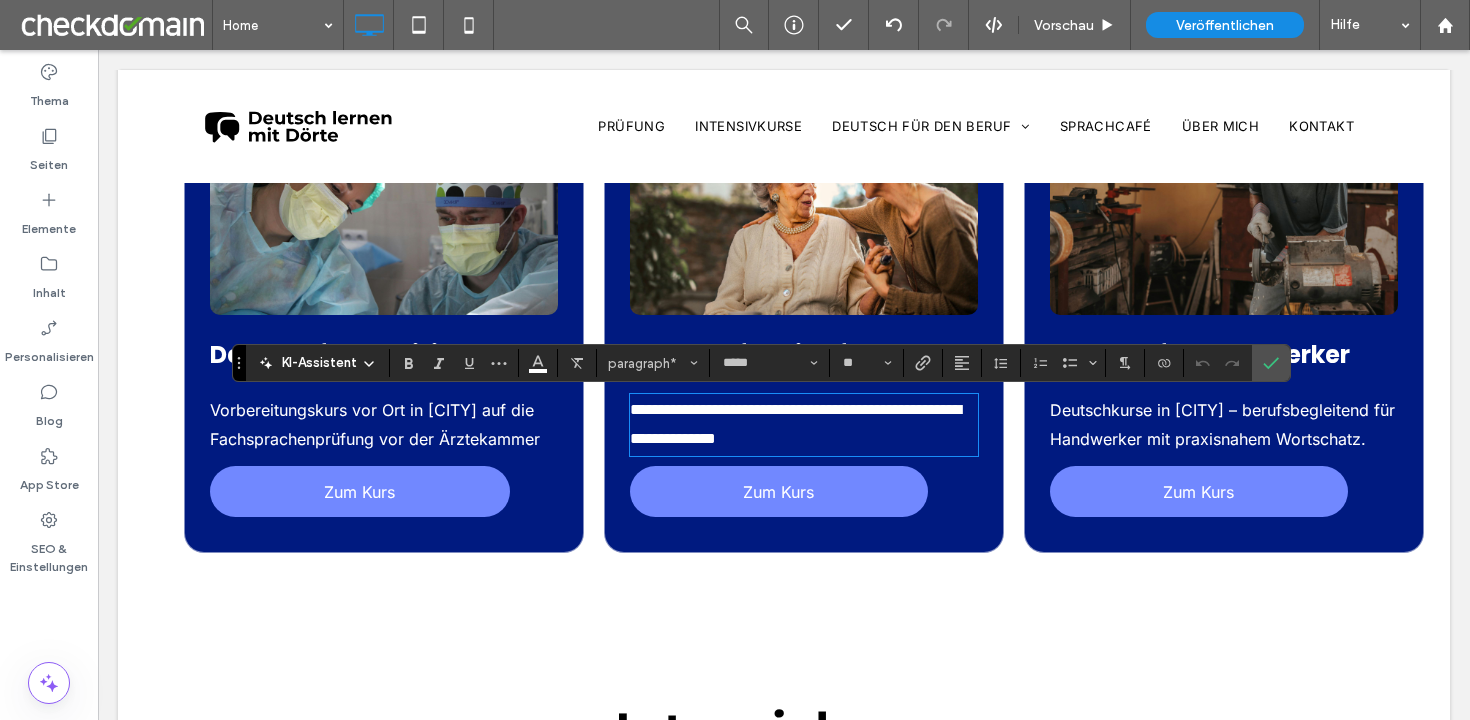 click on "Deutsch für Handwerker" at bounding box center (1200, 354) 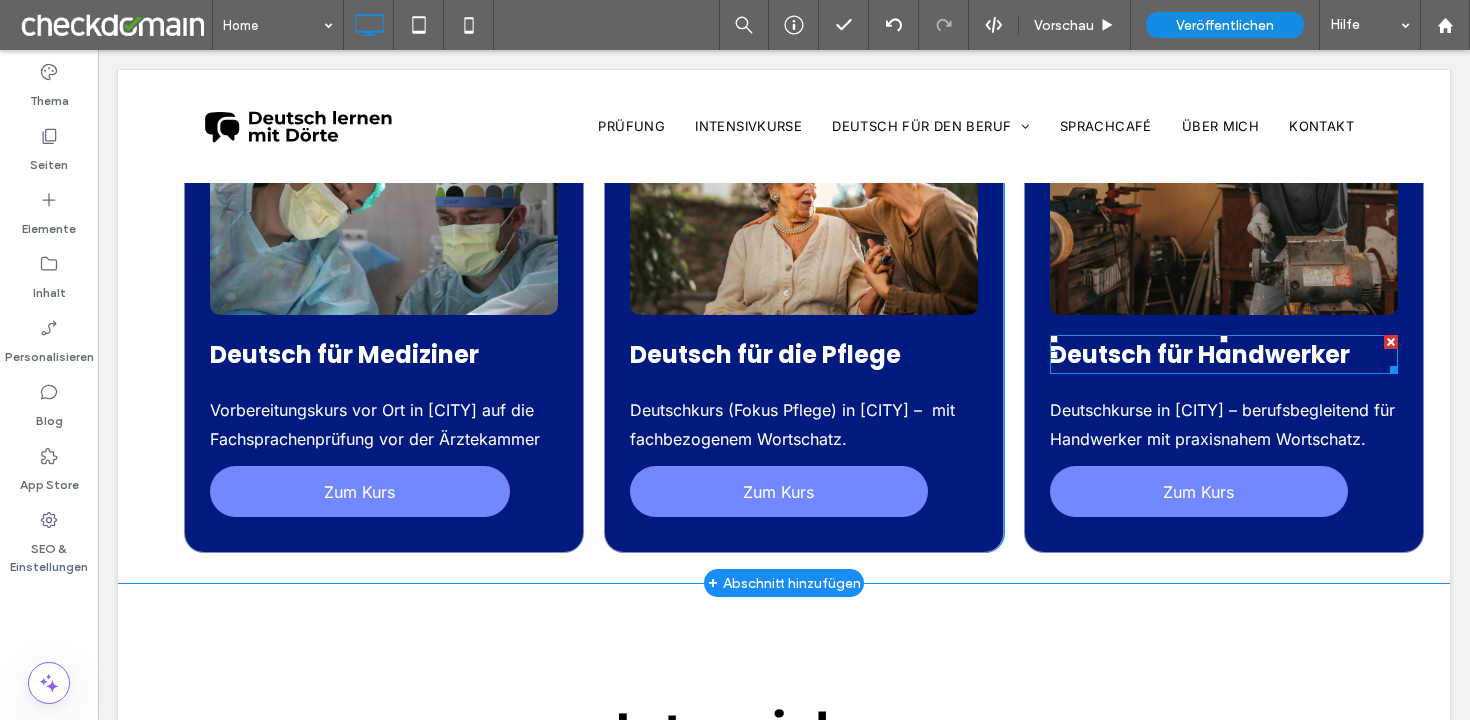 click on "Deutsch für Handwerker" at bounding box center [1200, 354] 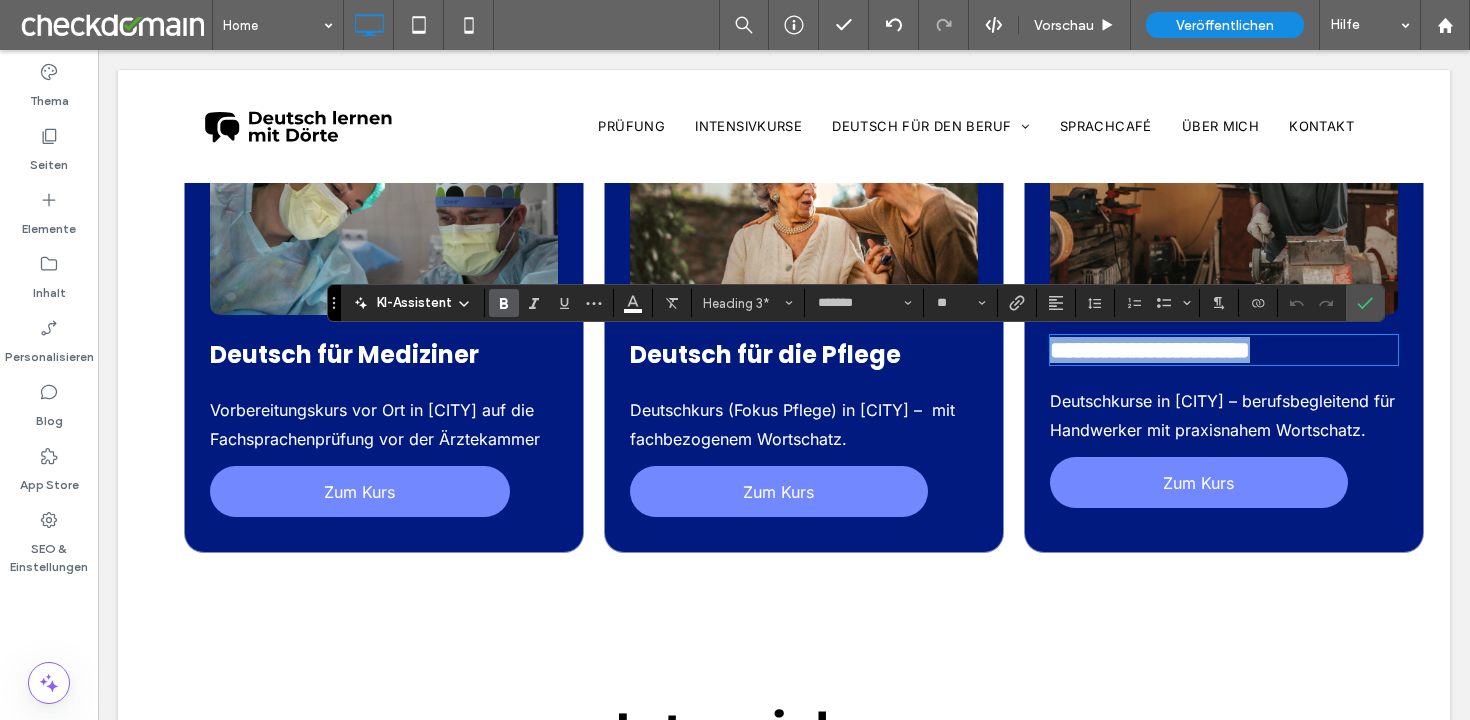 copy on "**********" 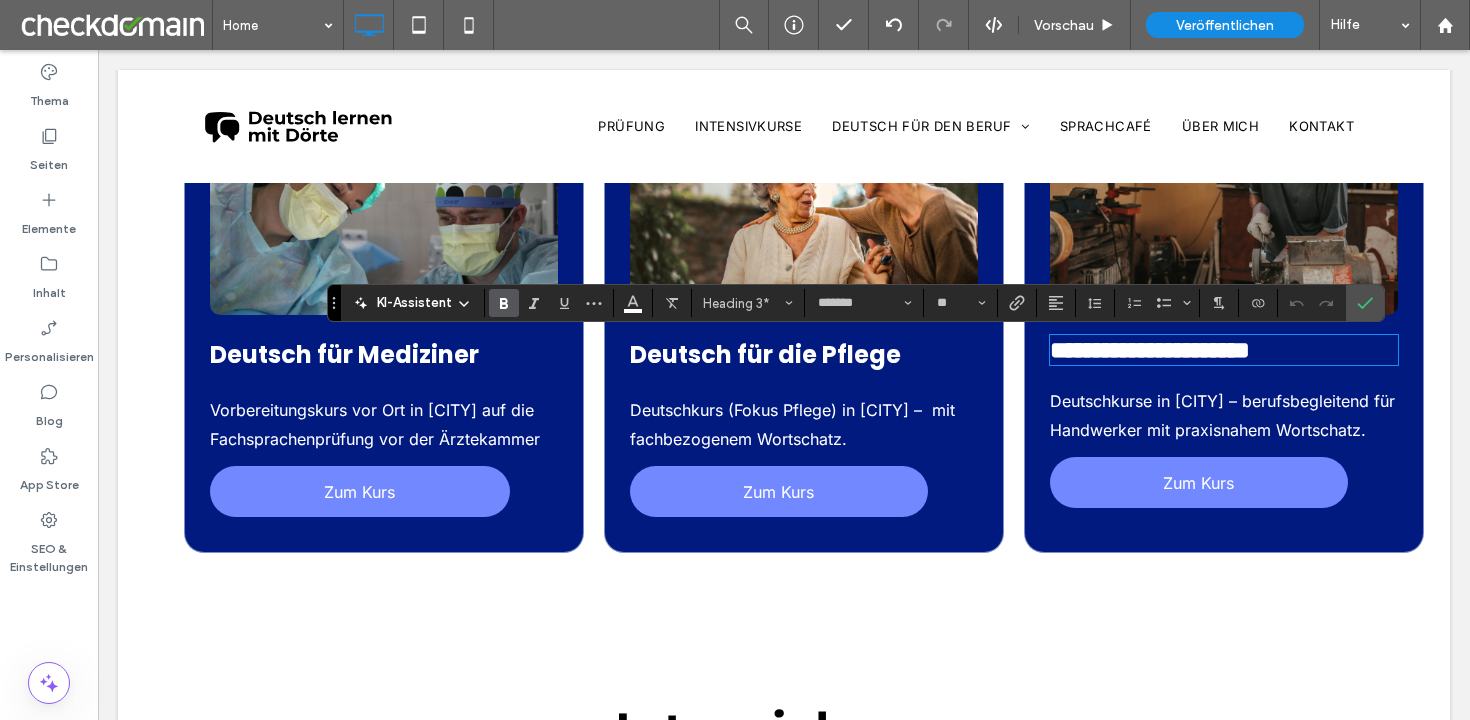 click on "Deutschkurse in [CITY] – berufsbegleitend für Handwerker mit praxisnahem Wortschatz." at bounding box center (1222, 415) 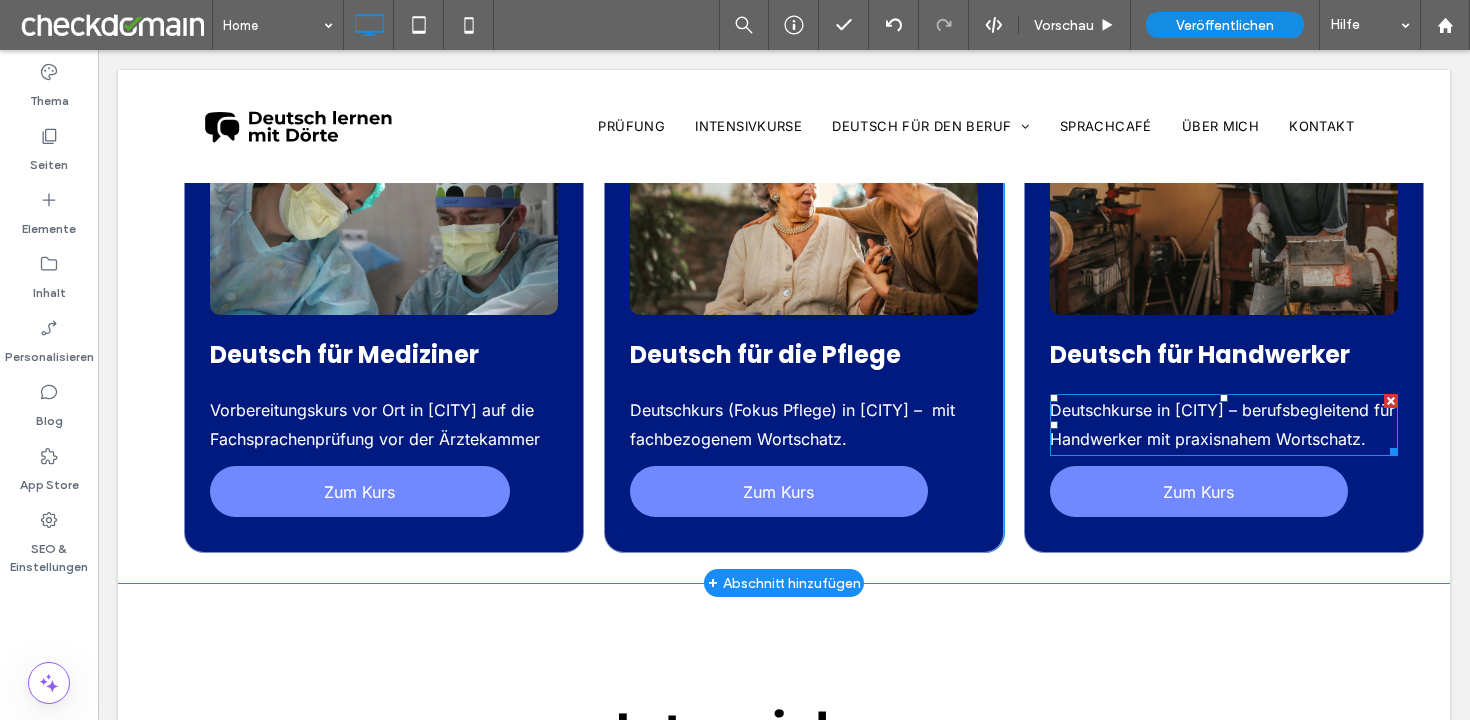 click on "Deutschkurse in [CITY] – berufsbegleitend für Handwerker mit praxisnahem Wortschatz." at bounding box center [1222, 424] 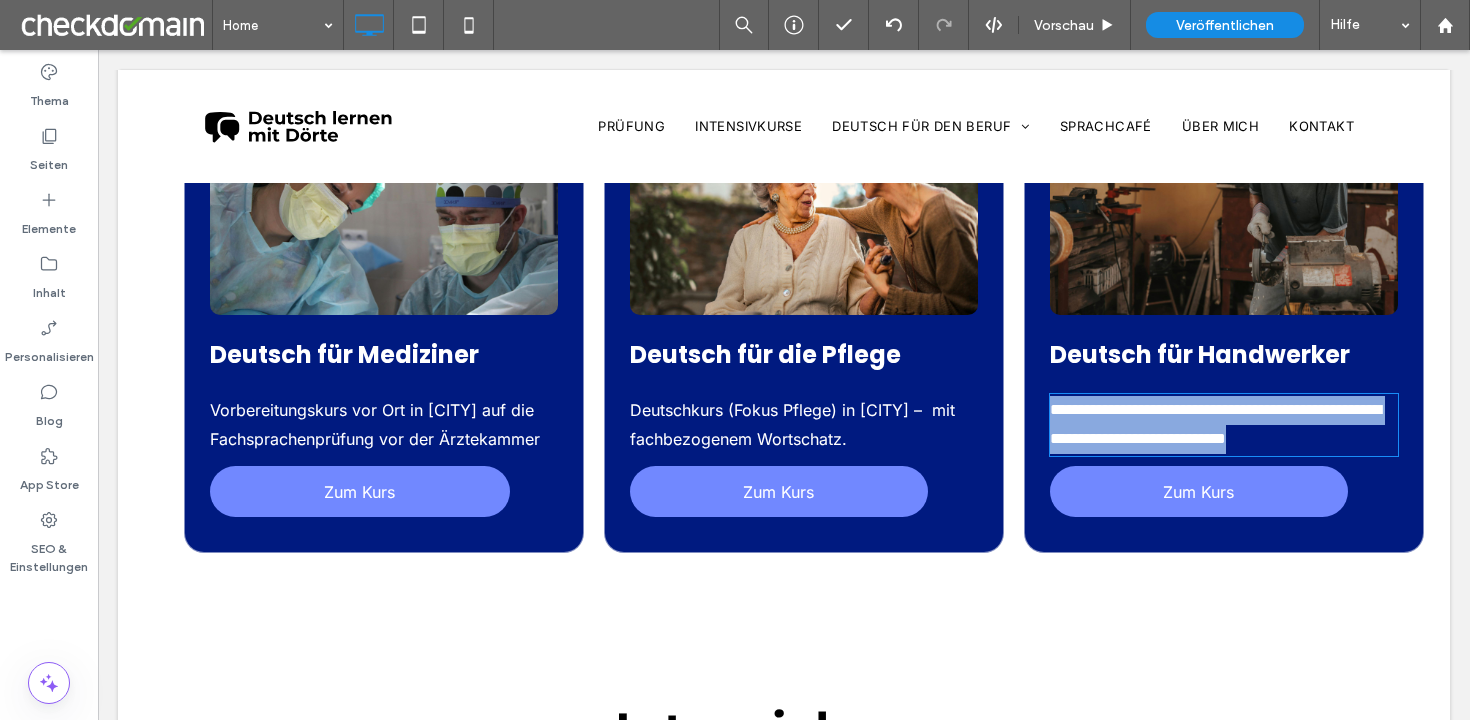 copy on "**********" 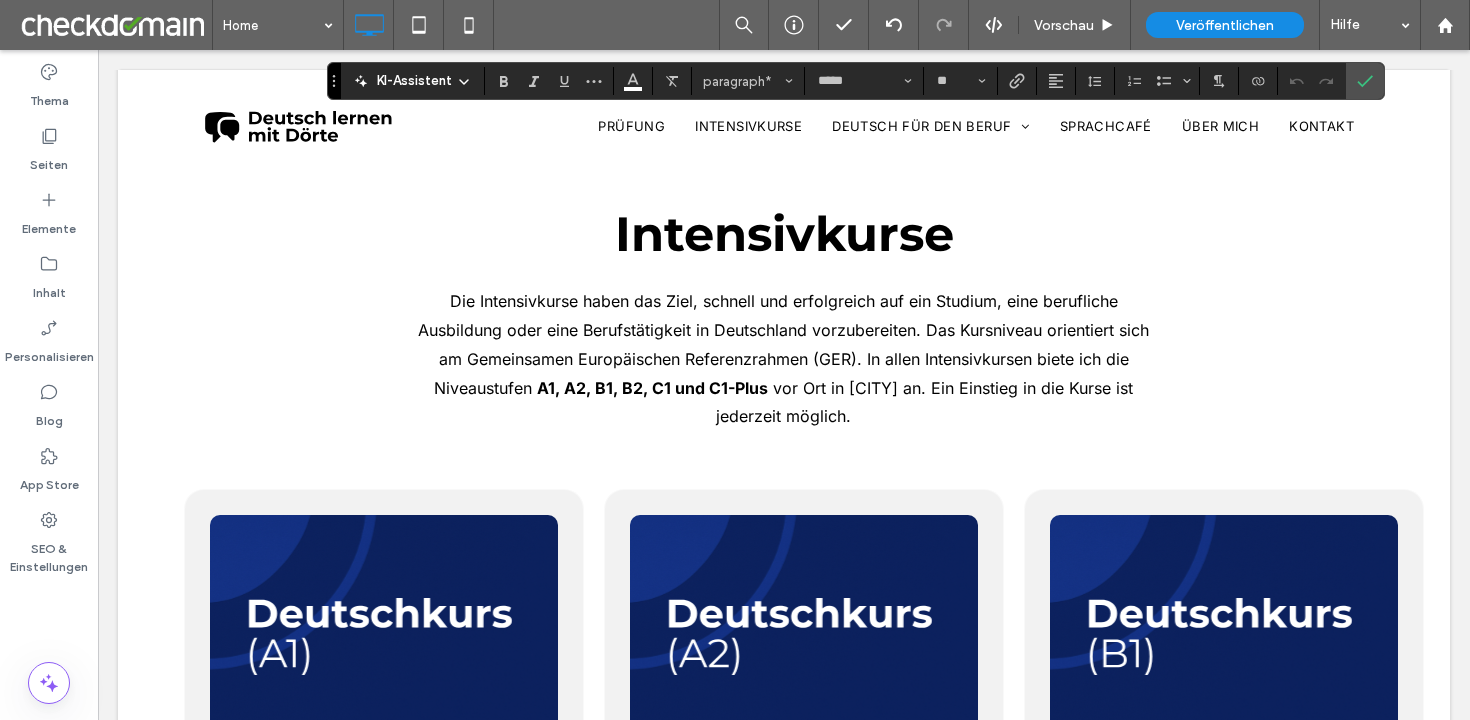 scroll, scrollTop: 3455, scrollLeft: 0, axis: vertical 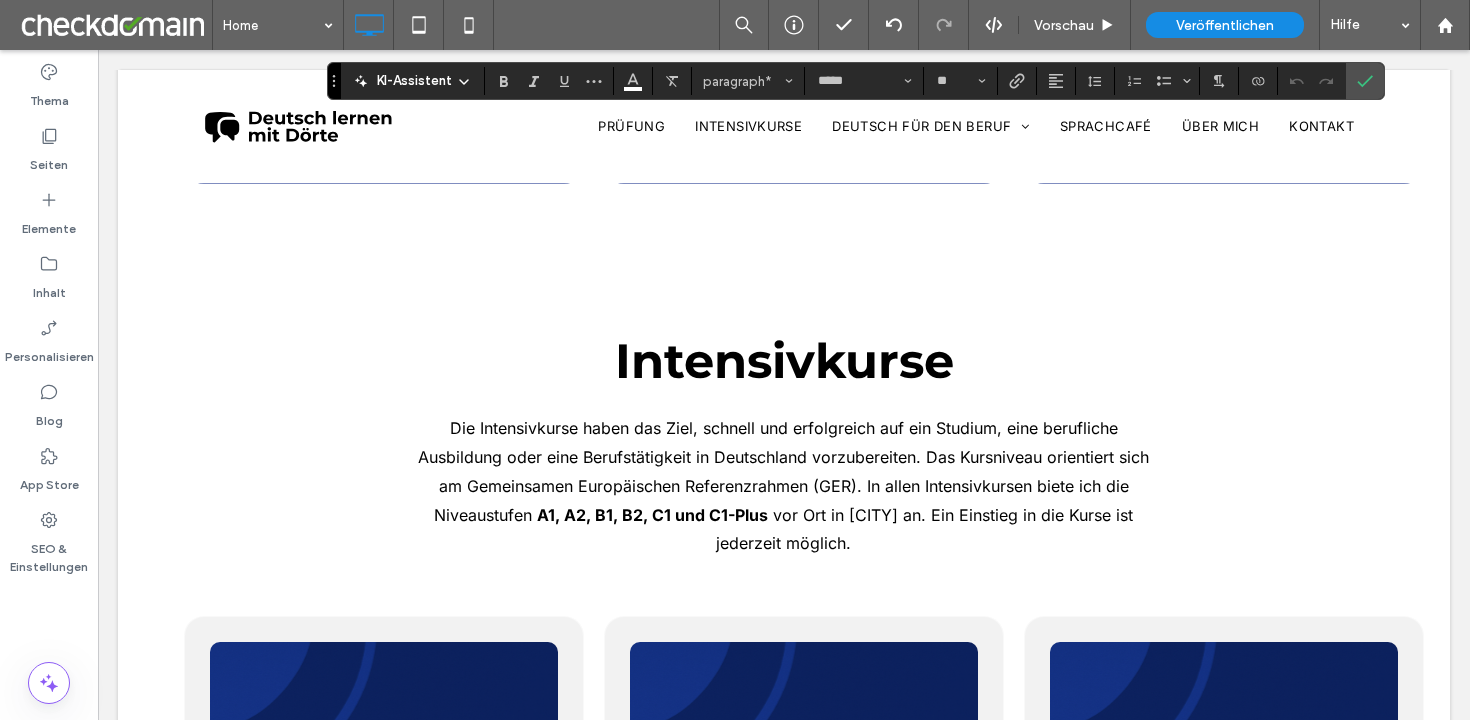 click on "Die Intensivkurse haben das Ziel, schnell und erfolgreich auf ein Studium, eine berufliche Ausbildung oder eine Berufstätigkeit in Deutschland vorzubereiten. Das Kursniveau orientiert sich am Gemeinsamen Europäischen Referenzrahmen (GER). In allen Intensivkursen biete ich die Niveaustufen" at bounding box center [783, 471] 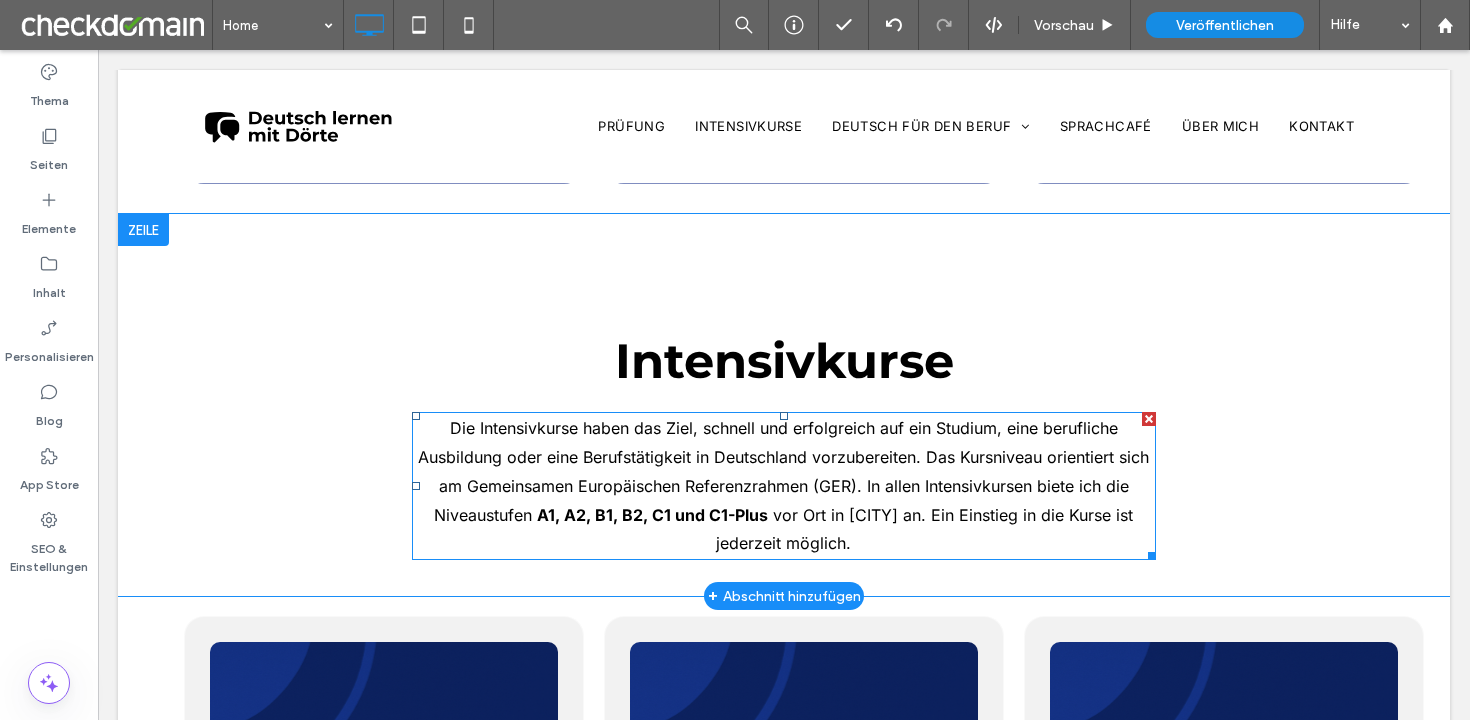click on "Die Intensivkurse haben das Ziel, schnell und erfolgreich auf ein Studium, eine berufliche Ausbildung oder eine Berufstätigkeit in Deutschland vorzubereiten. Das Kursniveau orientiert sich am Gemeinsamen Europäischen Referenzrahmen (GER). In allen Intensivkursen biete ich die Niveaustufen" at bounding box center [783, 471] 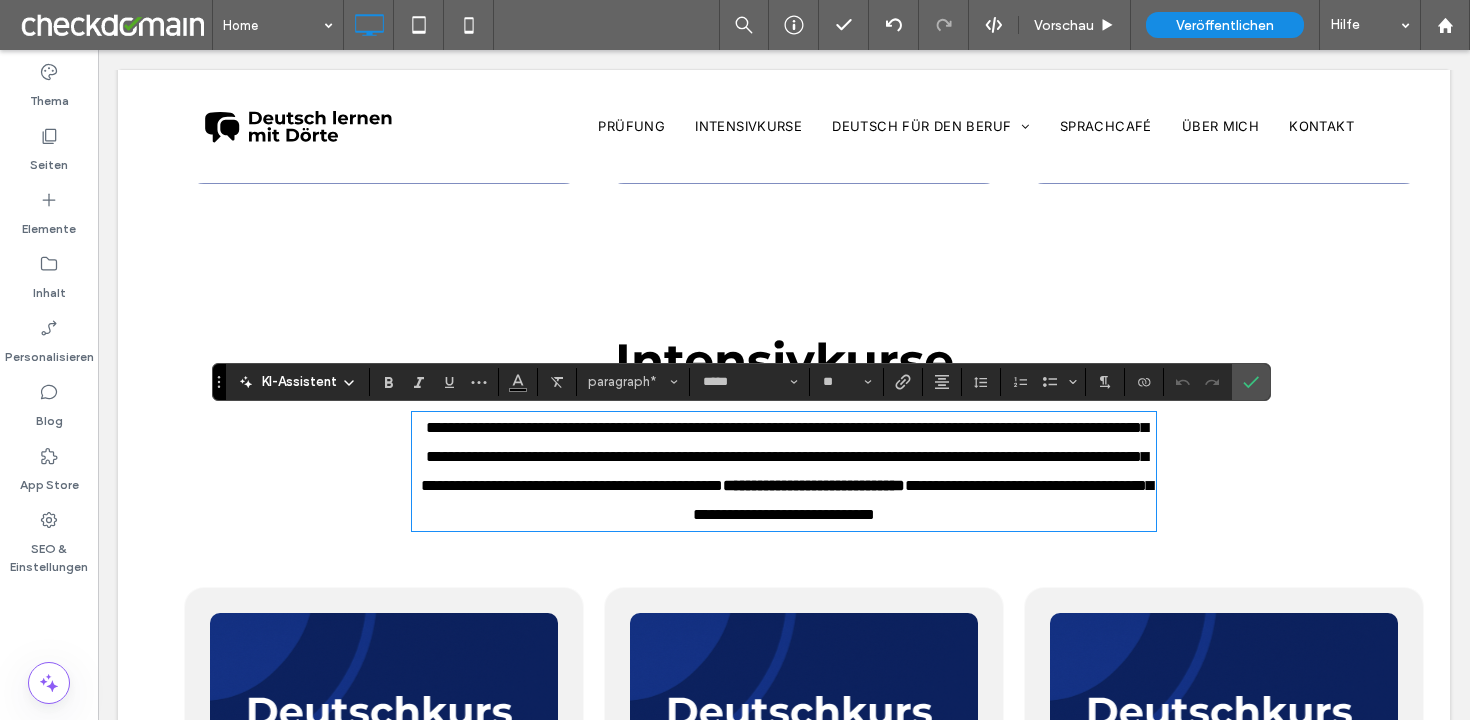 click on "**********" at bounding box center (783, 471) 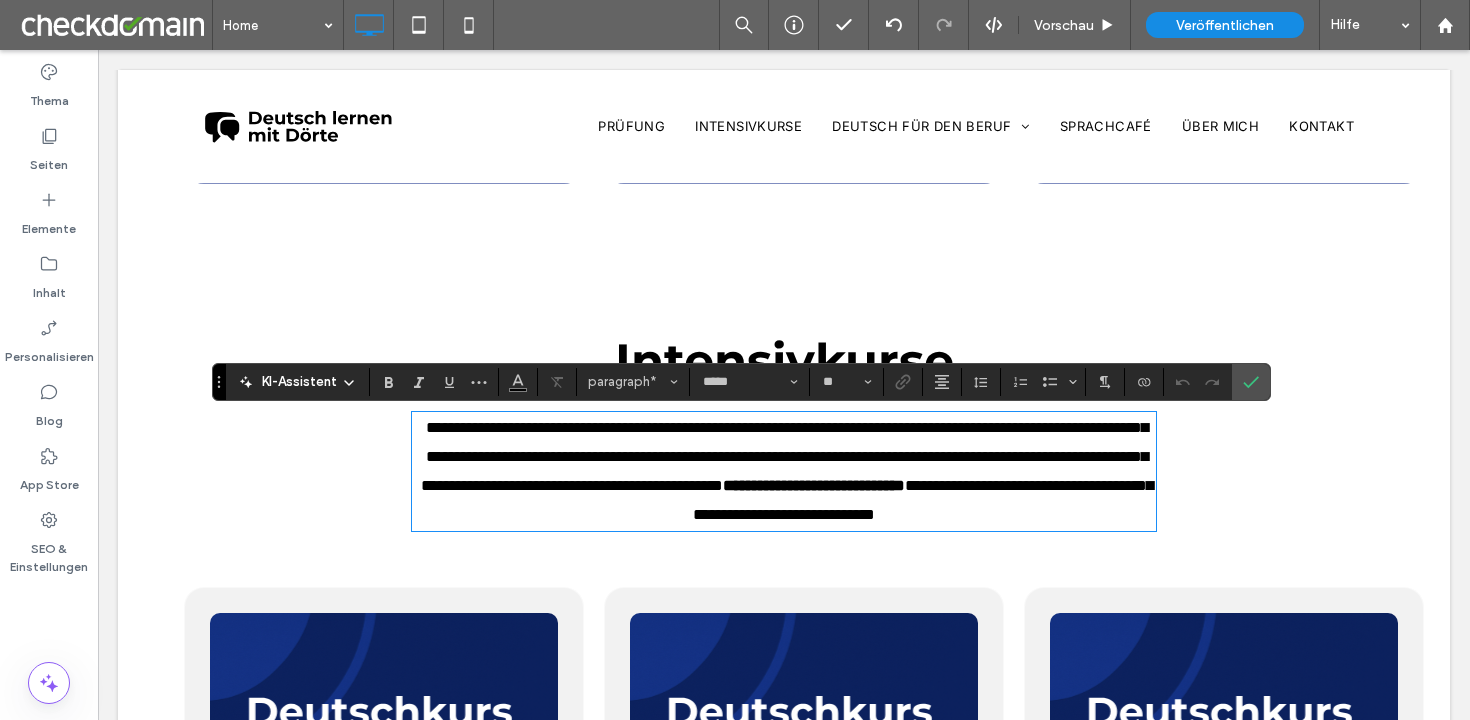 click on "**********" at bounding box center [783, 471] 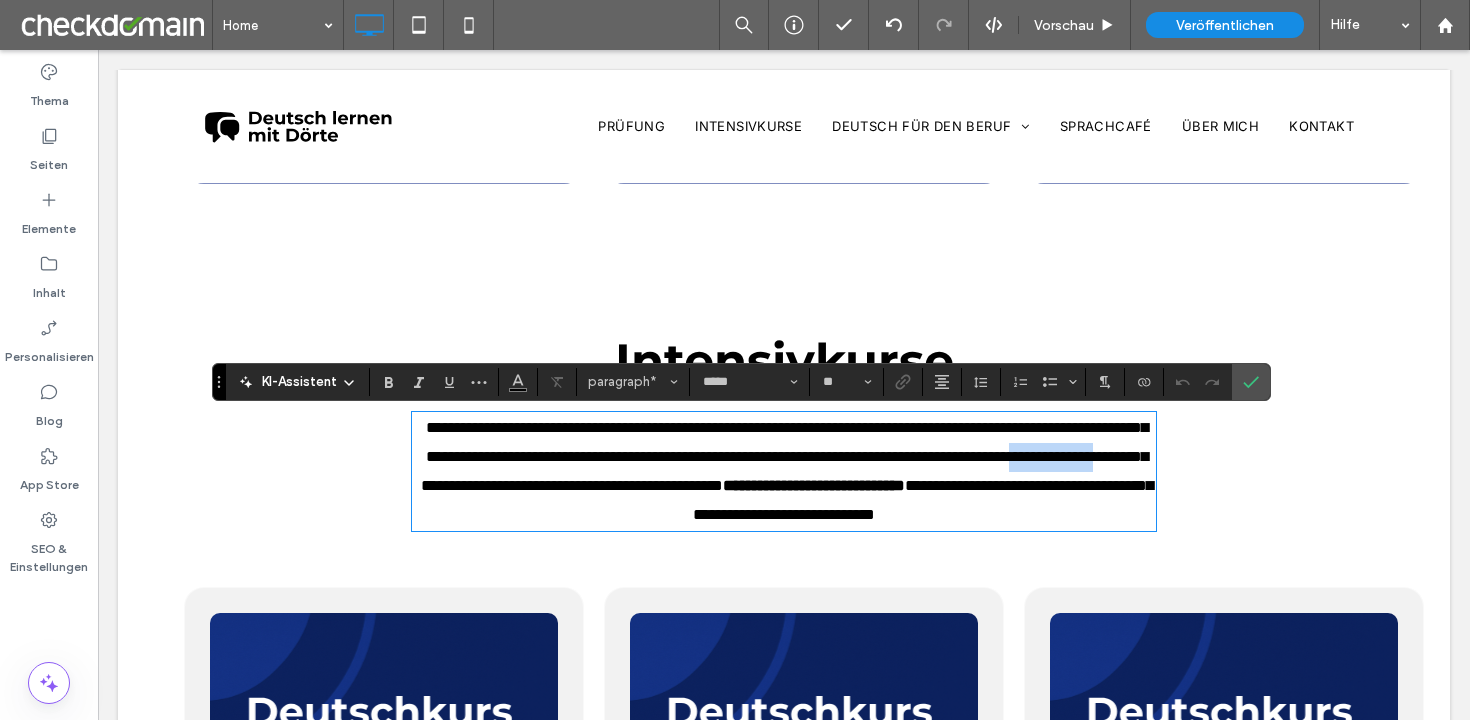click on "**********" at bounding box center (783, 471) 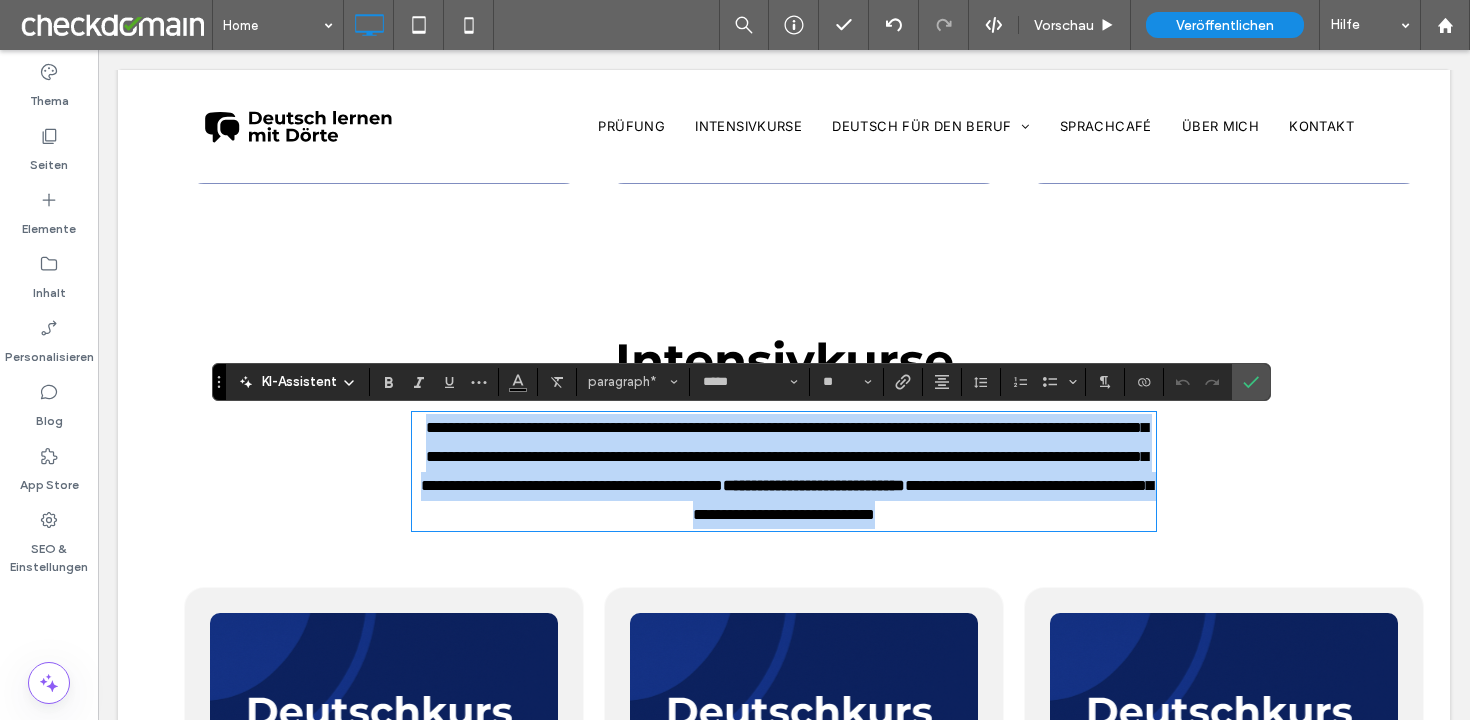 copy on "**********" 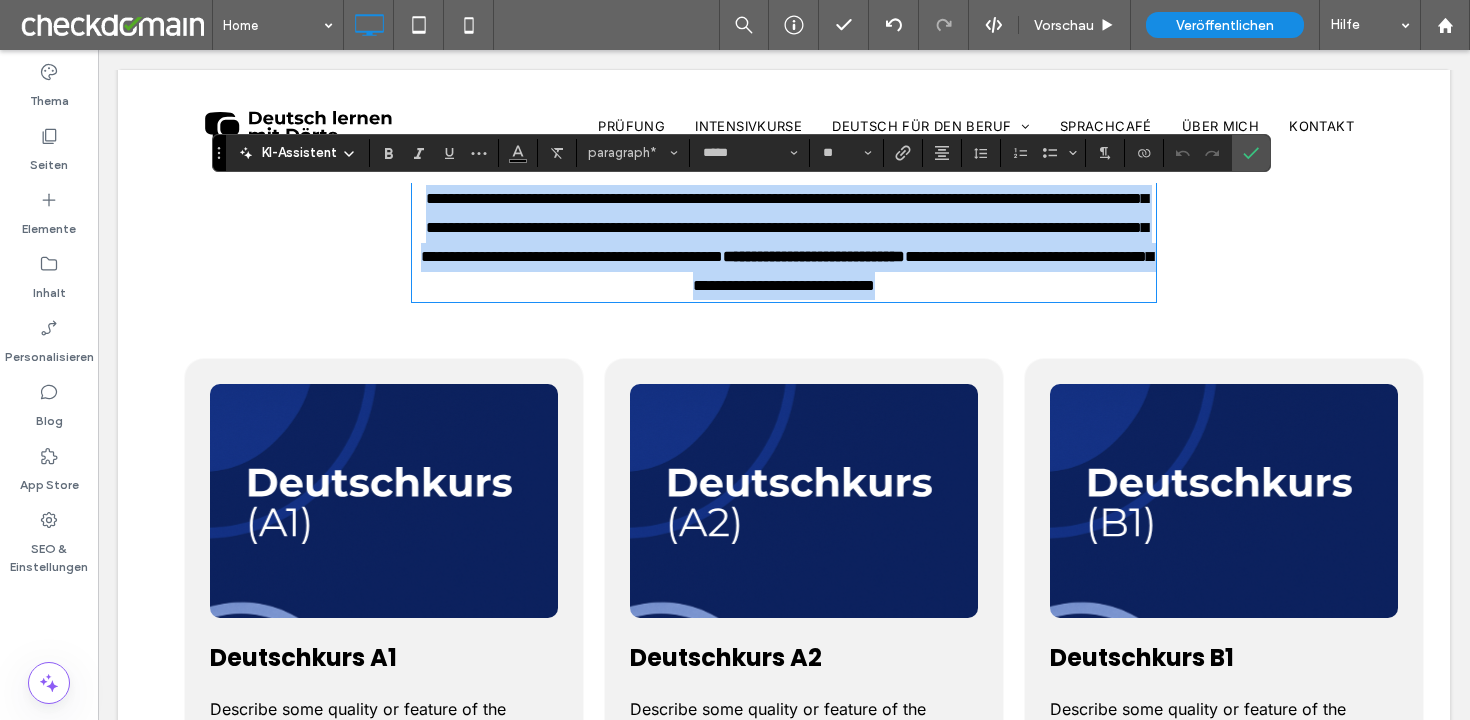 scroll, scrollTop: 3702, scrollLeft: 0, axis: vertical 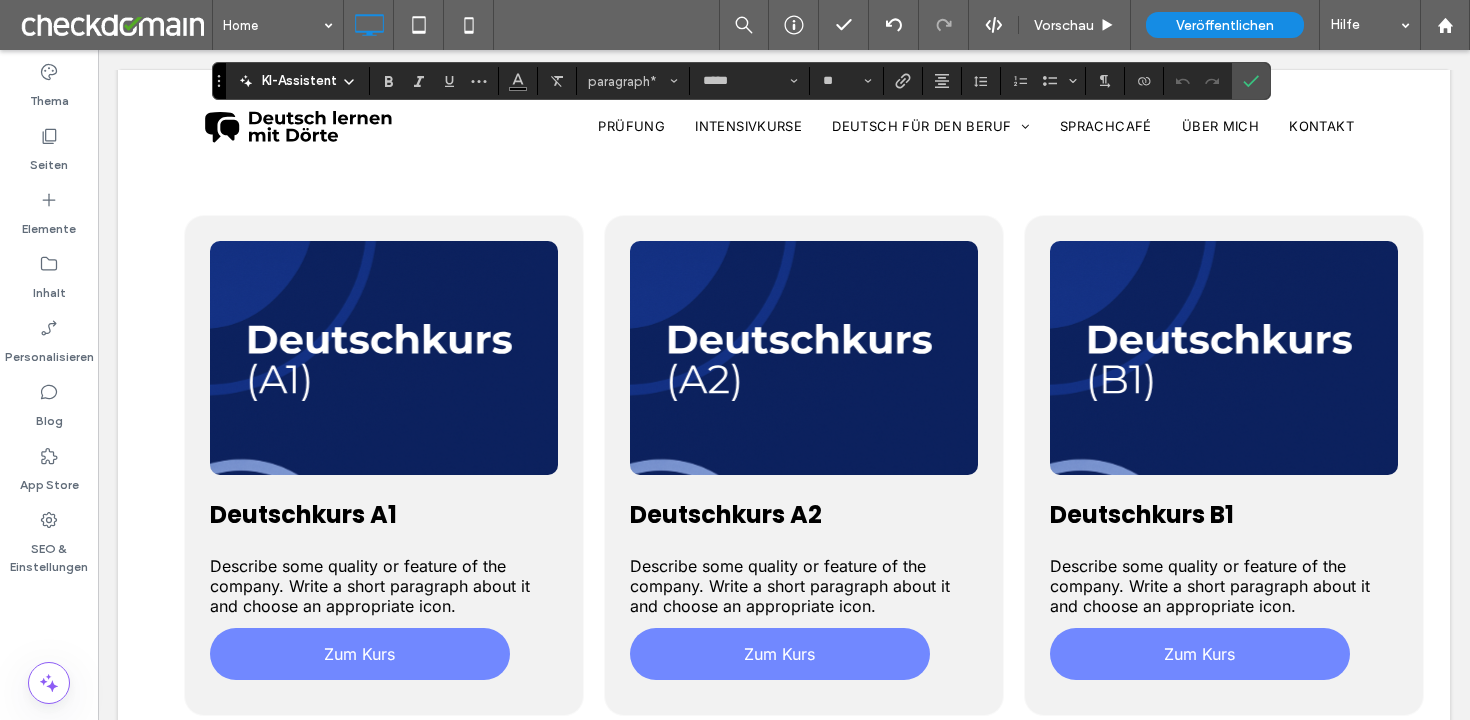 click on "Click To Paste
Deutschkurs A1
Describe some quality or feature of the company. Write a short paragraph about it and choose an appropriate icon.
Zum Kurs
Click To Paste" at bounding box center [384, 465] 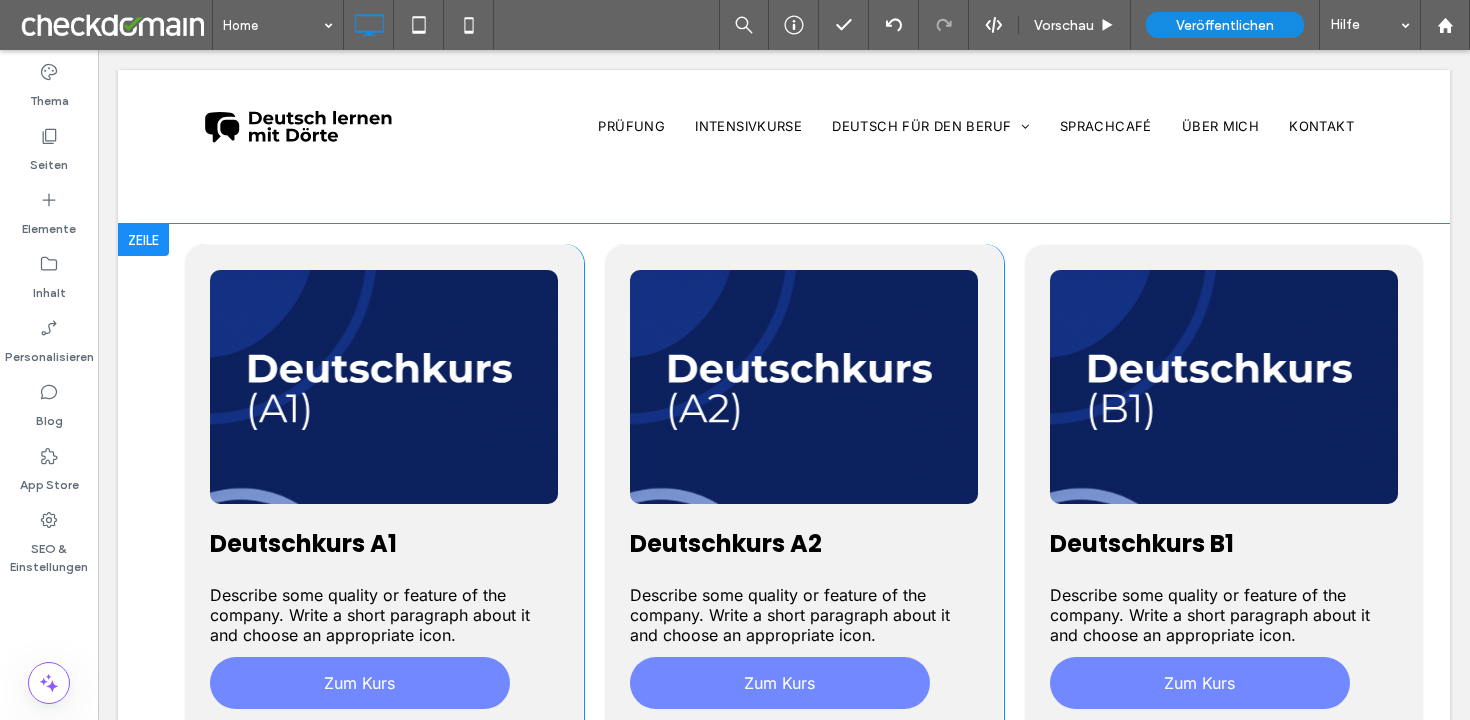 click on "Click To Paste
Deutschkurs A1
Describe some quality or feature of the company. Write a short paragraph about it and choose an appropriate icon.
Zum Kurs
Click To Paste" at bounding box center (384, 494) 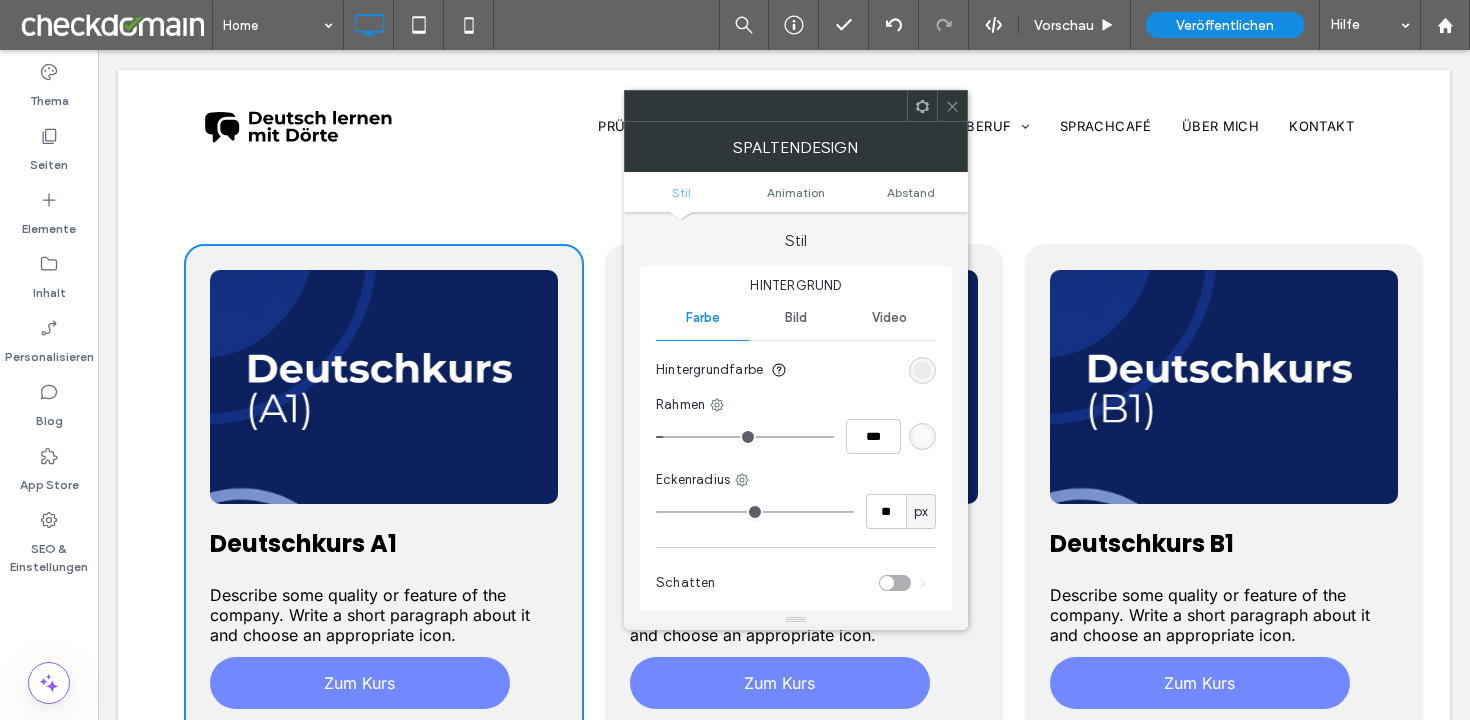 click at bounding box center (922, 370) 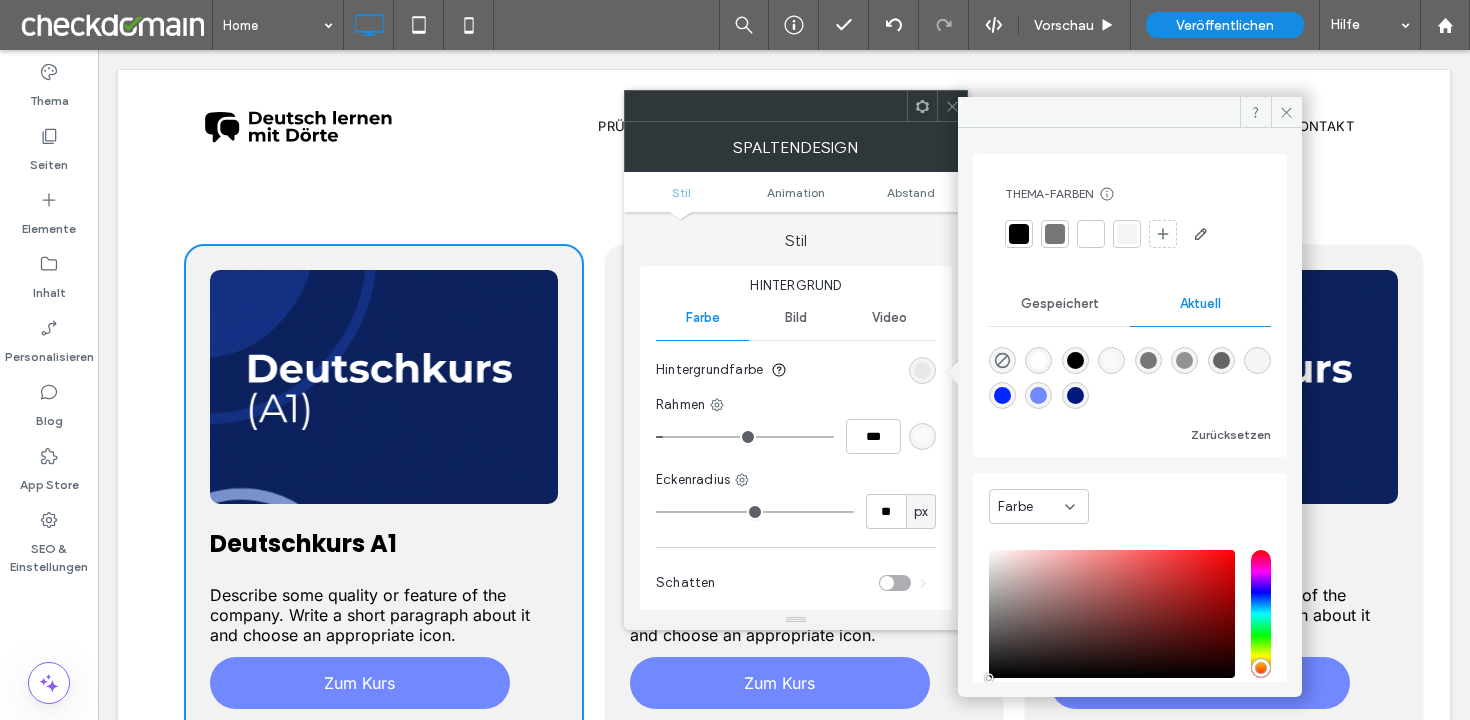 scroll, scrollTop: 123, scrollLeft: 0, axis: vertical 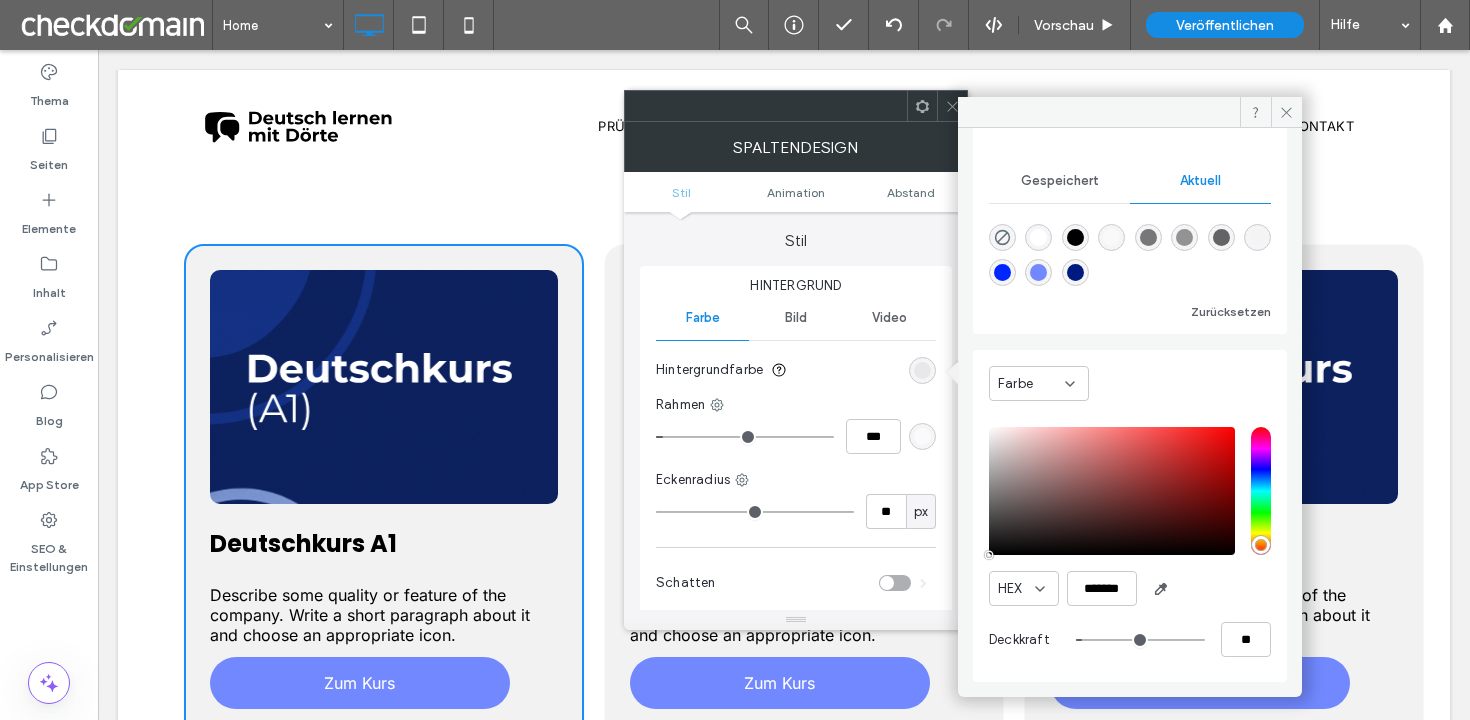 click on "Rahmen" at bounding box center (796, 405) 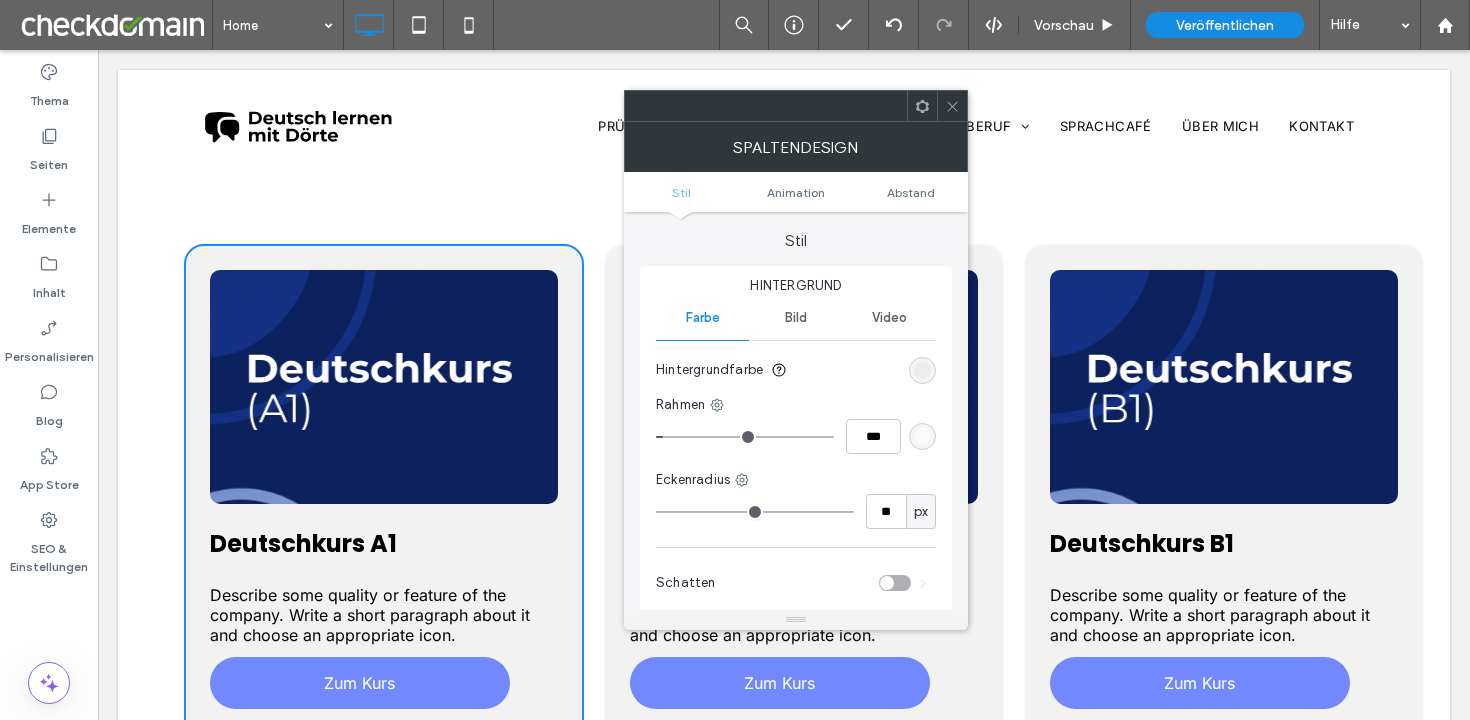 click at bounding box center (922, 370) 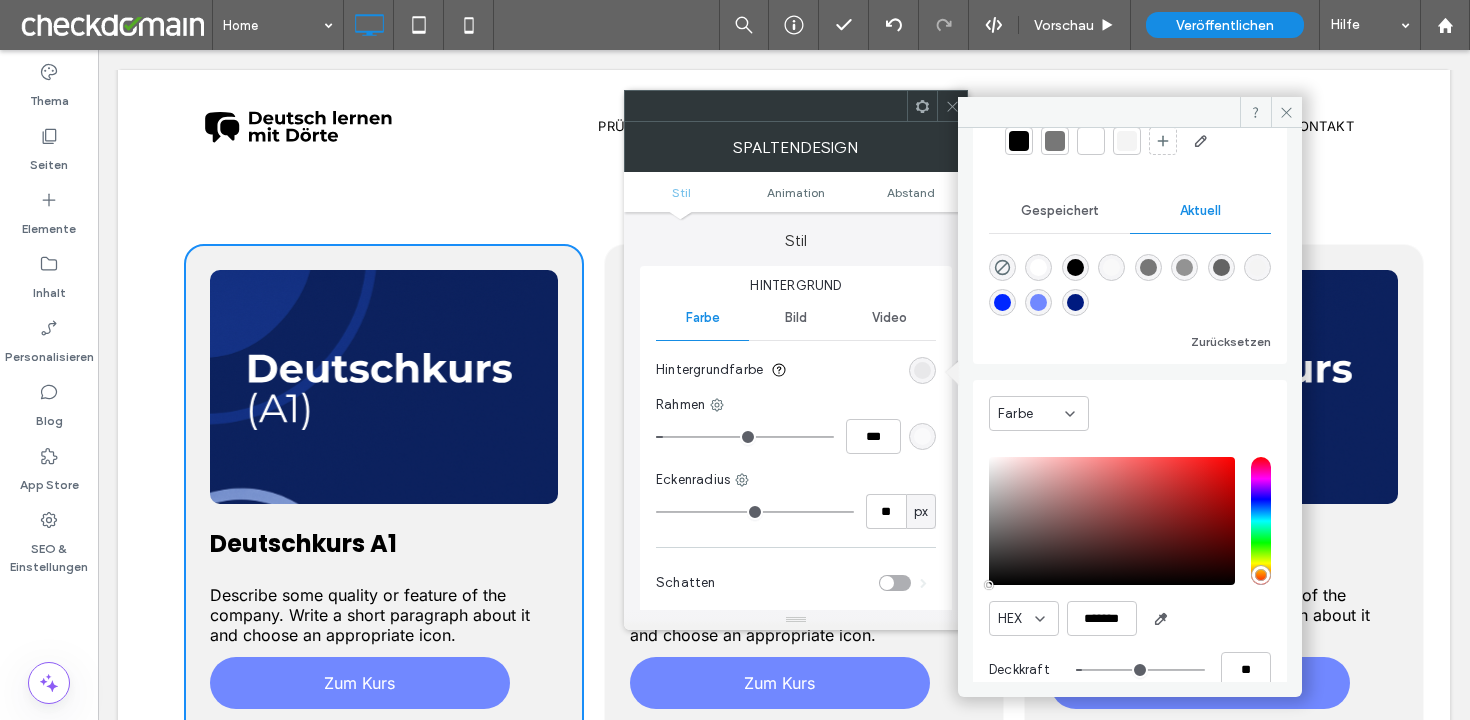 scroll, scrollTop: 123, scrollLeft: 0, axis: vertical 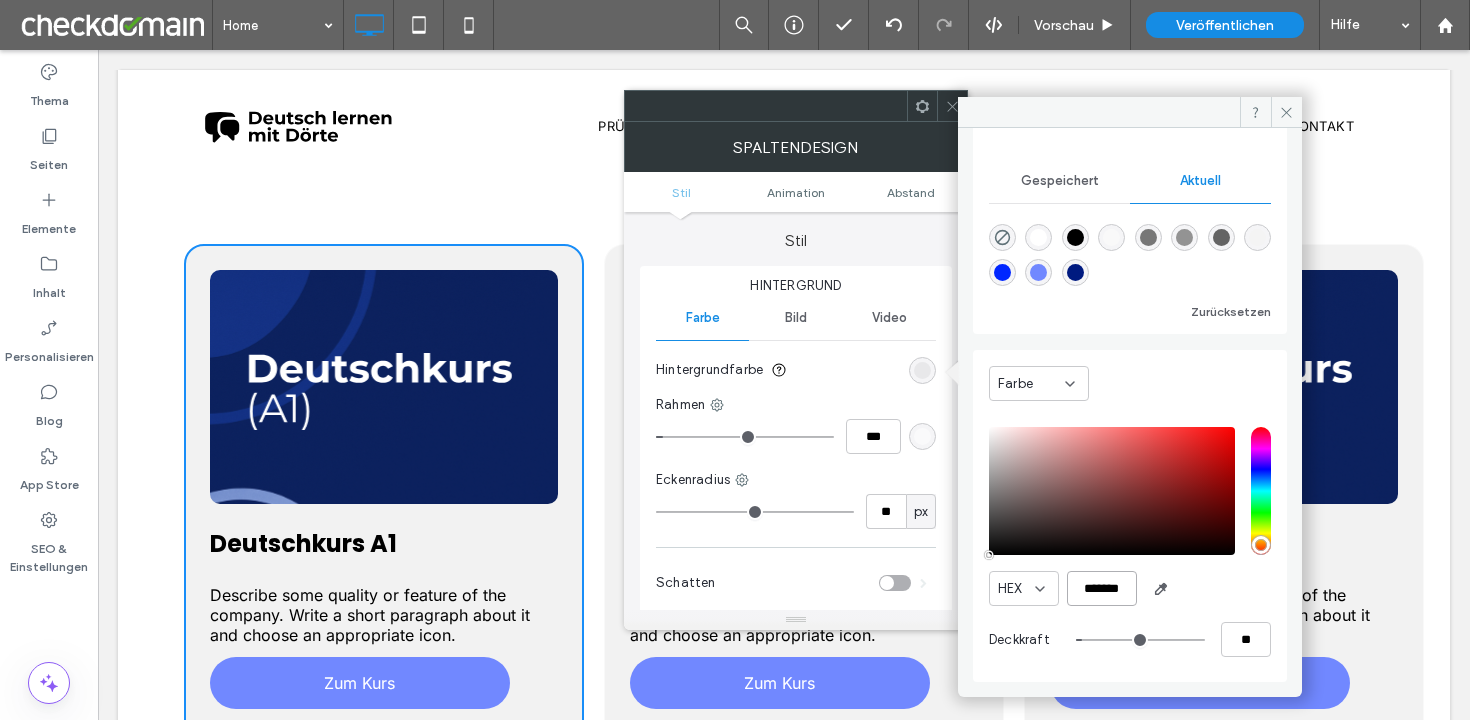 click on "*******" at bounding box center [1102, 588] 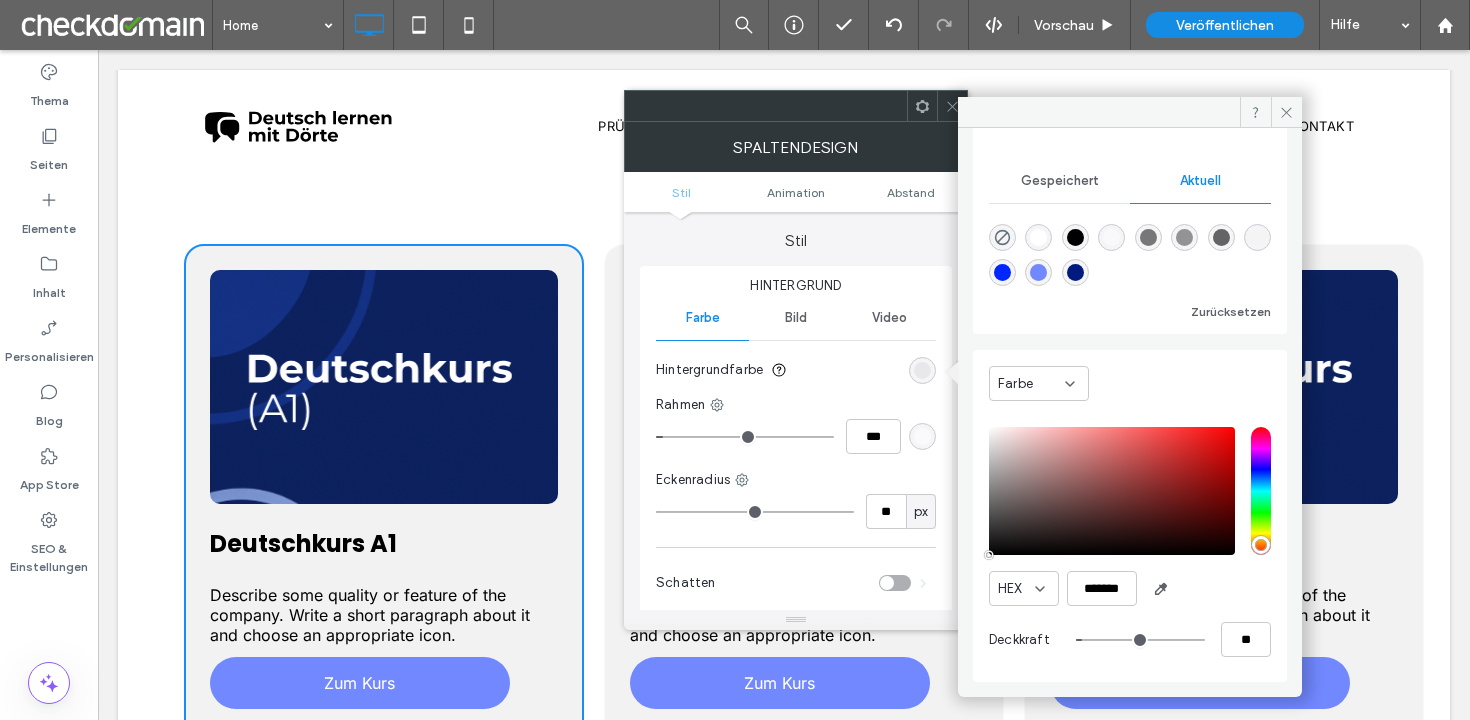 click at bounding box center (1257, 237) 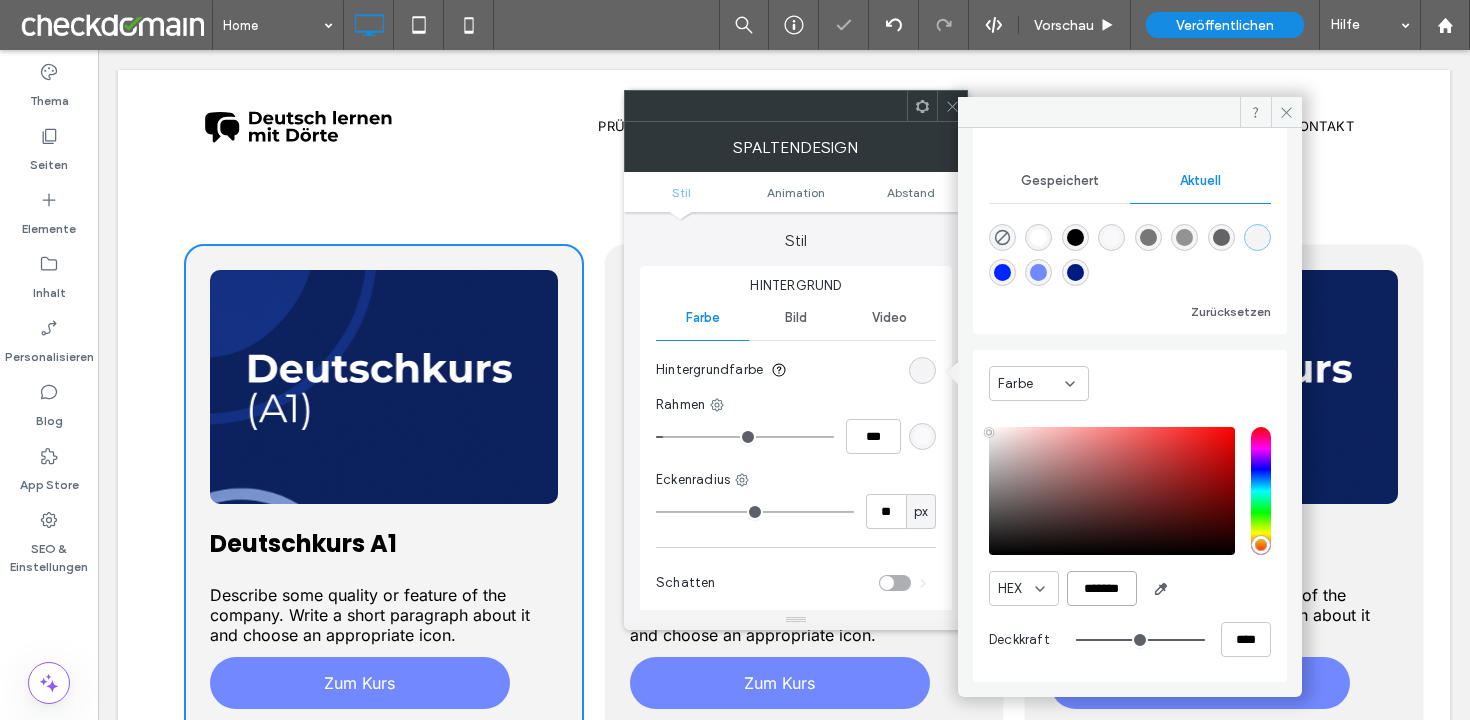 click on "*******" at bounding box center [1102, 588] 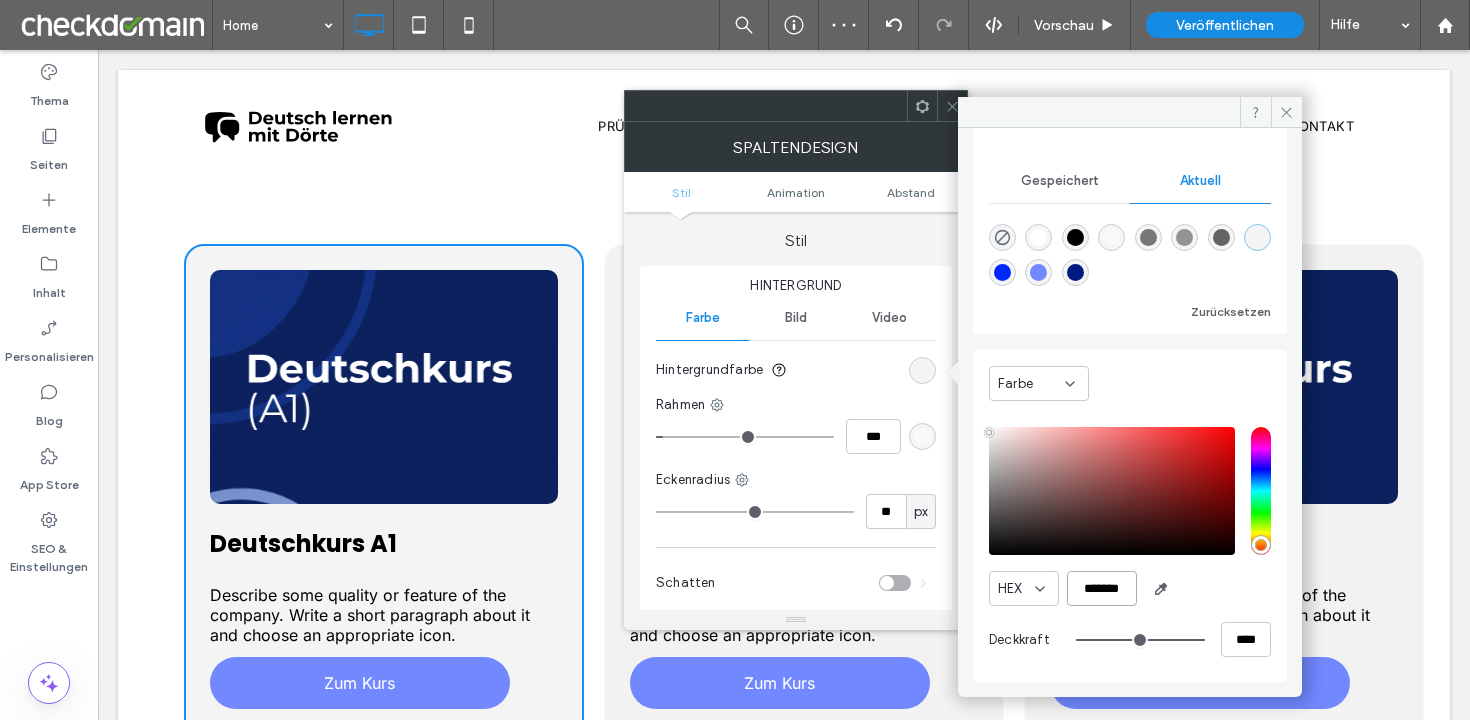 click on "*******" at bounding box center [1102, 588] 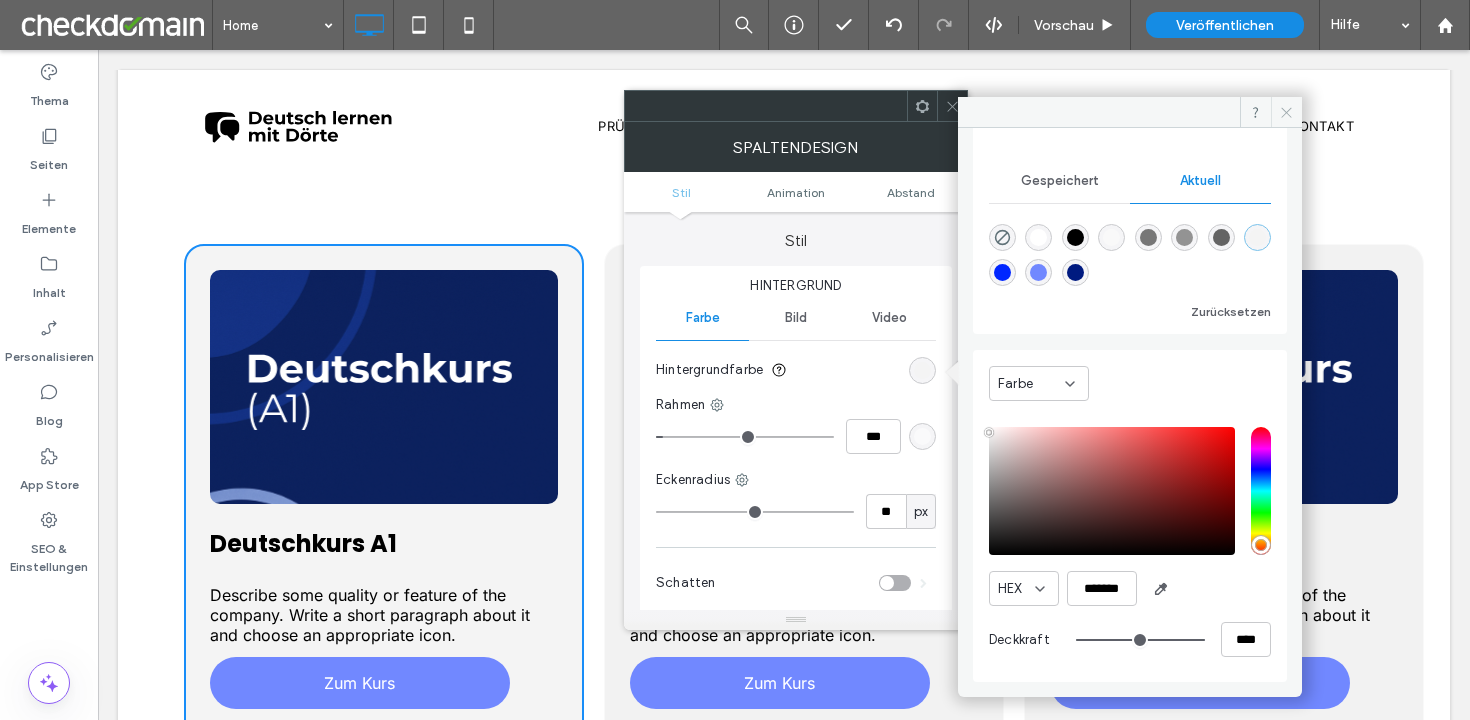 click 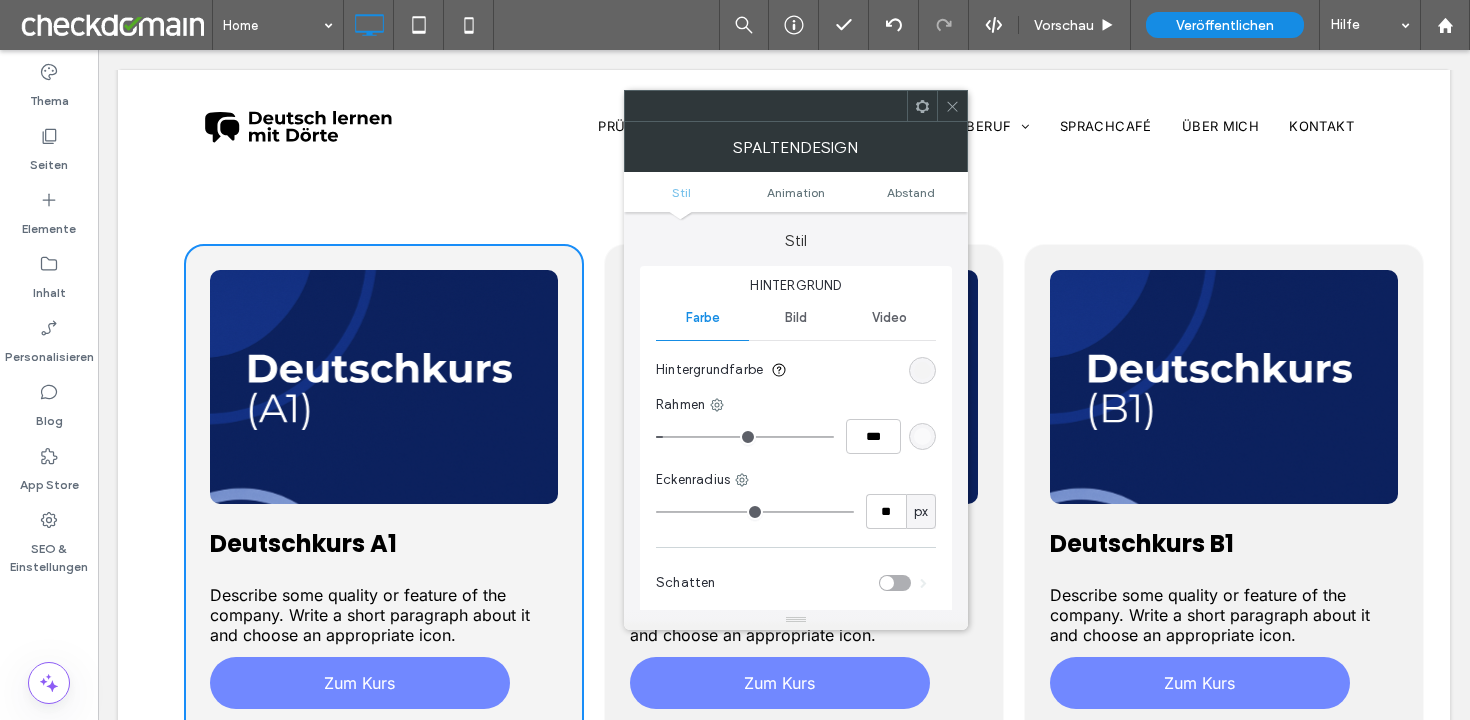 click 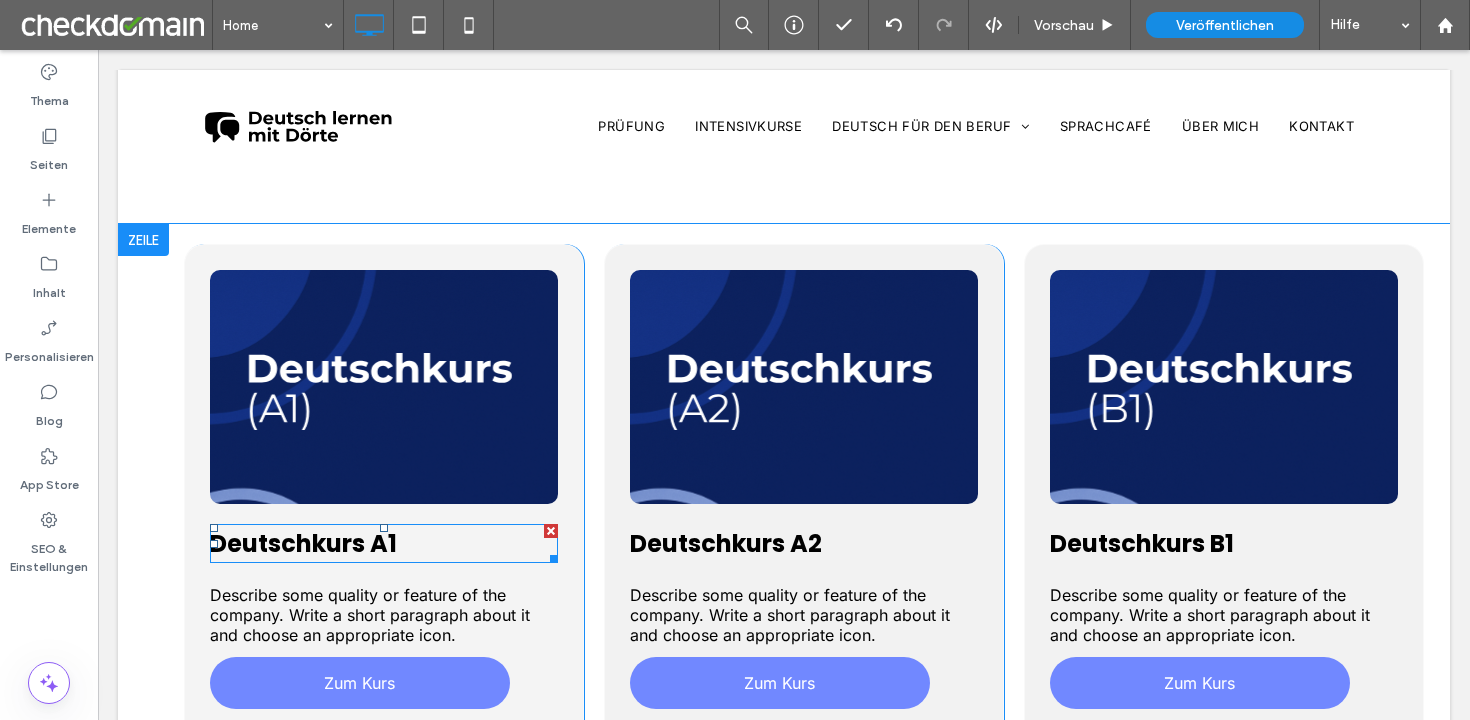 click on "Deutschkurs A1" at bounding box center (303, 543) 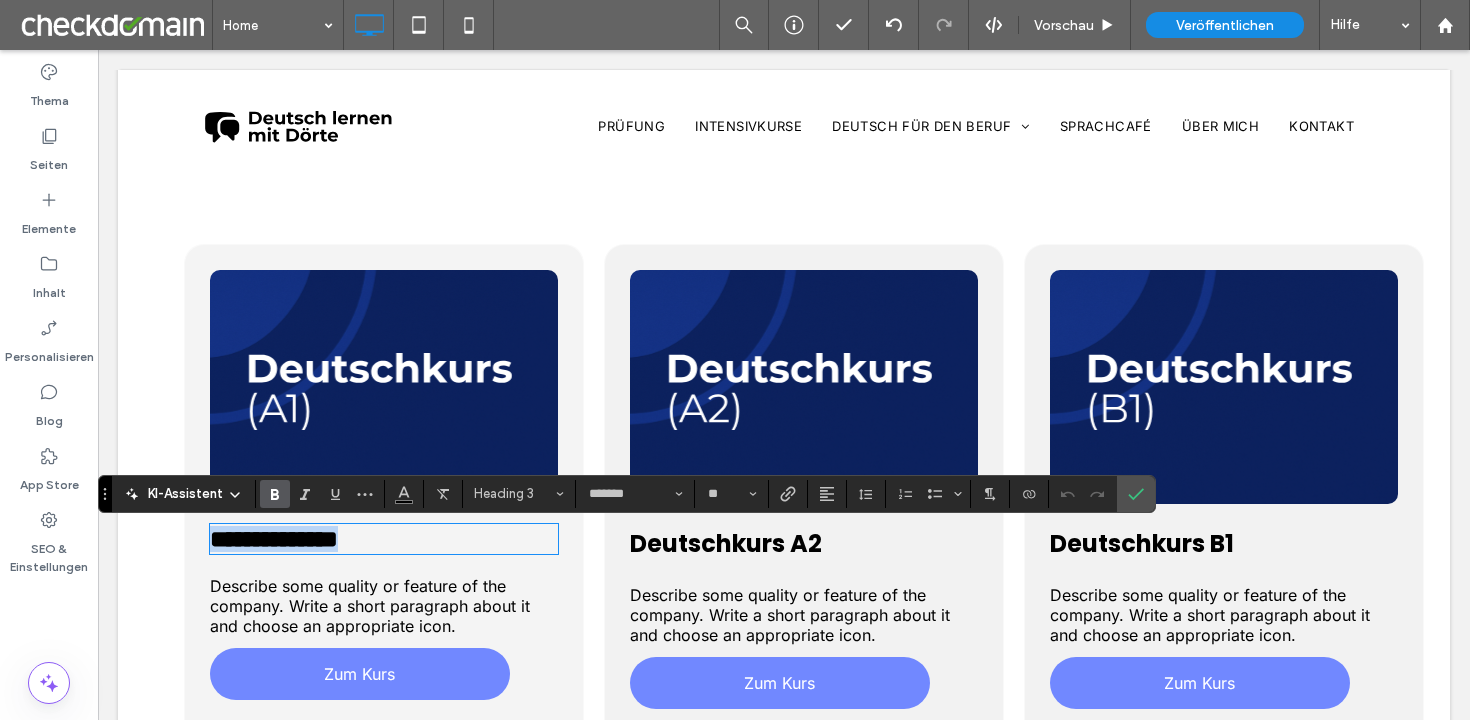 copy on "**********" 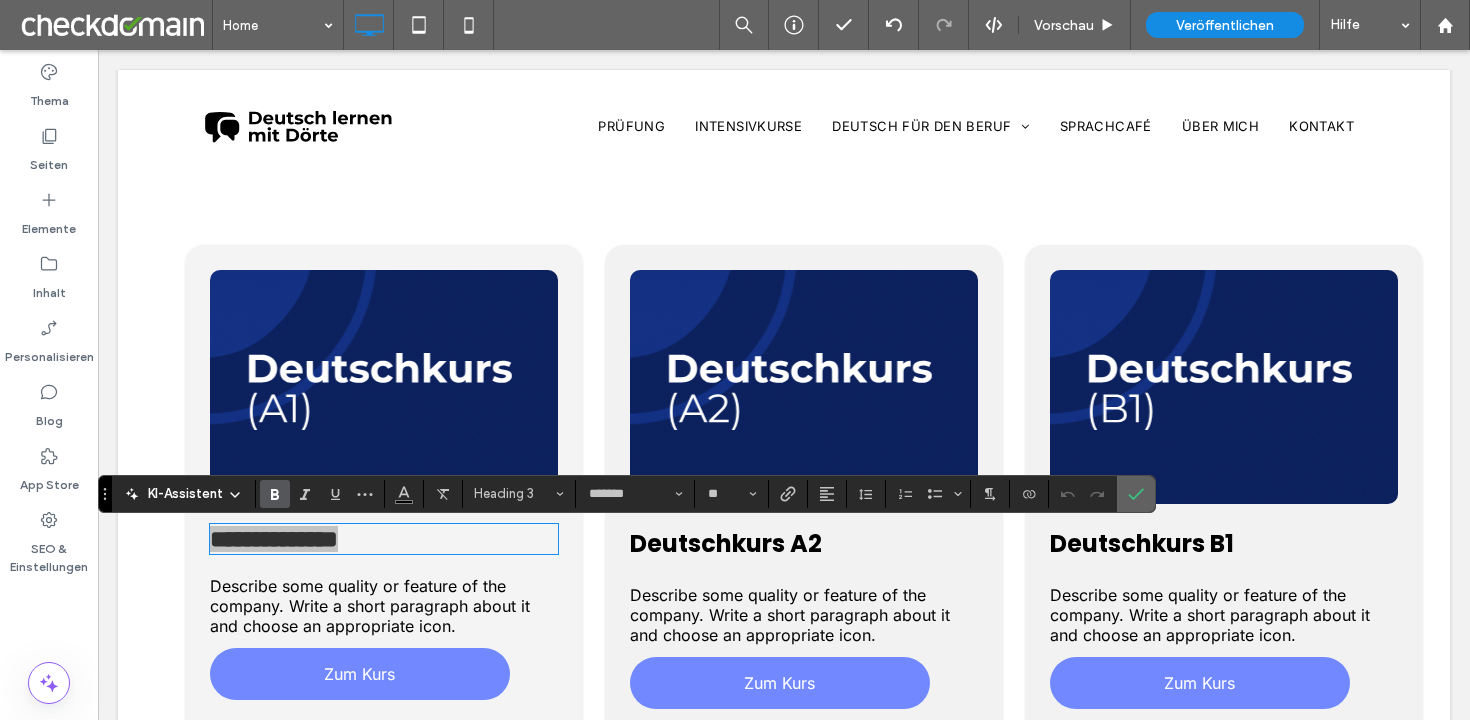 click 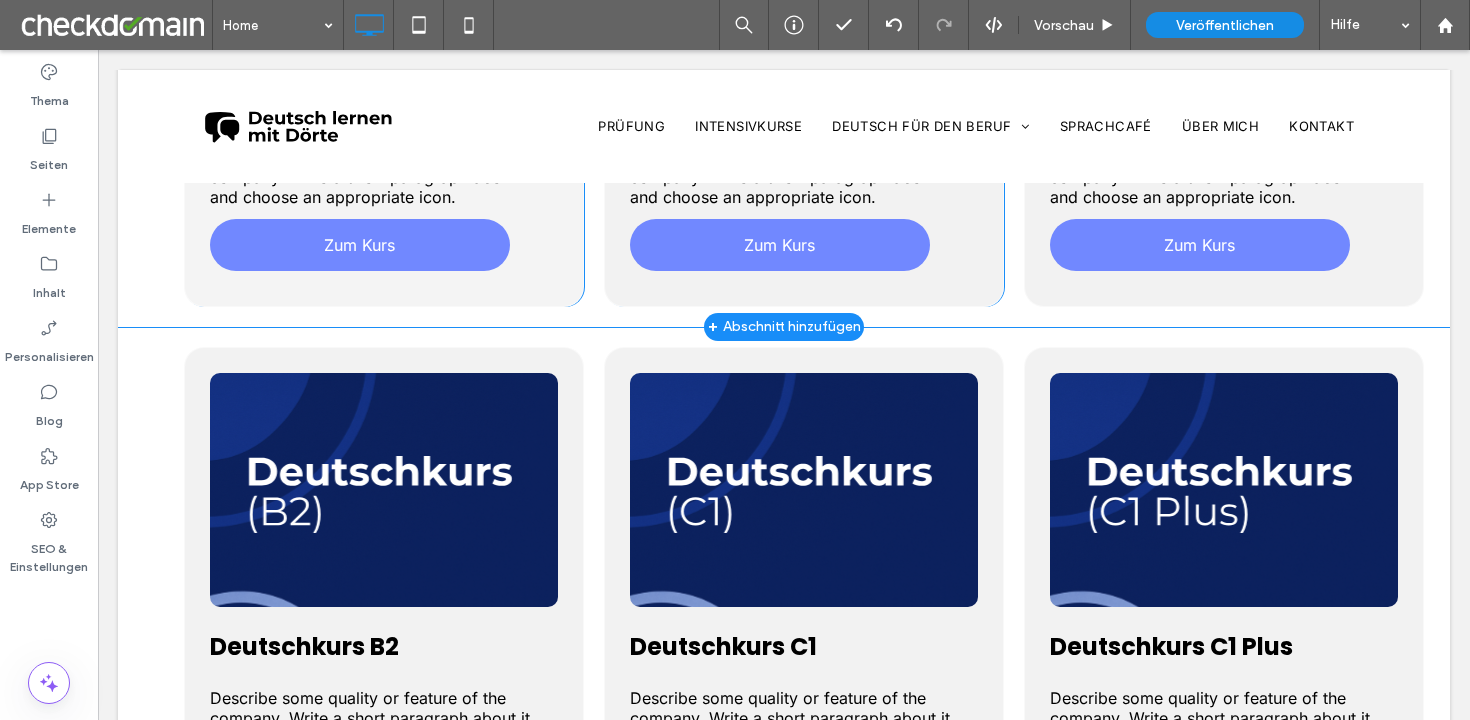 scroll, scrollTop: 5202, scrollLeft: 0, axis: vertical 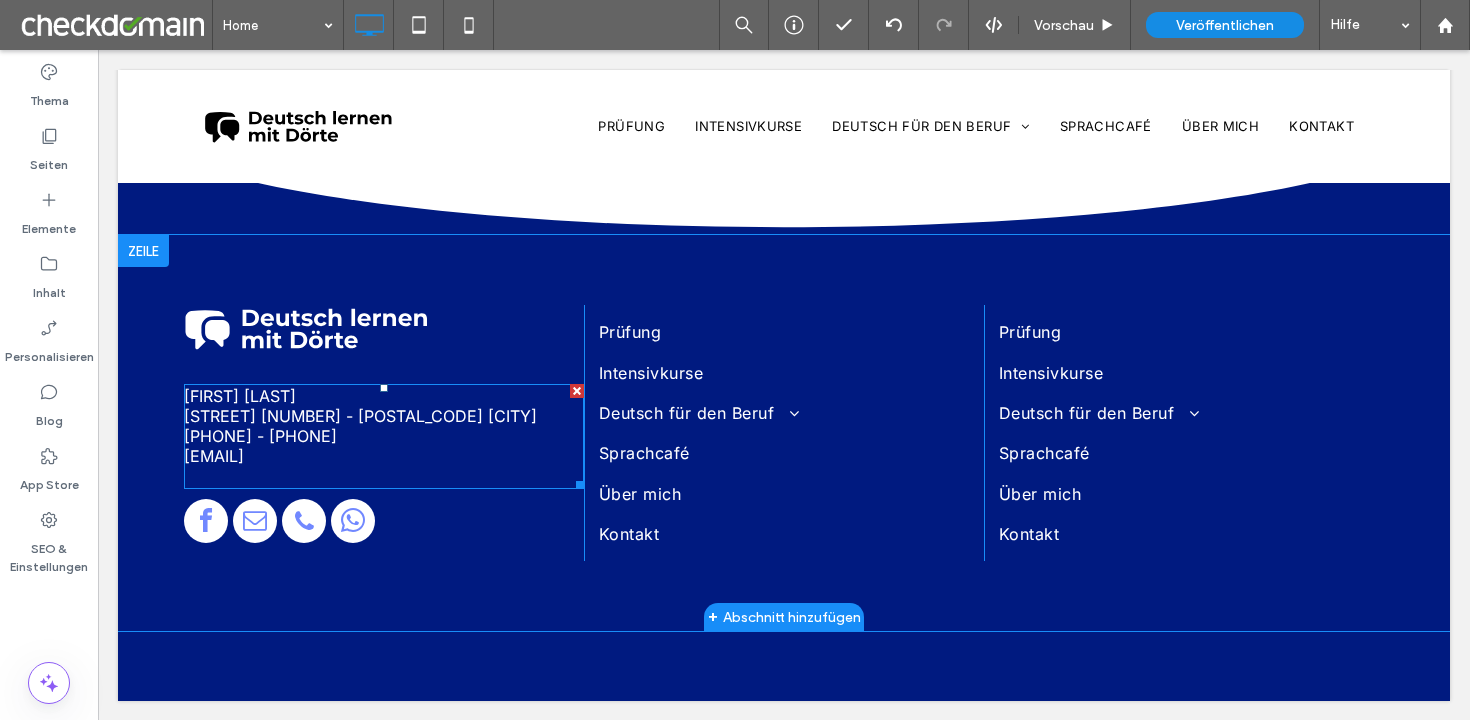 click on "[STREET] [NUMBER] - [POSTAL_CODE] [CITY]" at bounding box center [360, 416] 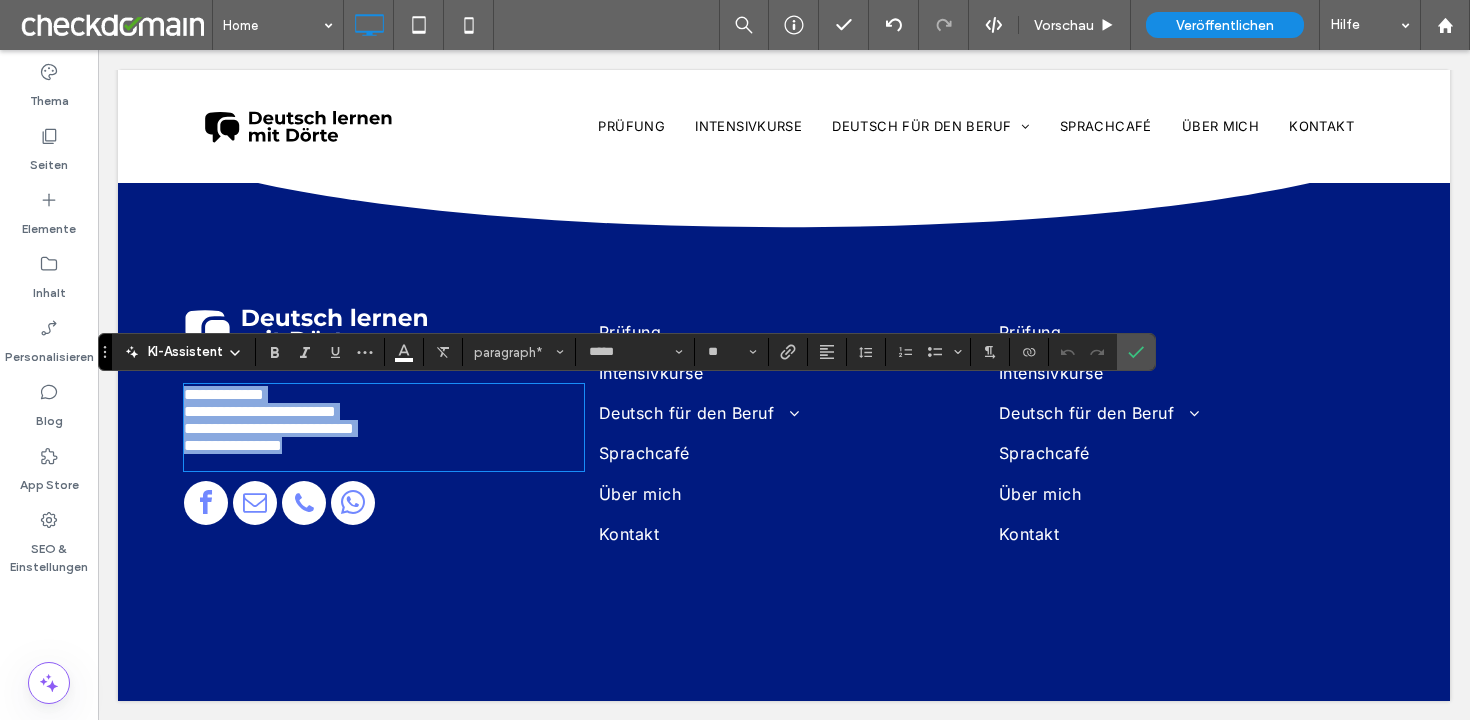 copy on "**********" 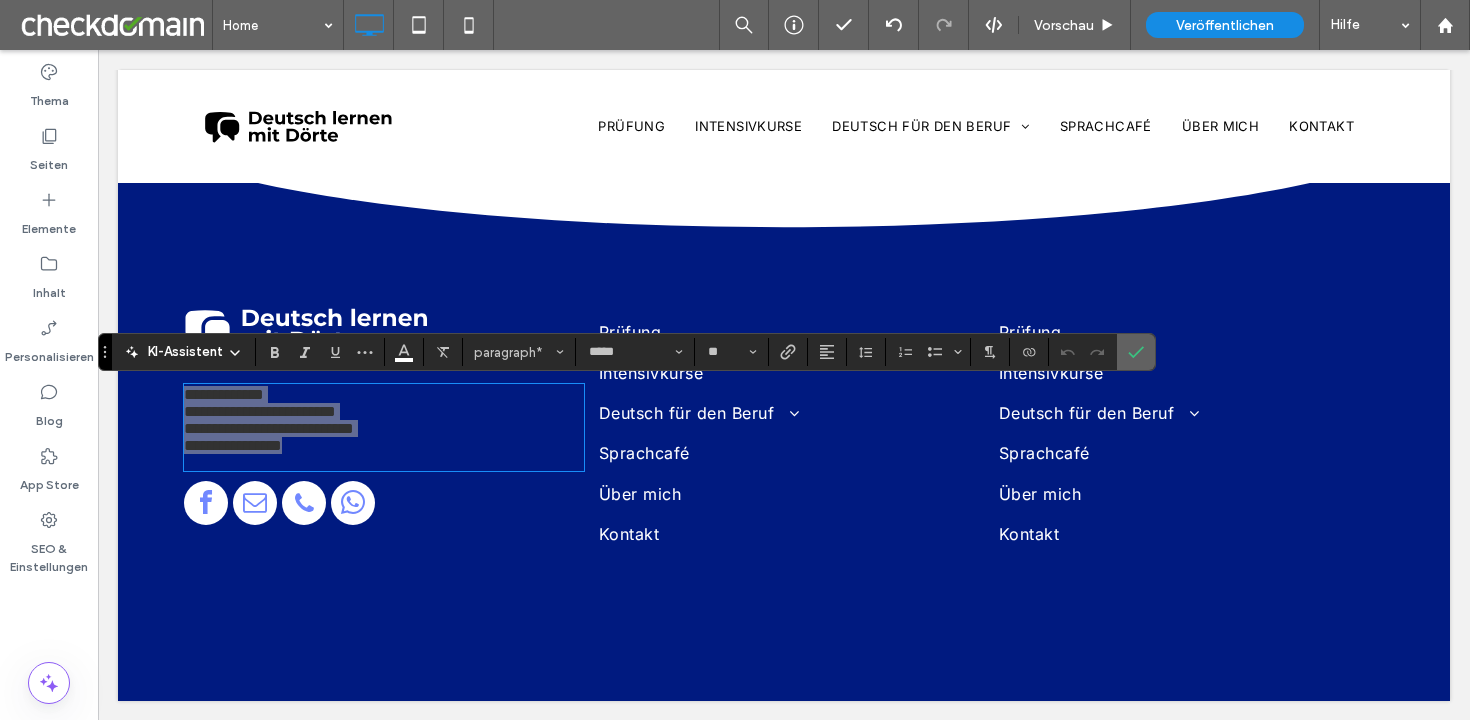 click at bounding box center (1136, 352) 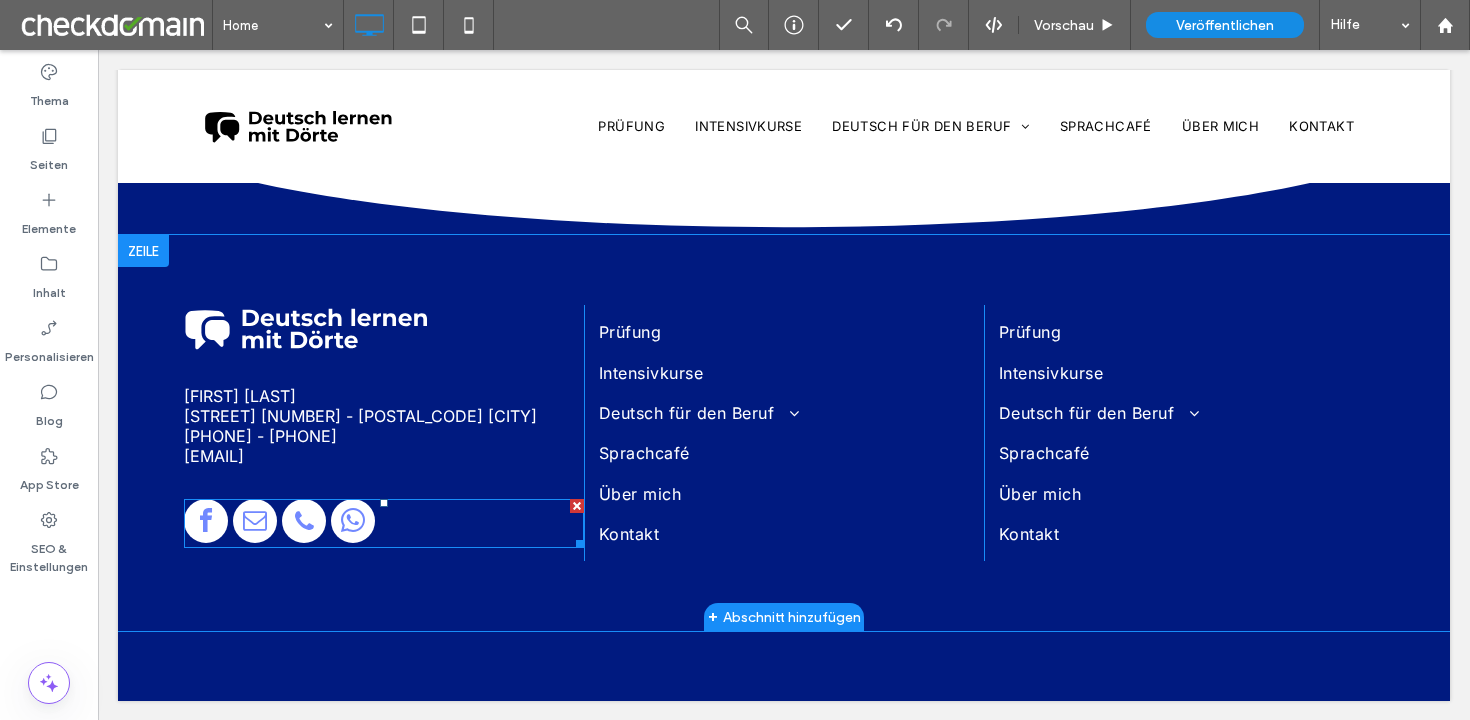 click at bounding box center (384, 523) 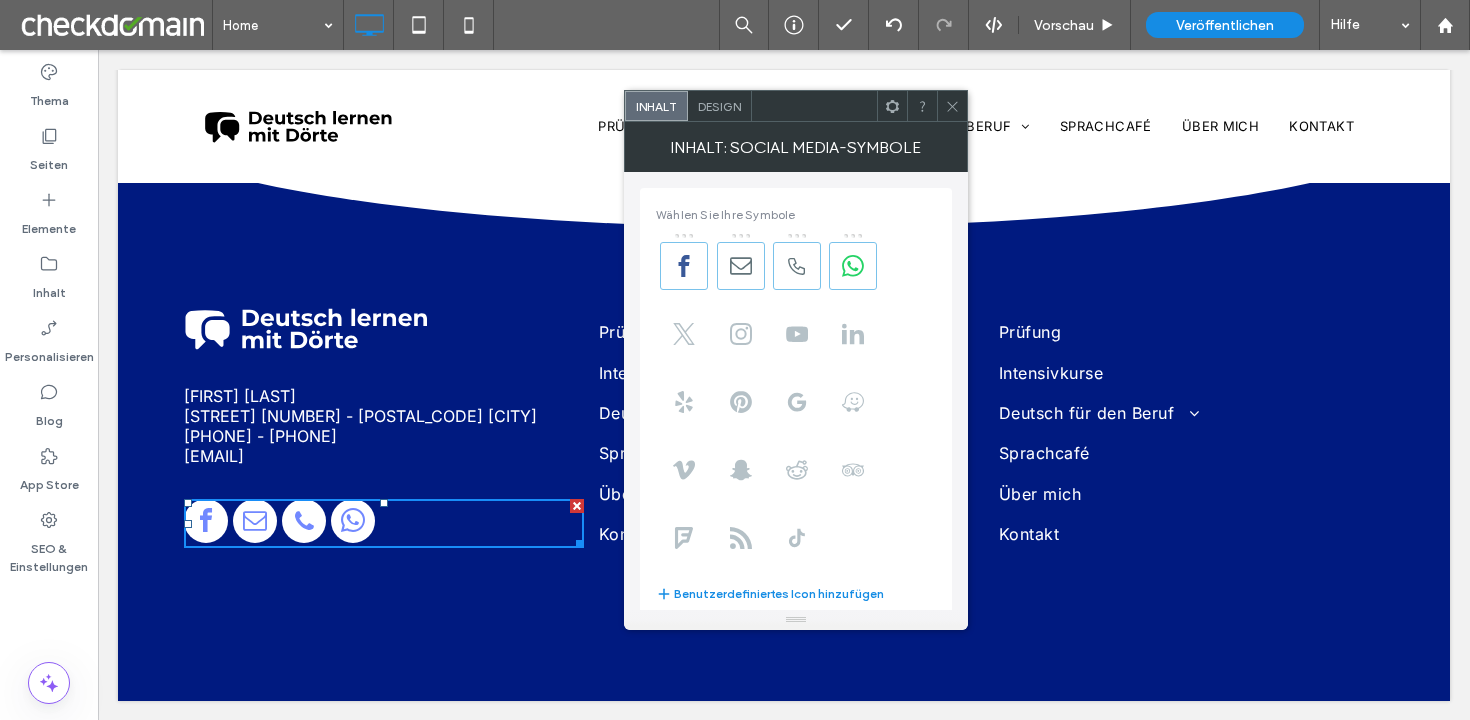 click on "Design" at bounding box center (720, 106) 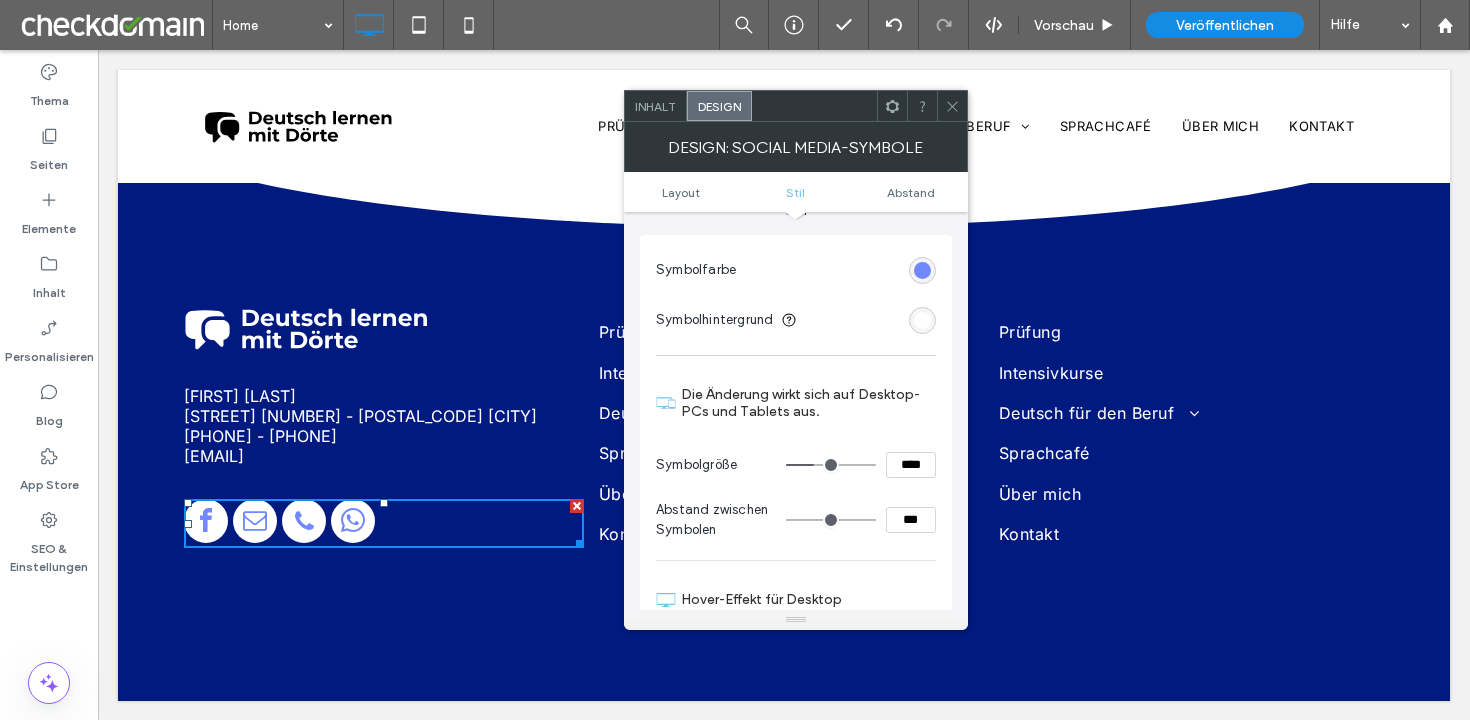 scroll, scrollTop: 176, scrollLeft: 0, axis: vertical 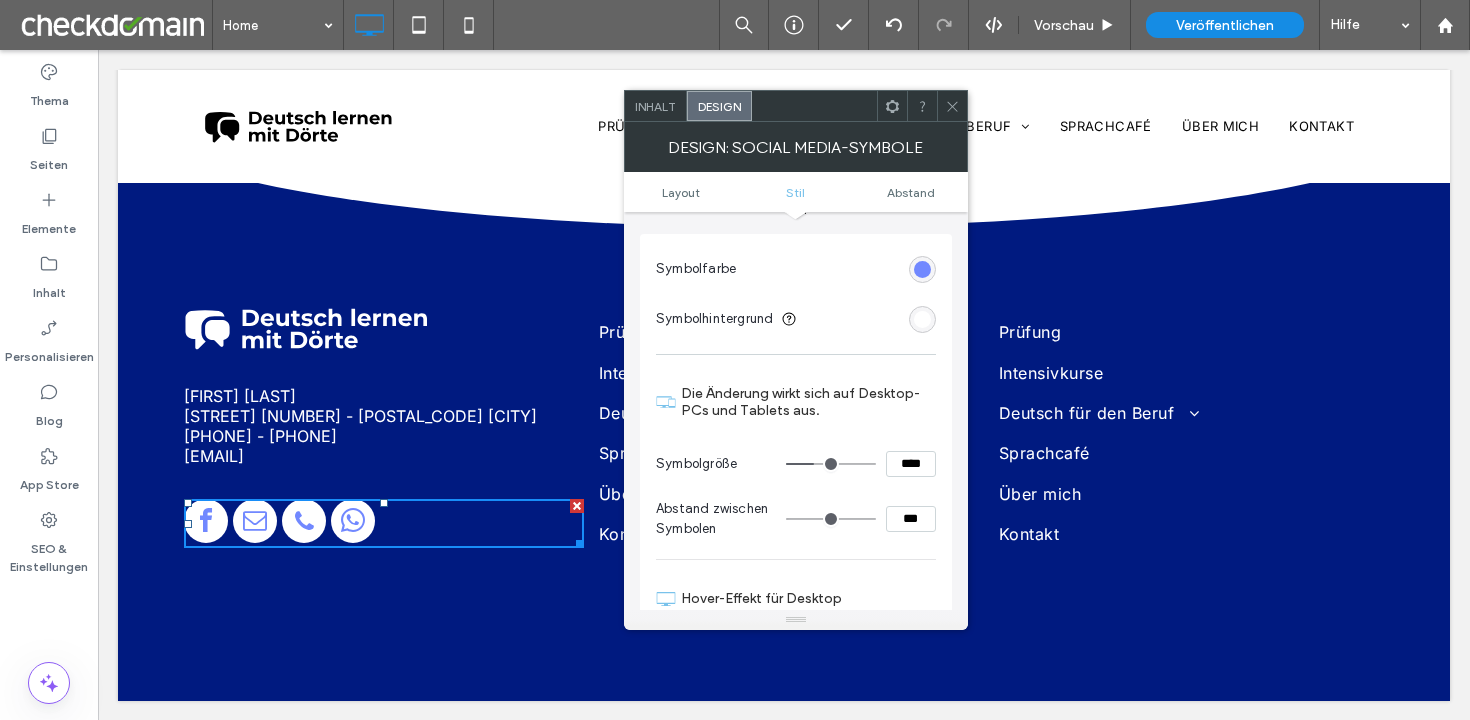 click on "[STREET] [NUMBER] - [POSTAL_CODE] [CITY]" at bounding box center [384, 416] 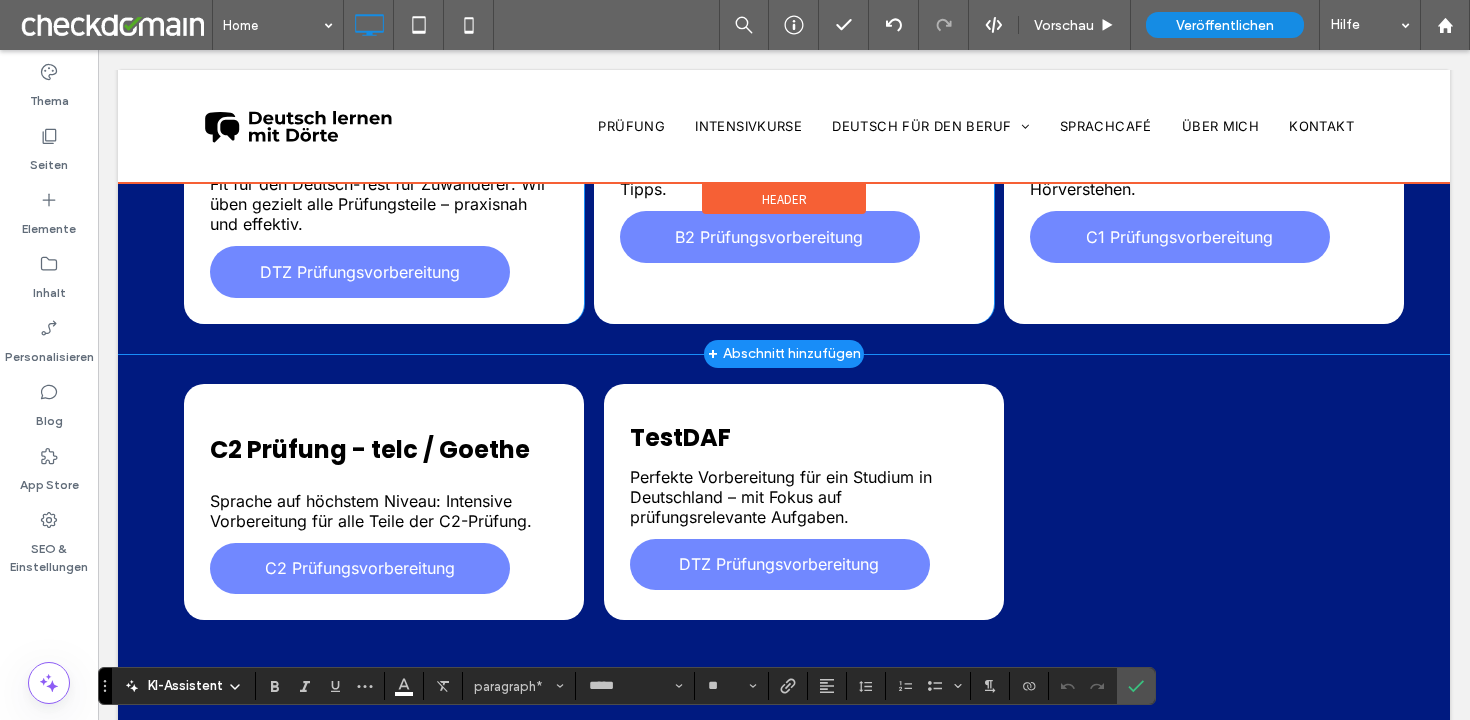 scroll, scrollTop: 1767, scrollLeft: 0, axis: vertical 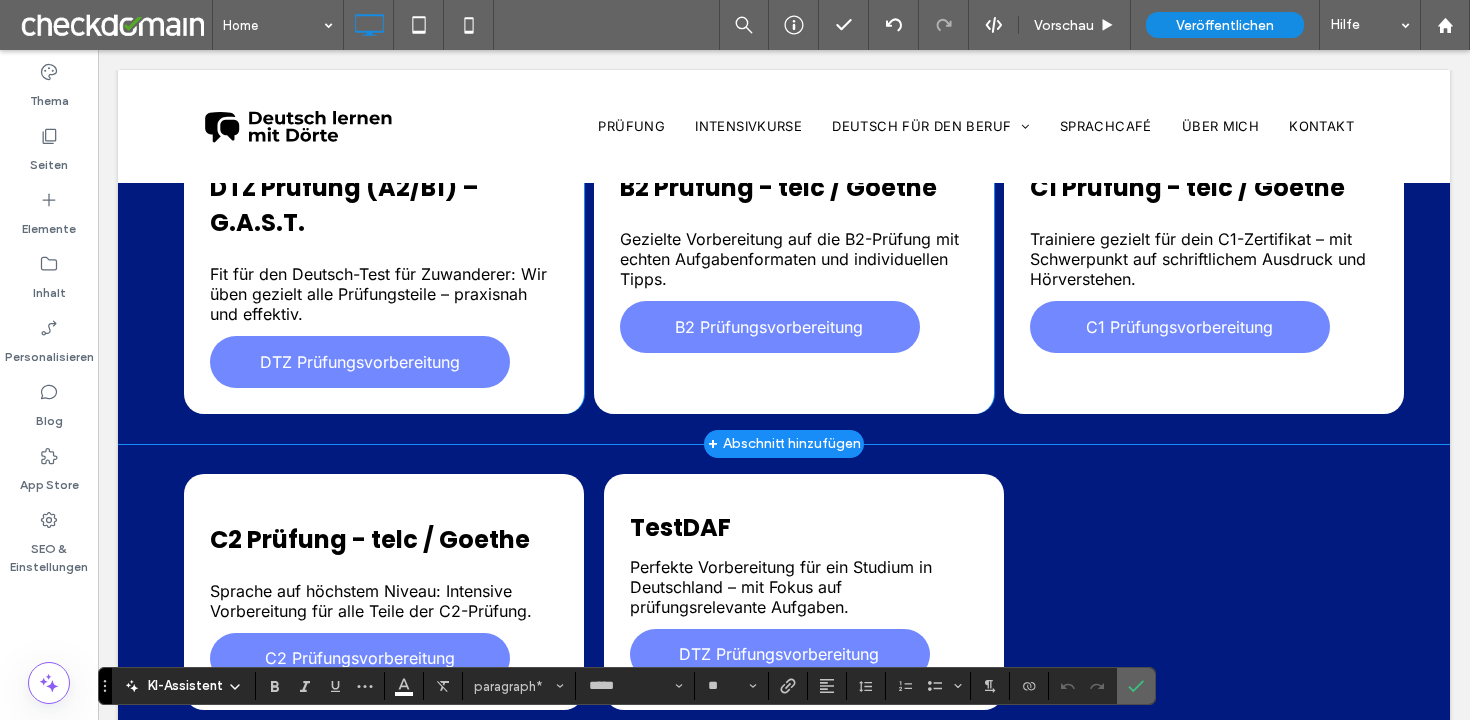 click at bounding box center [1136, 686] 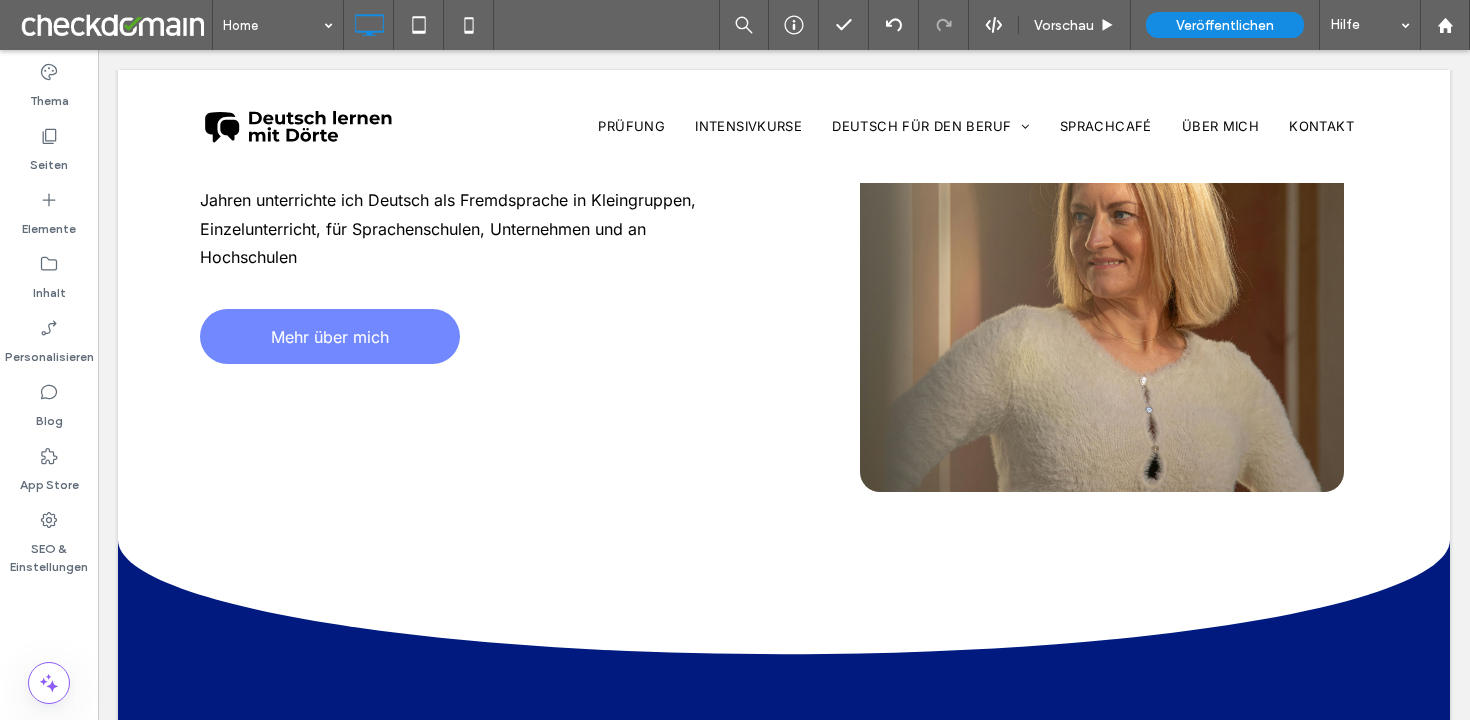 scroll, scrollTop: 0, scrollLeft: 0, axis: both 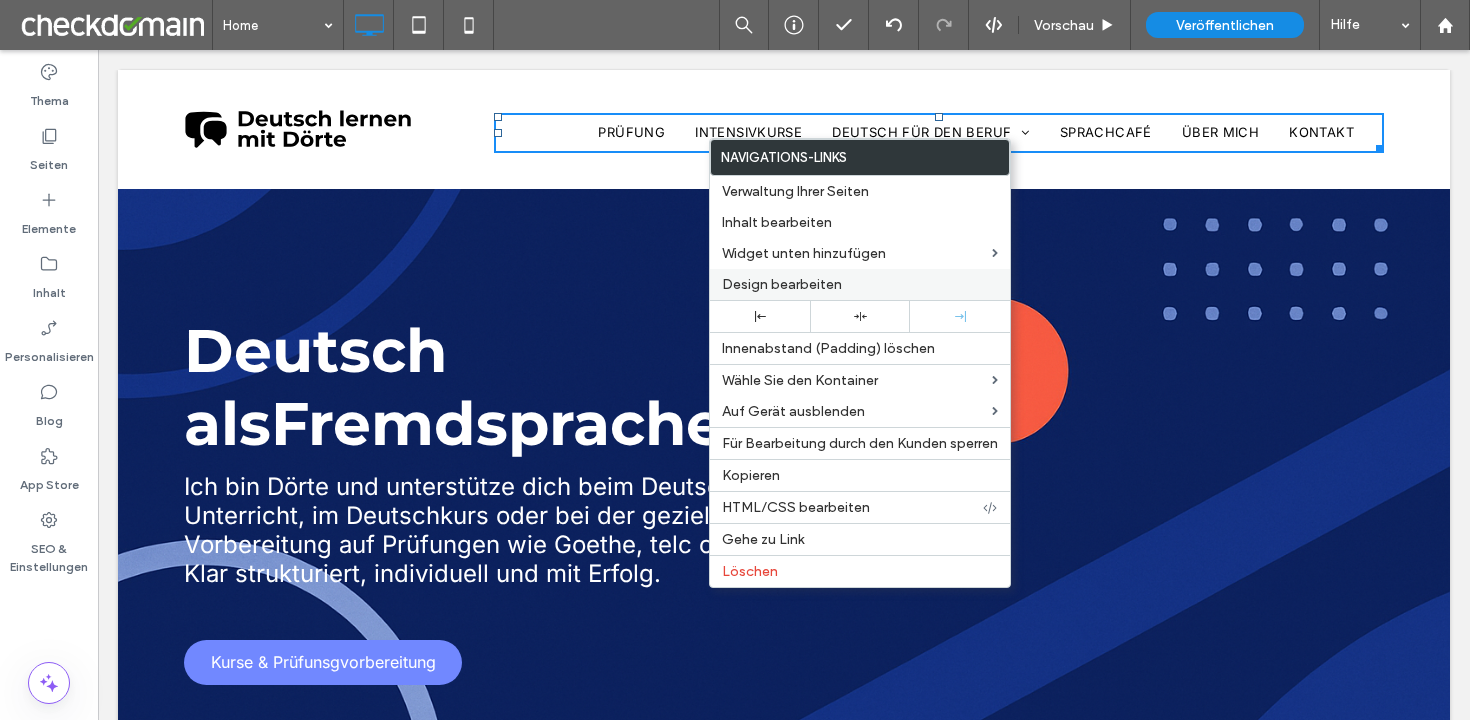 click on "Design bearbeiten" at bounding box center [782, 284] 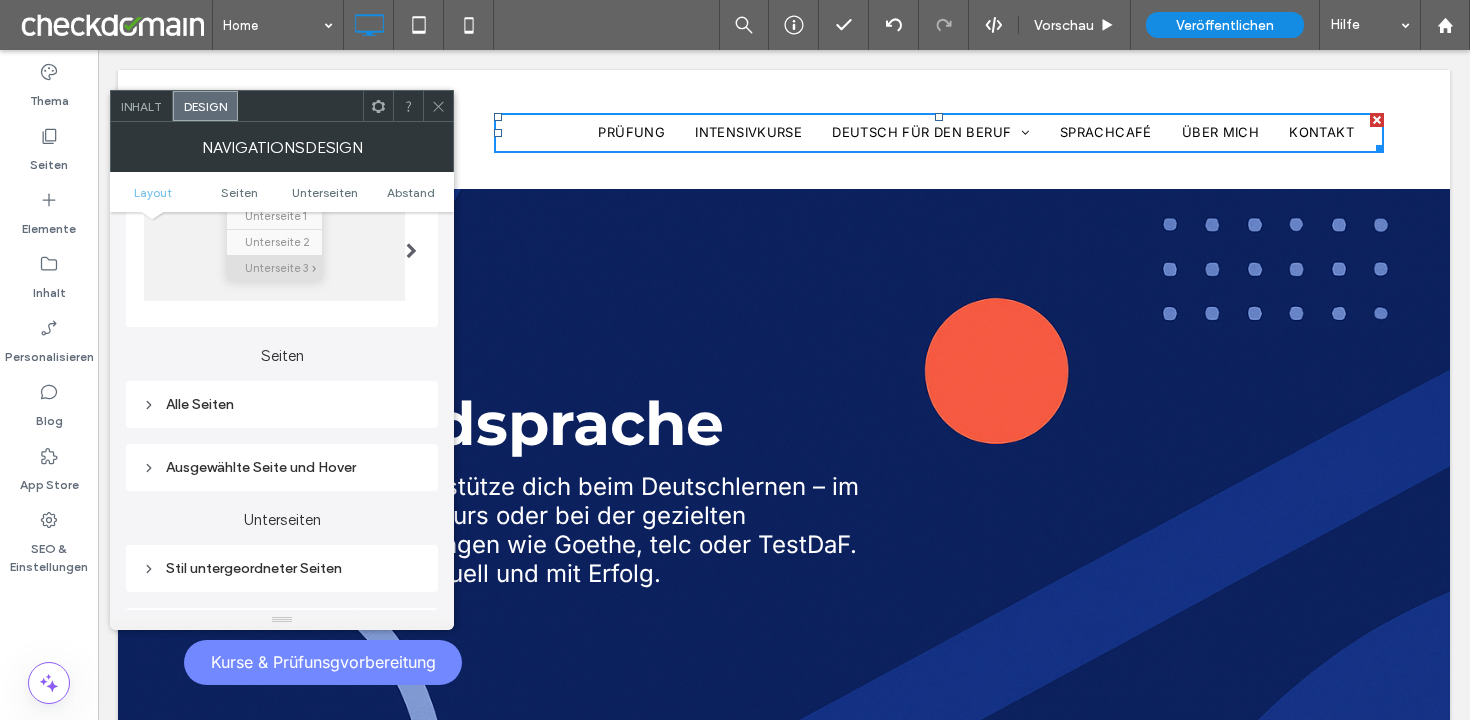 click on "Alle Seiten" at bounding box center (282, 404) 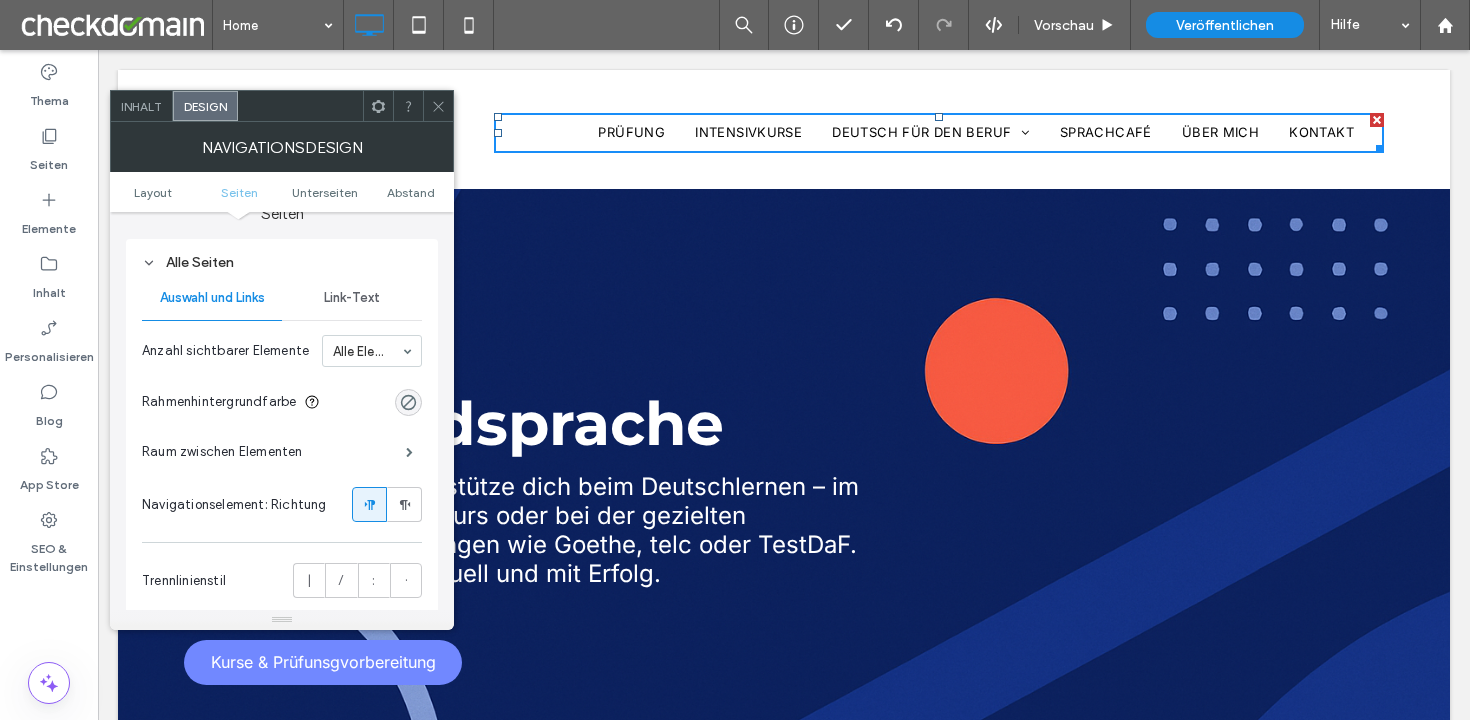 scroll, scrollTop: 507, scrollLeft: 0, axis: vertical 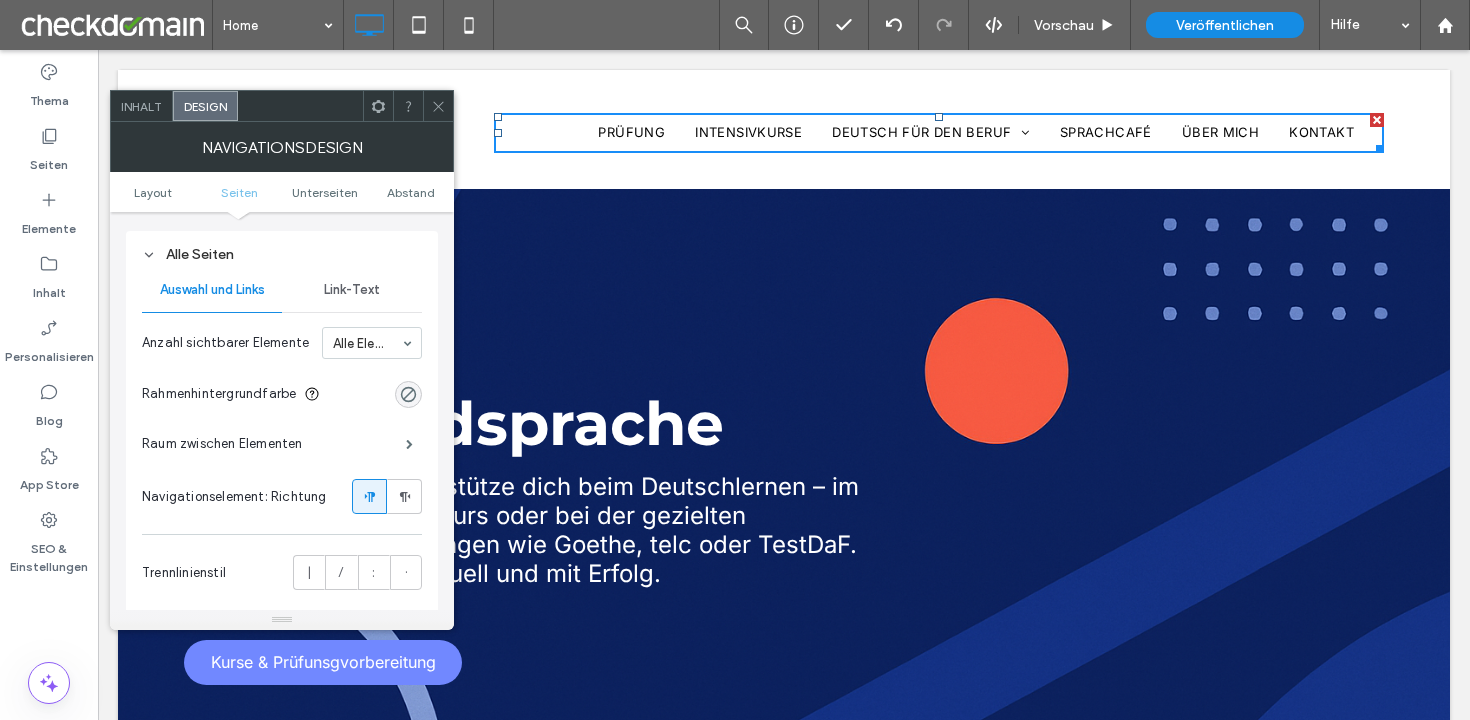 click on "Link-Text" at bounding box center (352, 290) 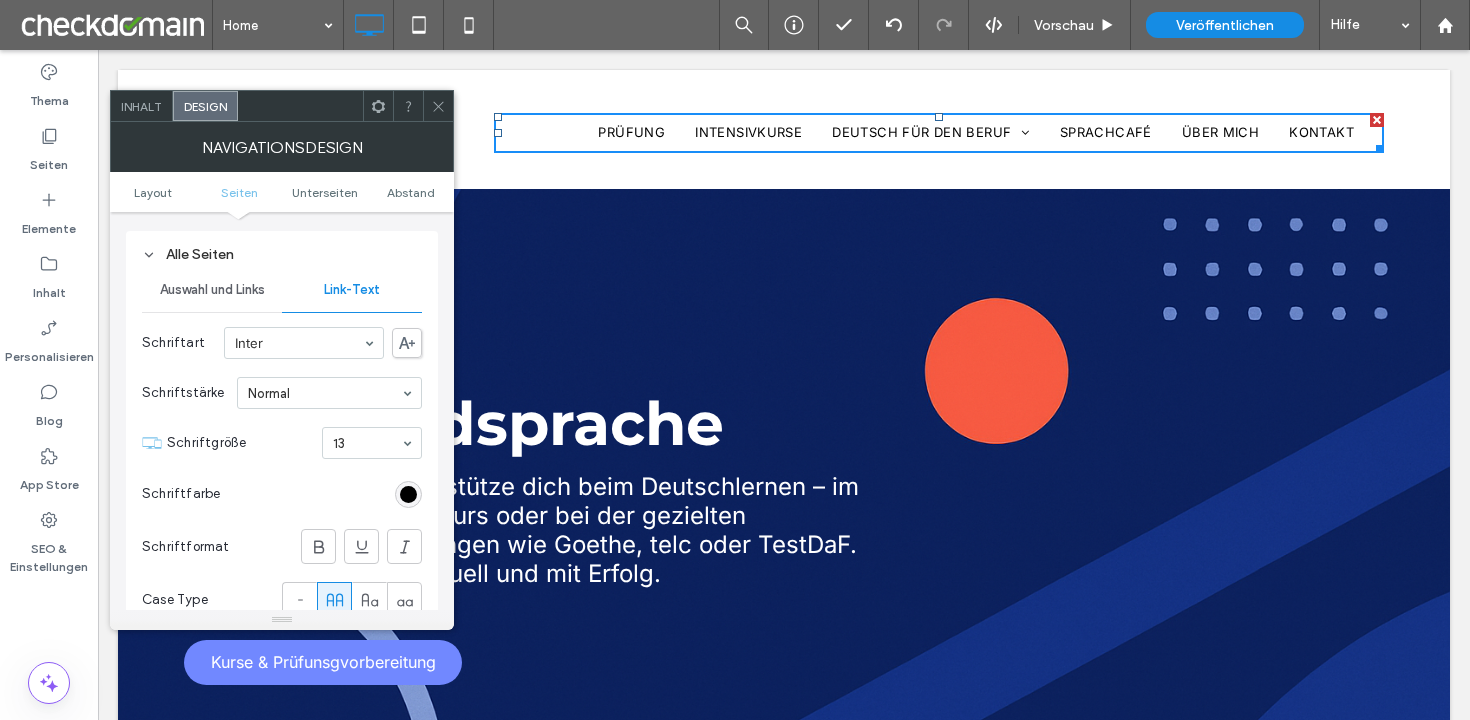 click 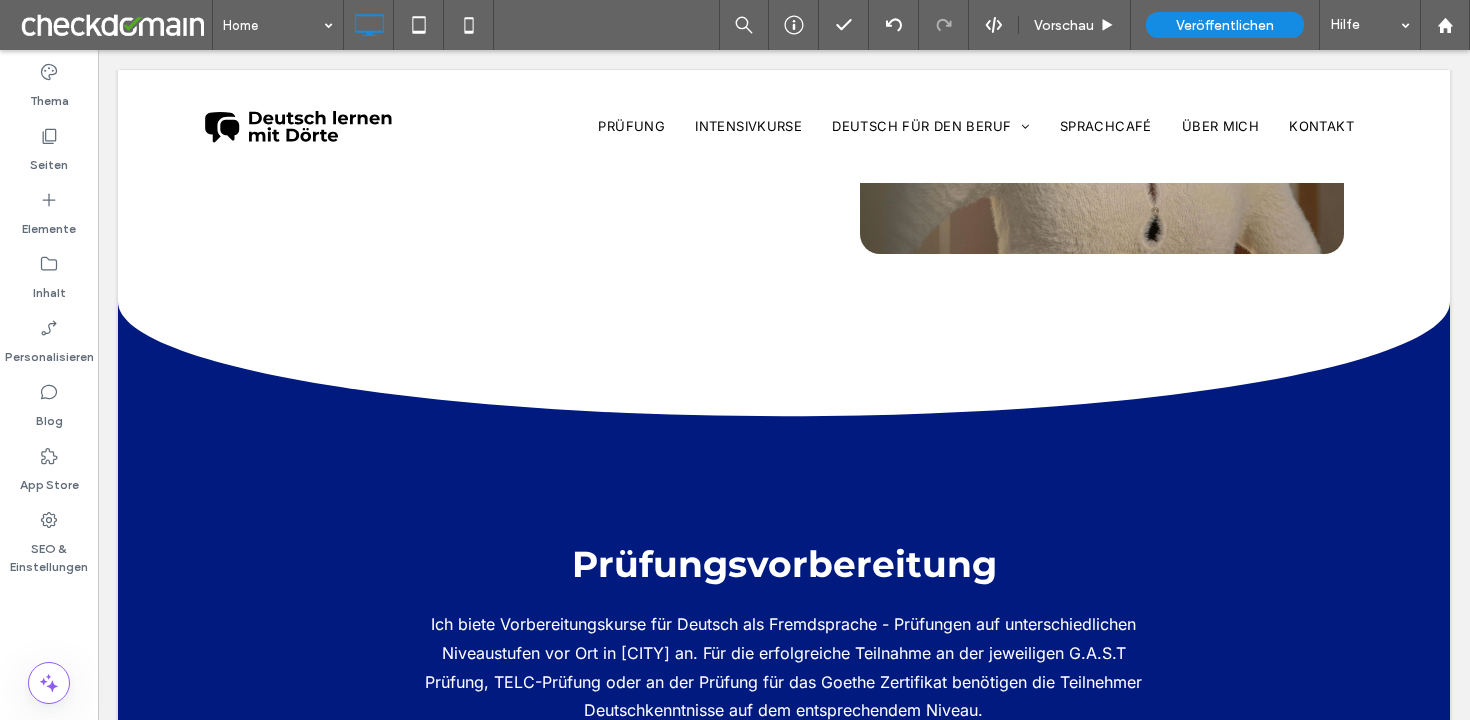 scroll, scrollTop: 1099, scrollLeft: 0, axis: vertical 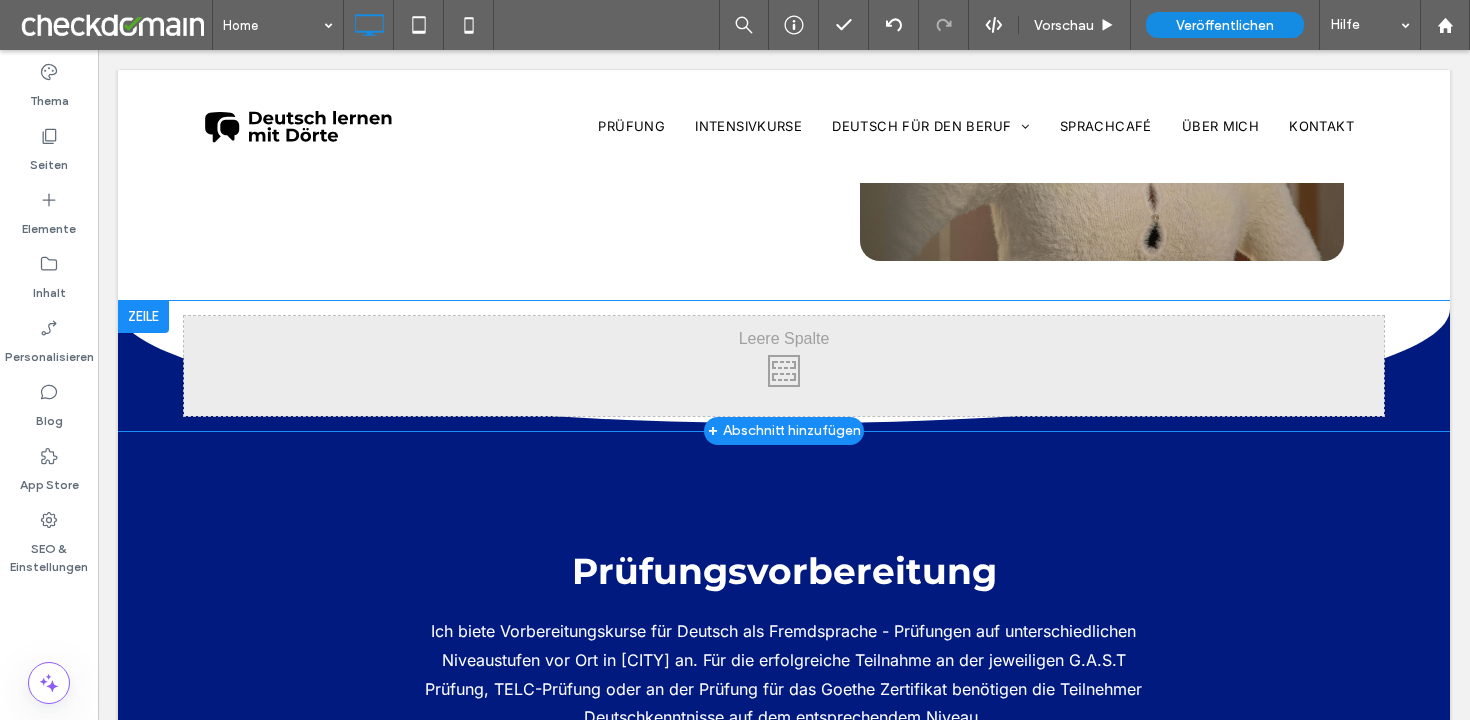 click at bounding box center (143, 317) 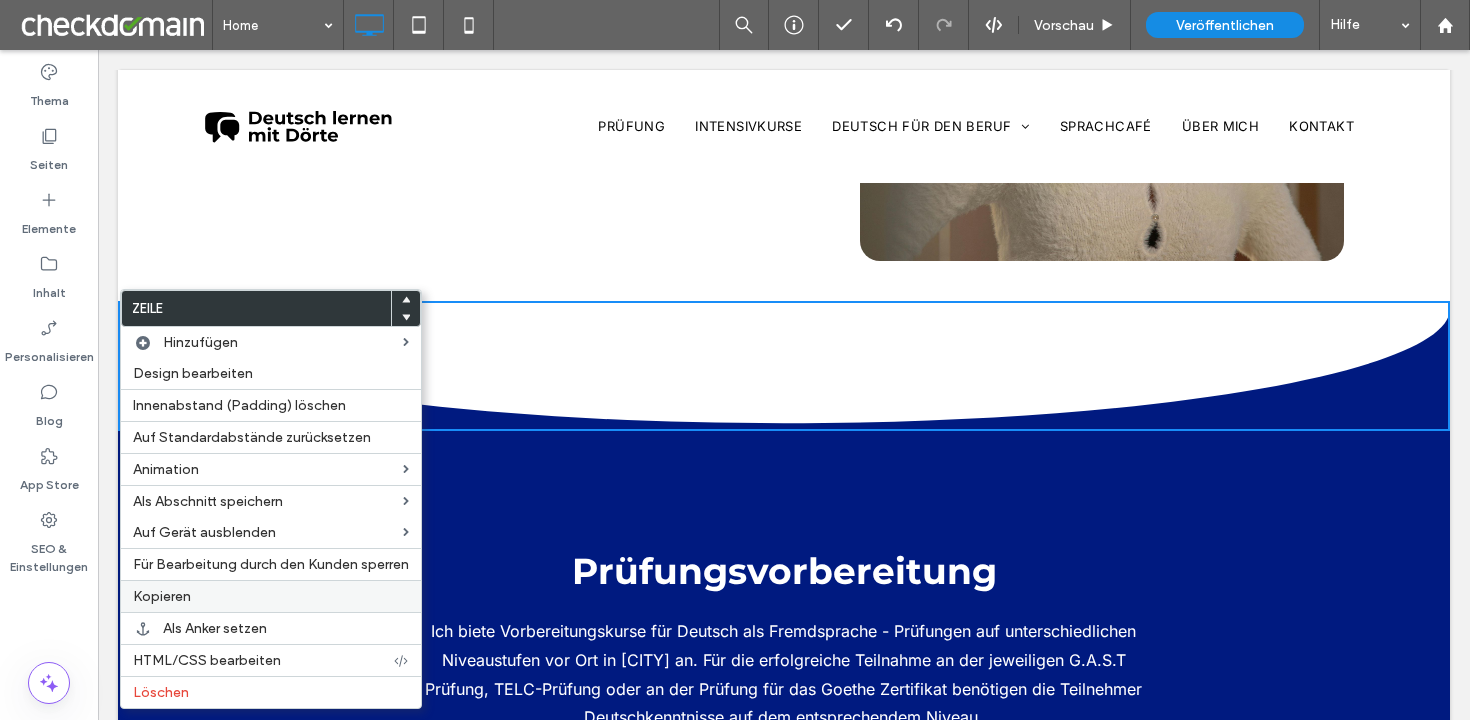 click on "Kopieren" at bounding box center [162, 596] 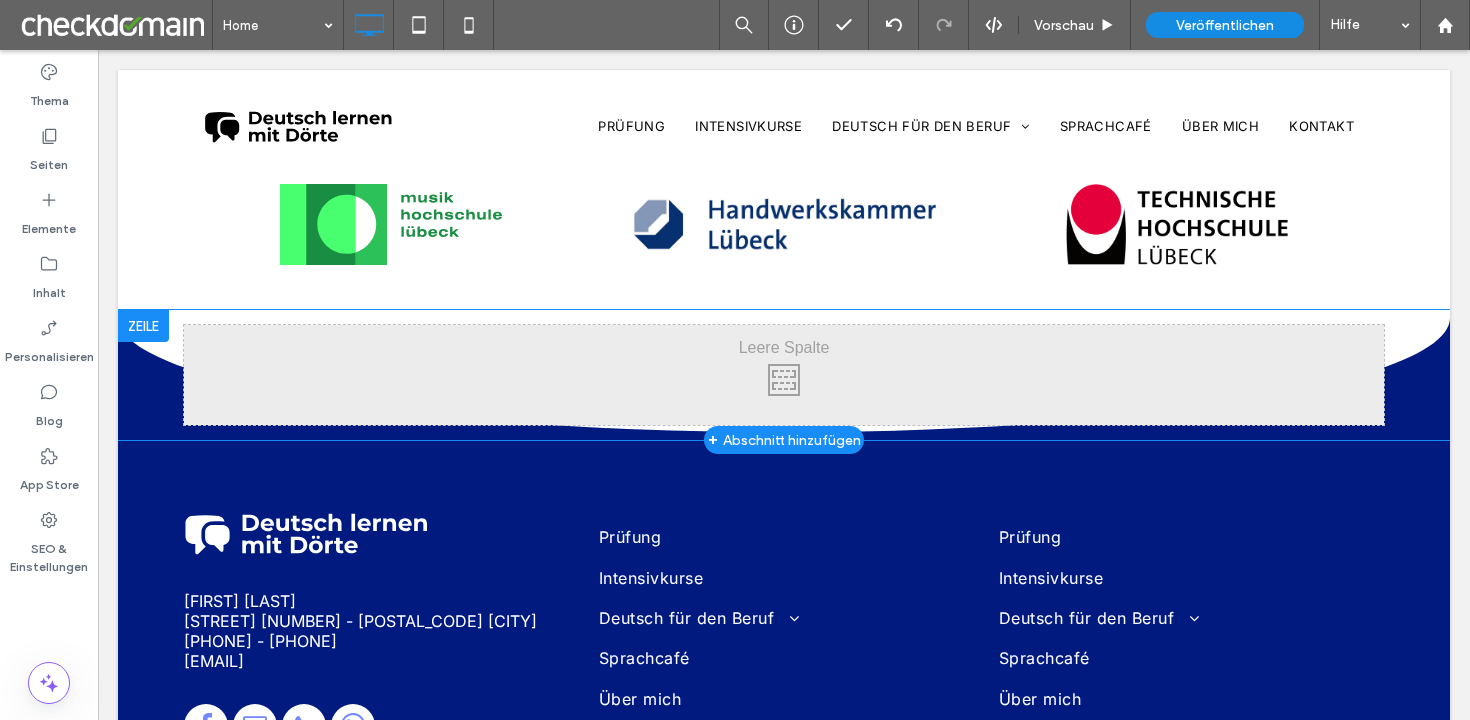 scroll, scrollTop: 4985, scrollLeft: 0, axis: vertical 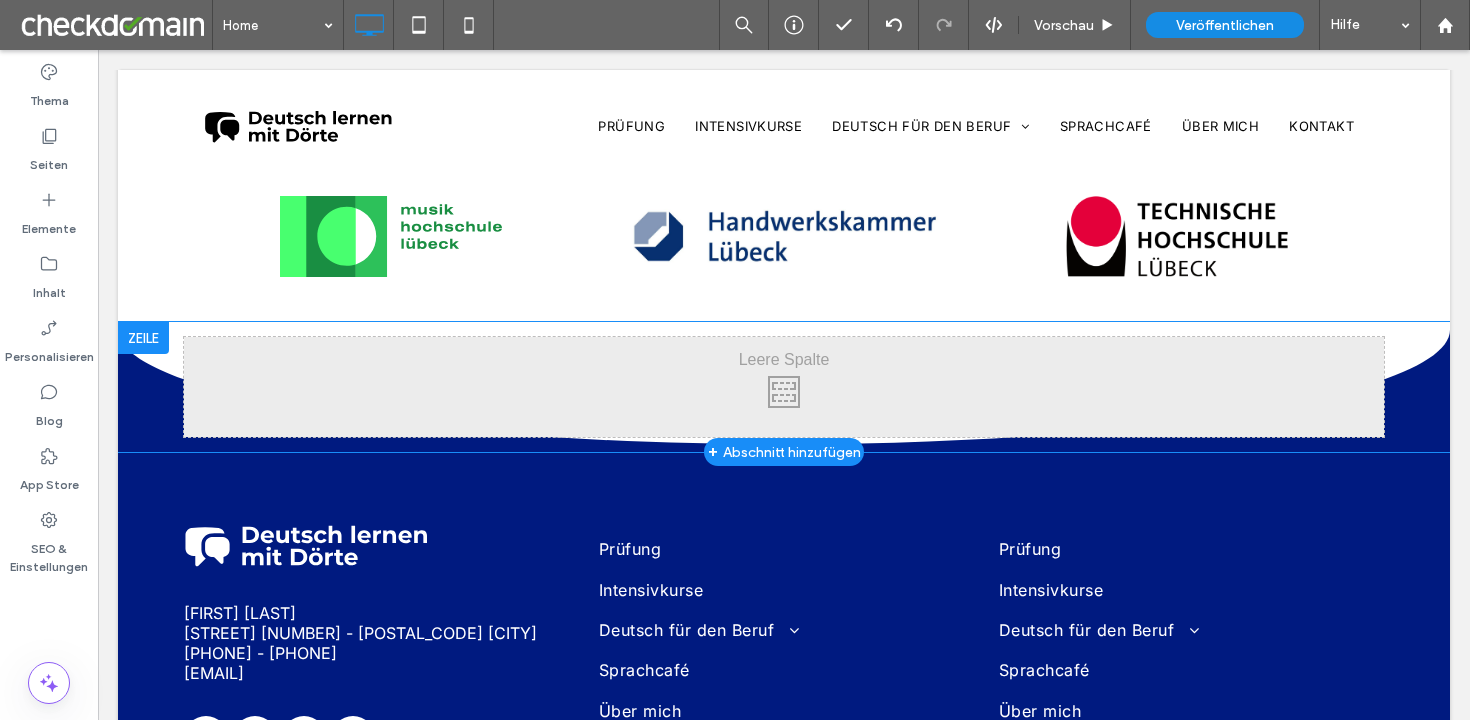 click on "Click To Paste
+ Abschnitt hinzufügen" at bounding box center [784, 387] 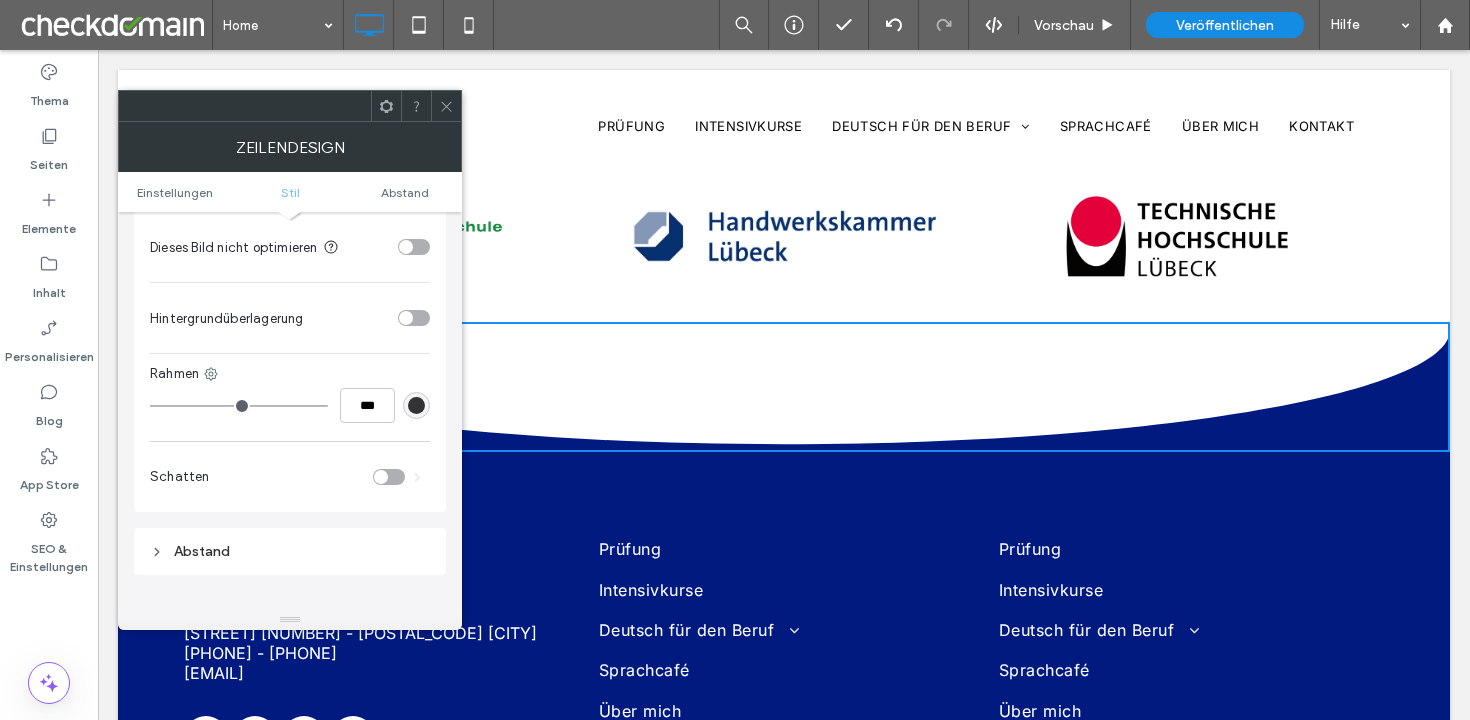 scroll, scrollTop: 1009, scrollLeft: 0, axis: vertical 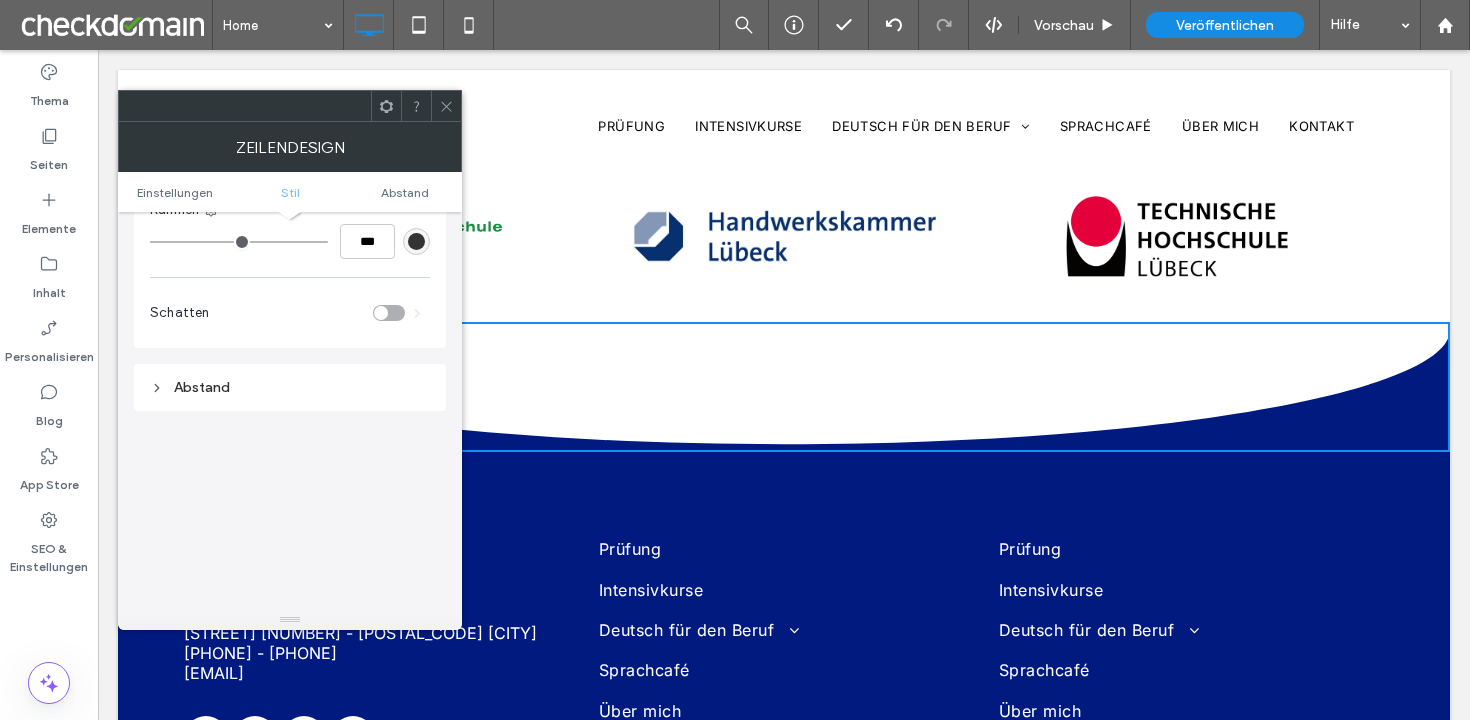 click on "Abstand" at bounding box center [290, 387] 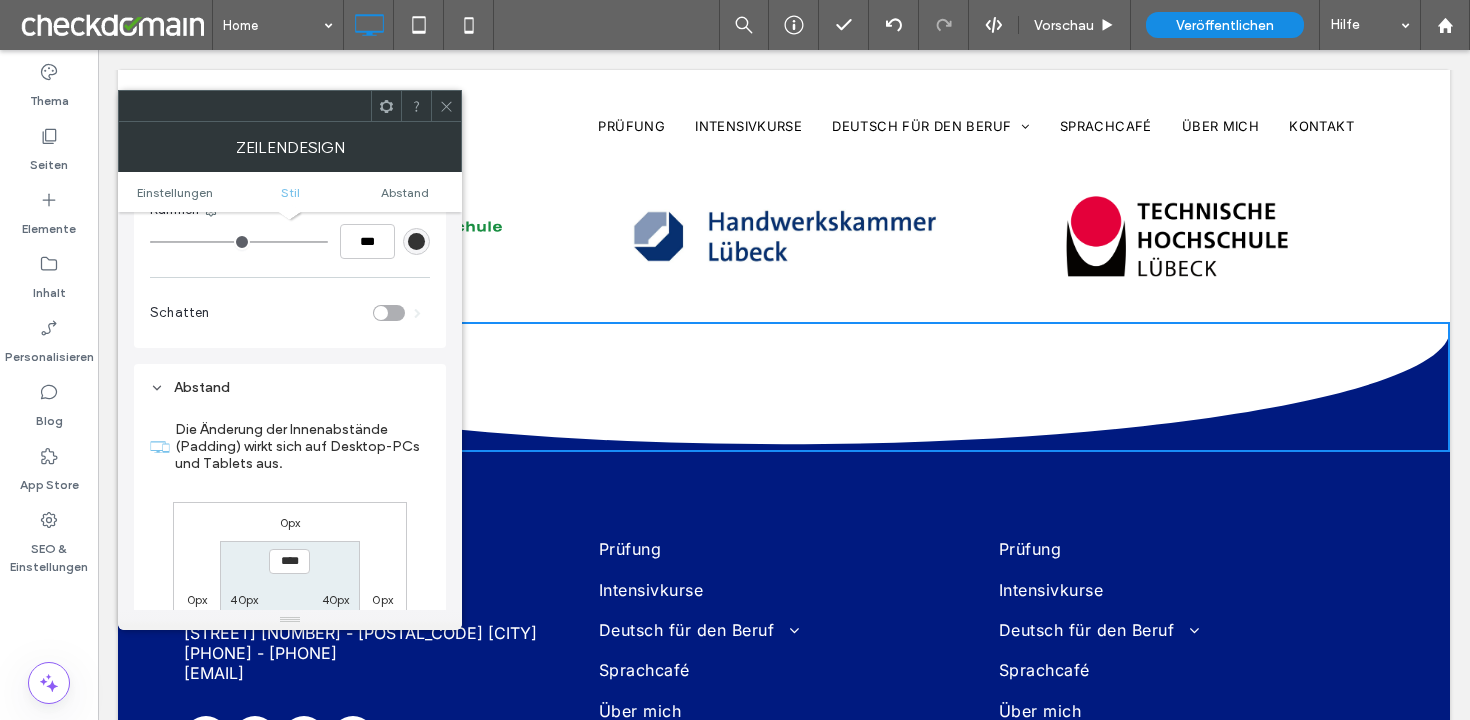 scroll, scrollTop: 1126, scrollLeft: 0, axis: vertical 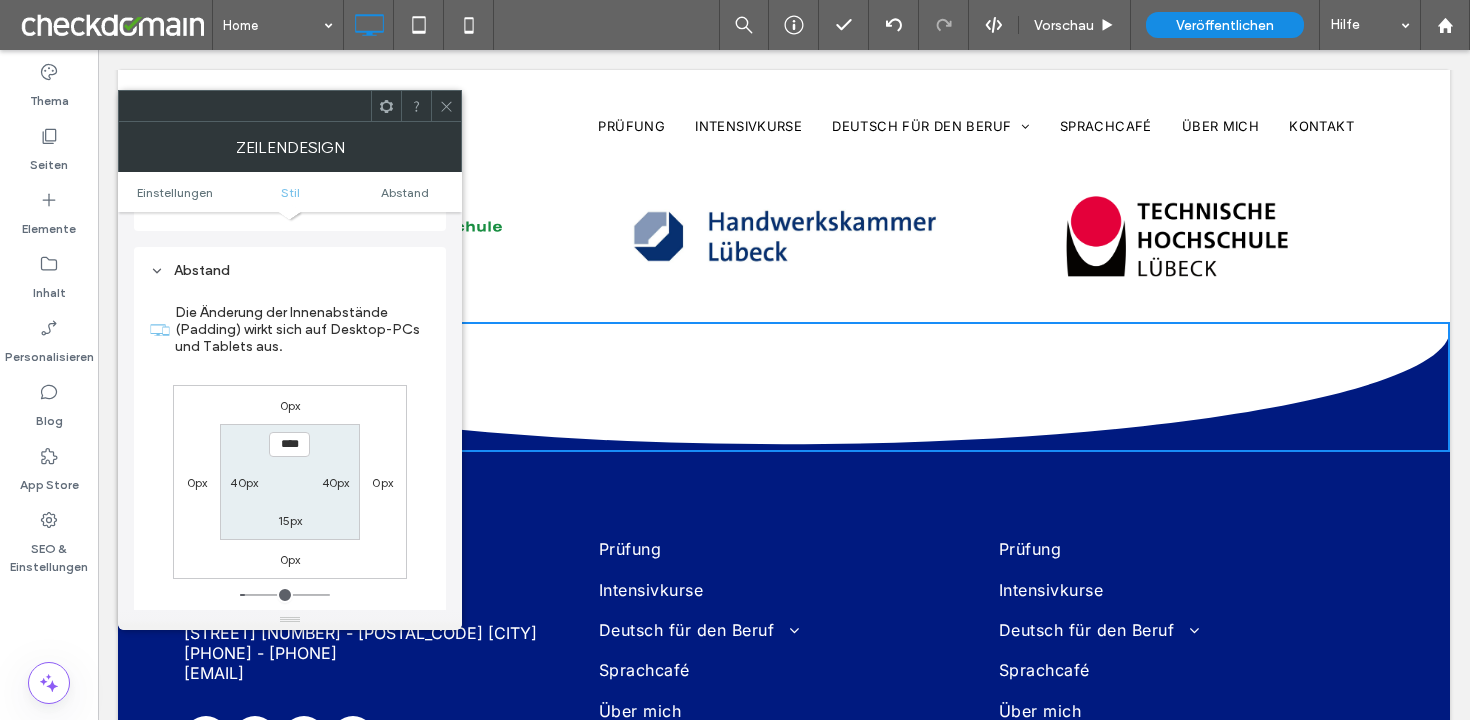 click at bounding box center (446, 106) 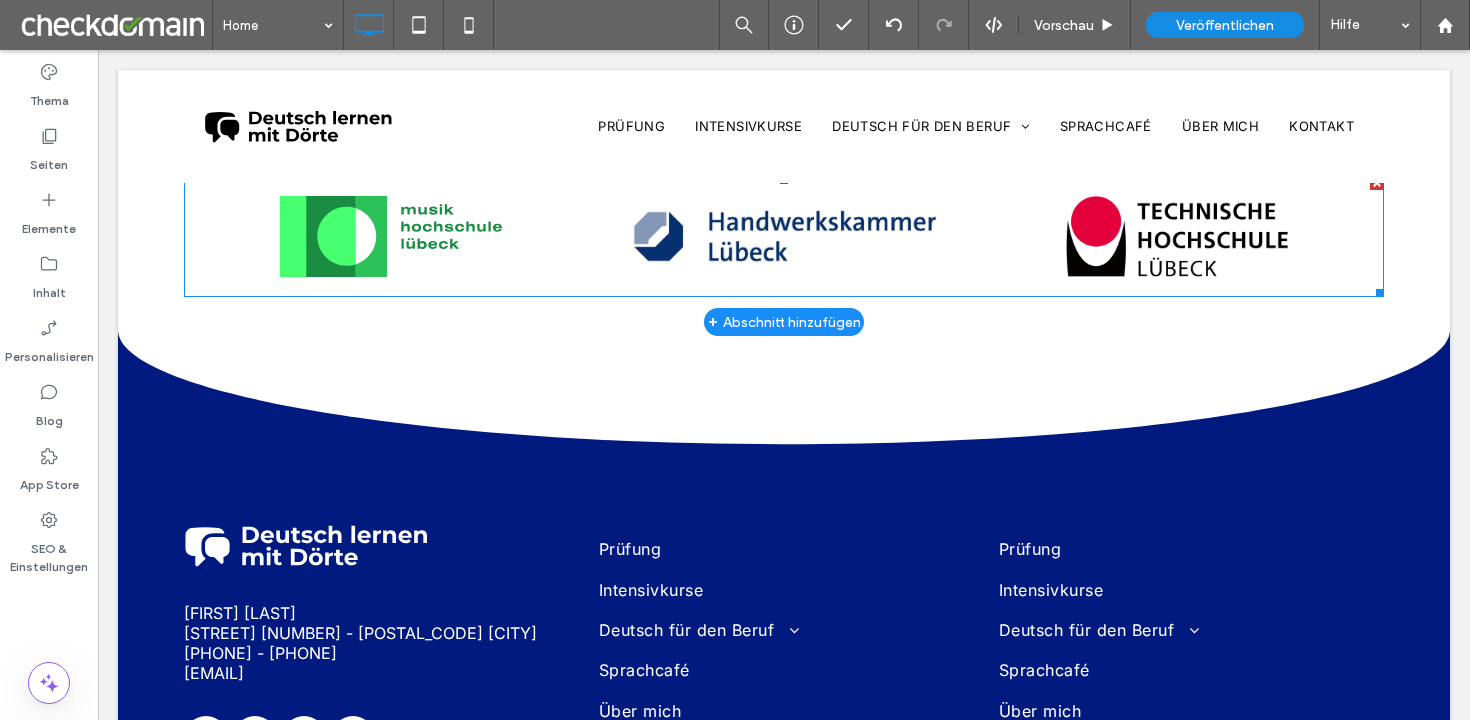 click at bounding box center [390, 236] 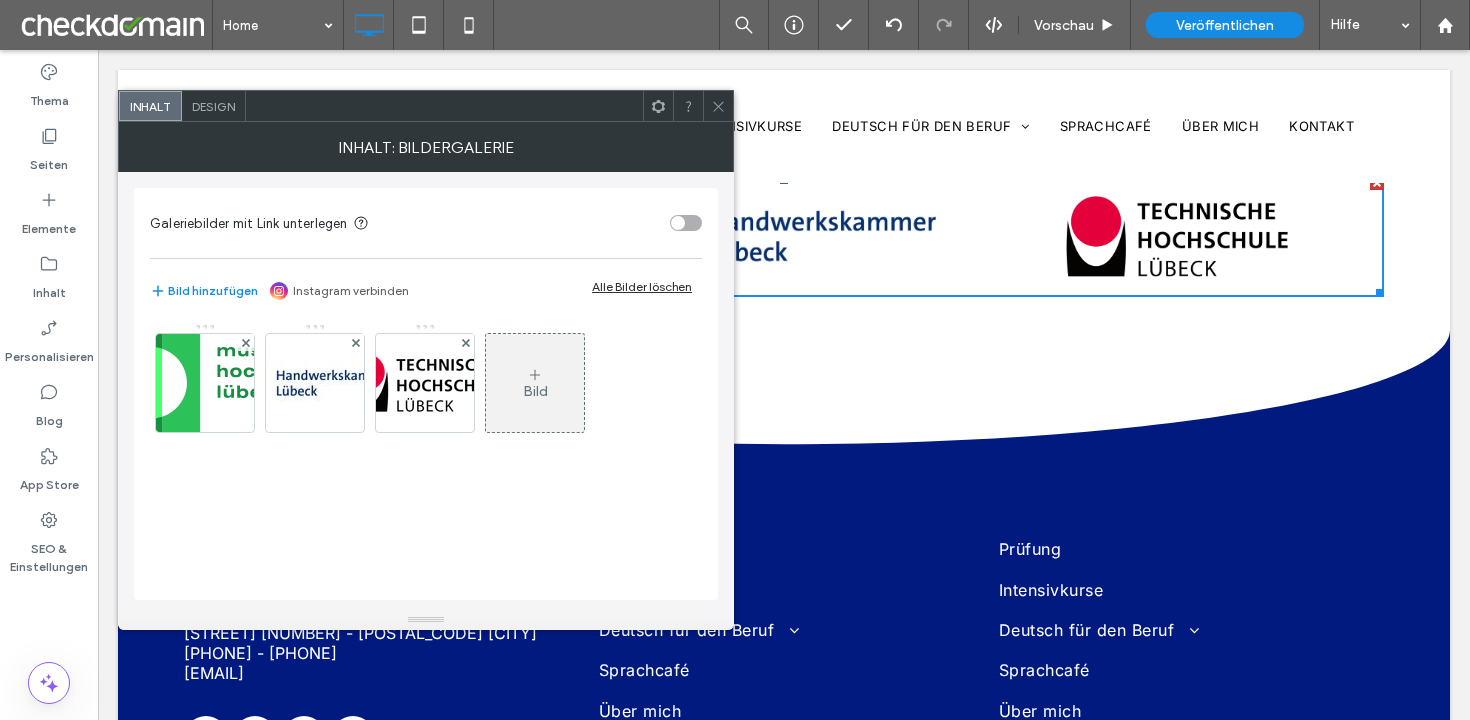 click on "Design" at bounding box center [213, 106] 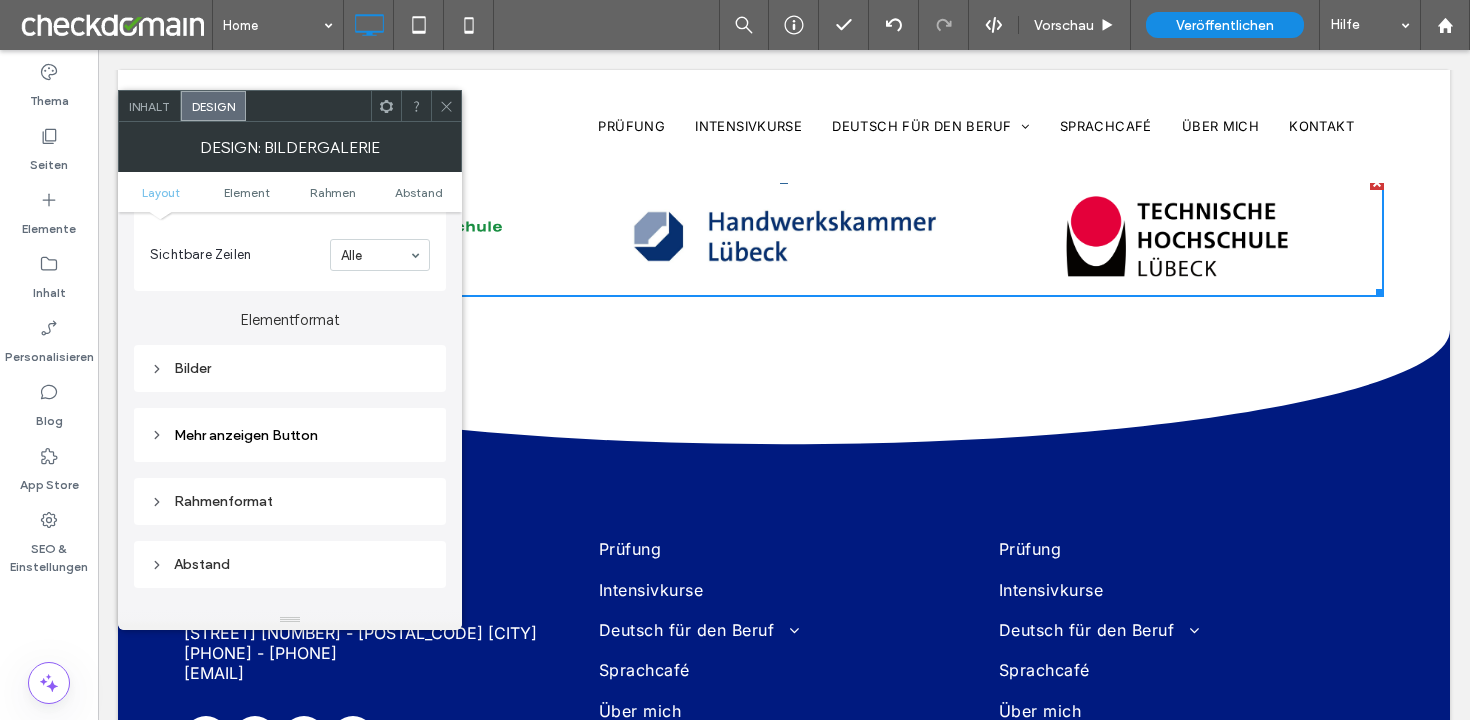 scroll, scrollTop: 688, scrollLeft: 0, axis: vertical 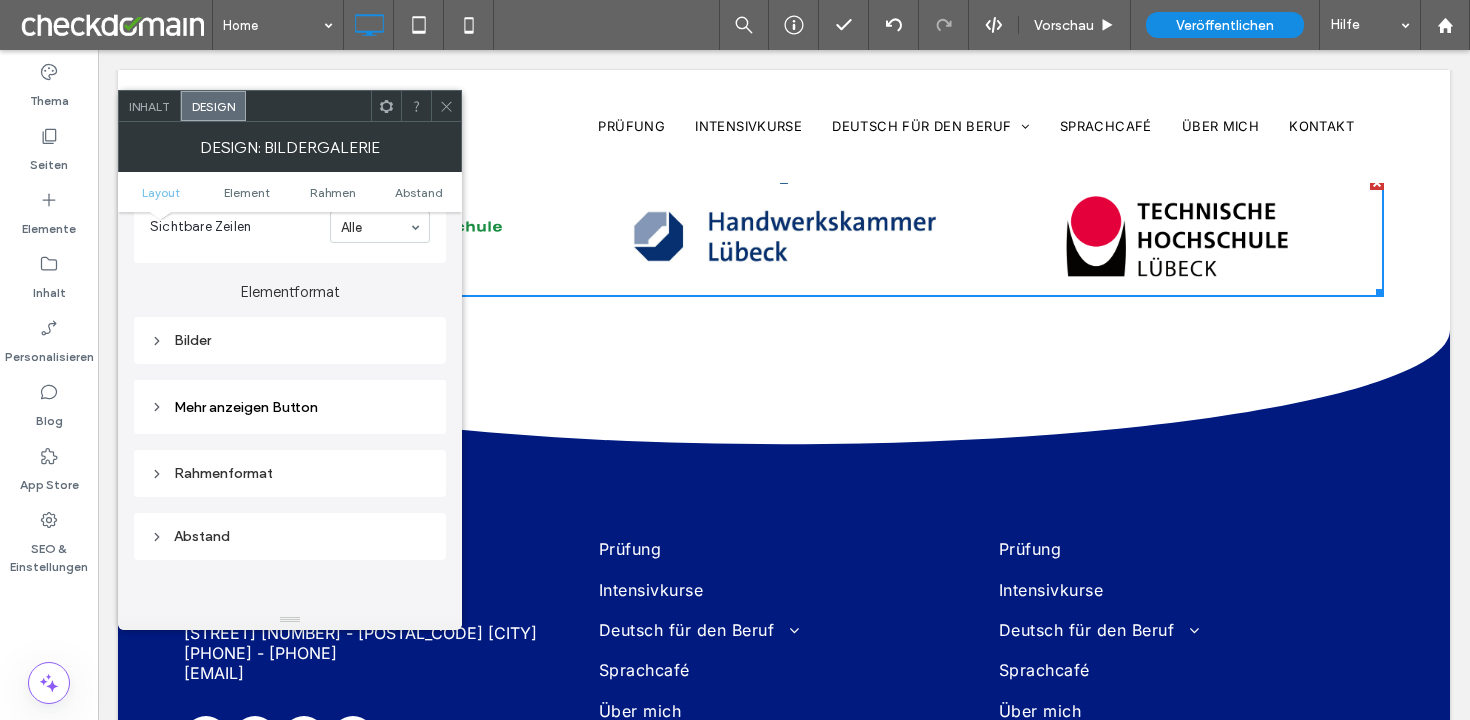 click on "Bilder" at bounding box center (290, 340) 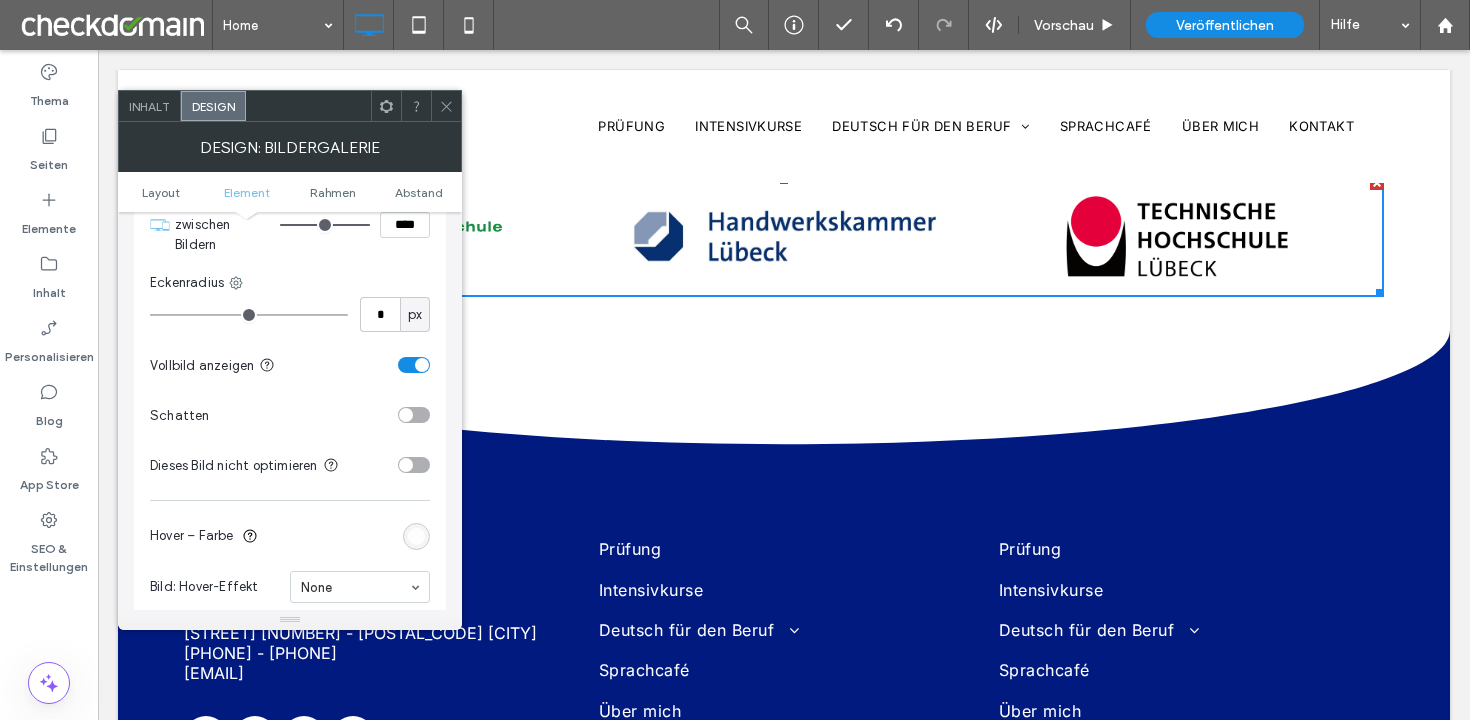 scroll, scrollTop: 916, scrollLeft: 0, axis: vertical 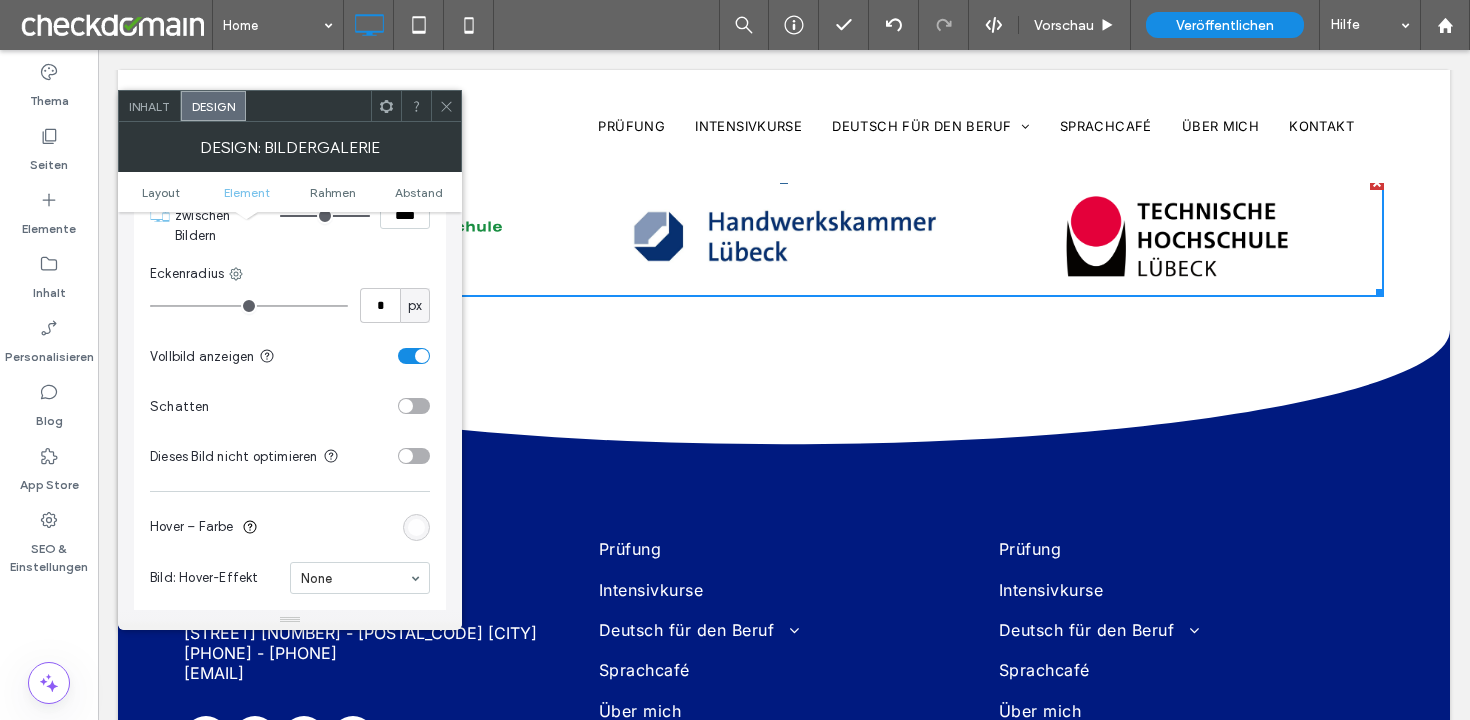 click at bounding box center [446, 106] 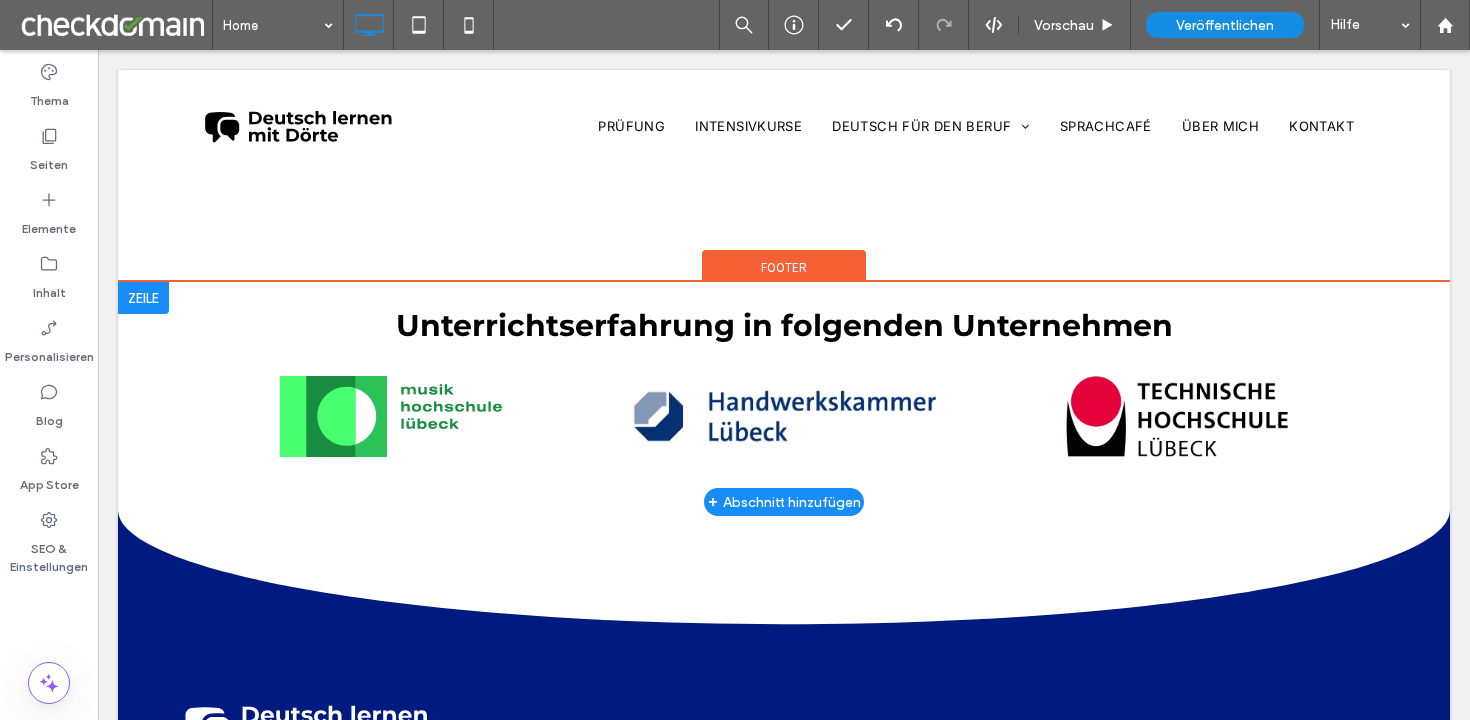 scroll, scrollTop: 4800, scrollLeft: 0, axis: vertical 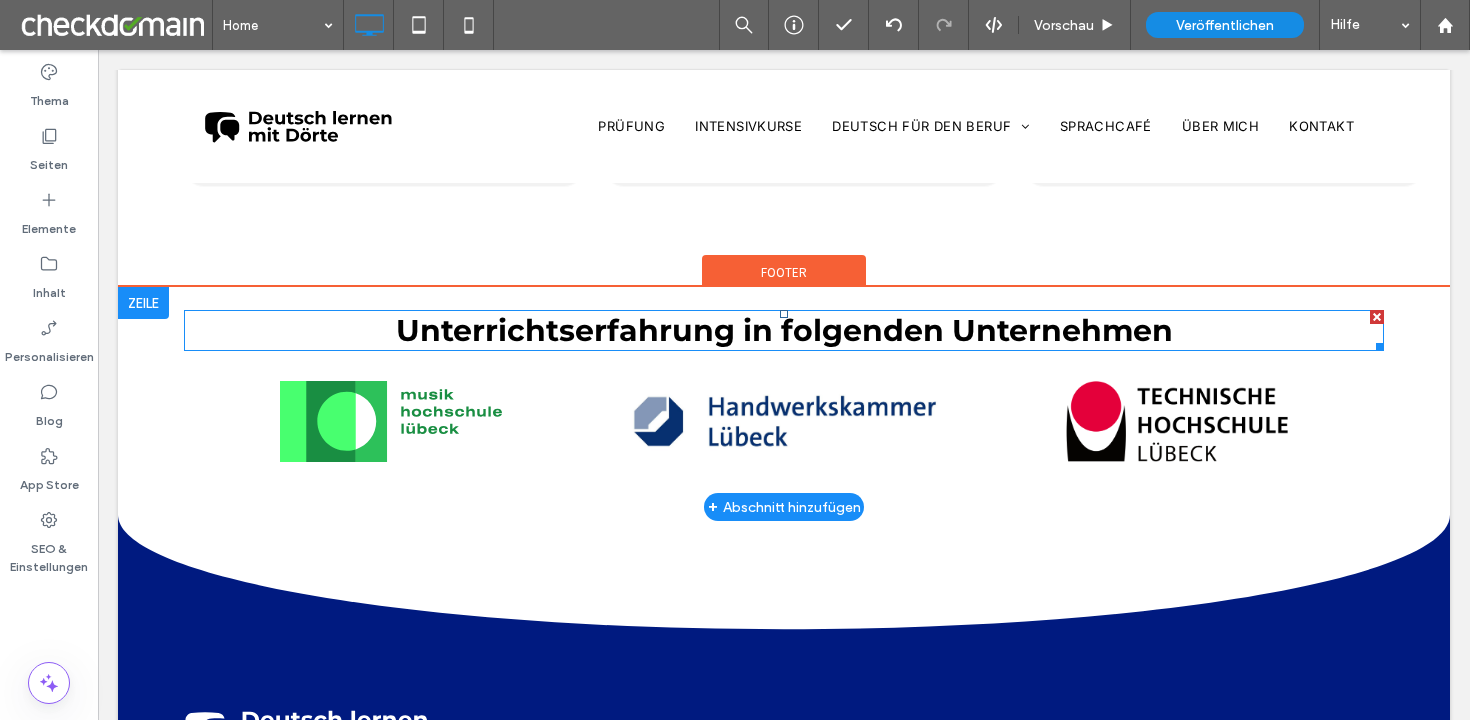 click on "Unterrichtserfahrung in folgenden Unternehmen" at bounding box center [784, 330] 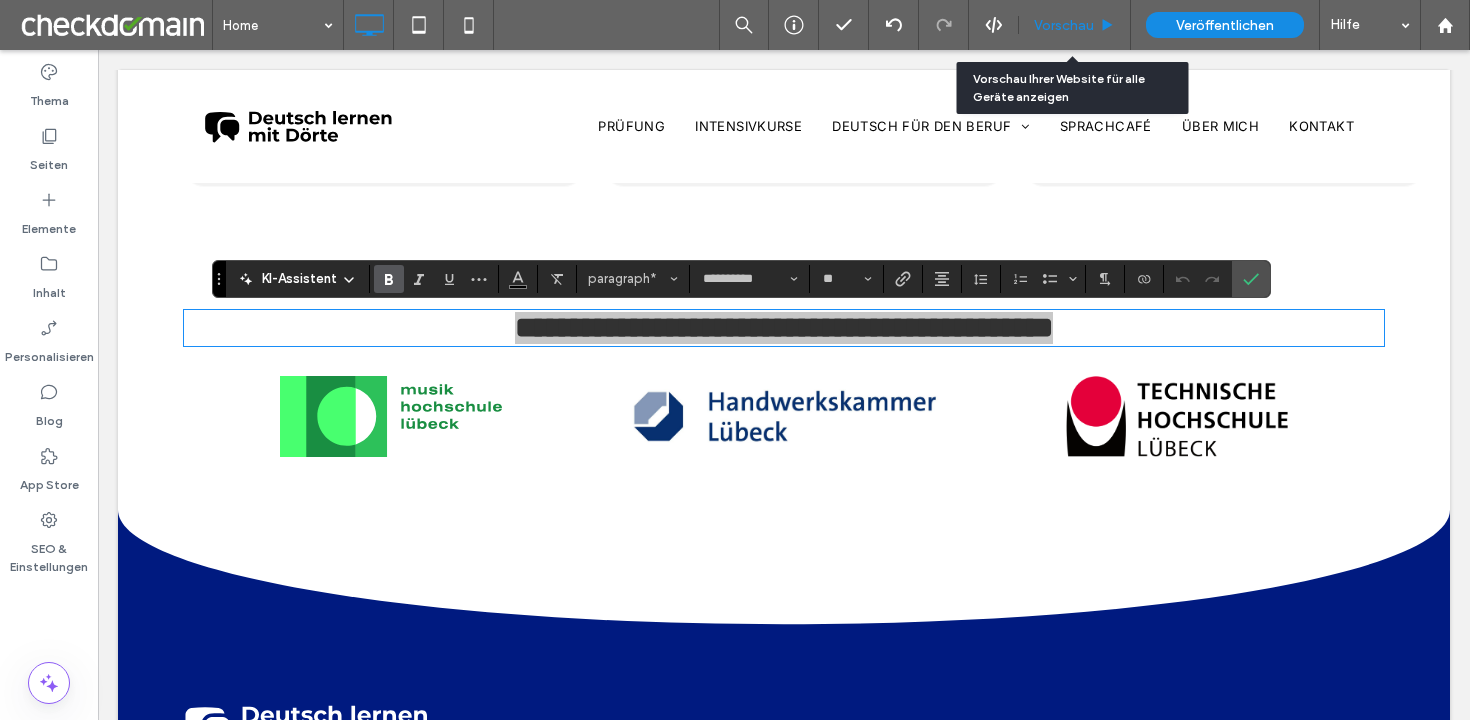 click on "Vorschau" at bounding box center [1075, 25] 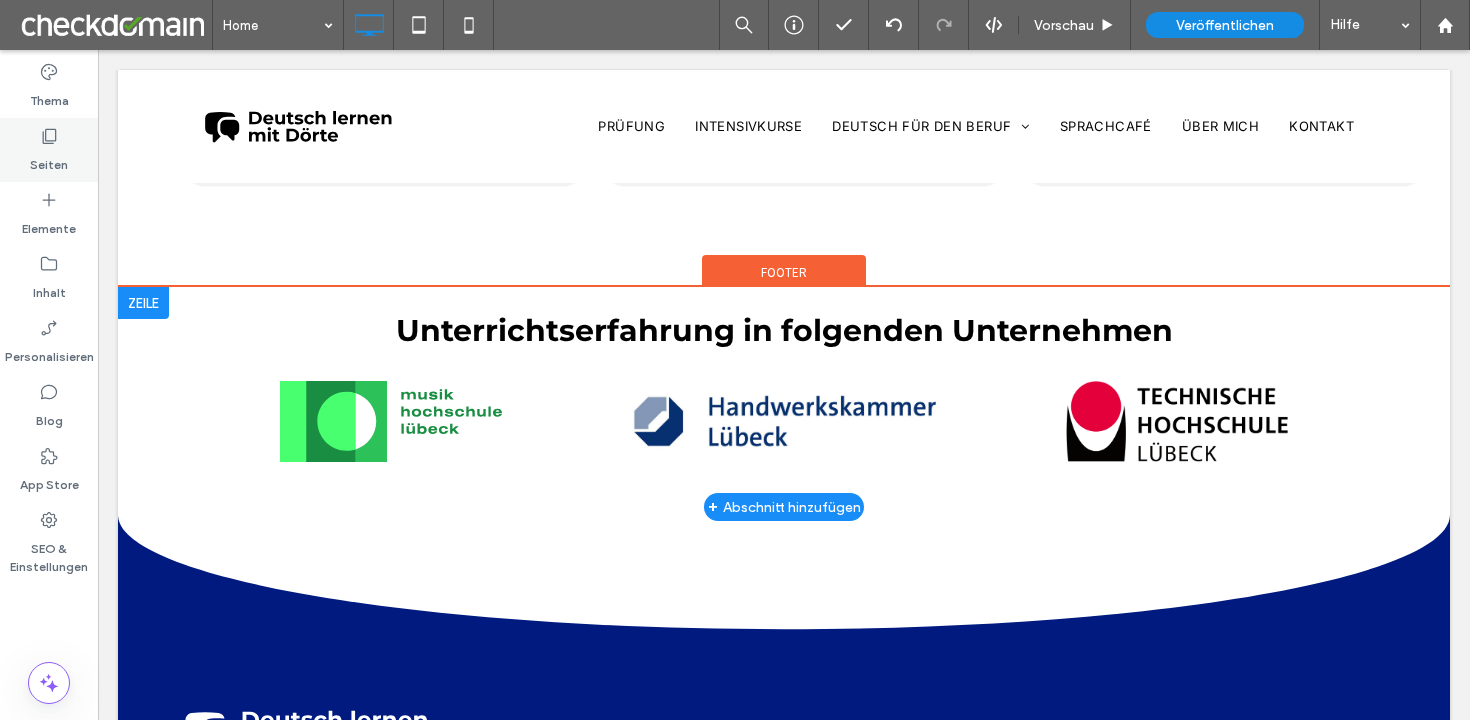 click 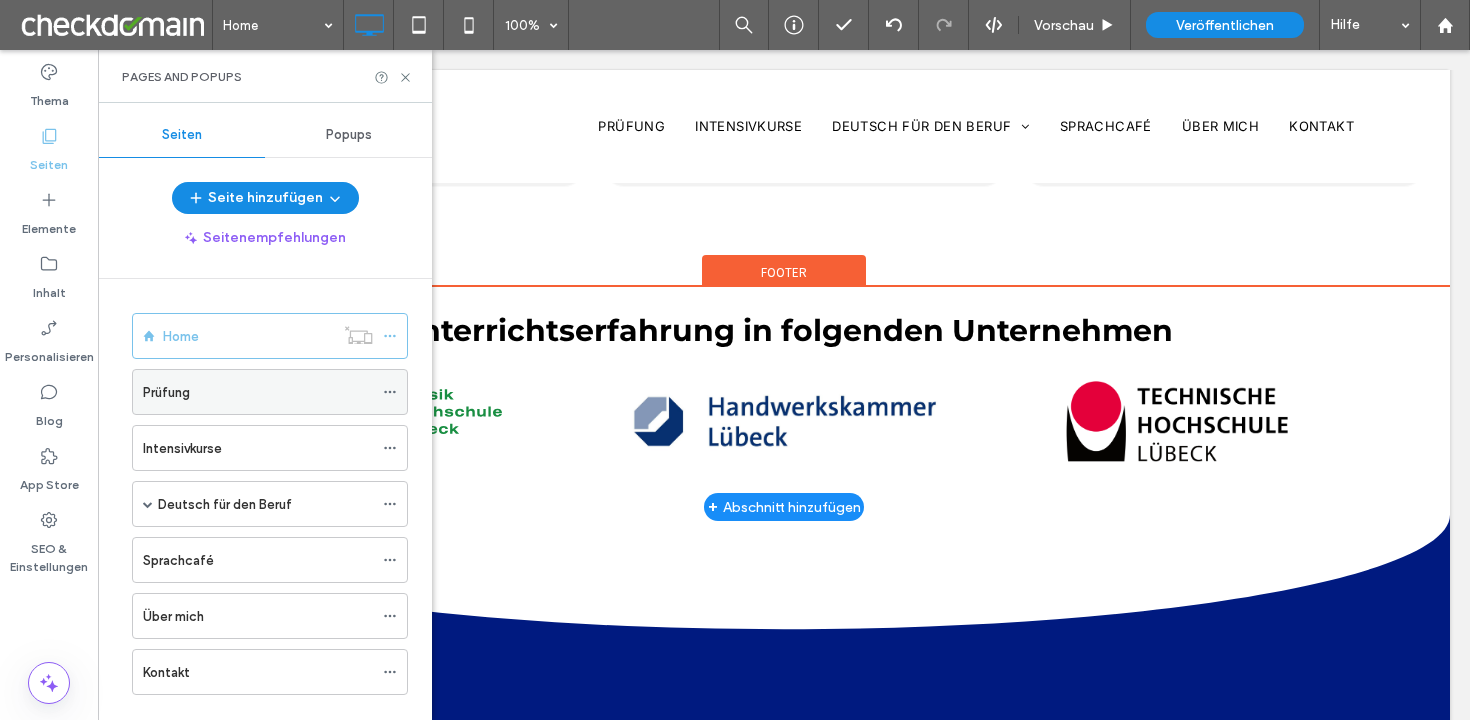 click on "Prüfung" at bounding box center (258, 392) 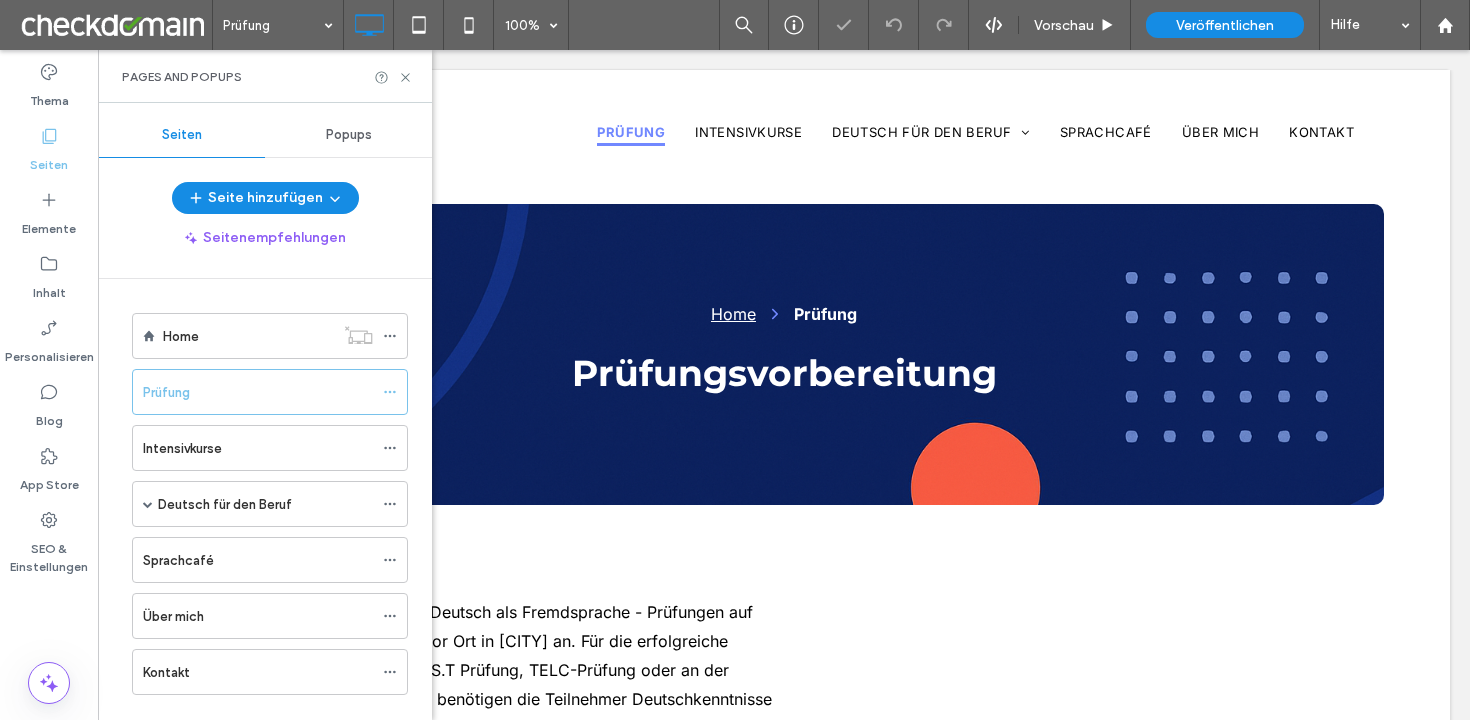scroll, scrollTop: 0, scrollLeft: 0, axis: both 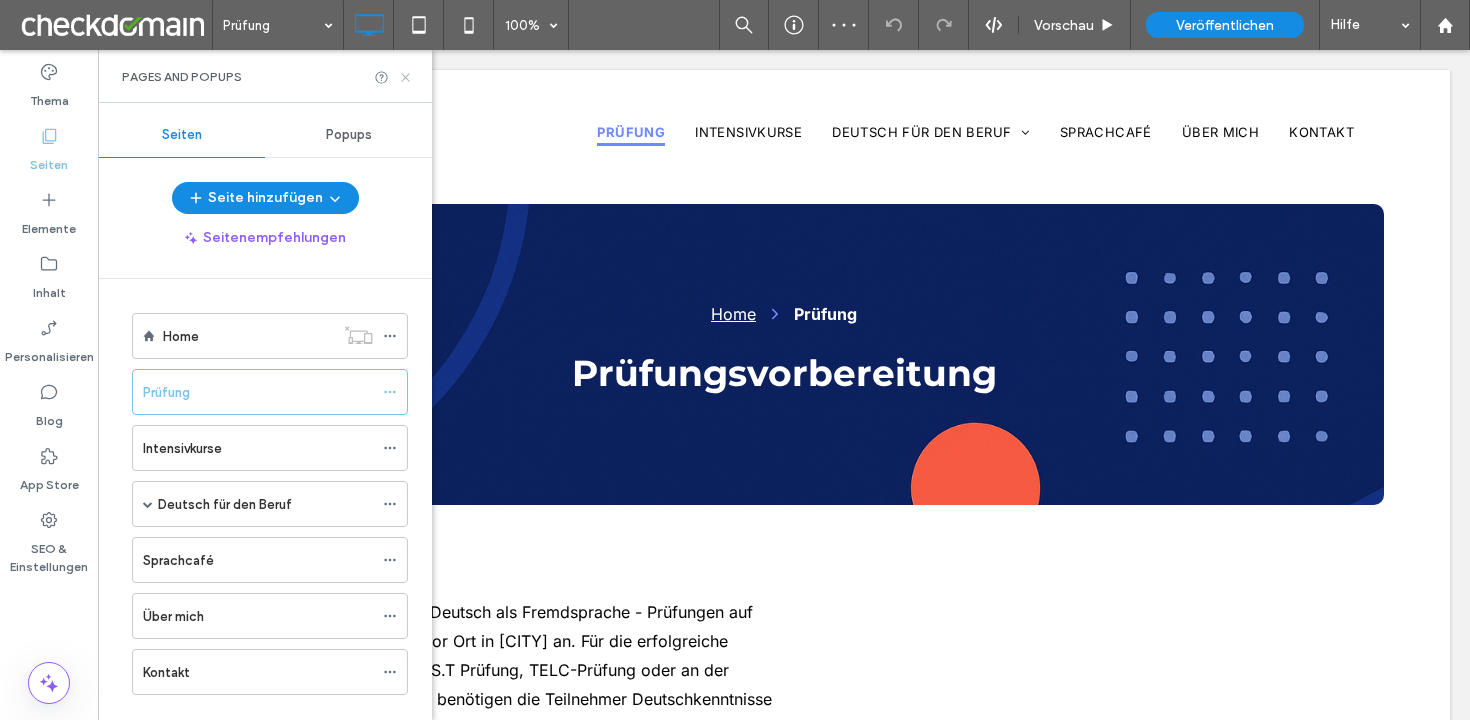 click 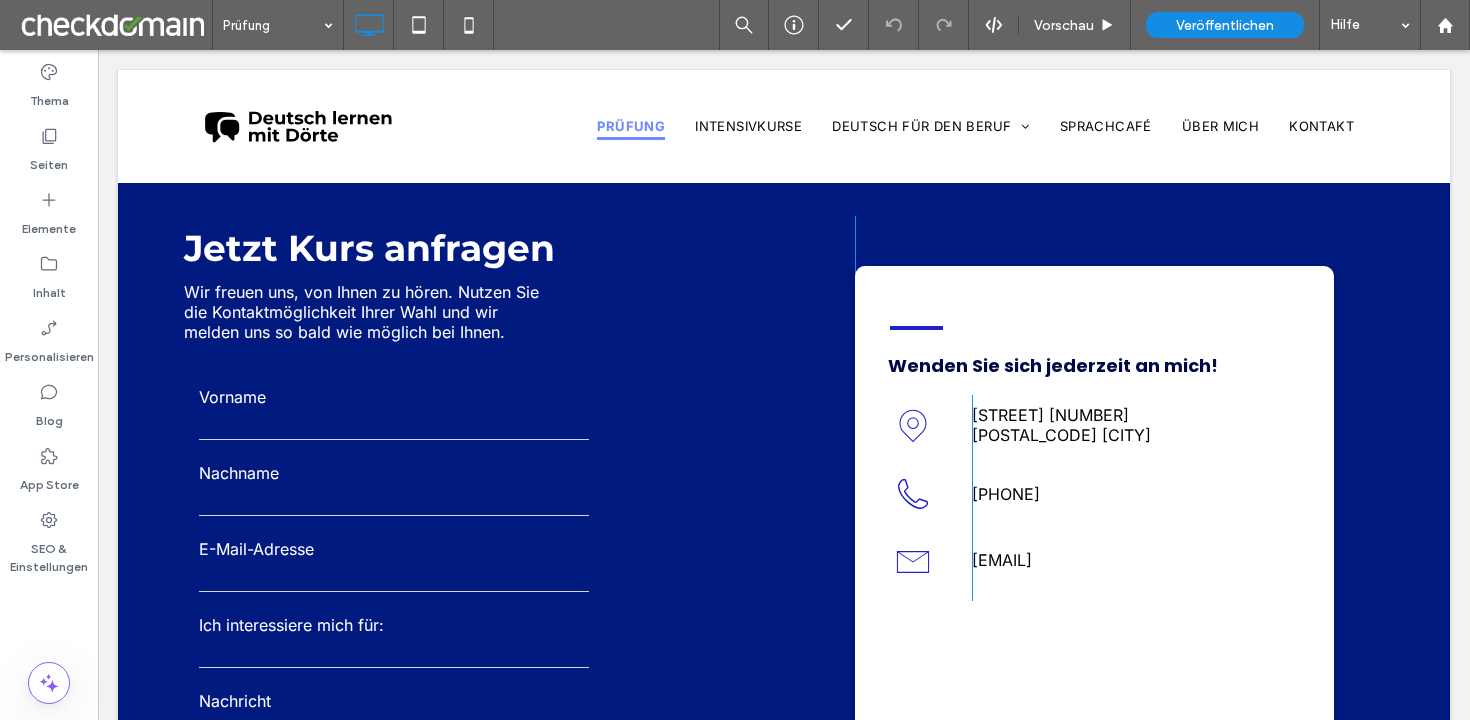 scroll, scrollTop: 1480, scrollLeft: 0, axis: vertical 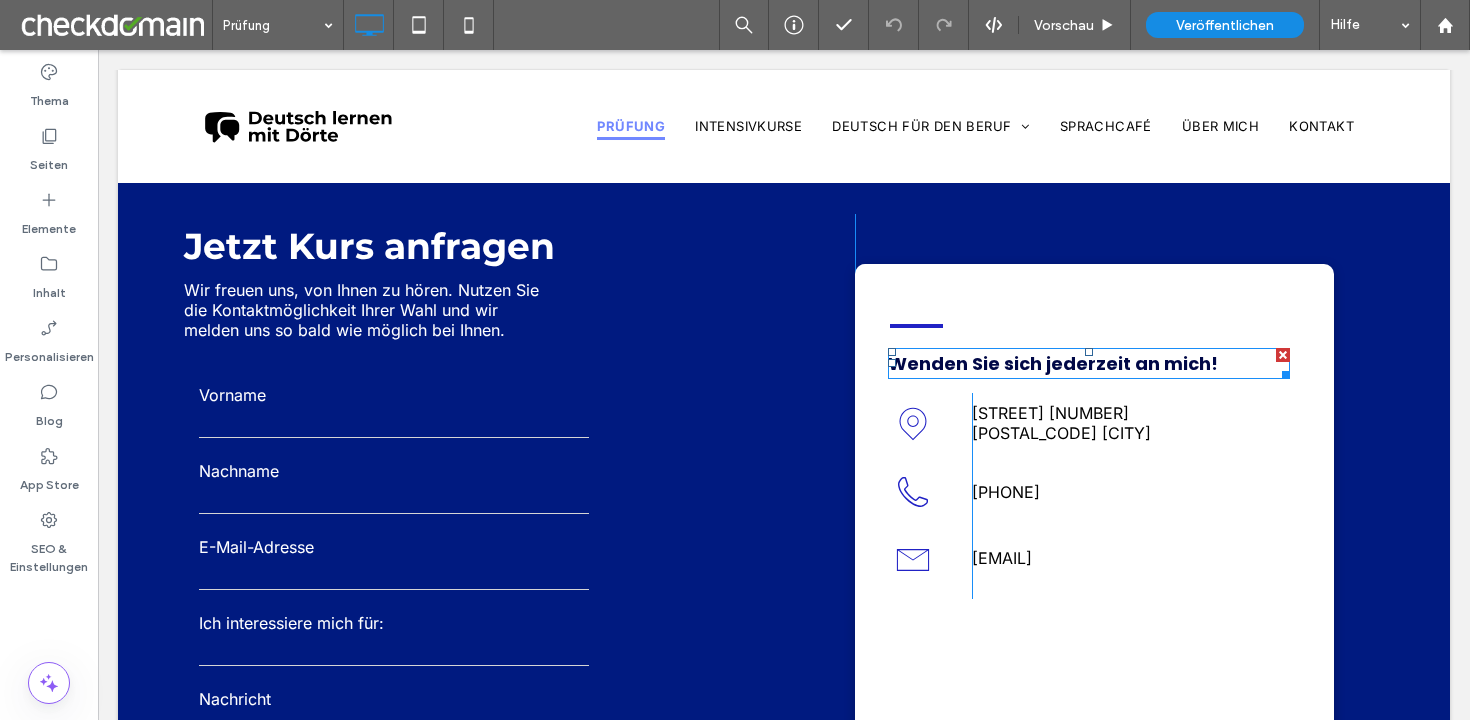 click on "Wenden Sie sich jederzeit an mich!" at bounding box center (1089, 363) 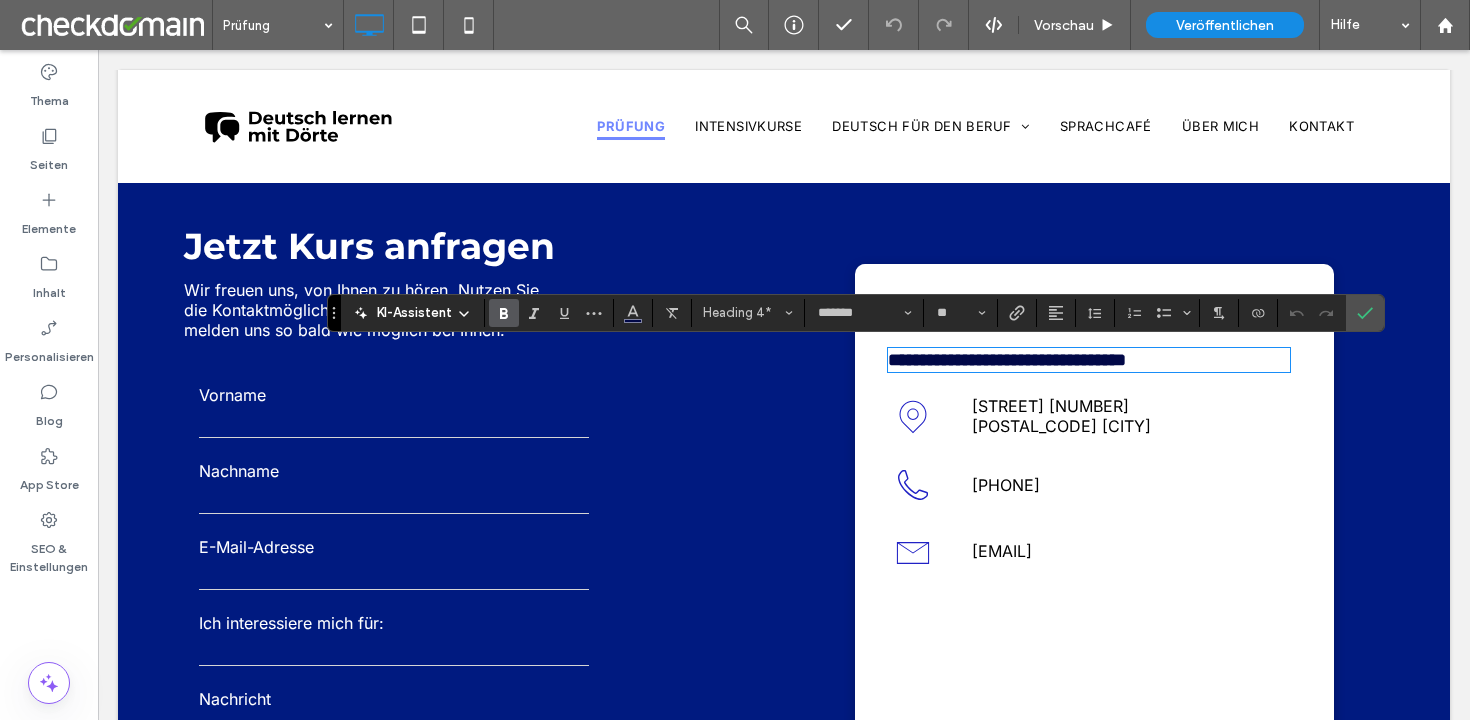 click on "[POSTAL_CODE] [CITY]" at bounding box center (1061, 426) 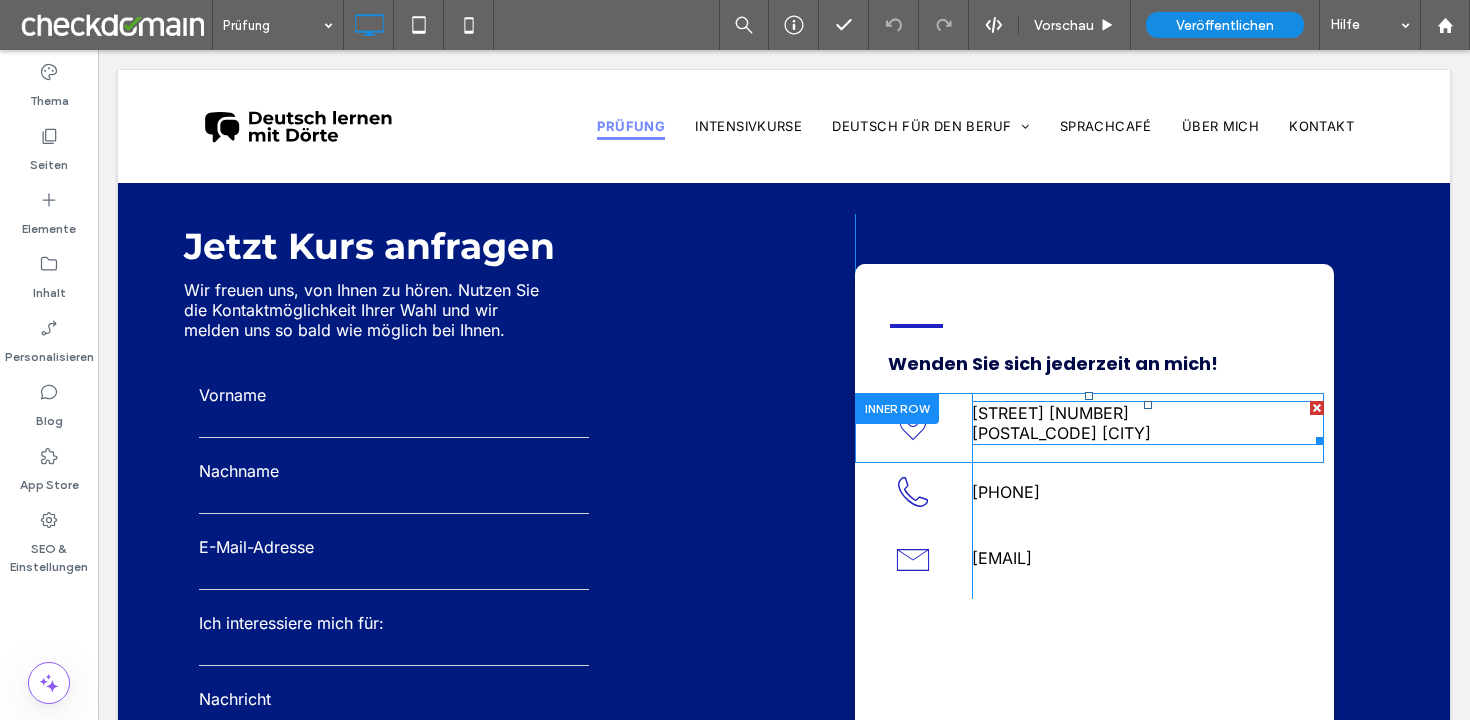 click on "[POSTAL_CODE] [CITY]" at bounding box center [1061, 433] 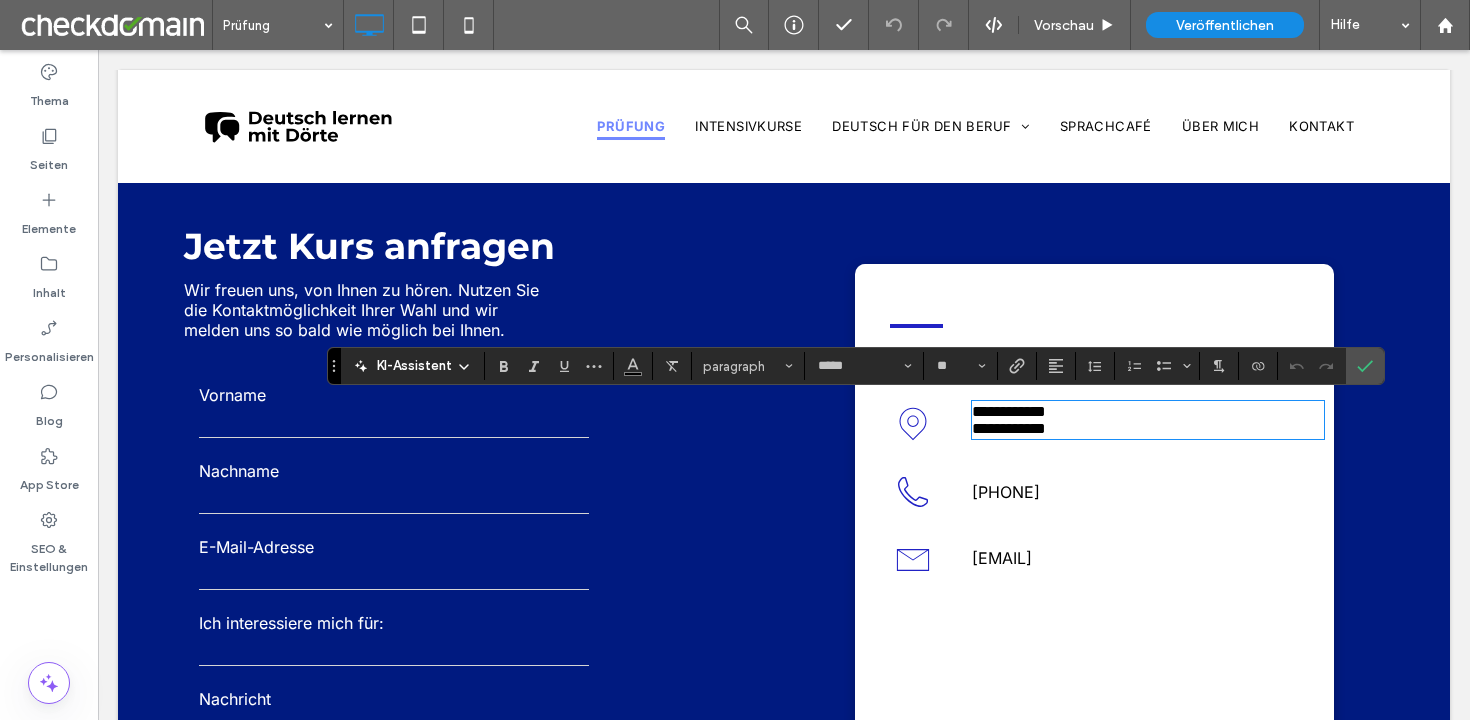 click on "[PHONE]" at bounding box center (1006, 492) 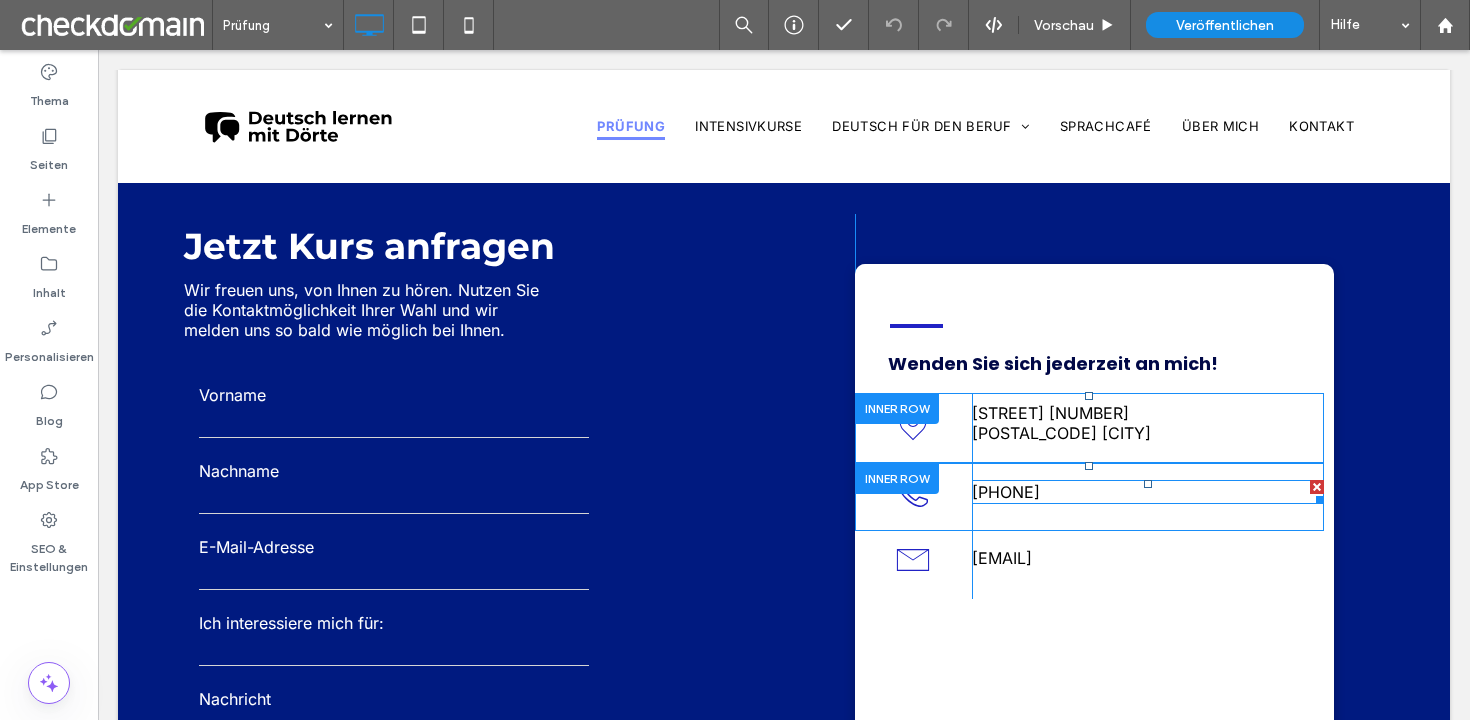 click on "[PHONE]" at bounding box center [1006, 492] 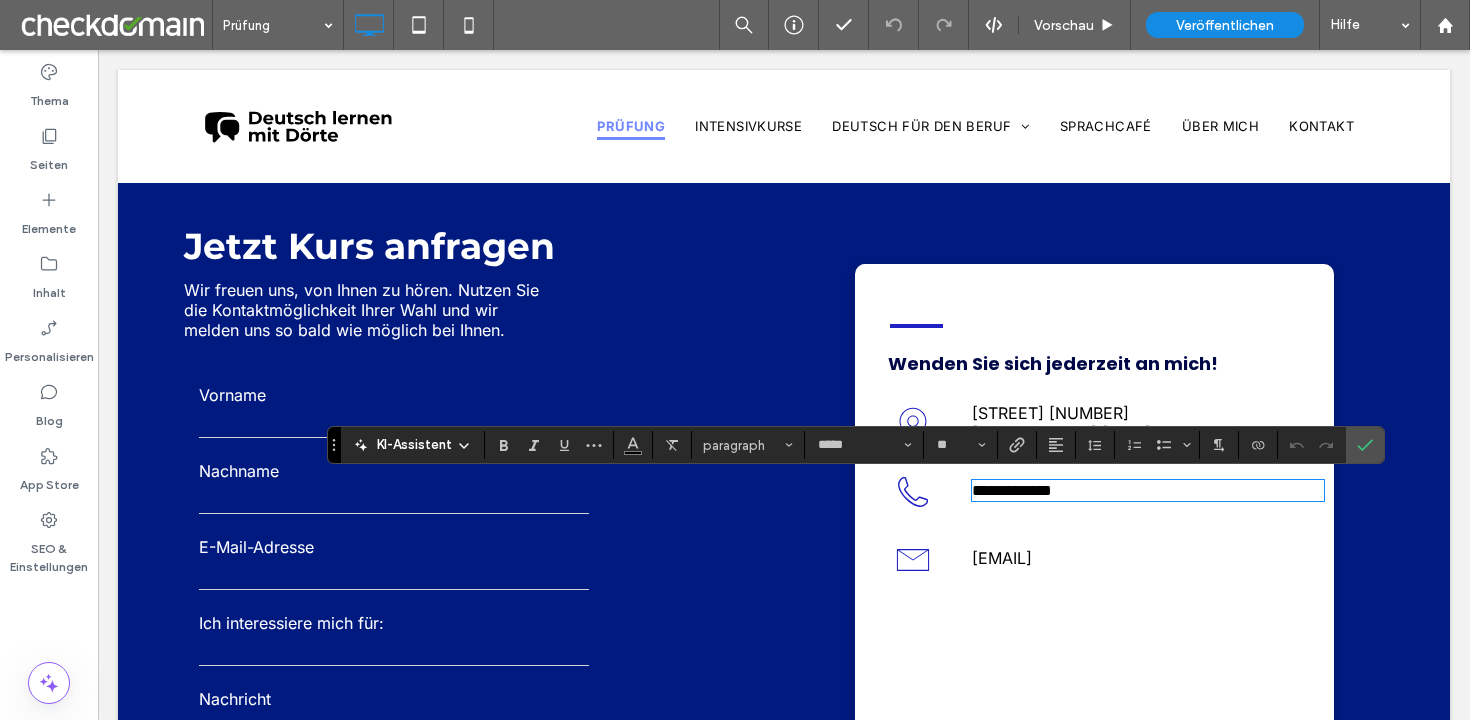 click on "[EMAIL]" at bounding box center [1002, 558] 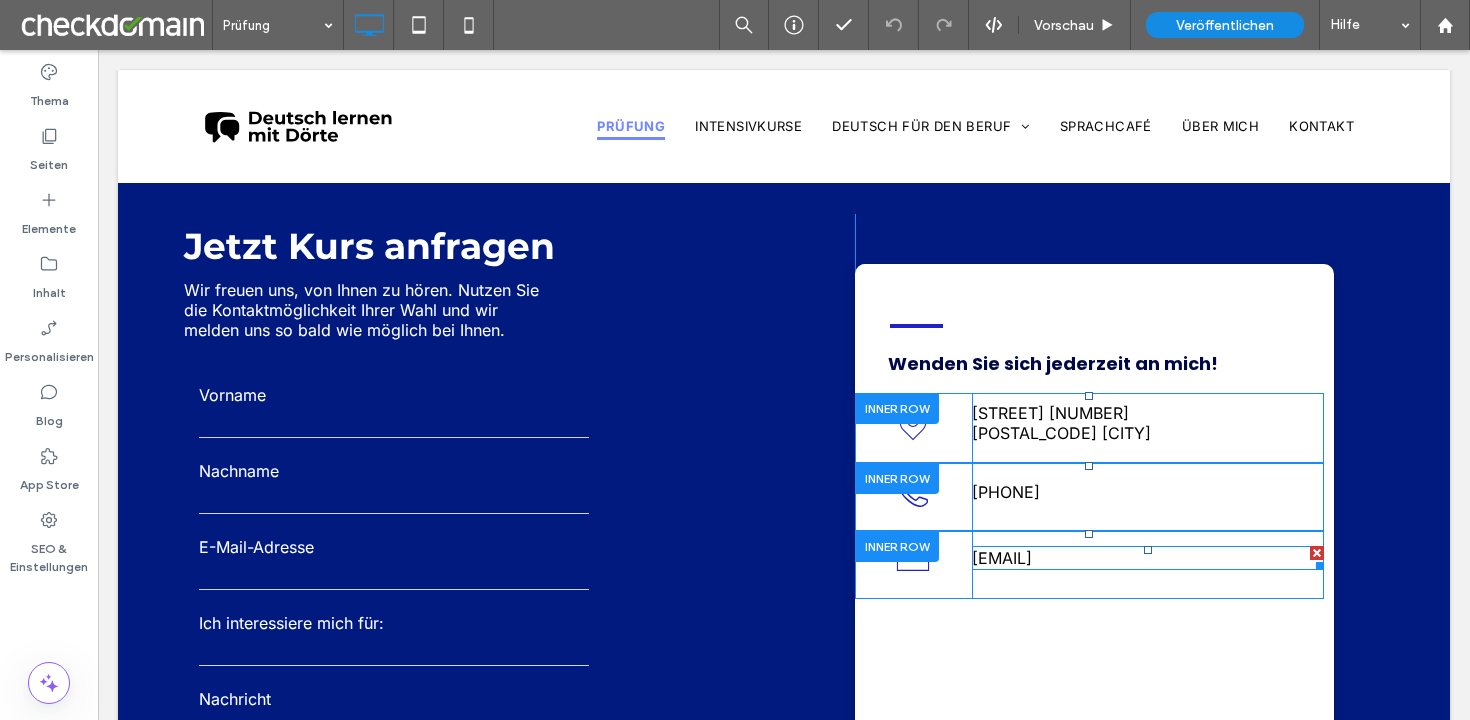 click on "[EMAIL]" at bounding box center (1002, 558) 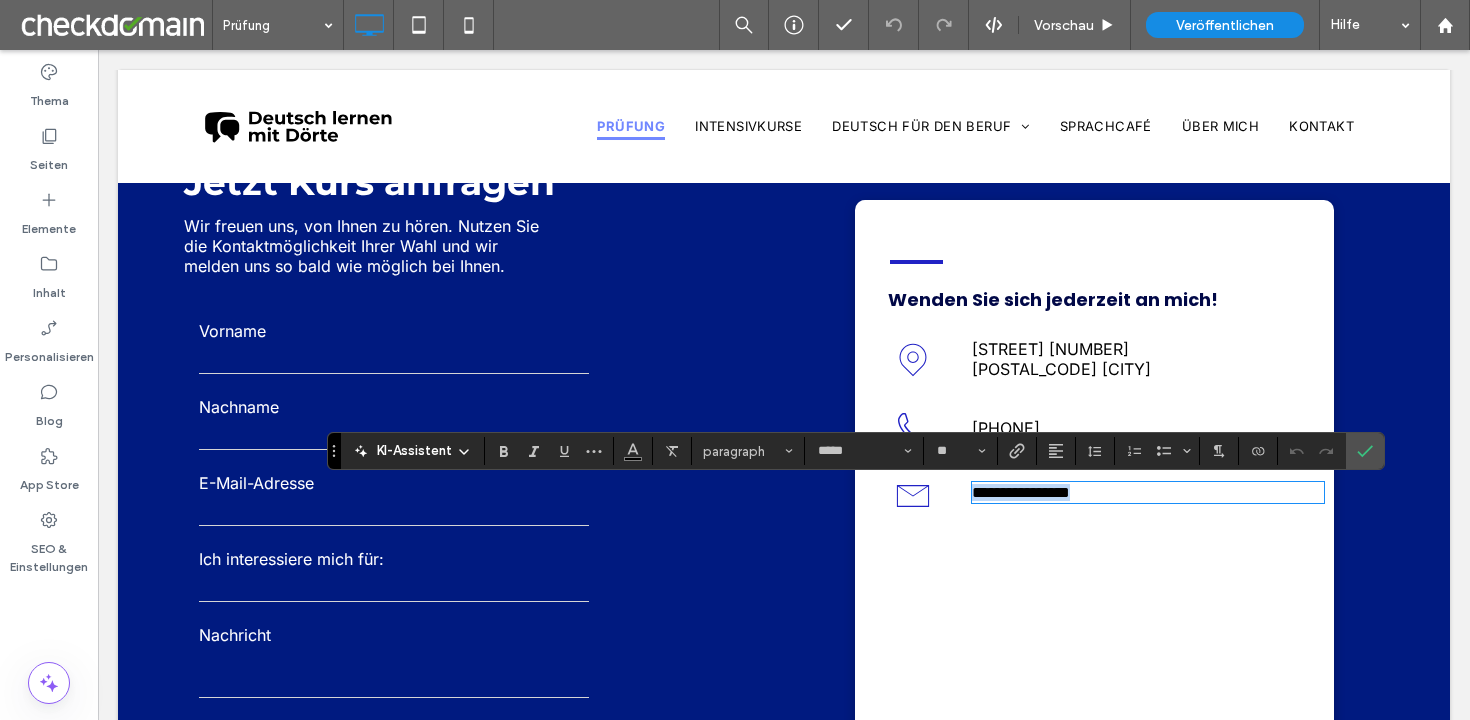 scroll, scrollTop: 1540, scrollLeft: 0, axis: vertical 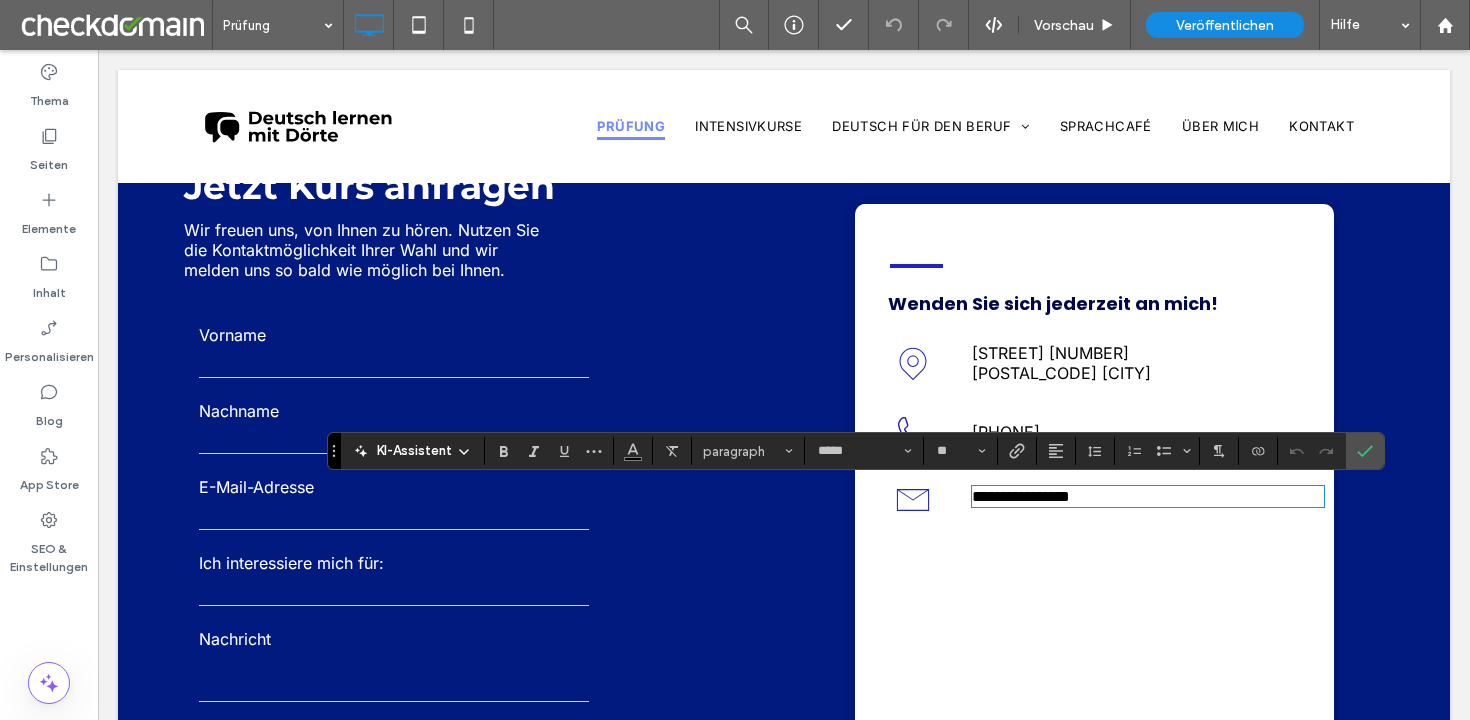 click on "Wir freuen uns, von Ihnen zu hören. Nutzen Sie die Kontaktmöglichkeit Ihrer Wahl und wir melden uns so bald wie möglich bei Ihnen." at bounding box center (361, 250) 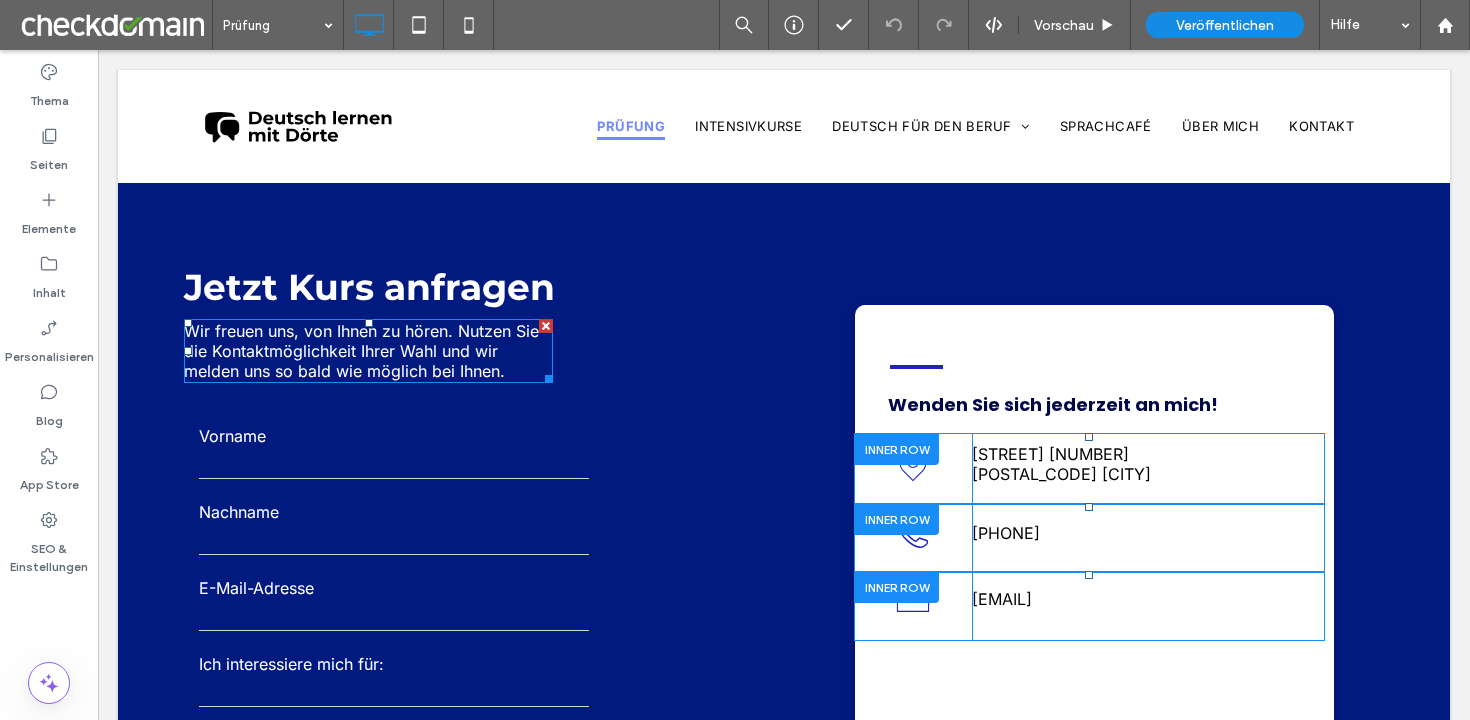 scroll, scrollTop: 1436, scrollLeft: 0, axis: vertical 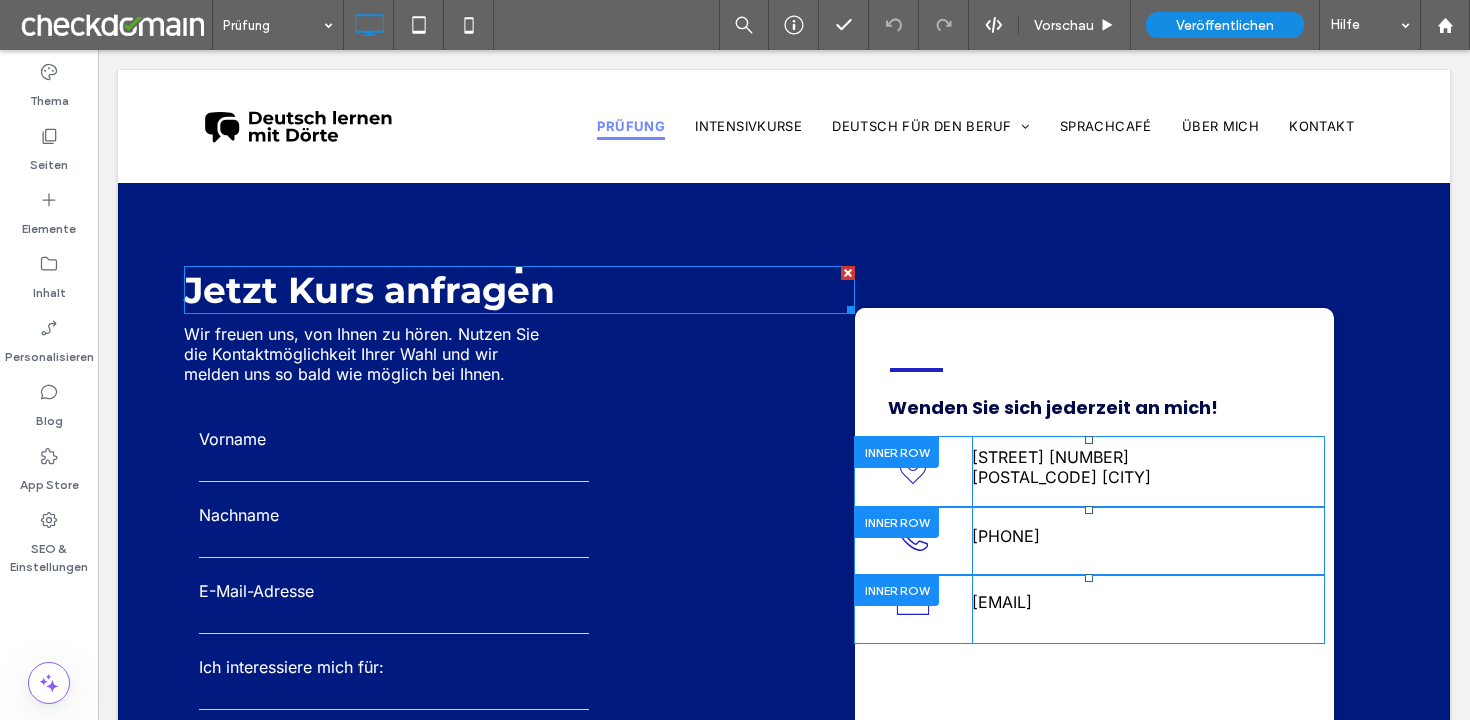 click on "Jetzt Kurs anfragen" at bounding box center [369, 290] 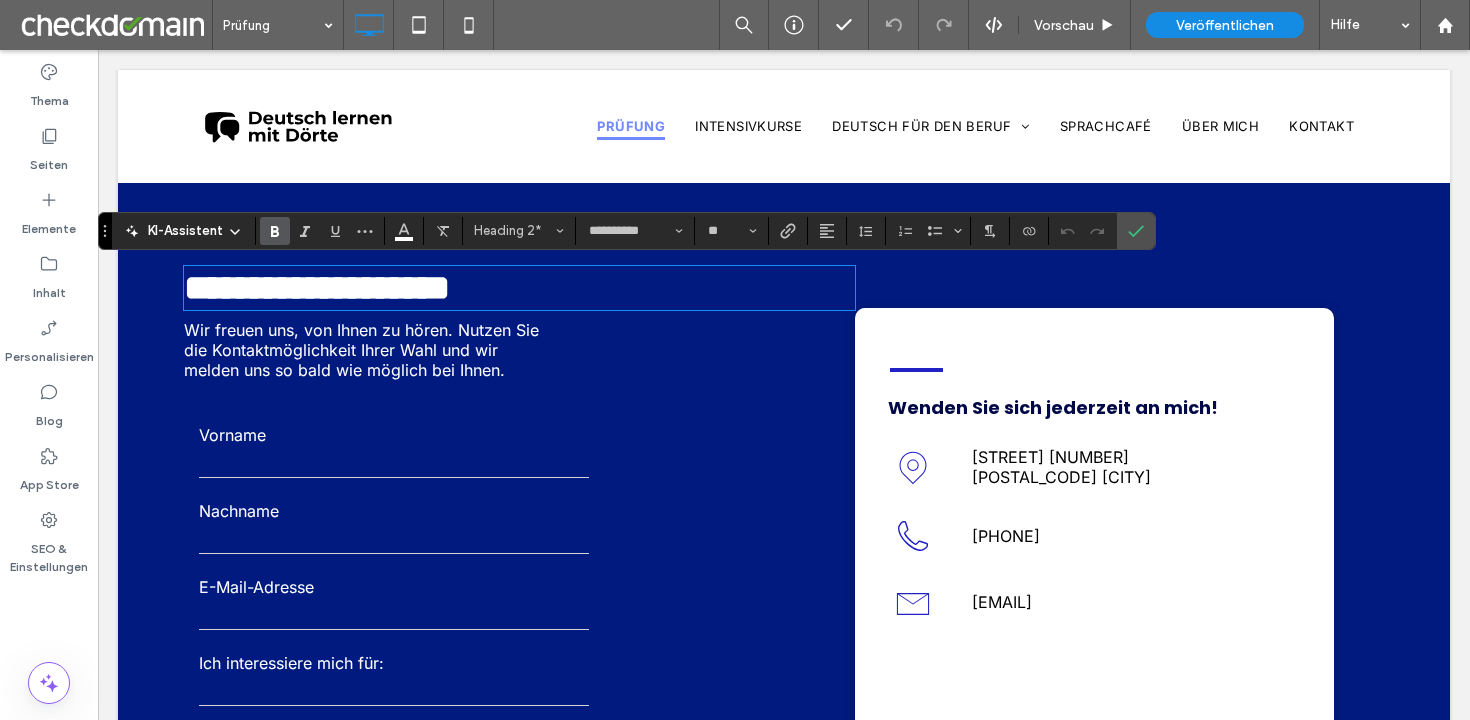 click on "Wir freuen uns, von Ihnen zu hören. Nutzen Sie die Kontaktmöglichkeit Ihrer Wahl und wir melden uns so bald wie möglich bei Ihnen." at bounding box center (361, 350) 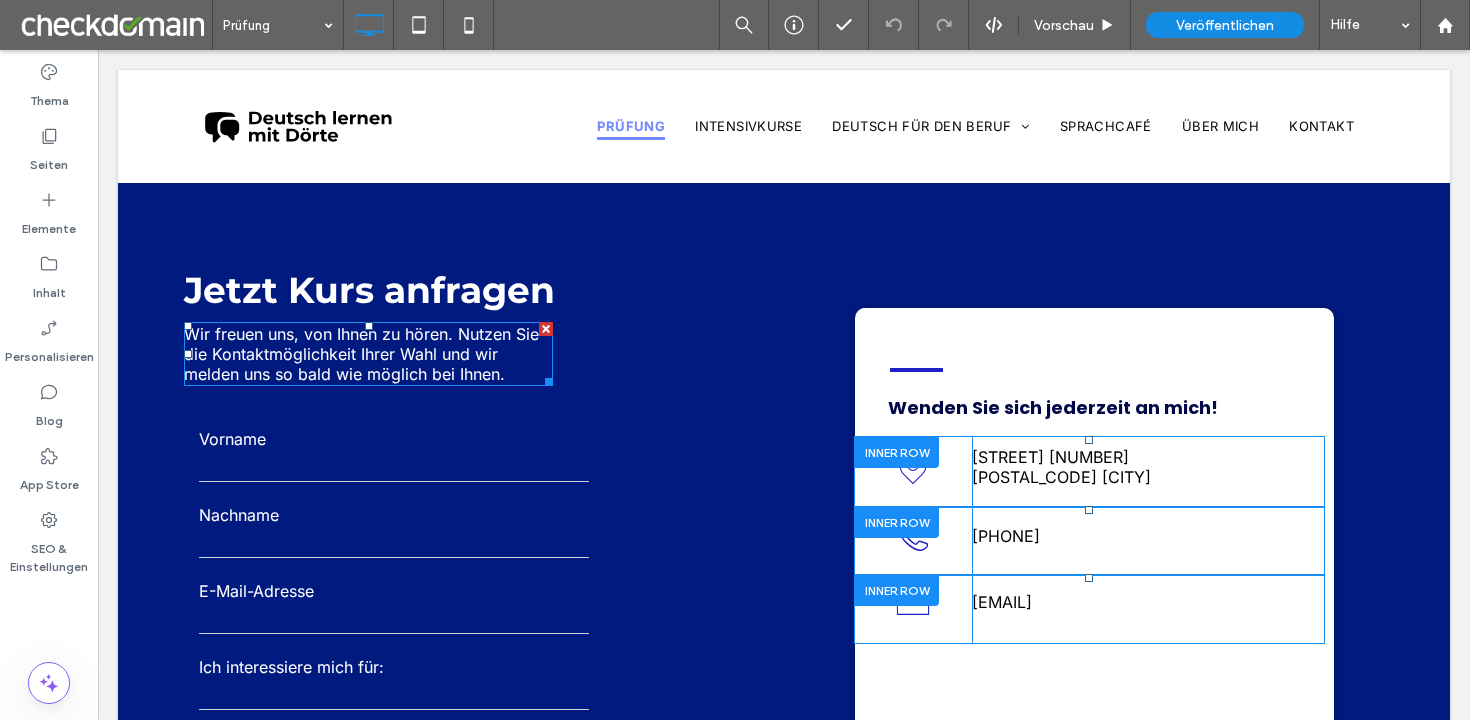click on "Wir freuen uns, von Ihnen zu hören. Nutzen Sie die Kontaktmöglichkeit Ihrer Wahl und wir melden uns so bald wie möglich bei Ihnen." at bounding box center (361, 354) 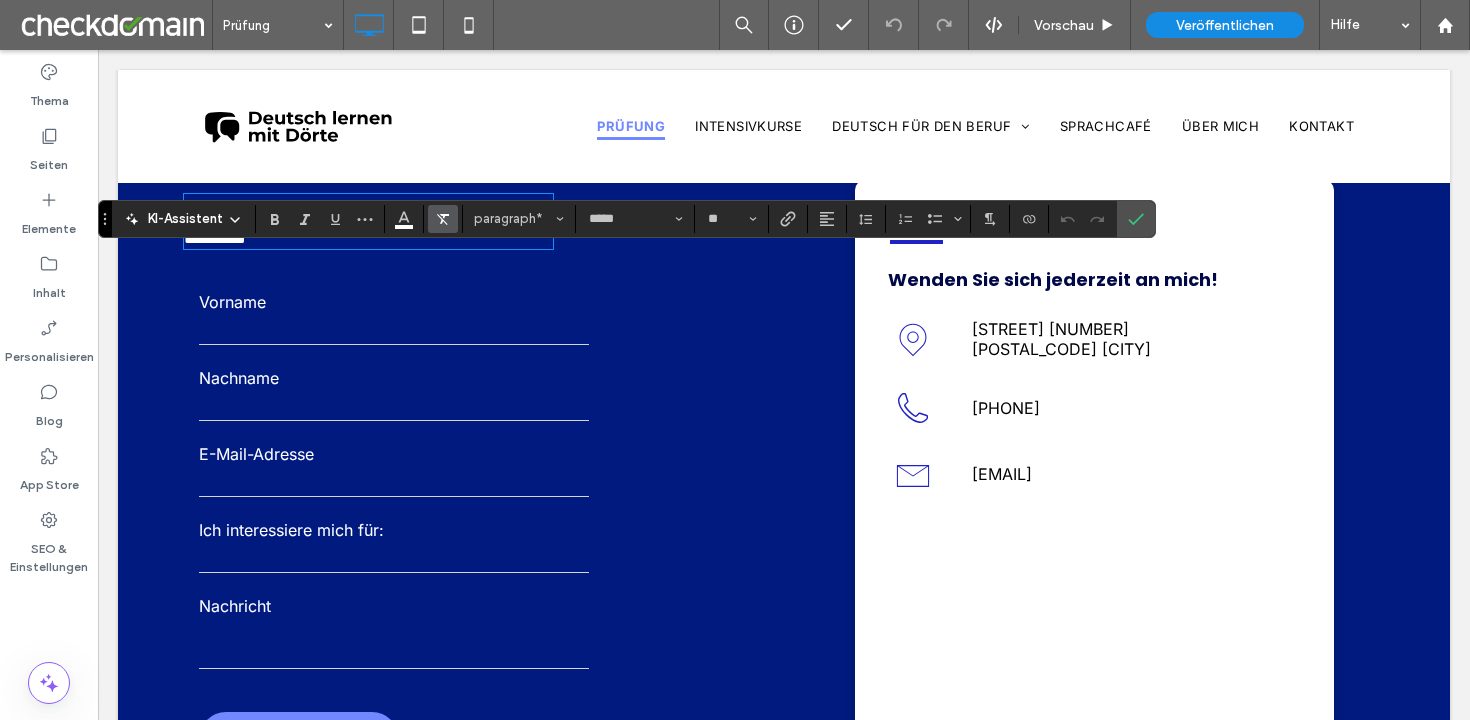scroll, scrollTop: 1567, scrollLeft: 0, axis: vertical 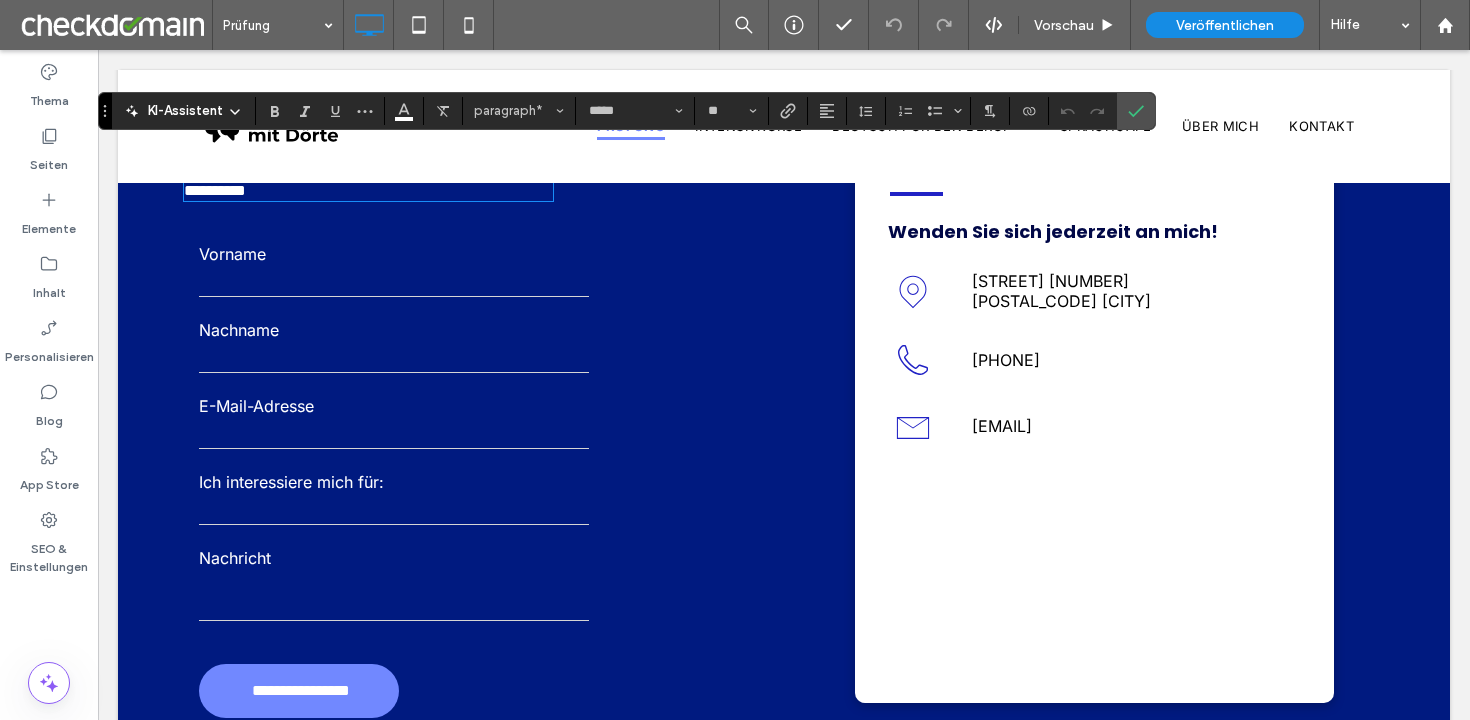 click at bounding box center [394, 434] 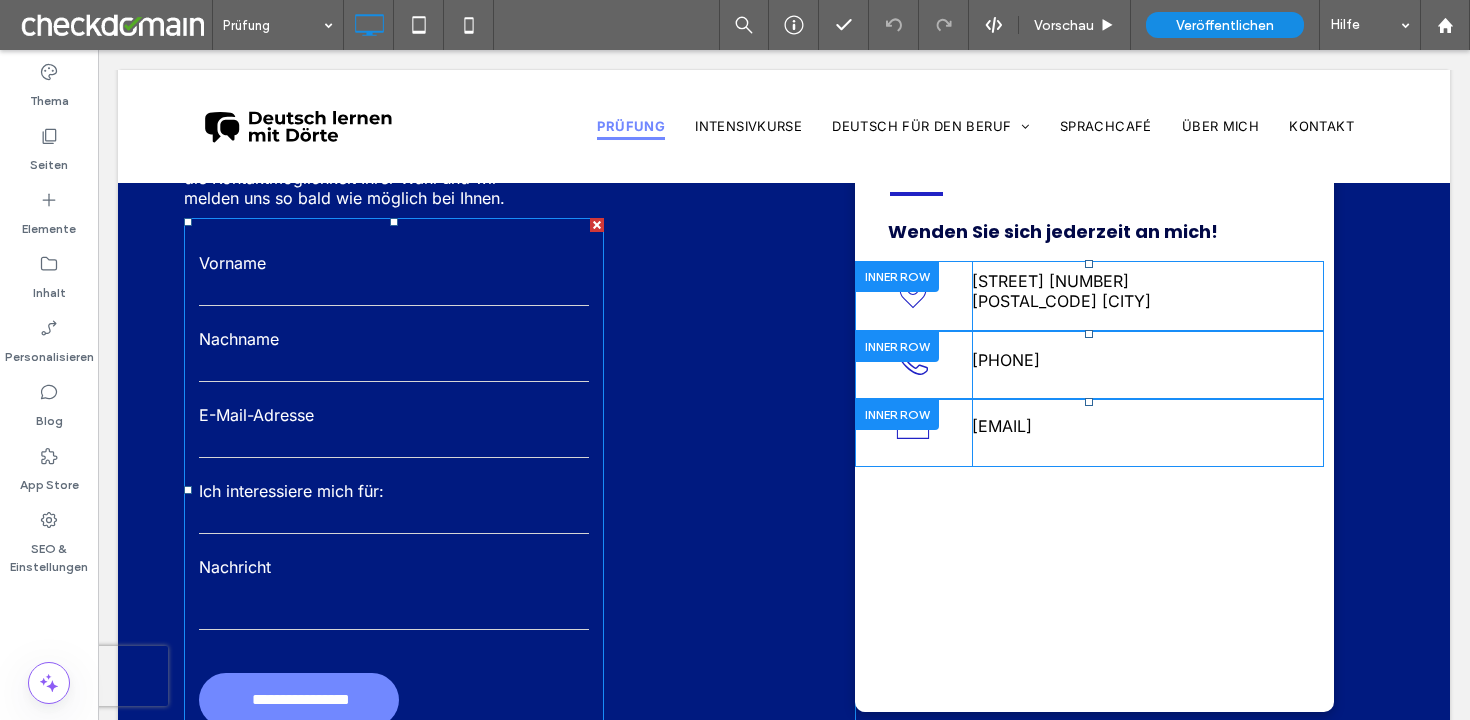 click on "Ich interessiere mich für:" at bounding box center [394, 491] 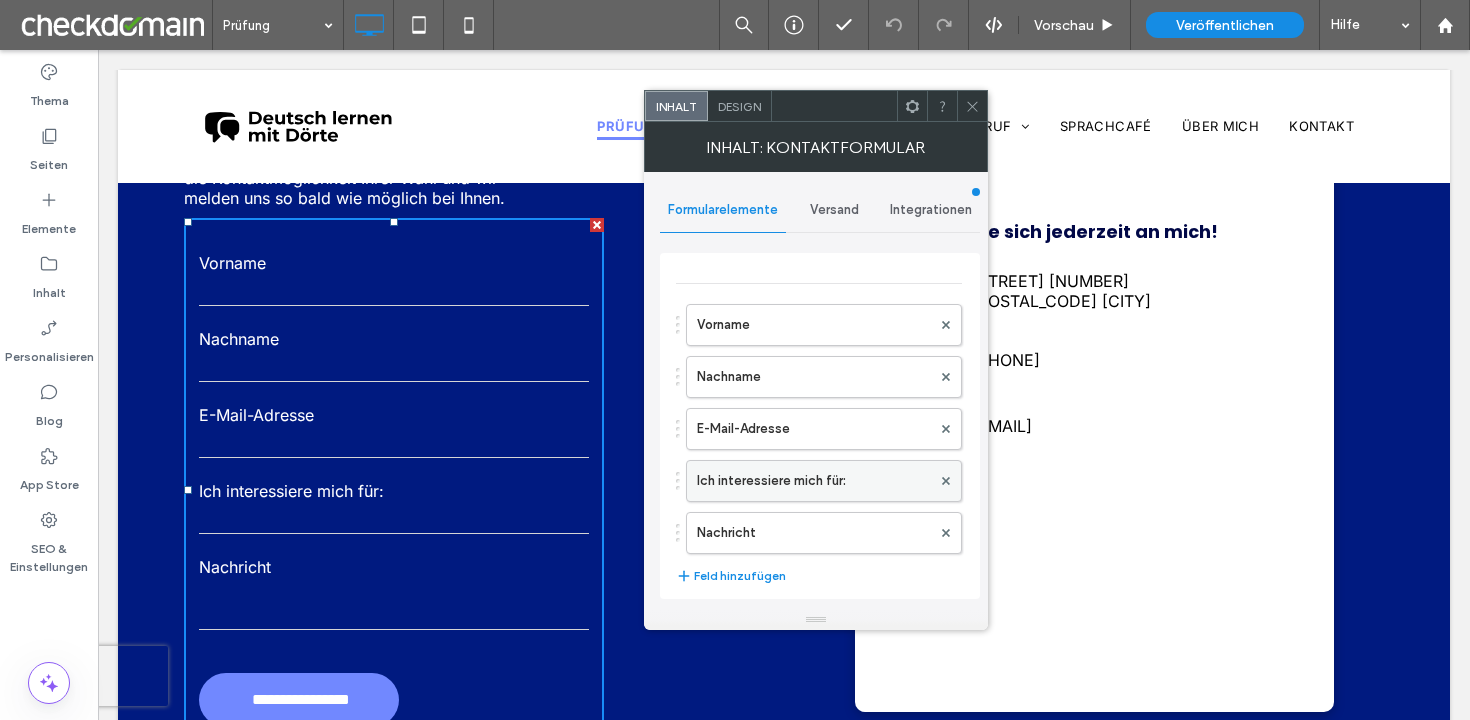 click on "Ich interessiere mich für:" at bounding box center (814, 481) 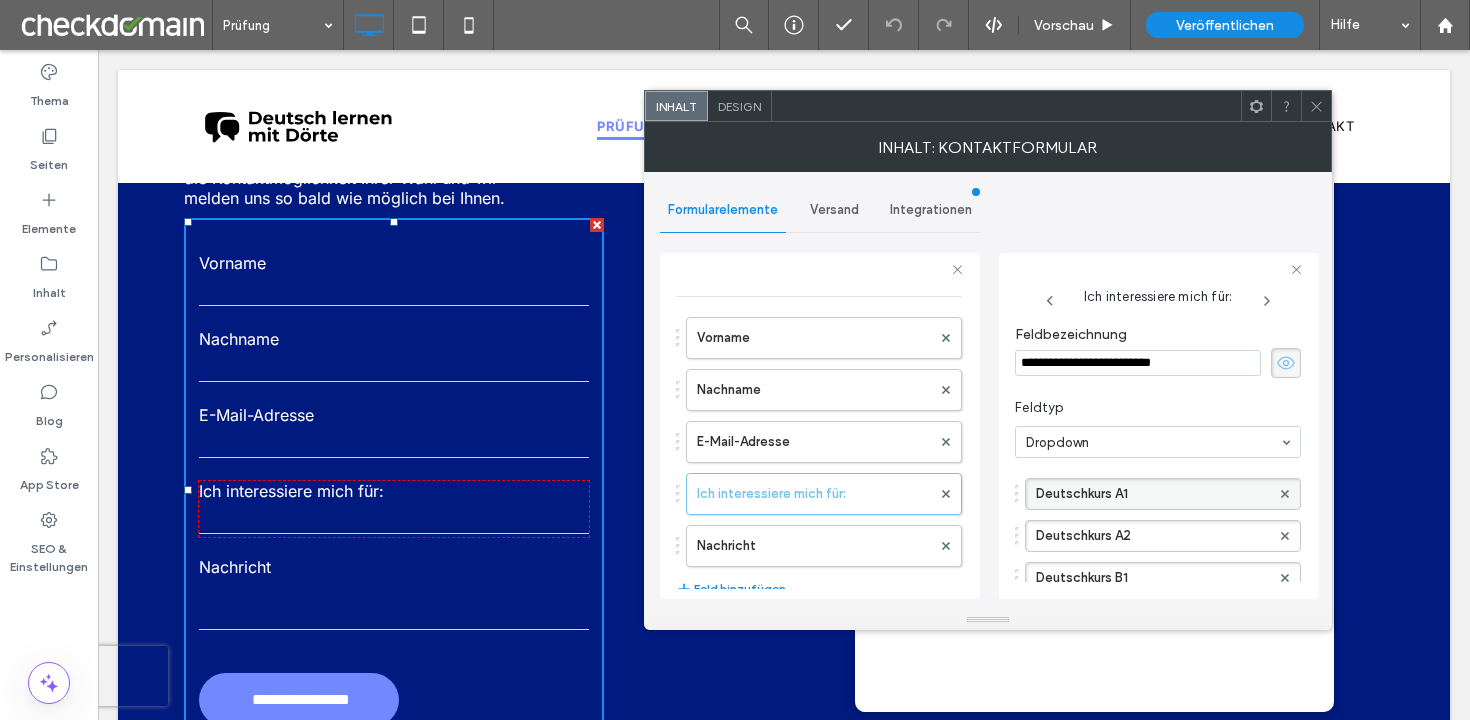 click on "Deutschkurs A1" at bounding box center [1153, 494] 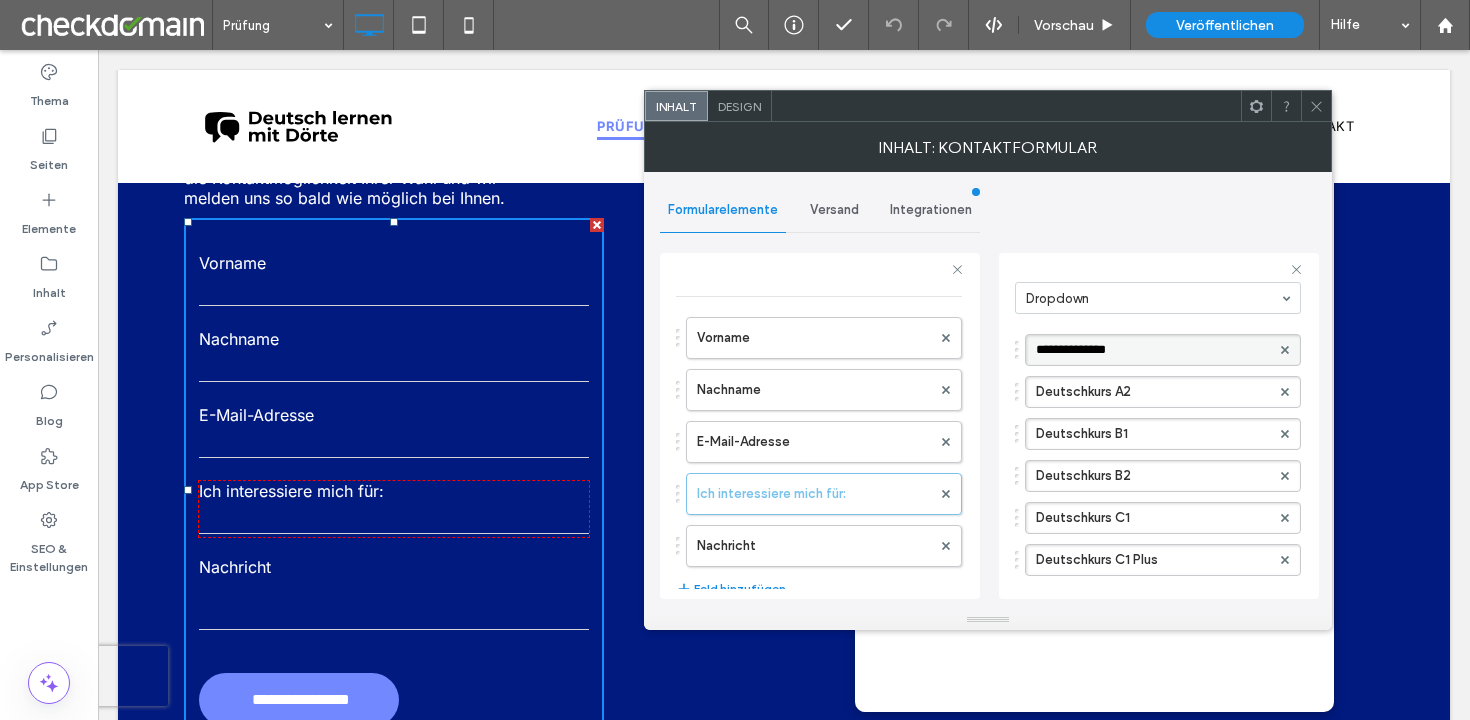 scroll, scrollTop: 172, scrollLeft: 0, axis: vertical 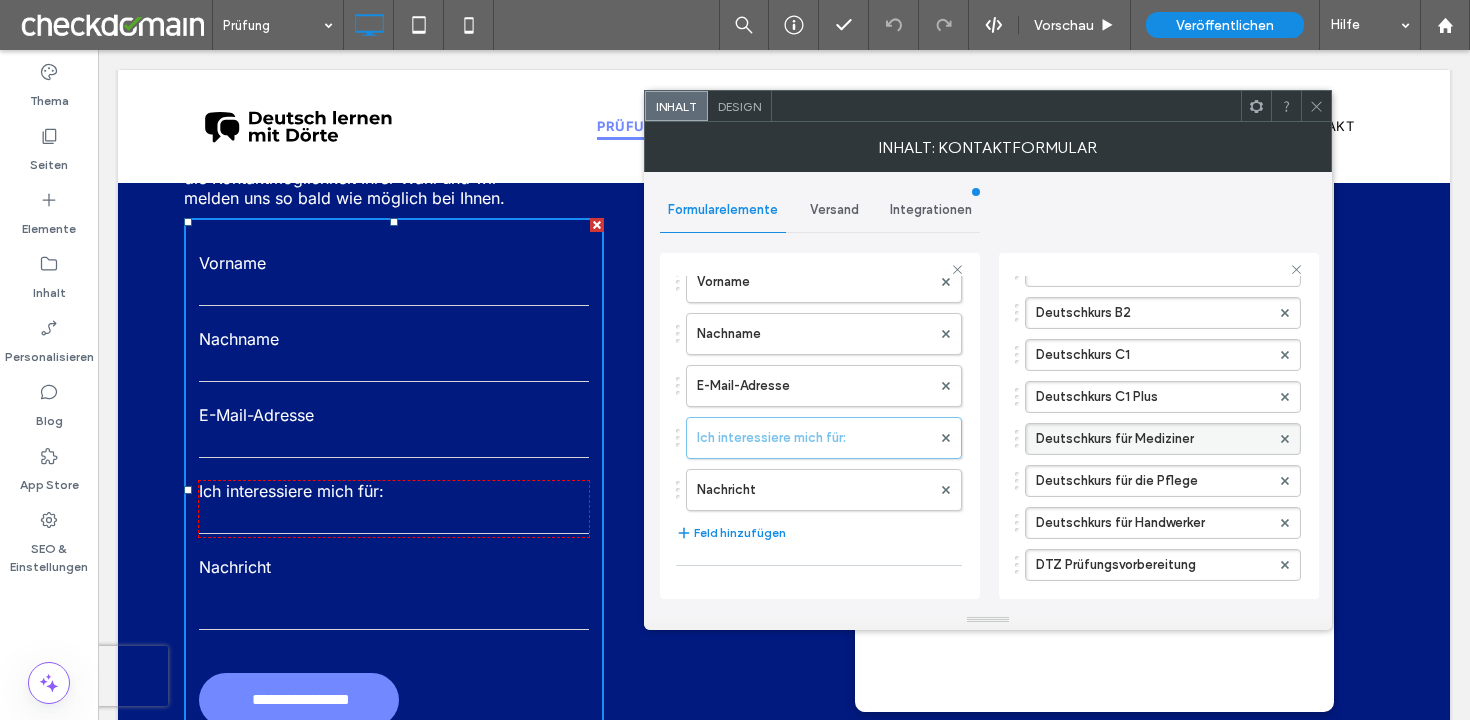 click on "Deutschkurs für Mediziner" at bounding box center [1153, 439] 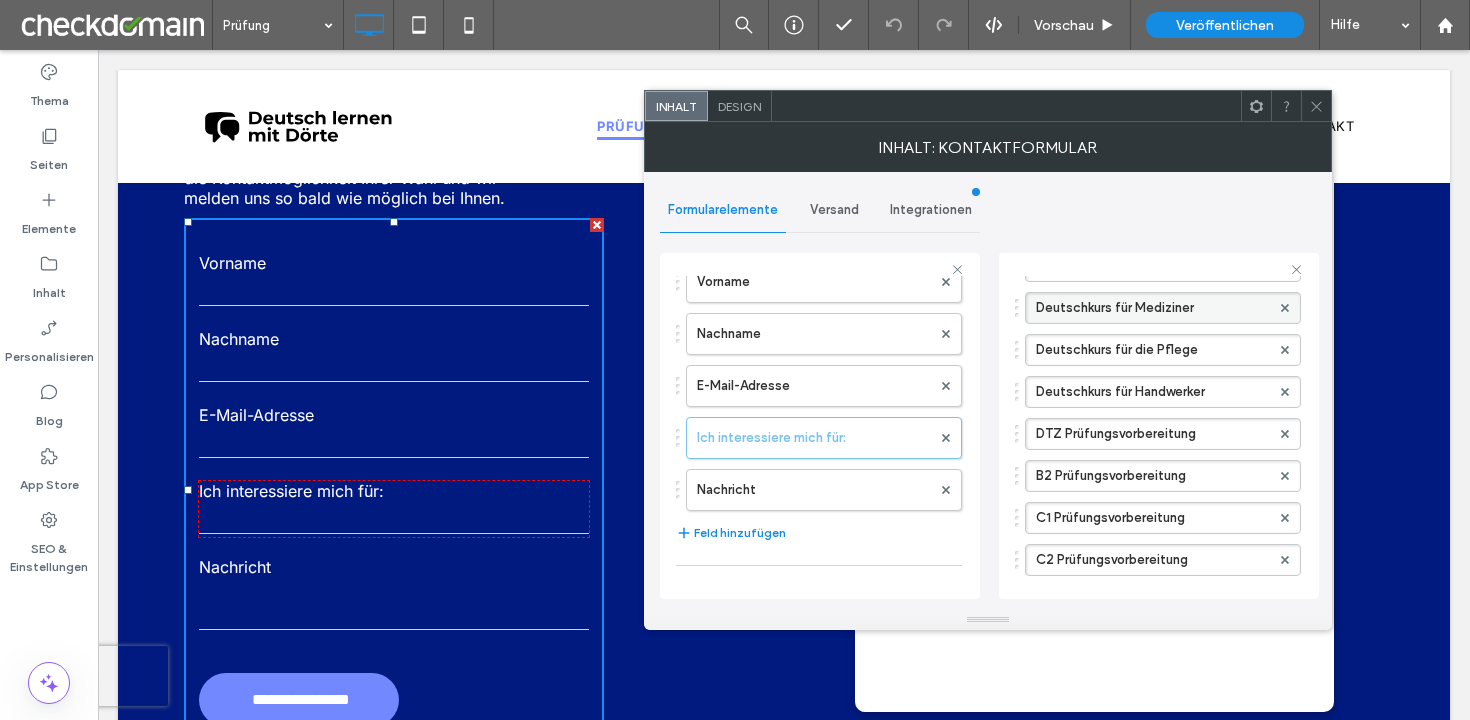 scroll, scrollTop: 456, scrollLeft: 0, axis: vertical 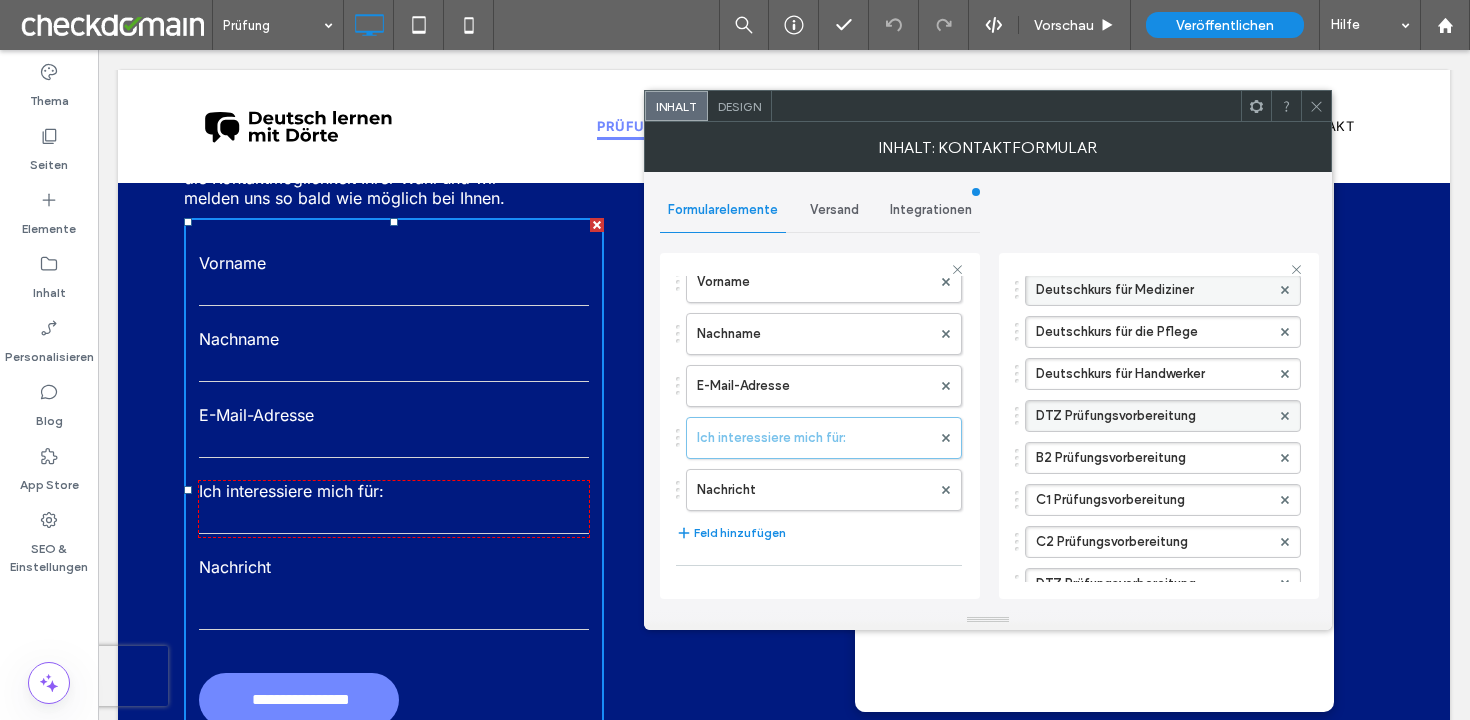 click on "DTZ Prüfungsvorbereitung" at bounding box center (1153, 416) 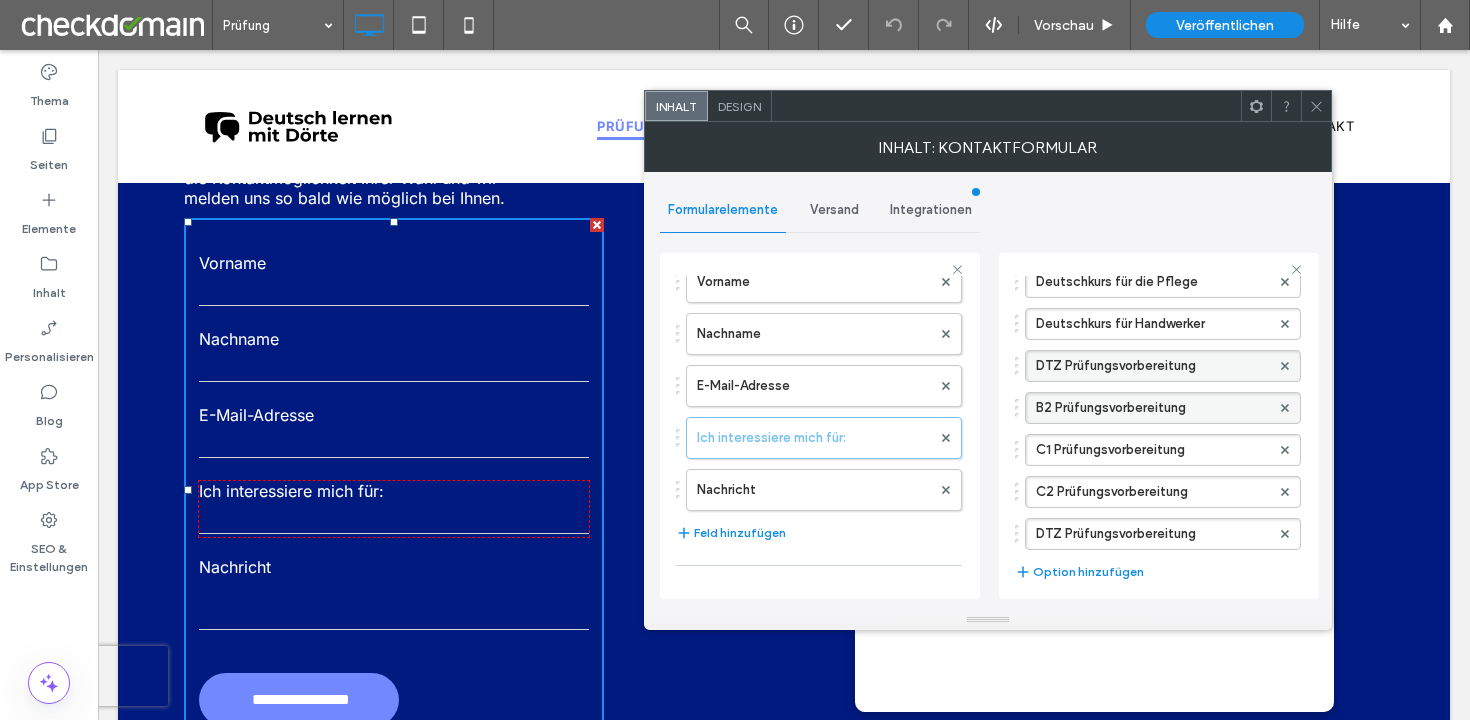 scroll, scrollTop: 507, scrollLeft: 0, axis: vertical 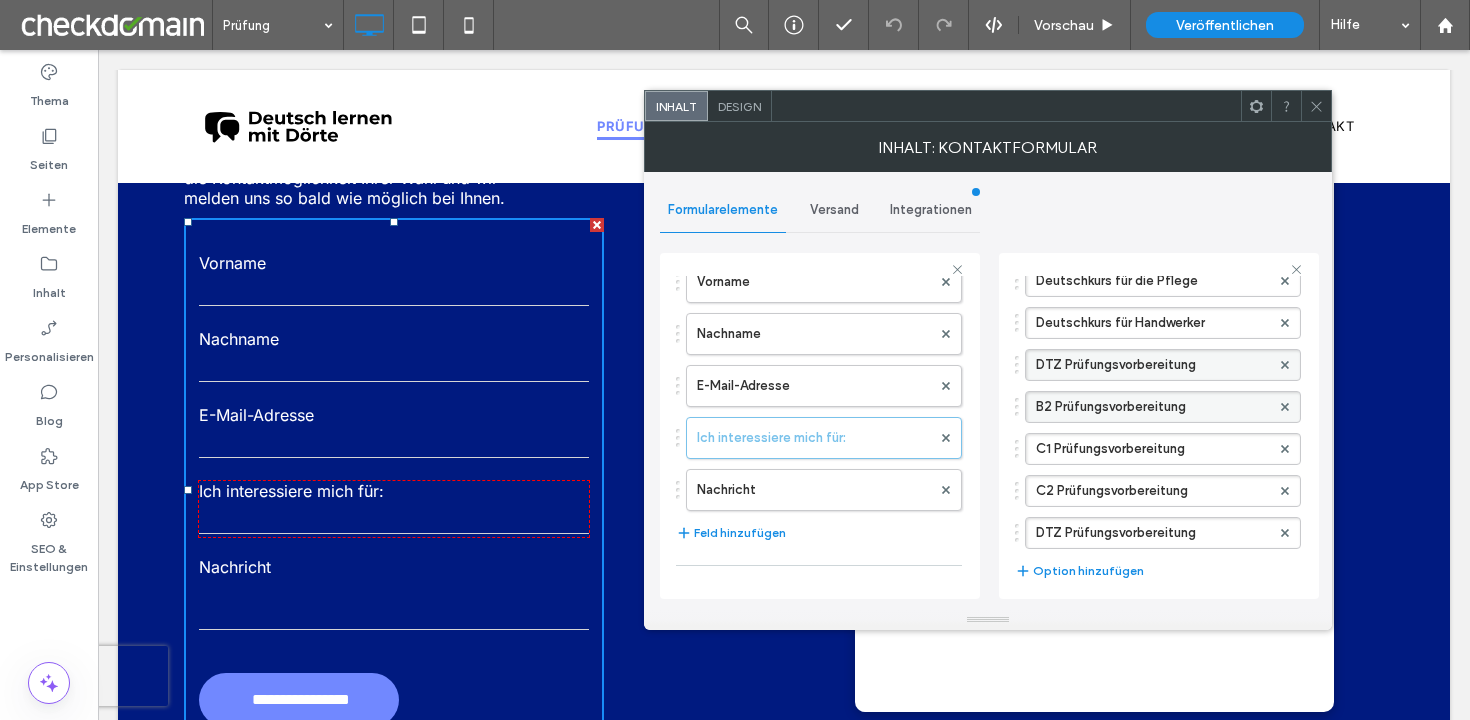 click on "B2 Prüfungsvorbereitung" at bounding box center [1153, 407] 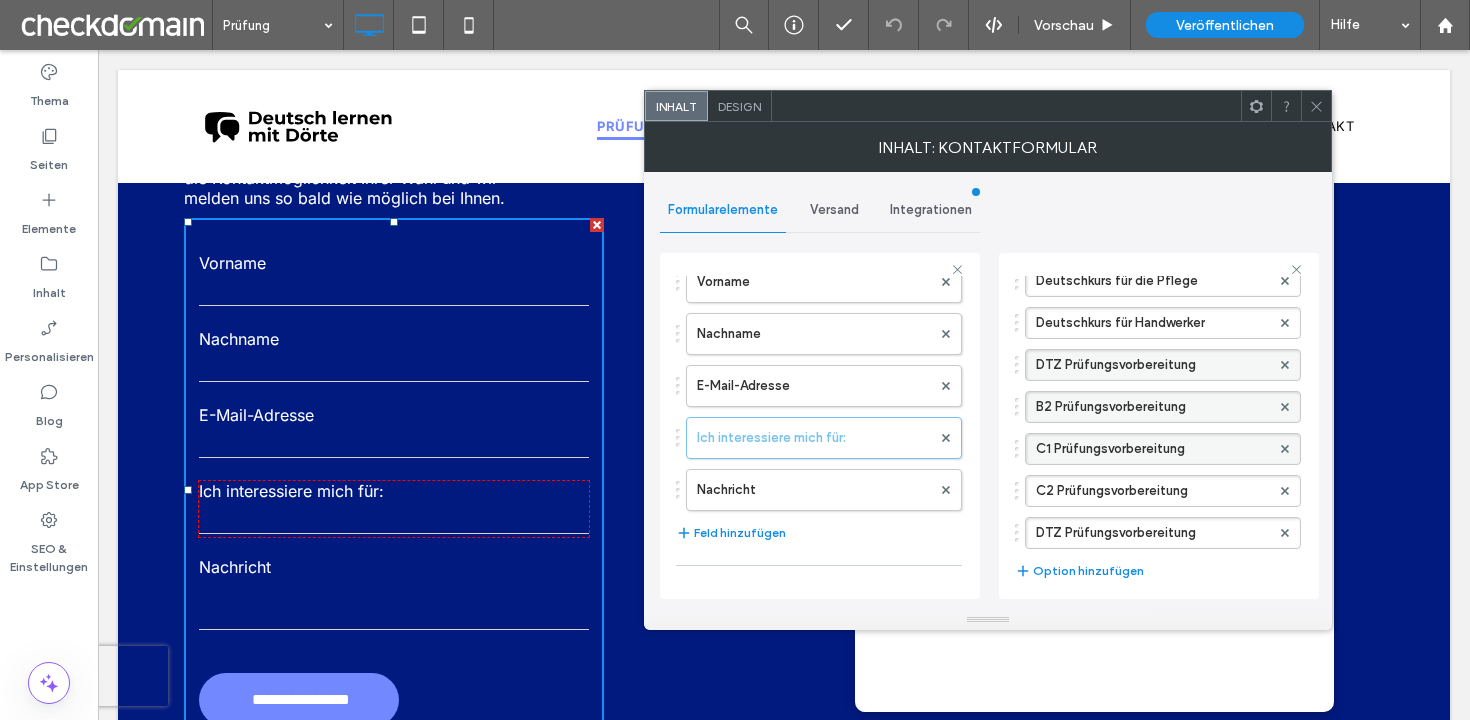click on "C1 Prüfungsvorbereitung" at bounding box center (1153, 449) 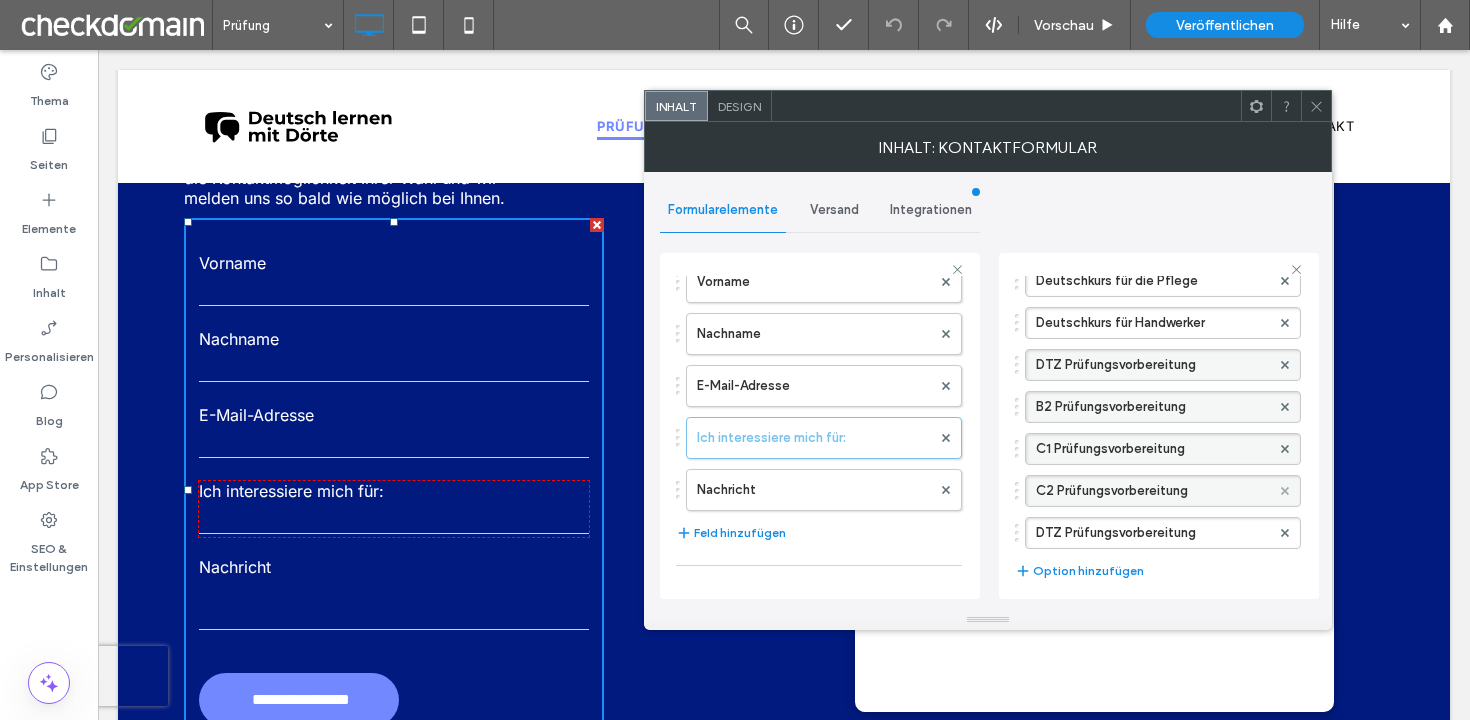 click 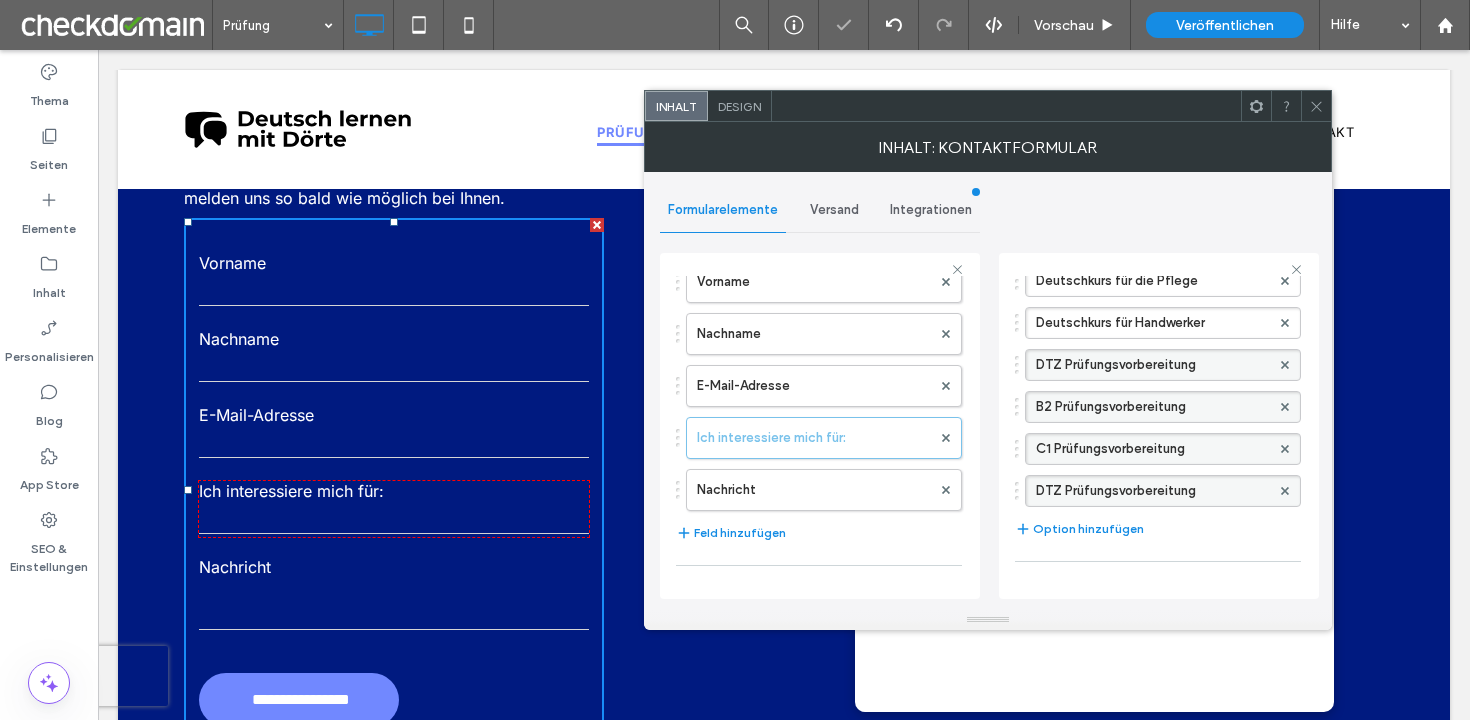 click on "DTZ Prüfungsvorbereitung" at bounding box center (1153, 491) 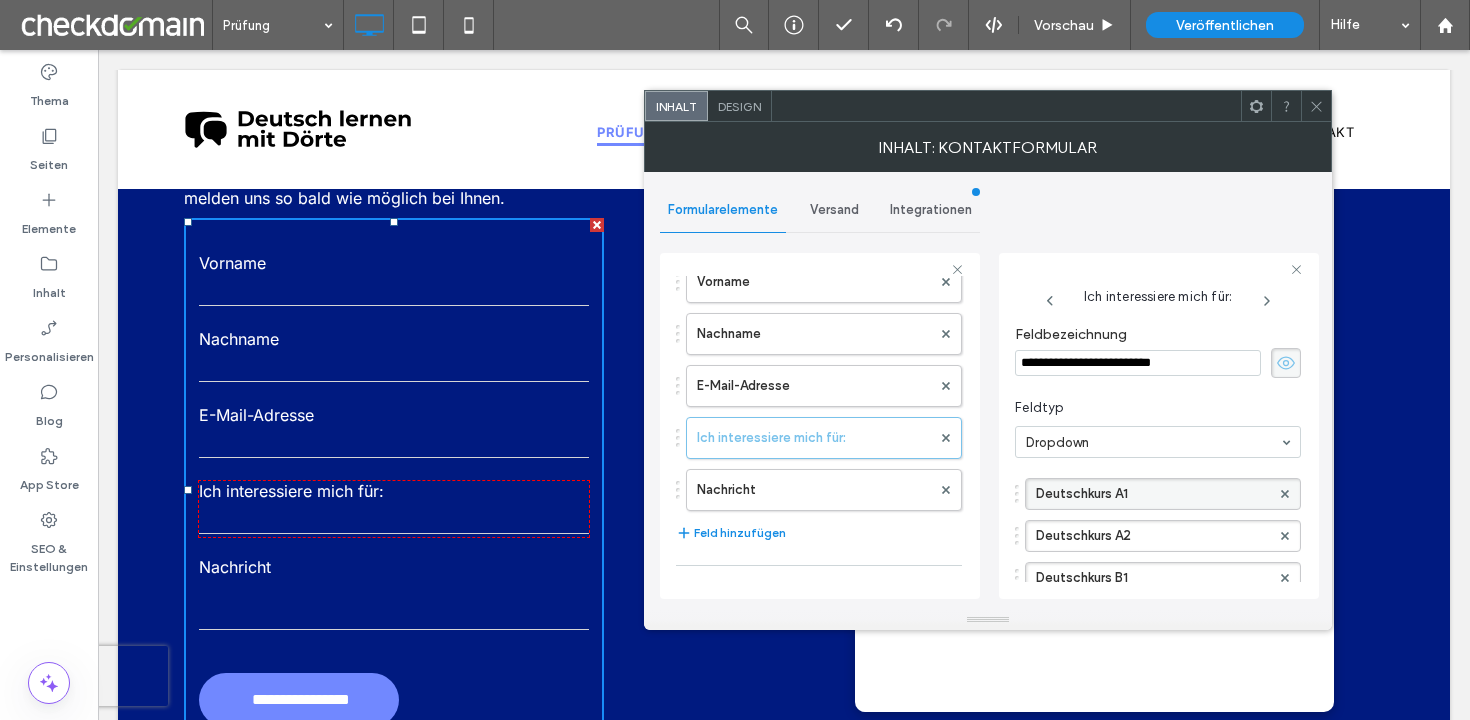 scroll, scrollTop: 653, scrollLeft: 0, axis: vertical 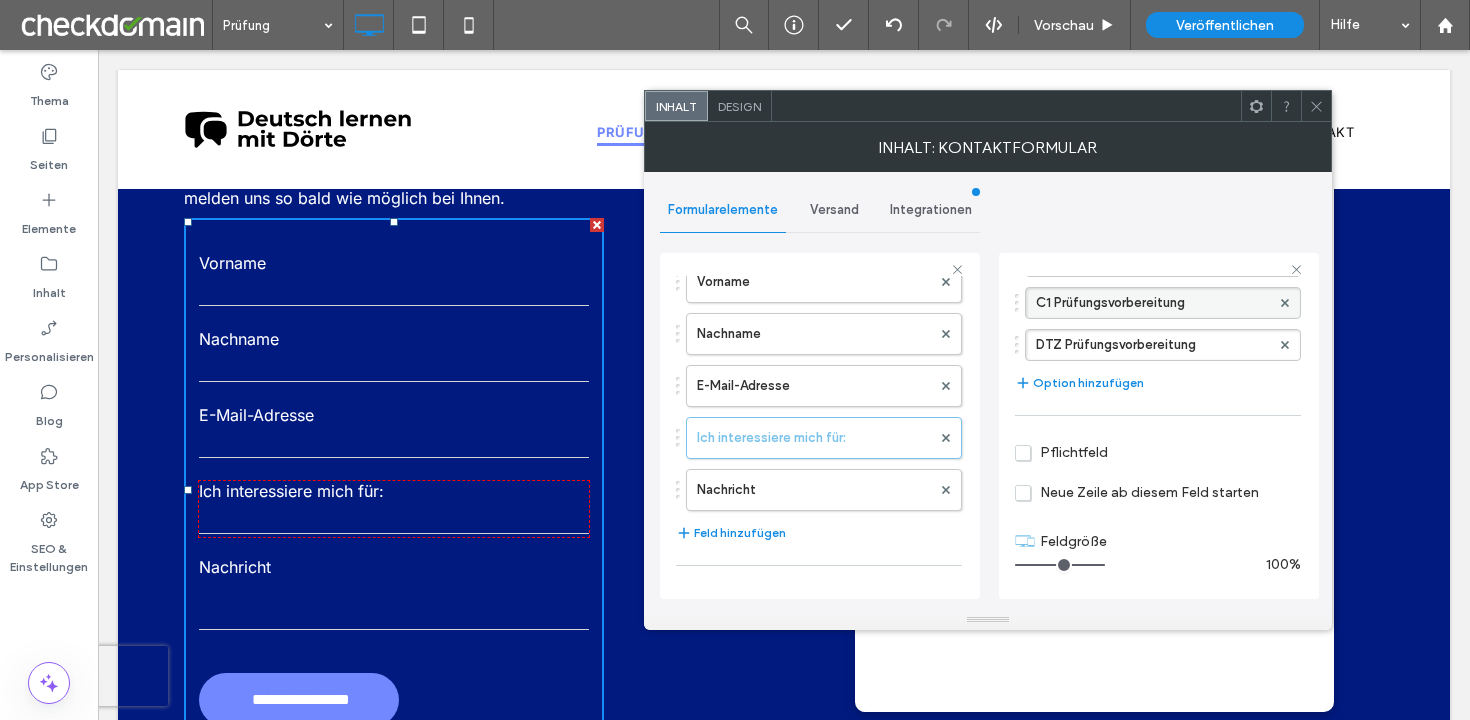 click 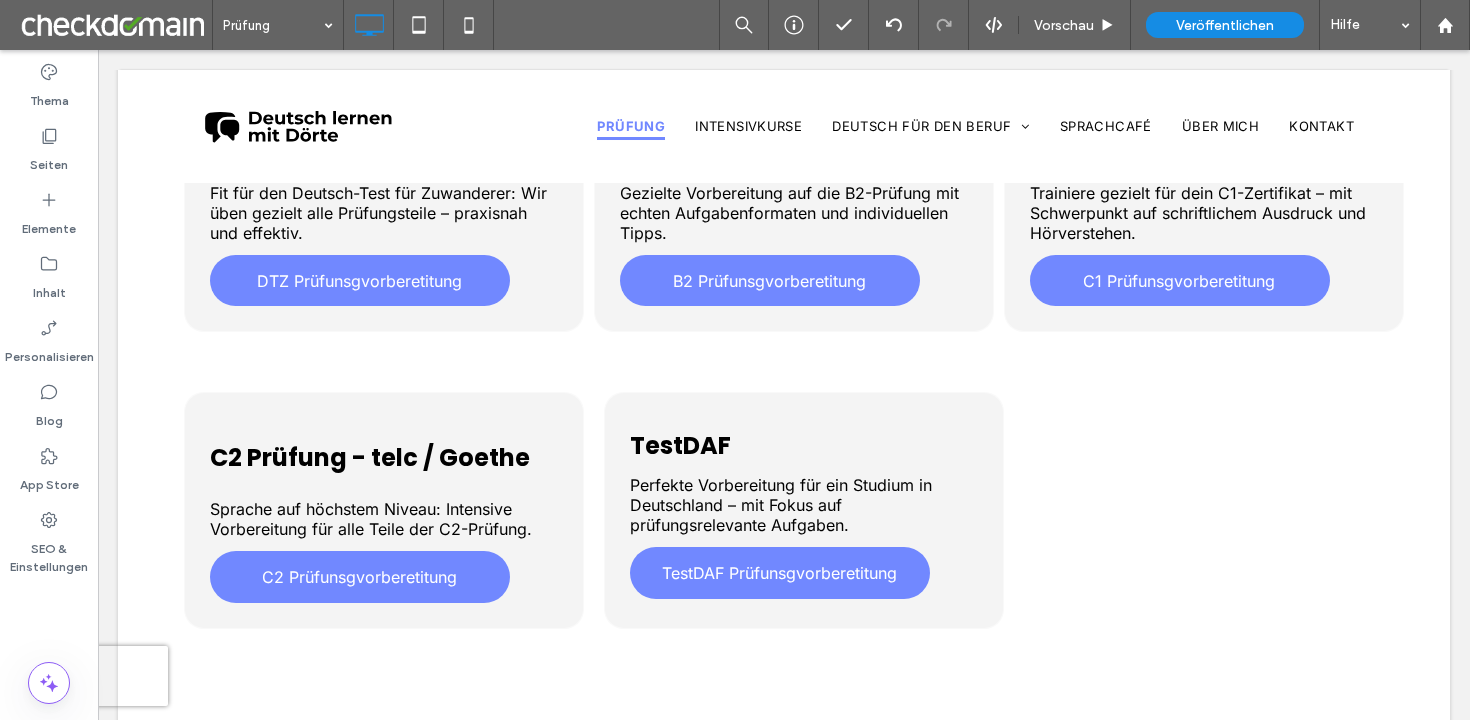 scroll, scrollTop: 0, scrollLeft: 0, axis: both 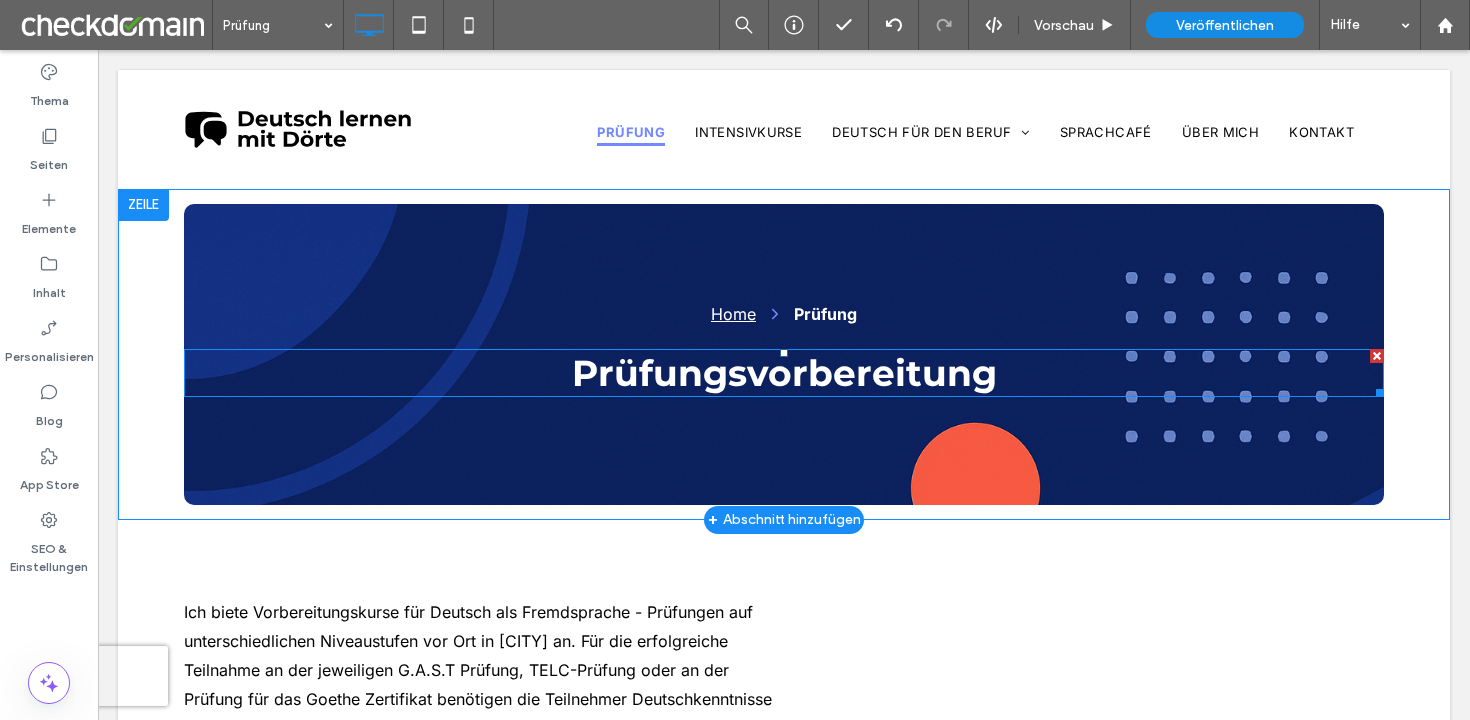 click on "Prüfungsvorbereitung" at bounding box center (784, 373) 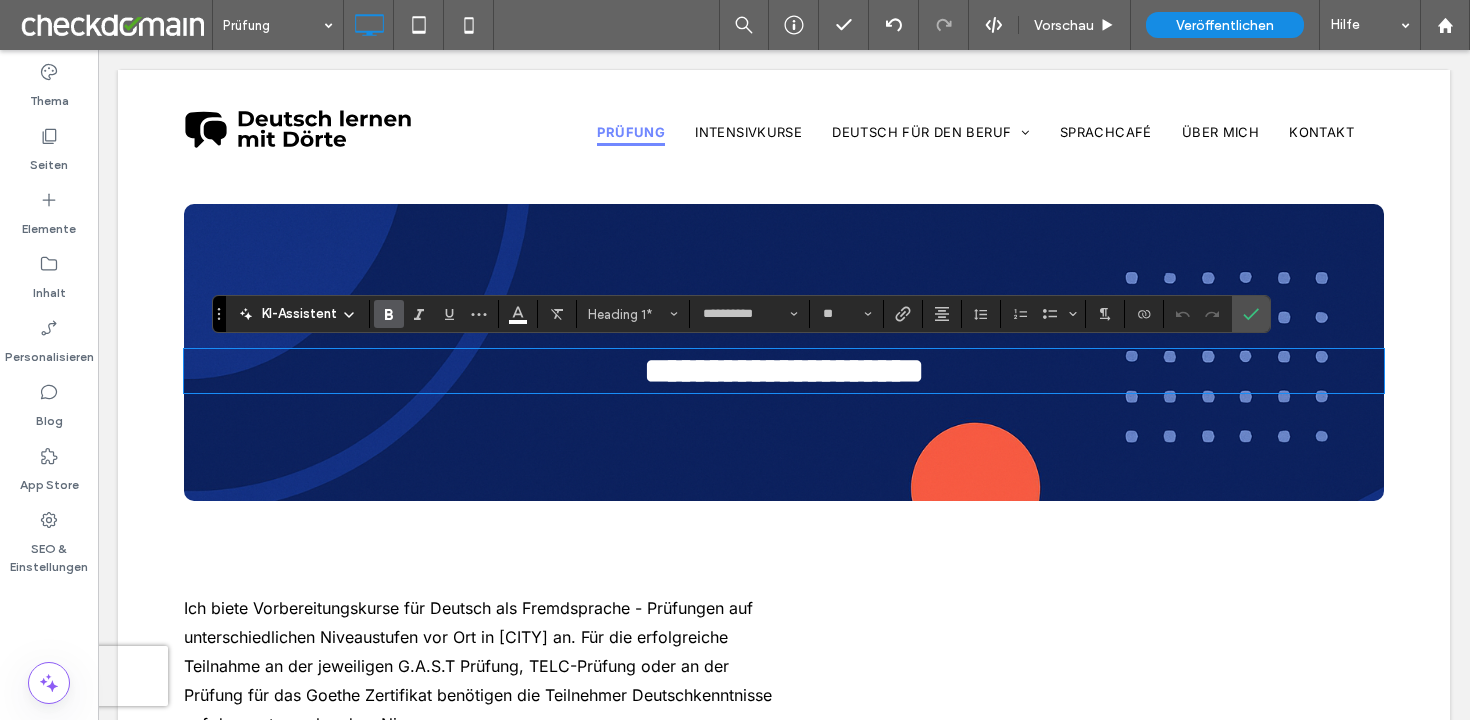 click on "**********" at bounding box center [784, 352] 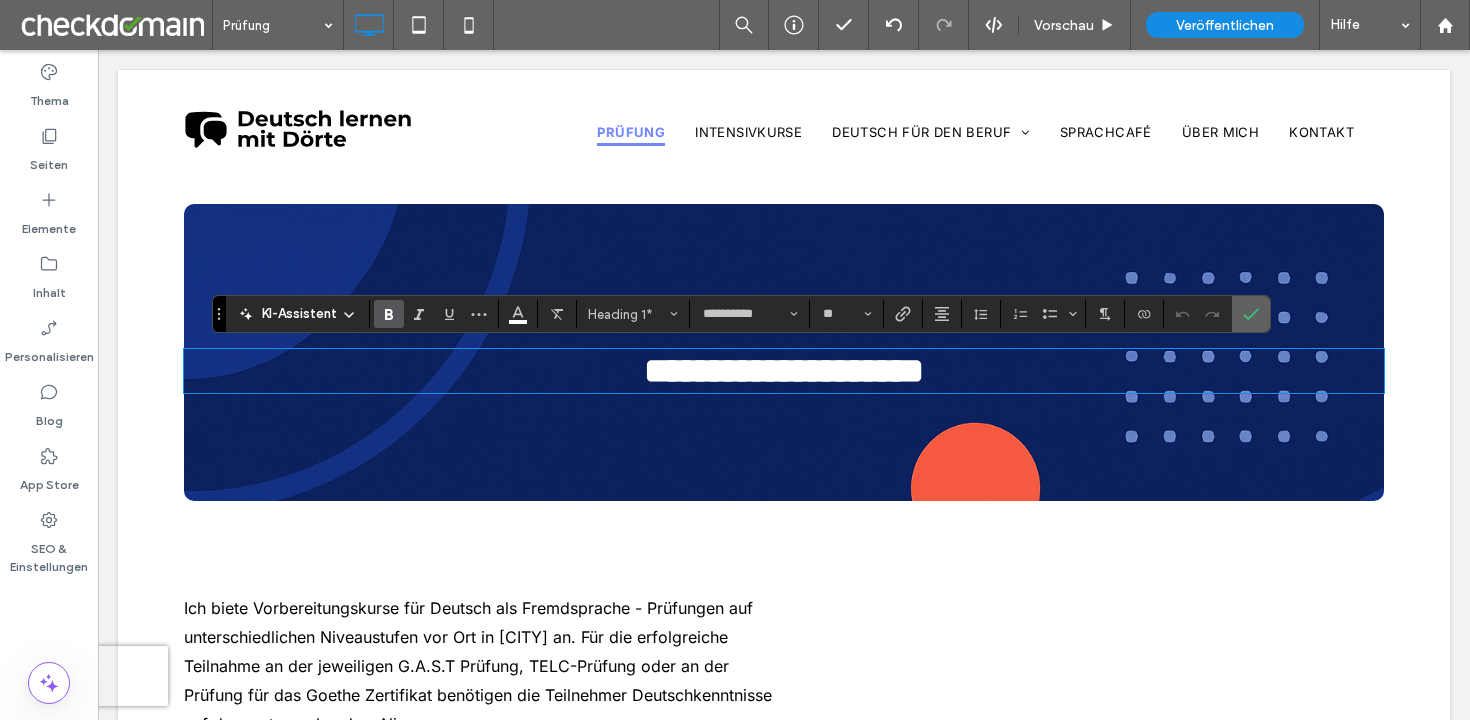 click at bounding box center (1251, 314) 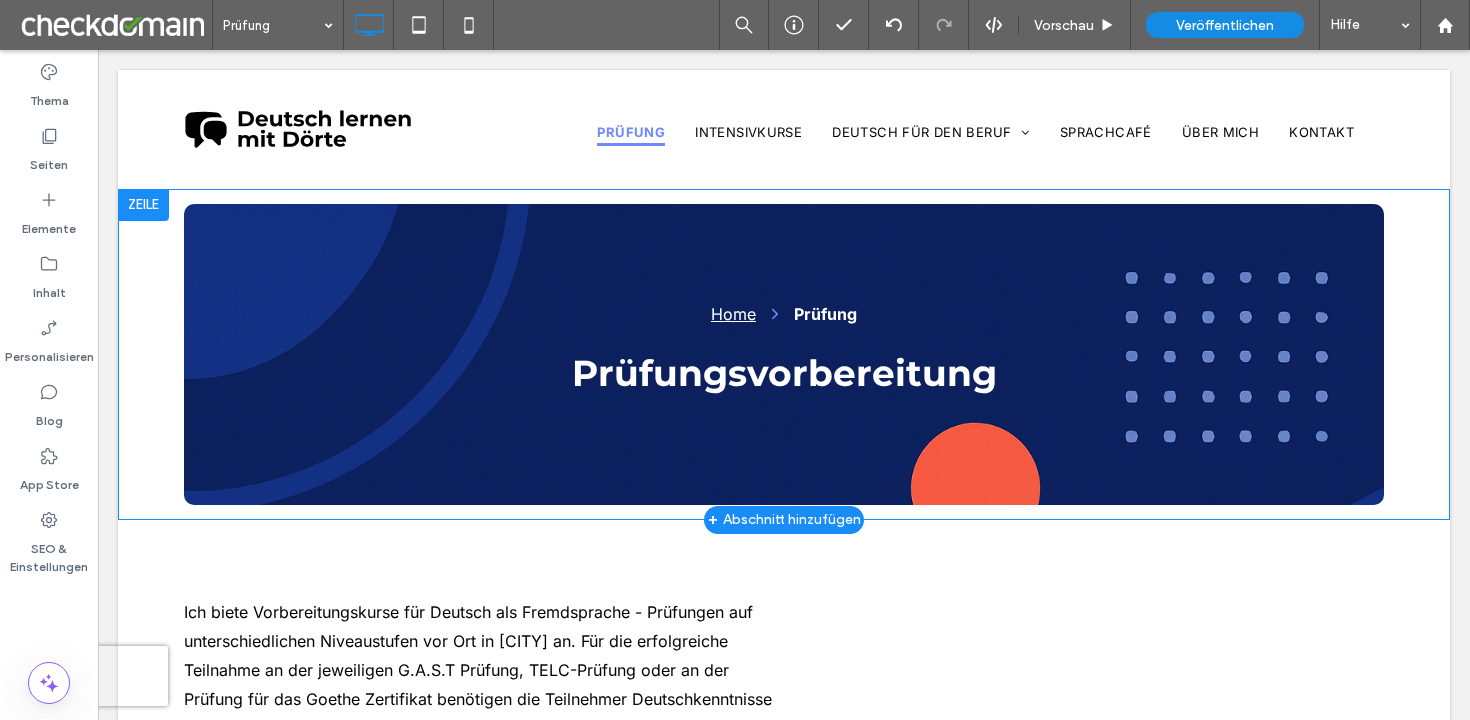 click on "Home Prüfung
Prüfungsvorbereitung
Click To Paste" at bounding box center [784, 354] 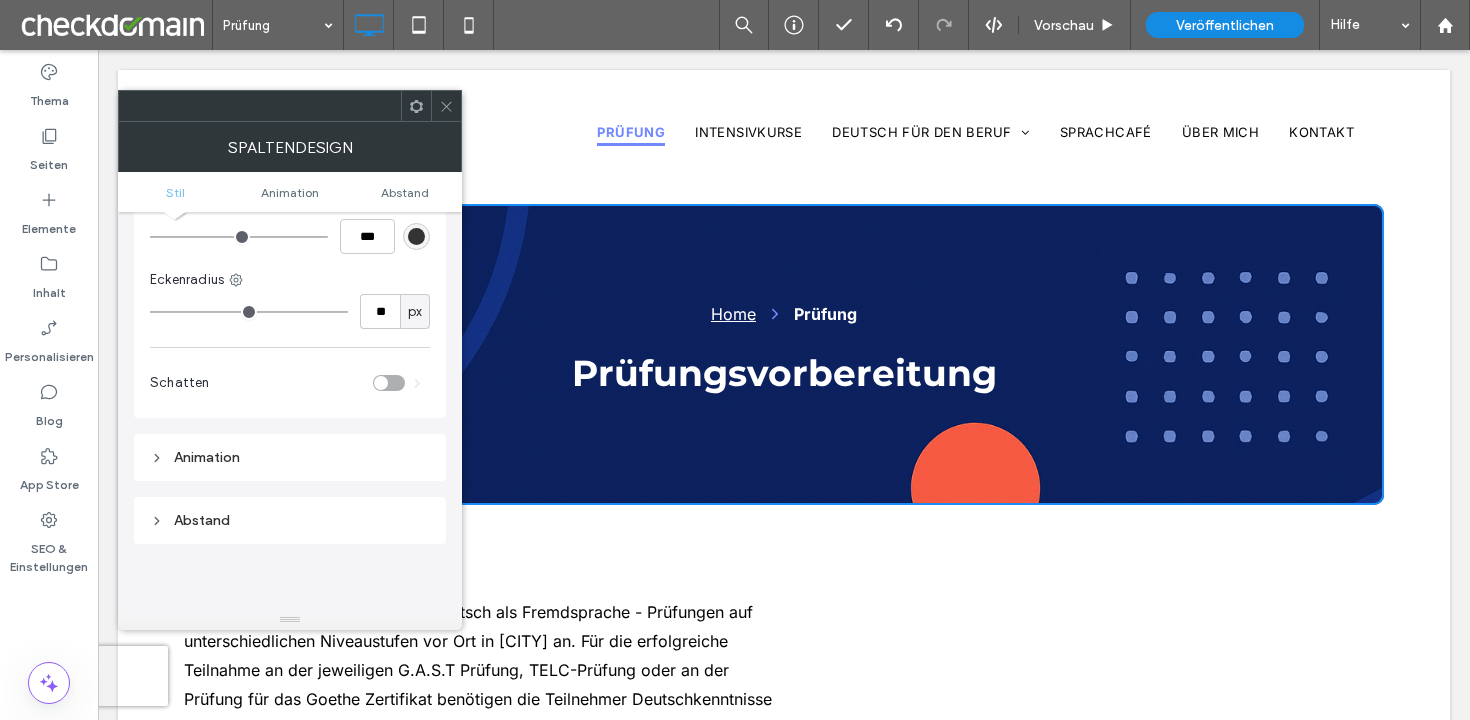 scroll, scrollTop: 931, scrollLeft: 0, axis: vertical 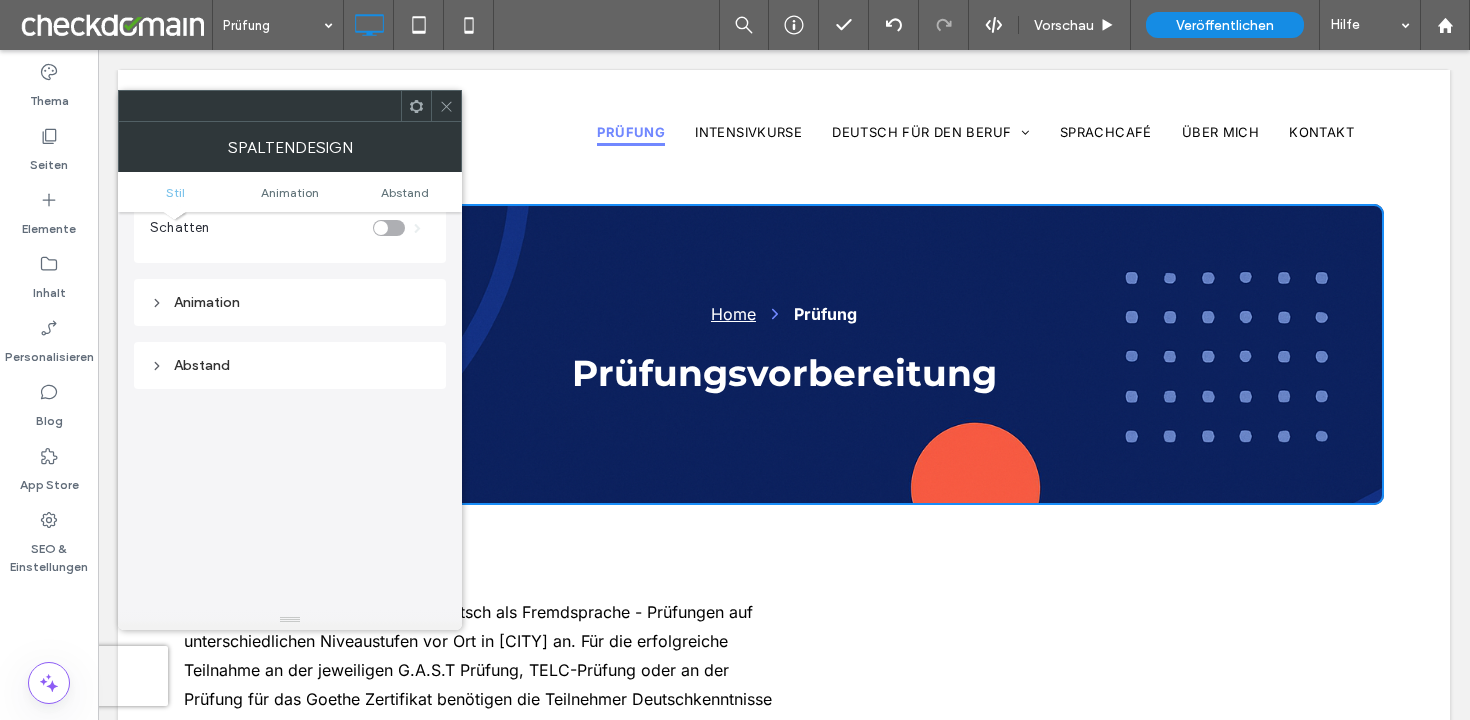 click on "Abstand" at bounding box center [290, 365] 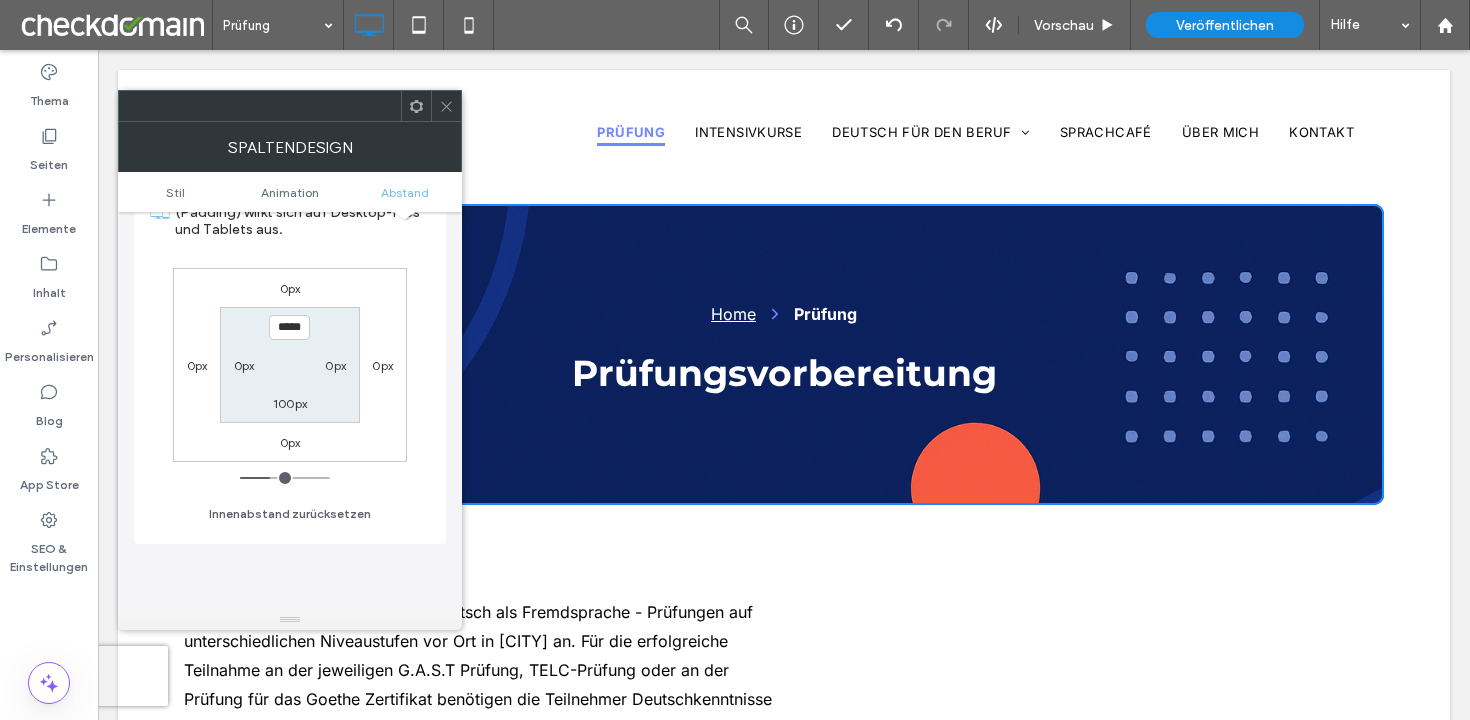 scroll, scrollTop: 1185, scrollLeft: 0, axis: vertical 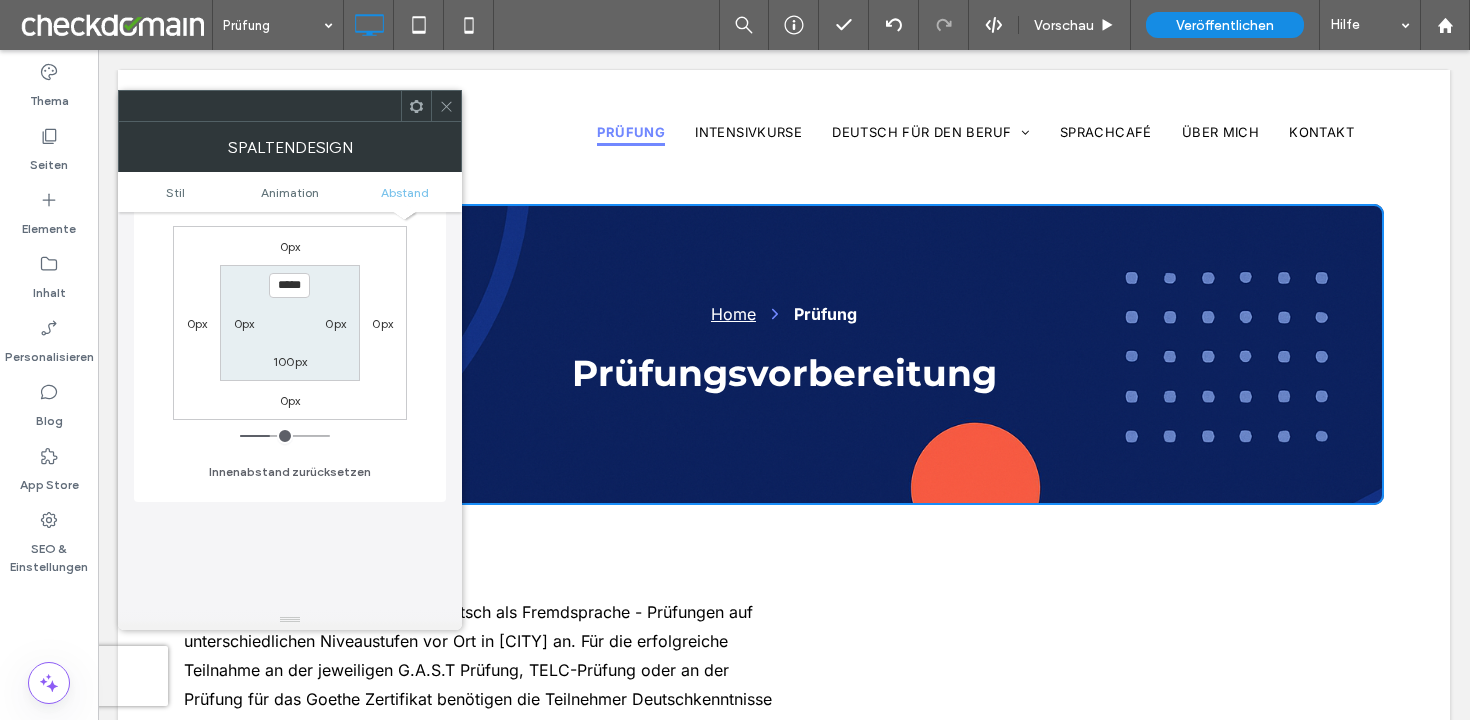 click 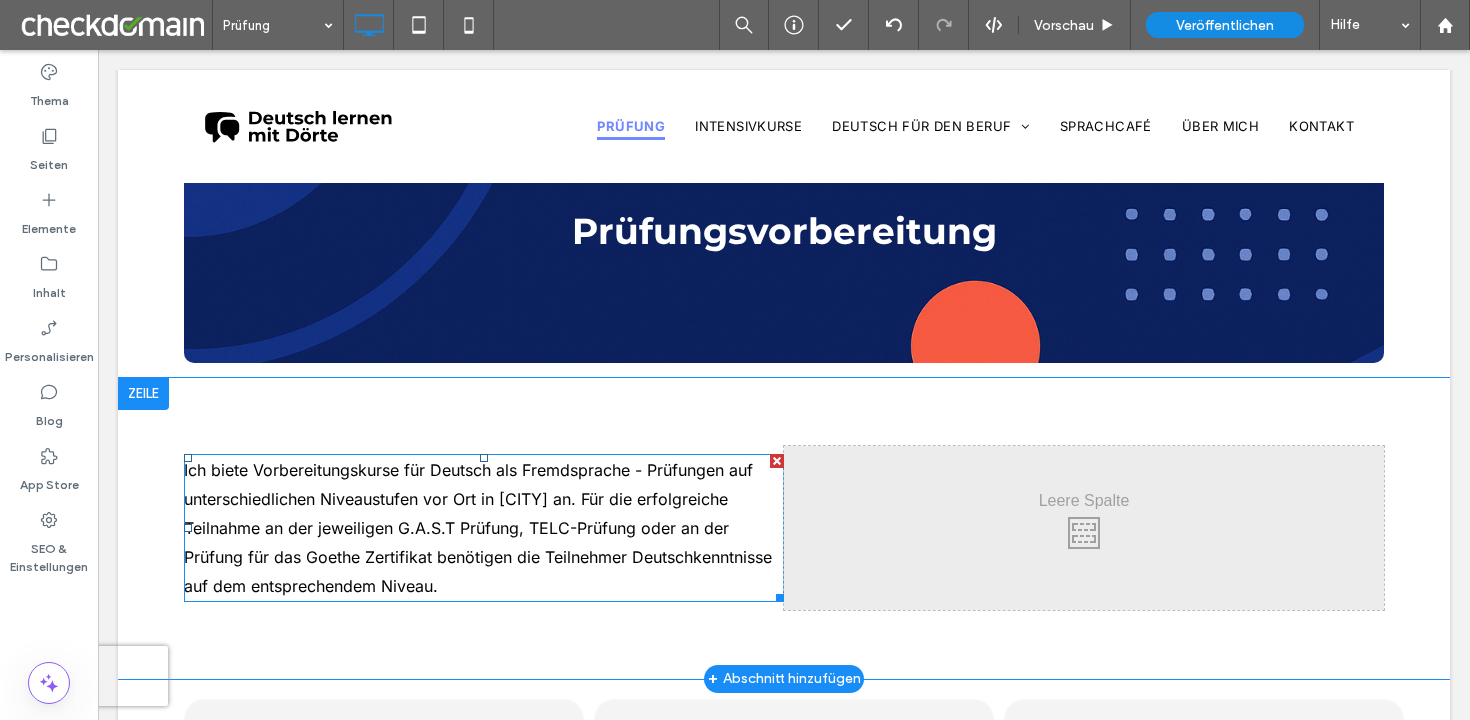 scroll, scrollTop: 165, scrollLeft: 0, axis: vertical 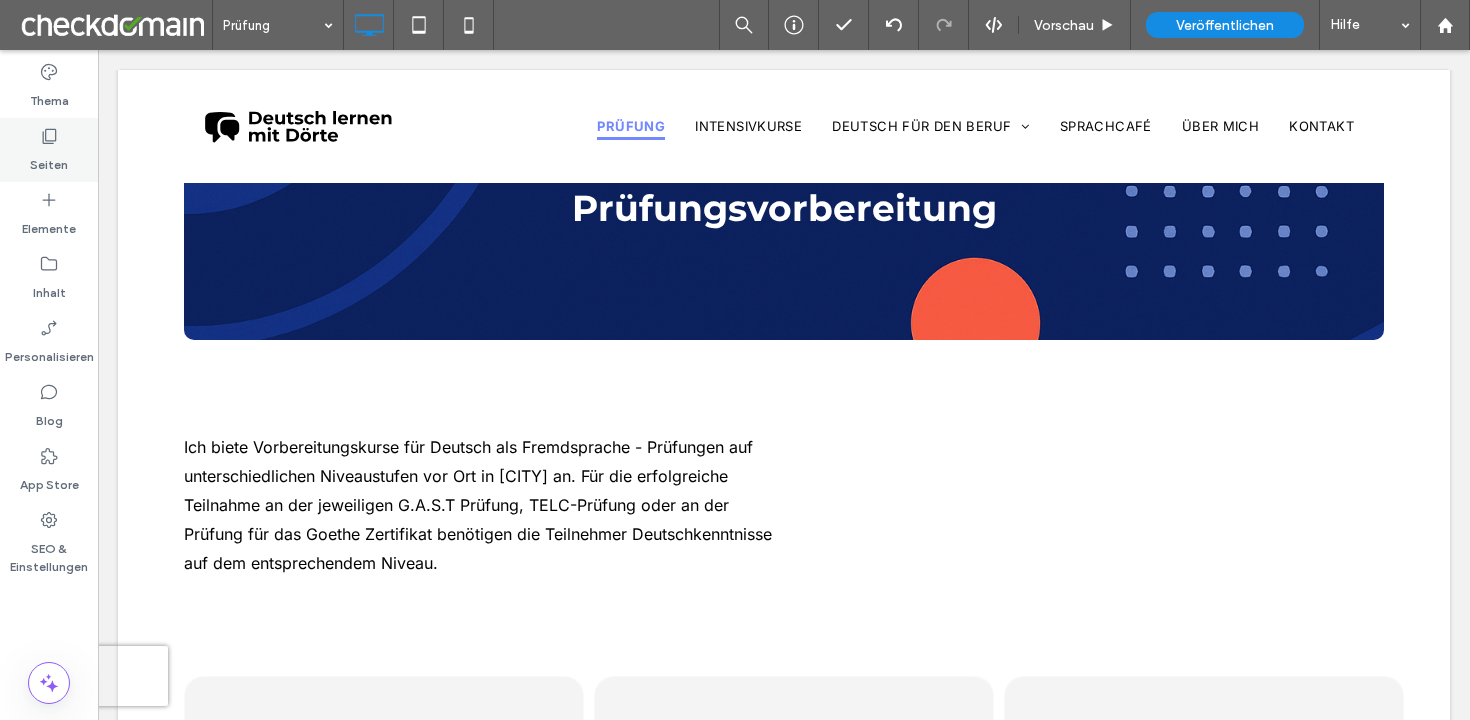click on "Seiten" at bounding box center (49, 160) 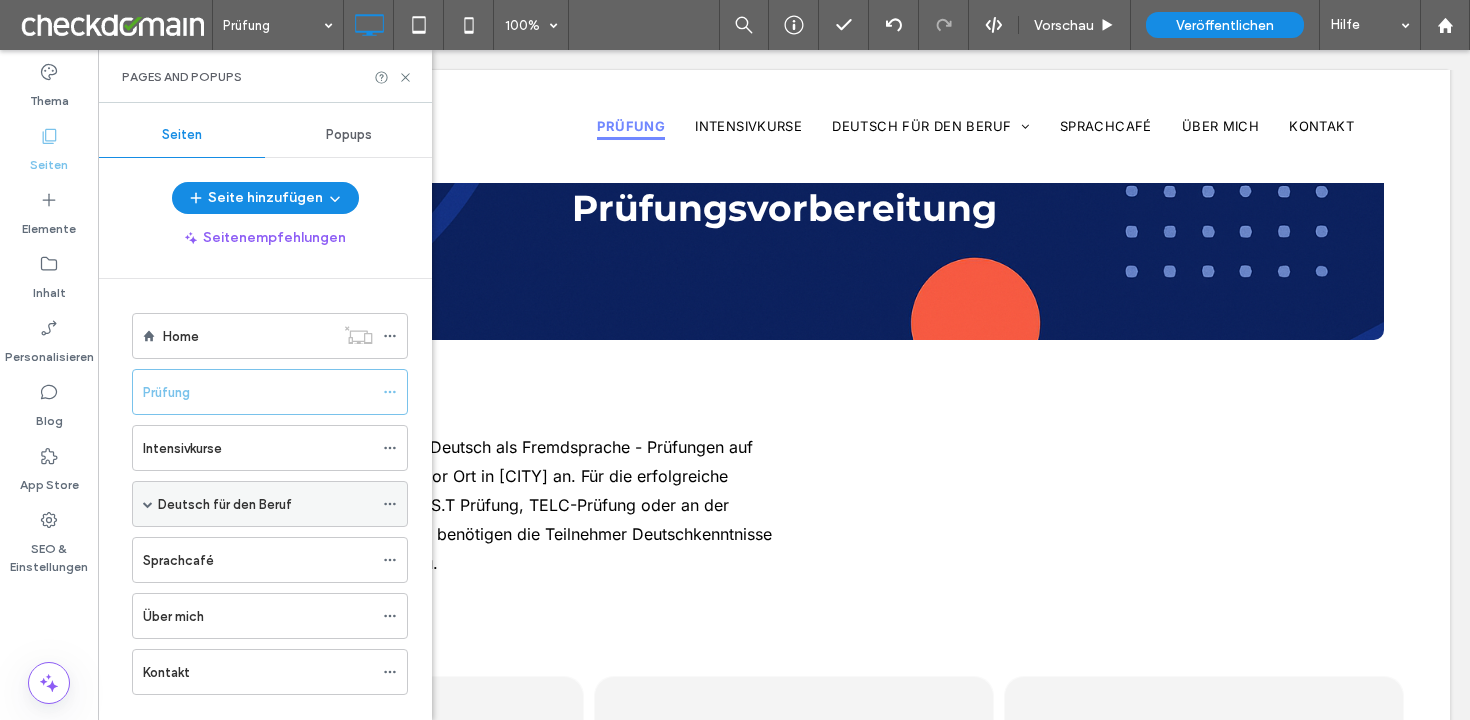 click at bounding box center (148, 504) 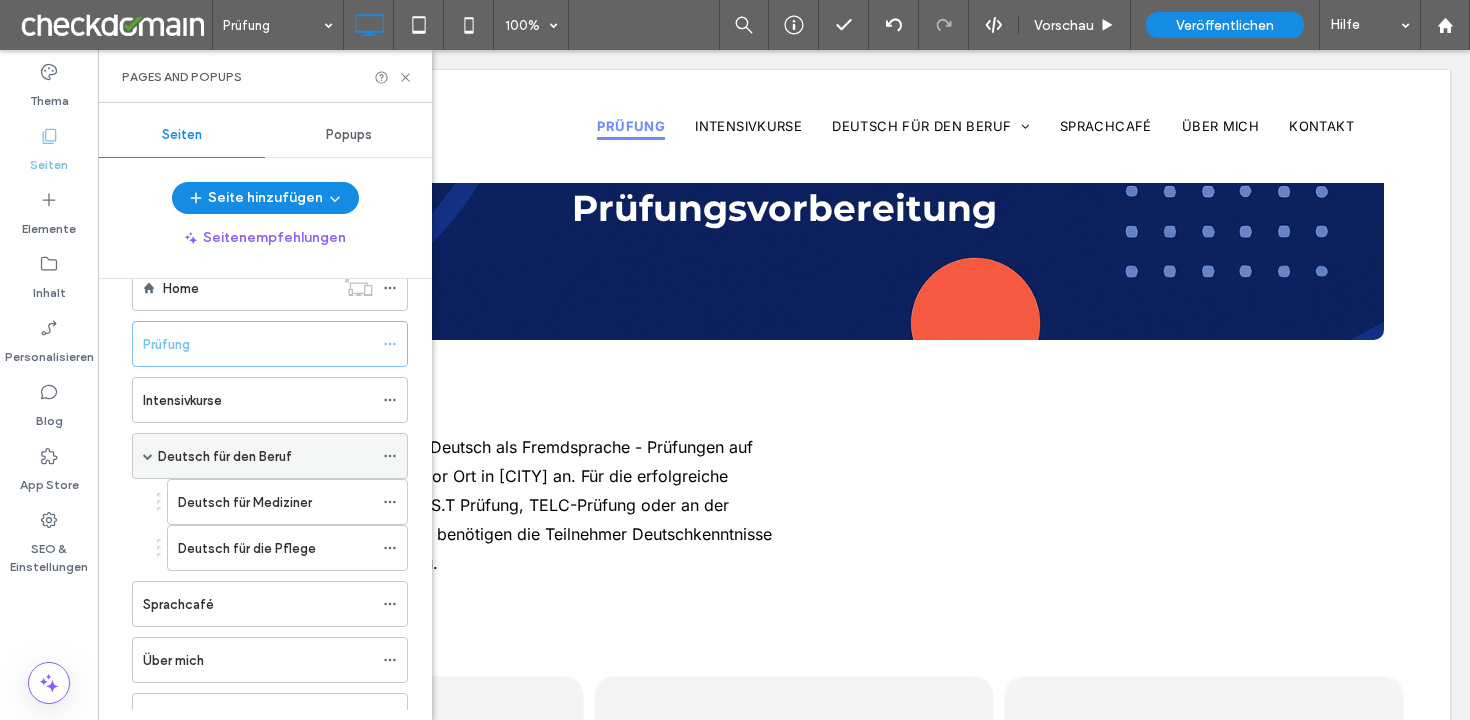 scroll, scrollTop: 54, scrollLeft: 0, axis: vertical 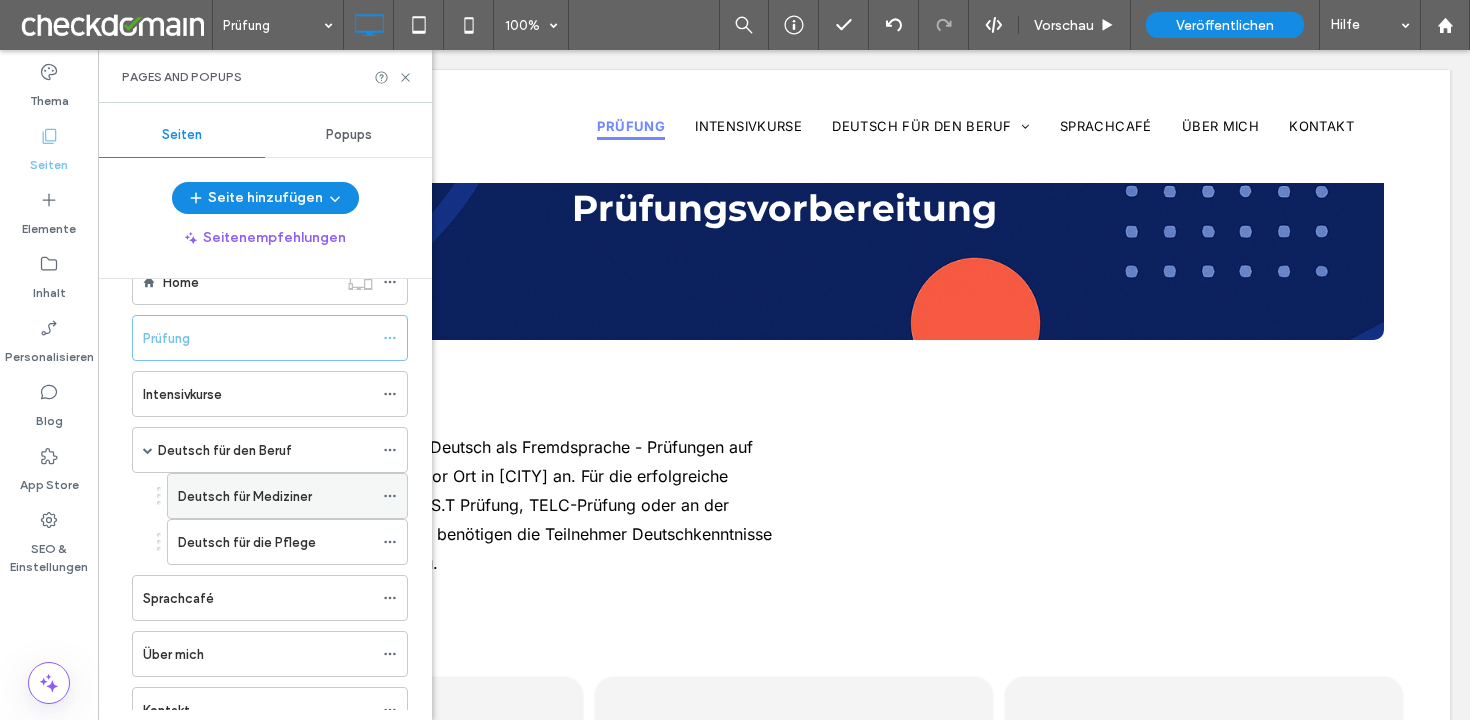 click on "Deutsch für Mediziner" at bounding box center (245, 496) 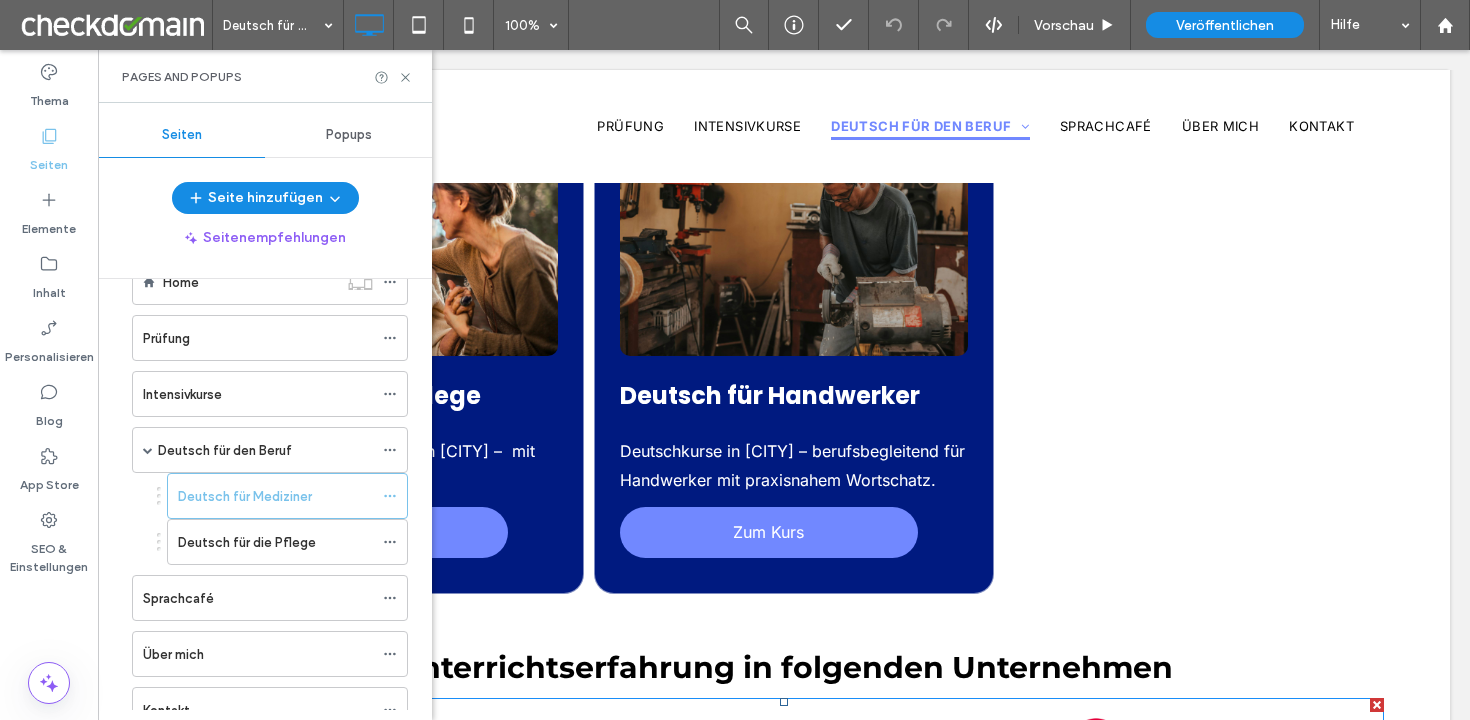 scroll, scrollTop: 2156, scrollLeft: 0, axis: vertical 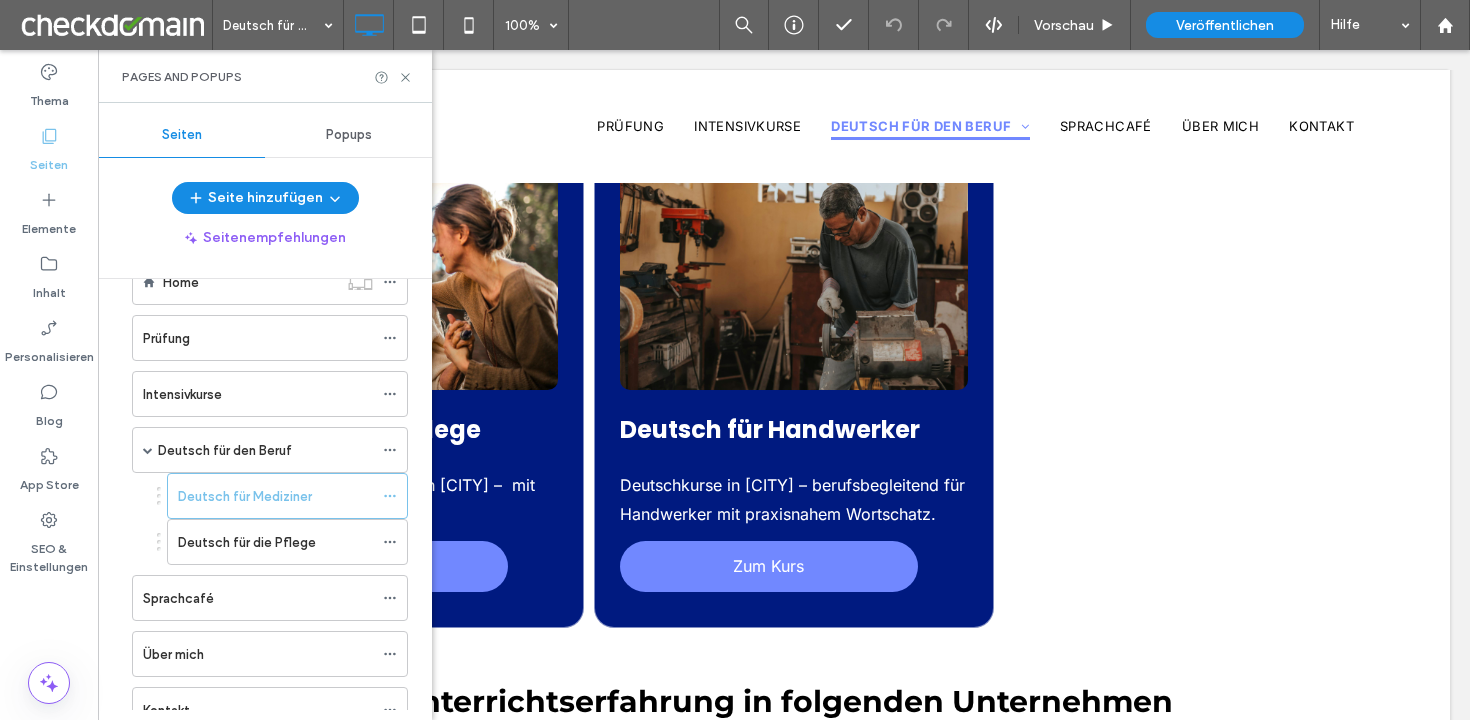 click on "Pages and Popups" at bounding box center (265, 76) 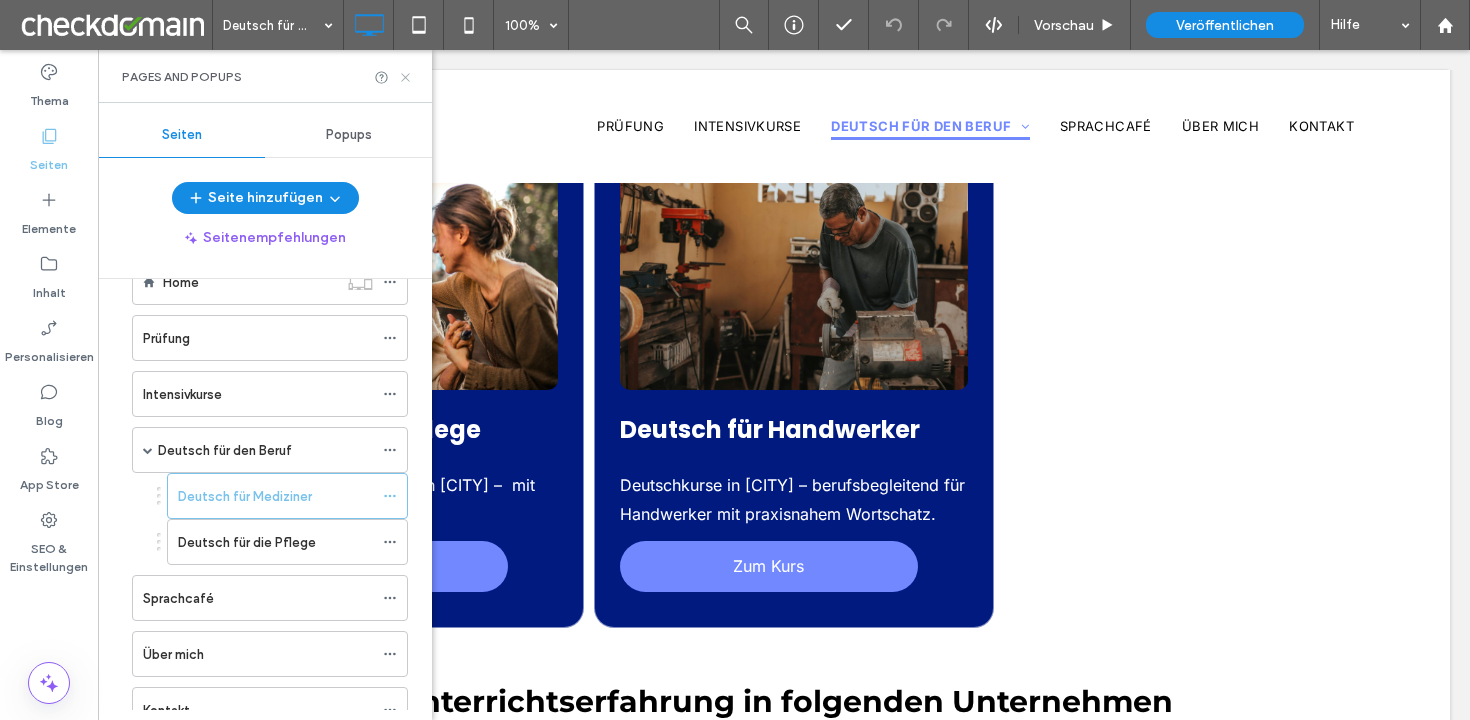 click 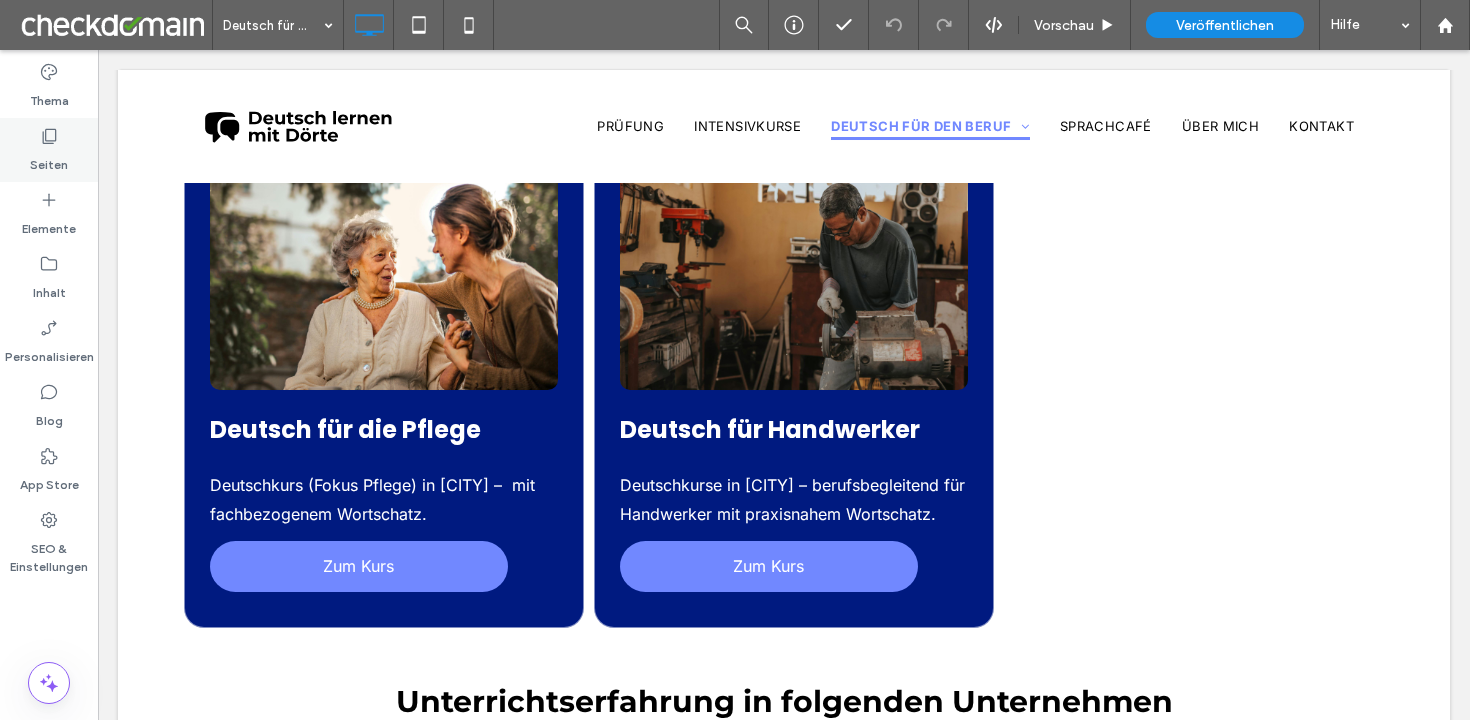 click on "Seiten" at bounding box center [49, 160] 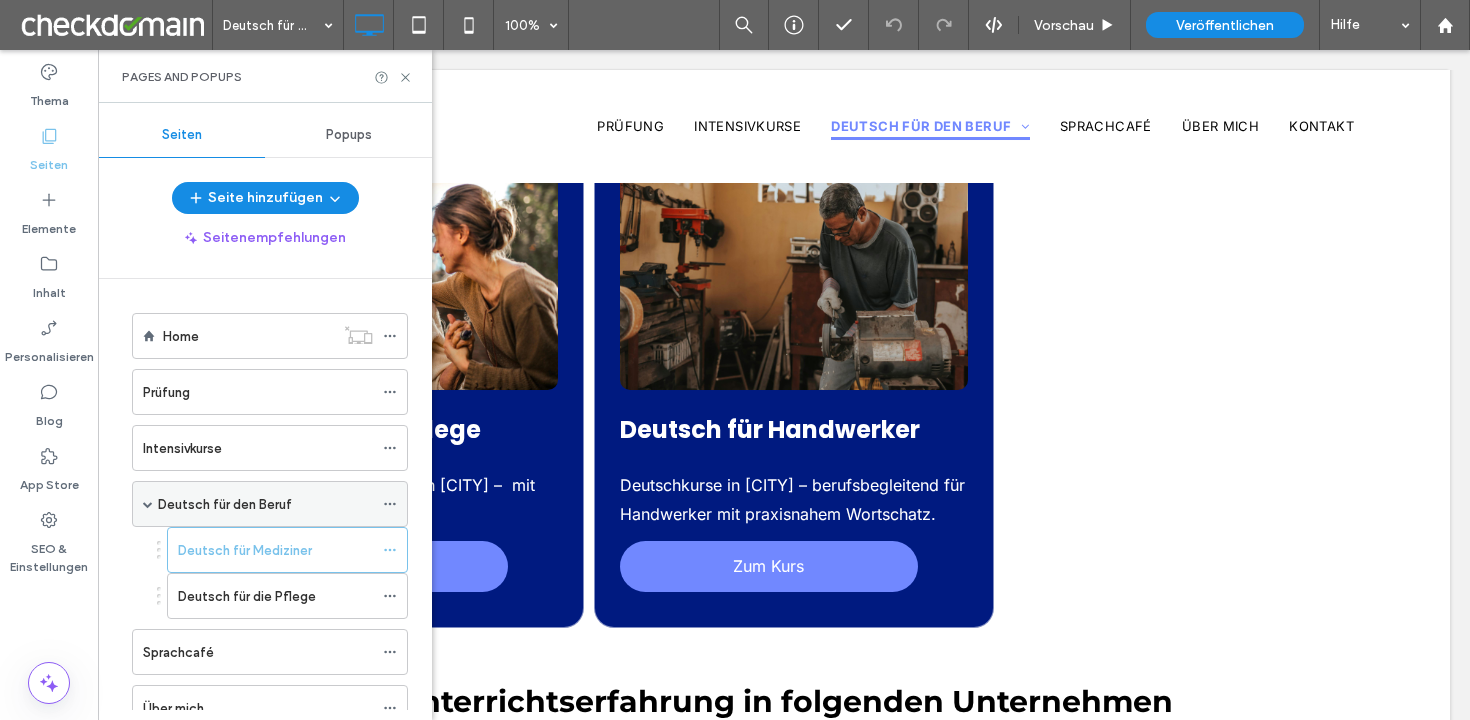 click at bounding box center [148, 504] 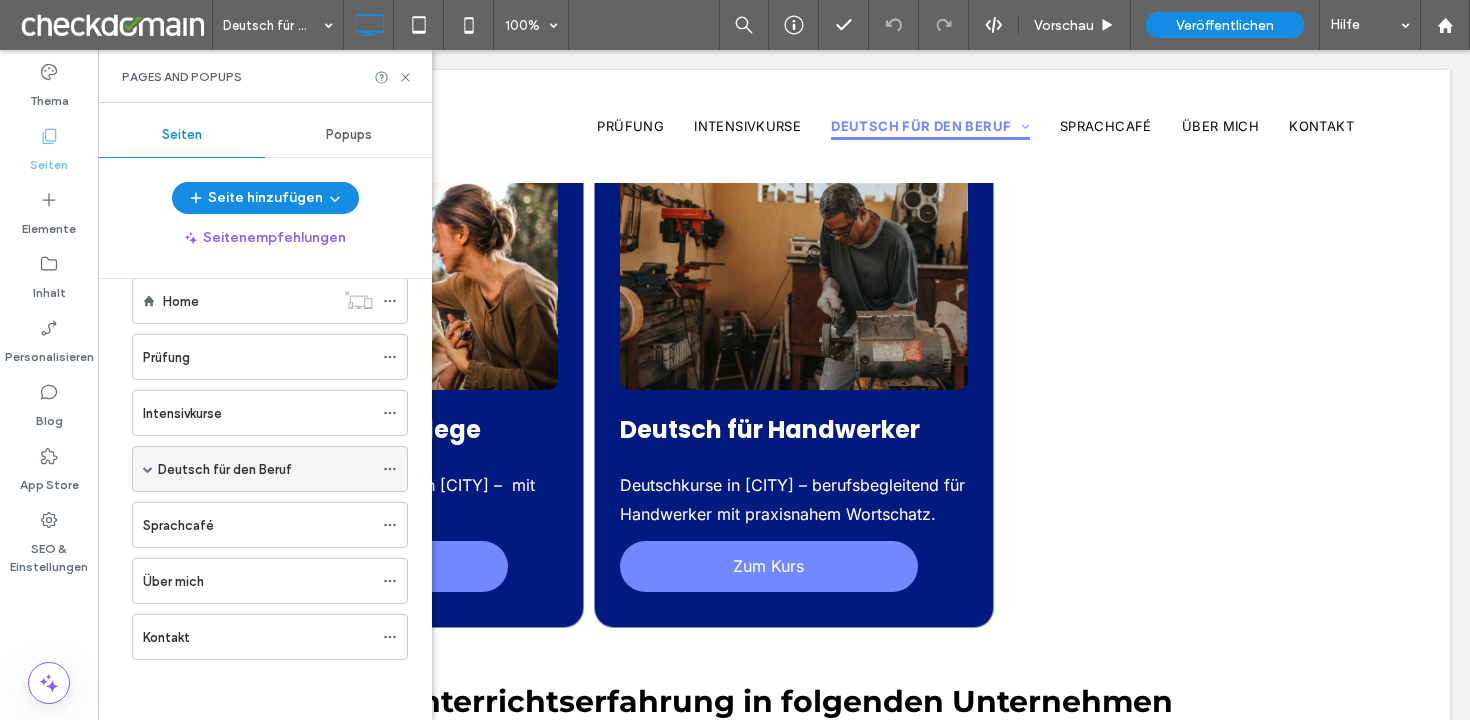 scroll, scrollTop: 14, scrollLeft: 0, axis: vertical 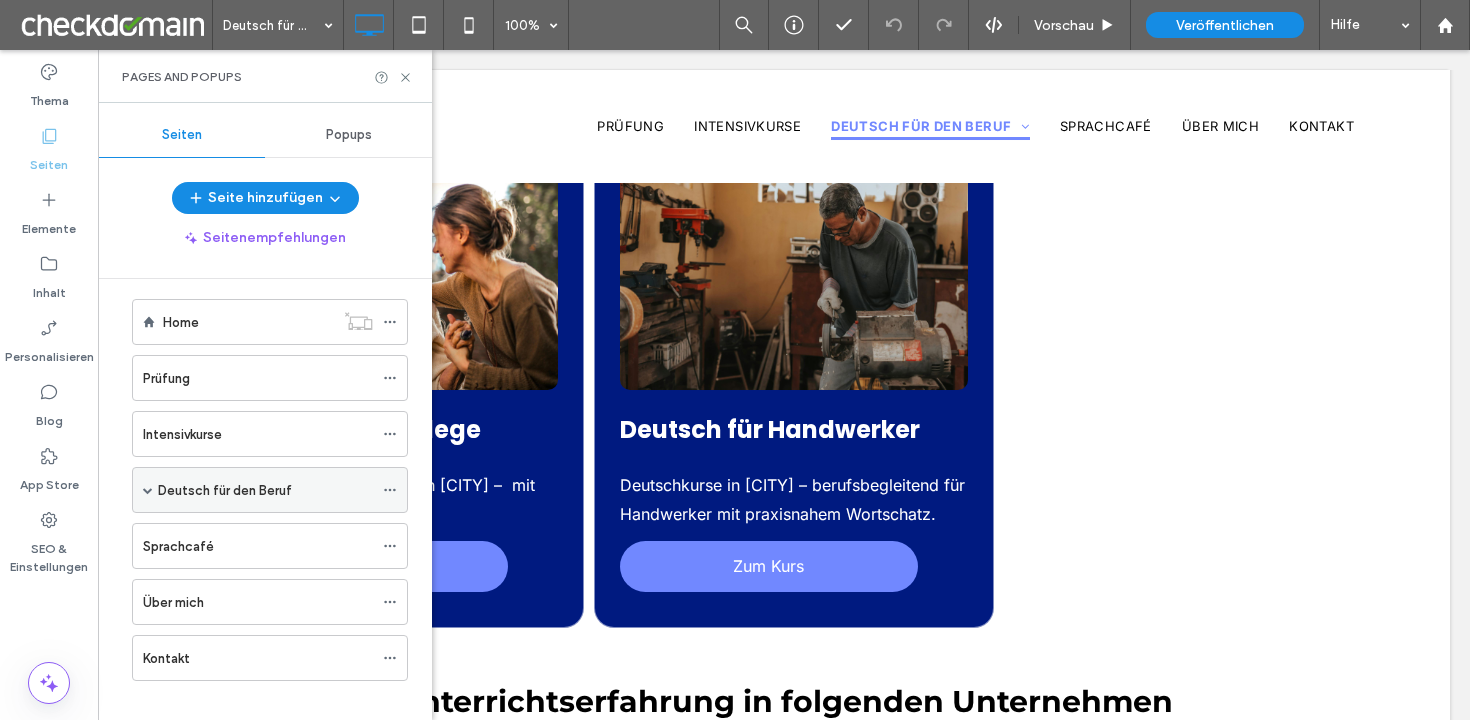 click at bounding box center (148, 490) 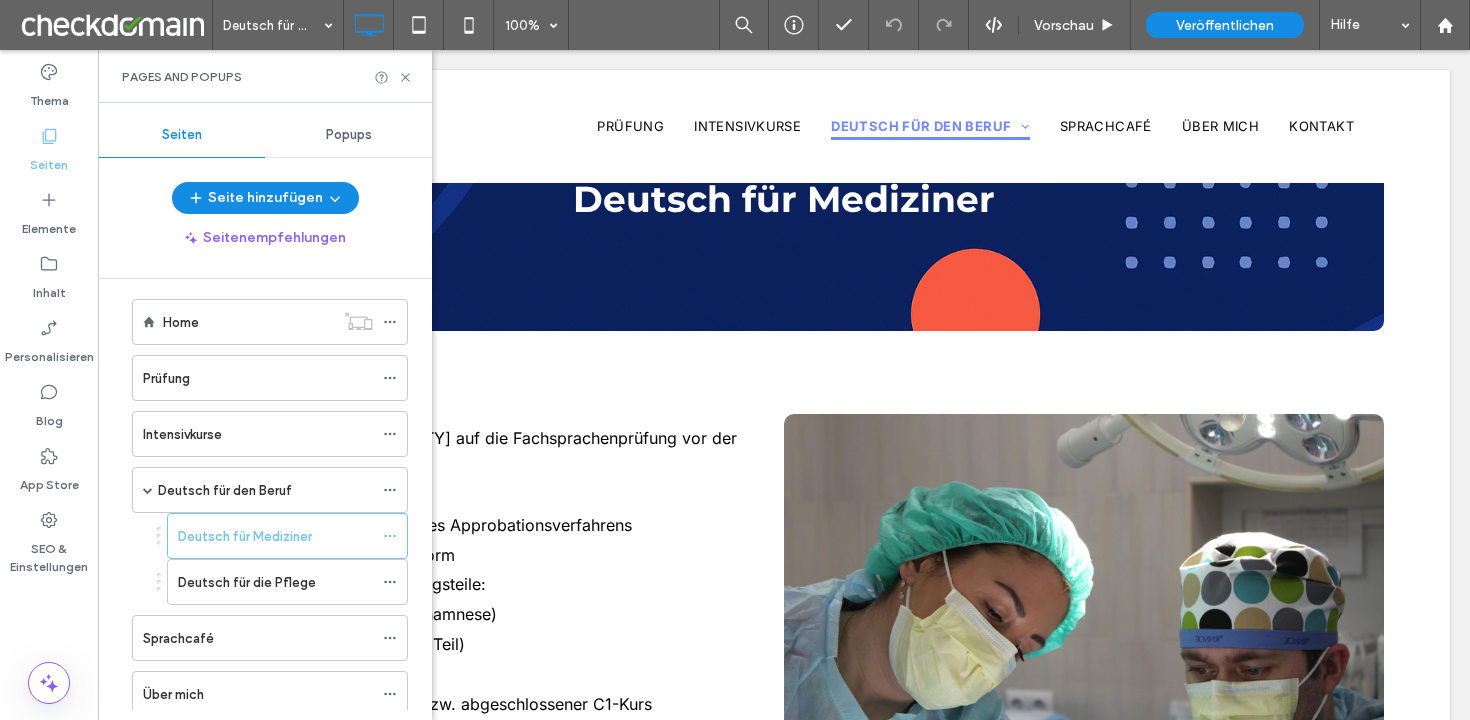 scroll, scrollTop: 175, scrollLeft: 0, axis: vertical 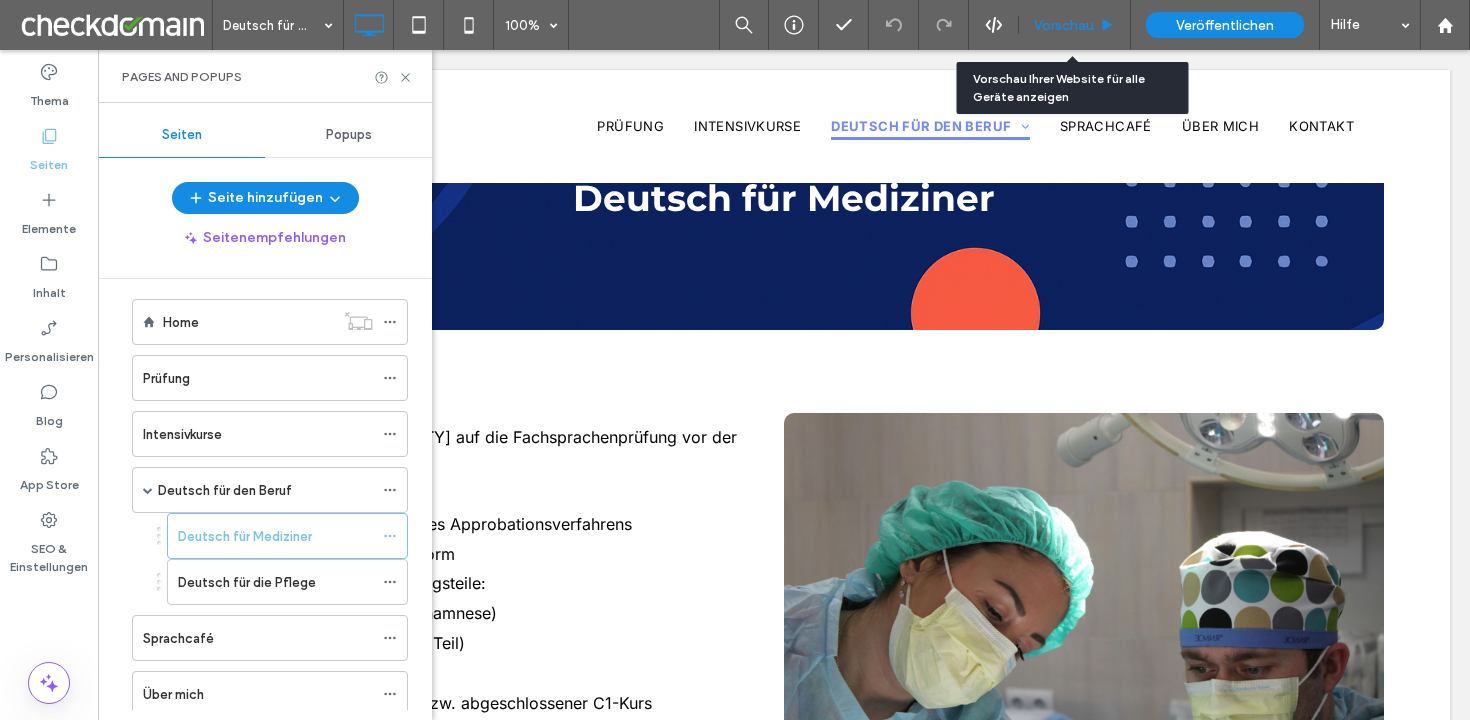 click on "Vorschau" at bounding box center (1075, 25) 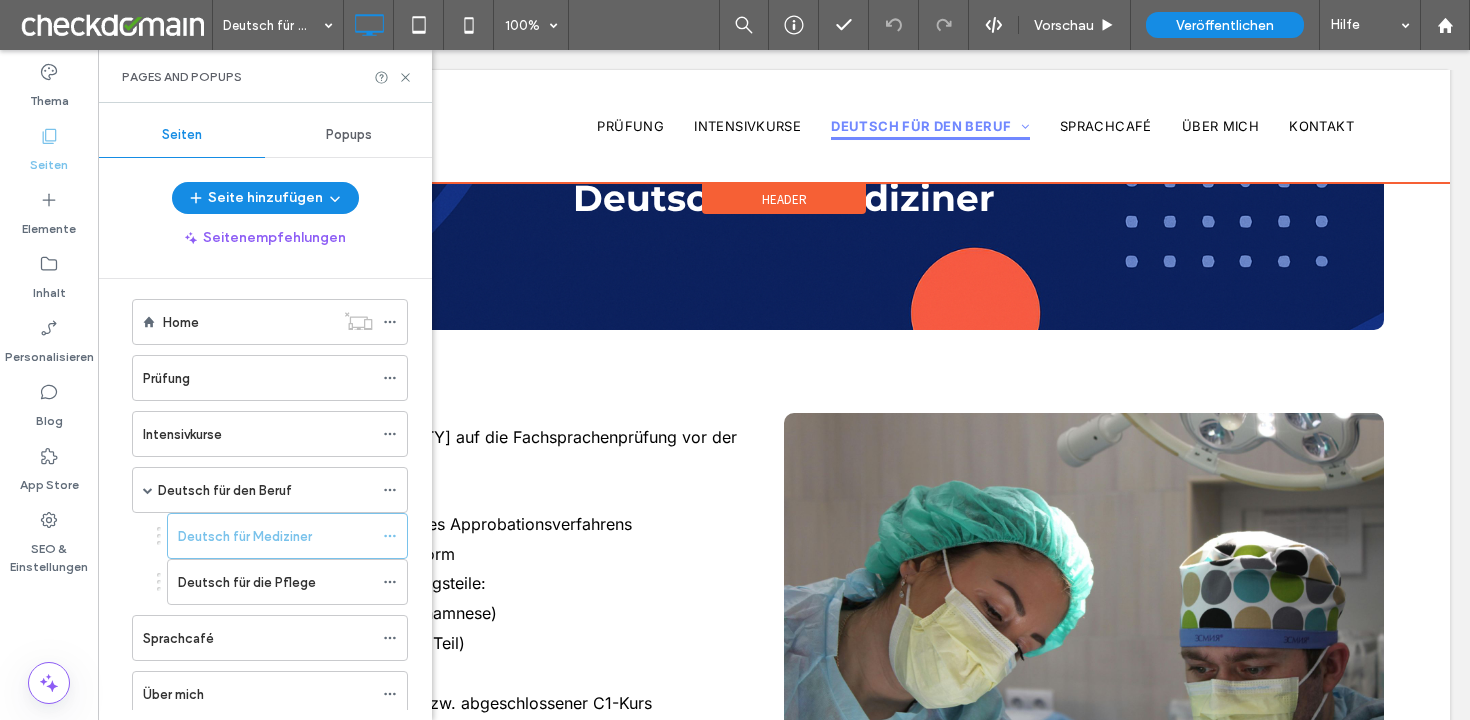 click at bounding box center [784, 126] 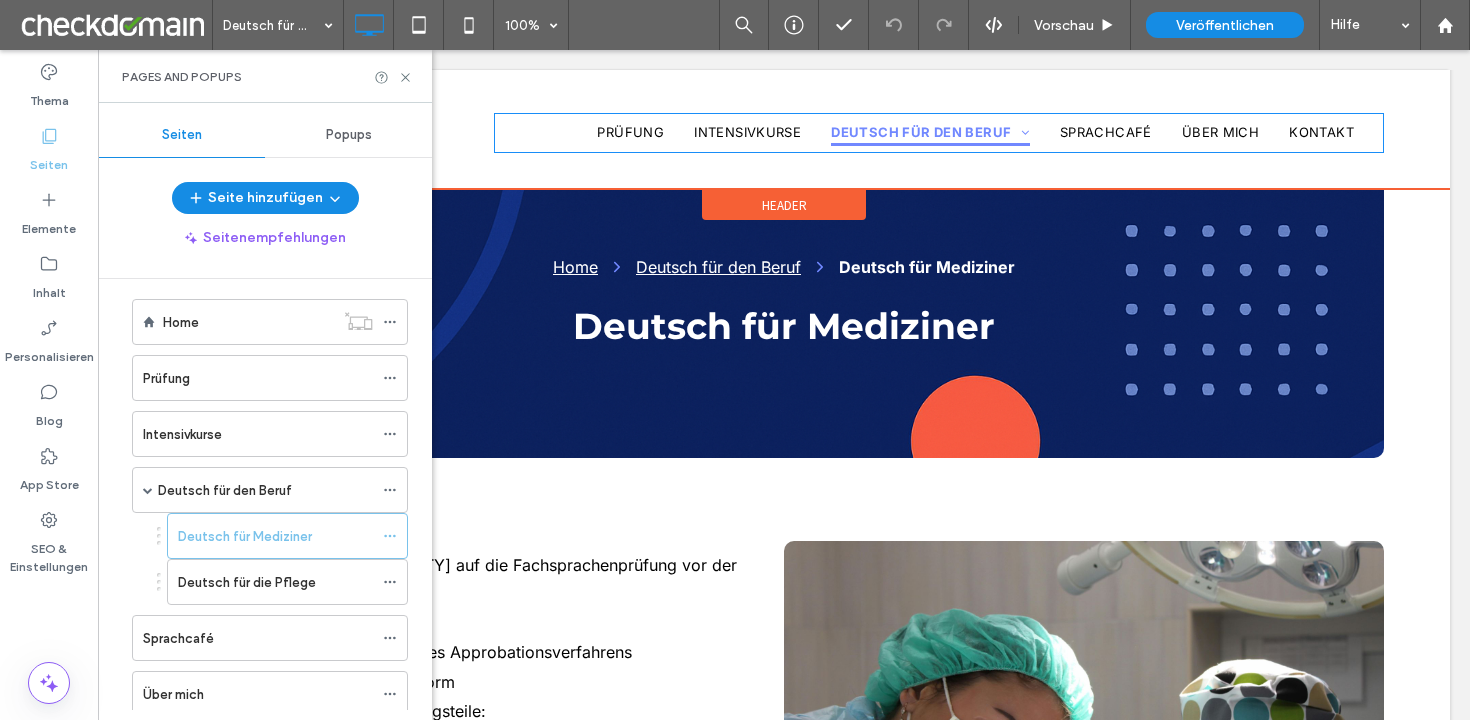 scroll, scrollTop: 0, scrollLeft: 0, axis: both 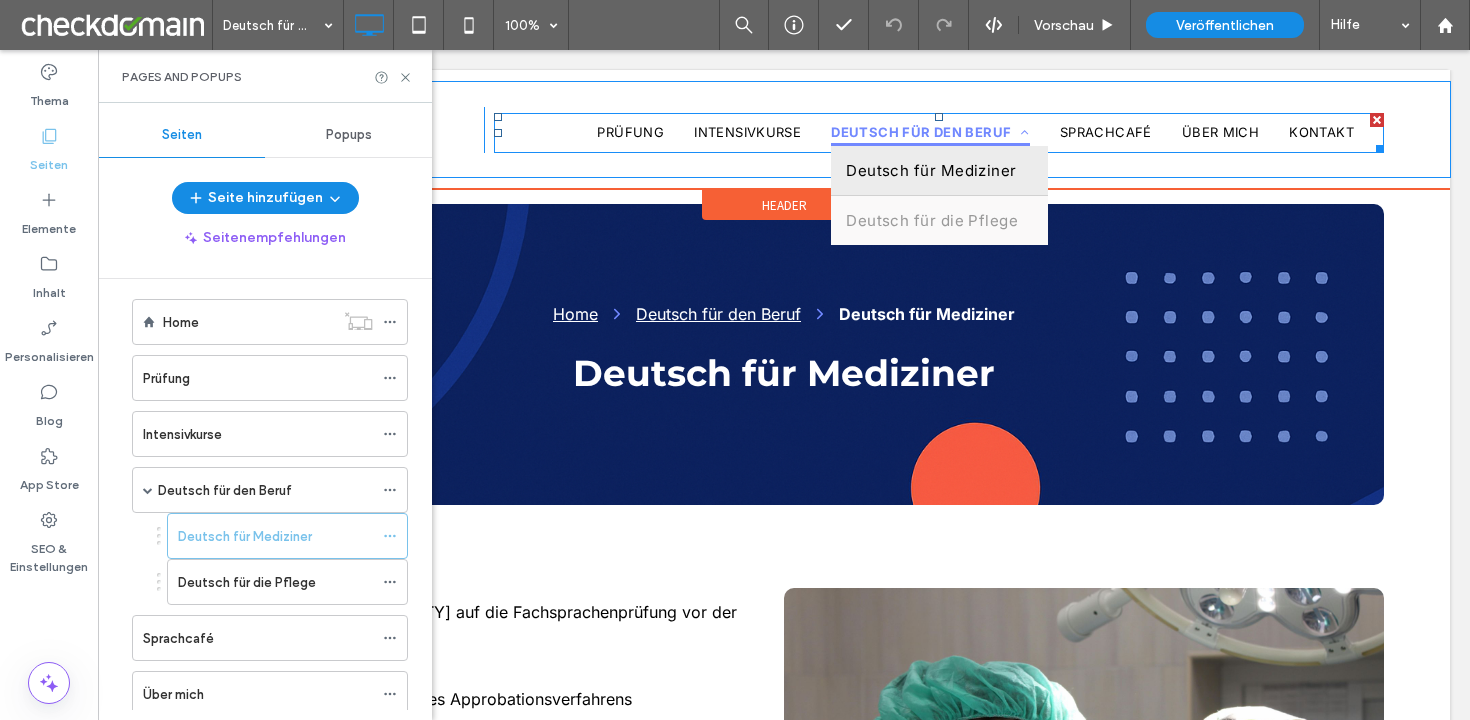 click on "Deutsch für den Beruf" at bounding box center (930, 133) 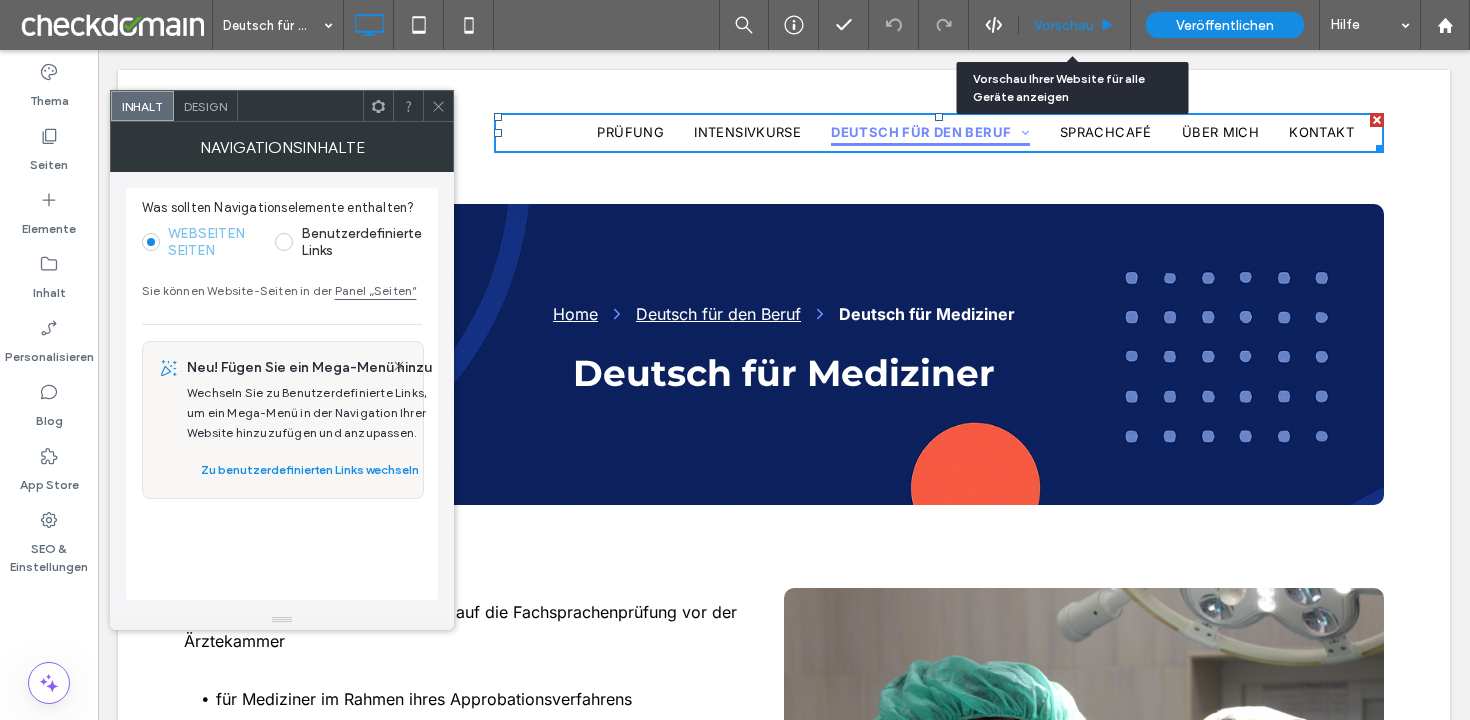 click on "Vorschau" at bounding box center [1064, 25] 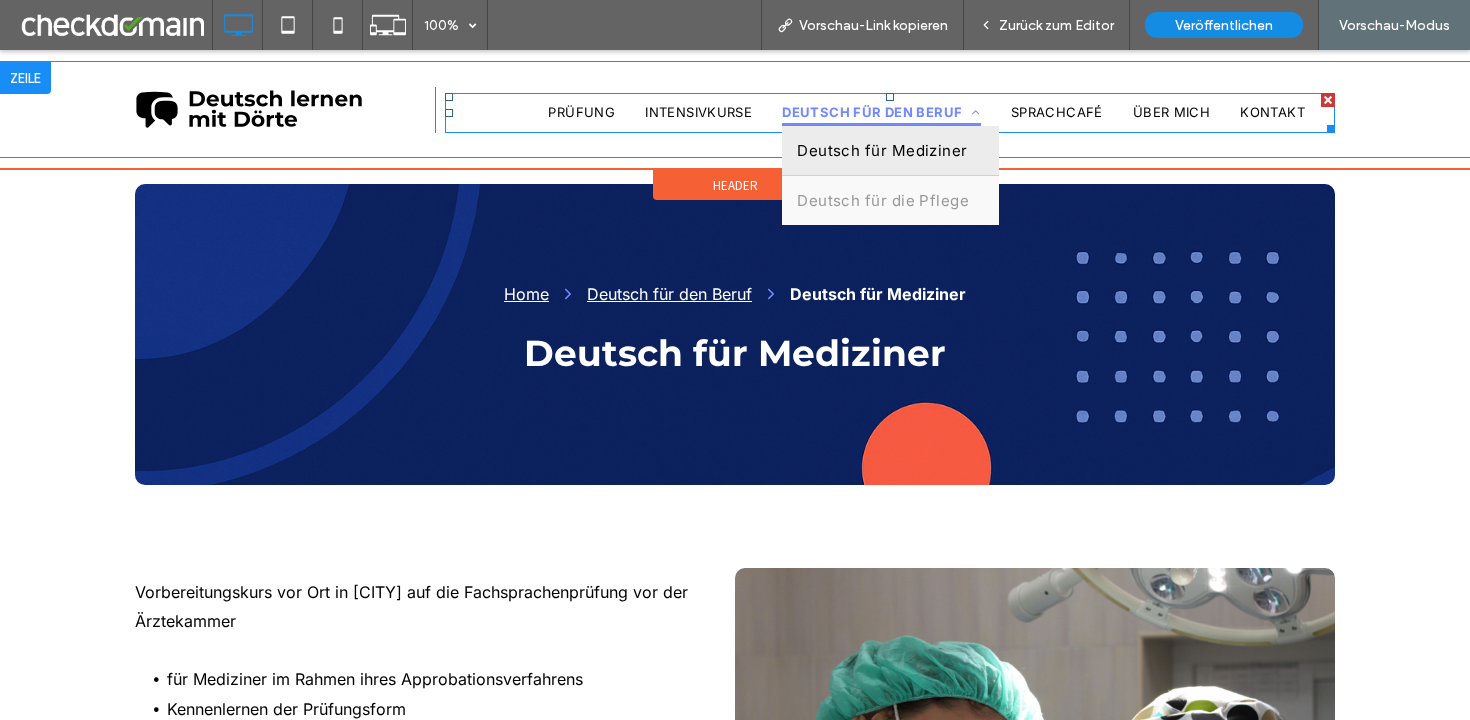 click on "Deutsch für den Beruf" at bounding box center (881, 113) 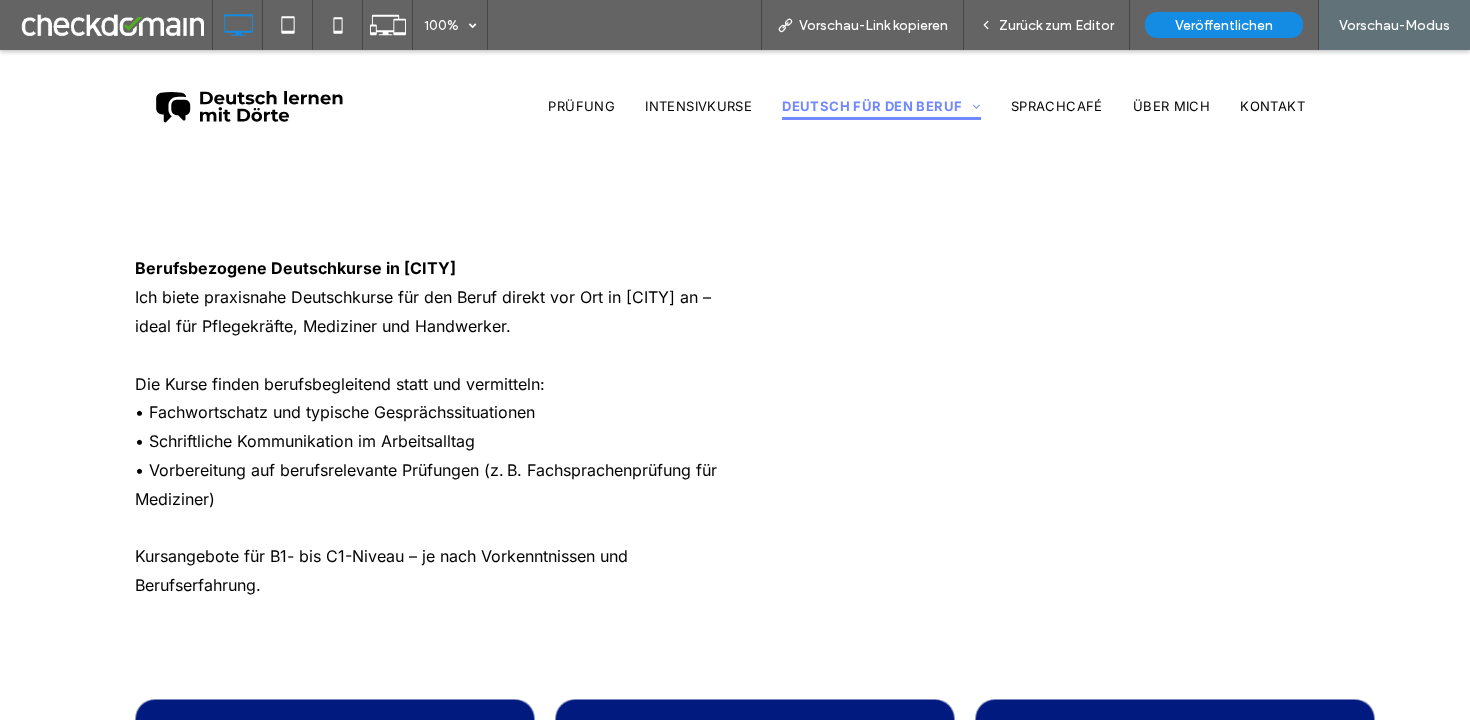 scroll, scrollTop: 323, scrollLeft: 0, axis: vertical 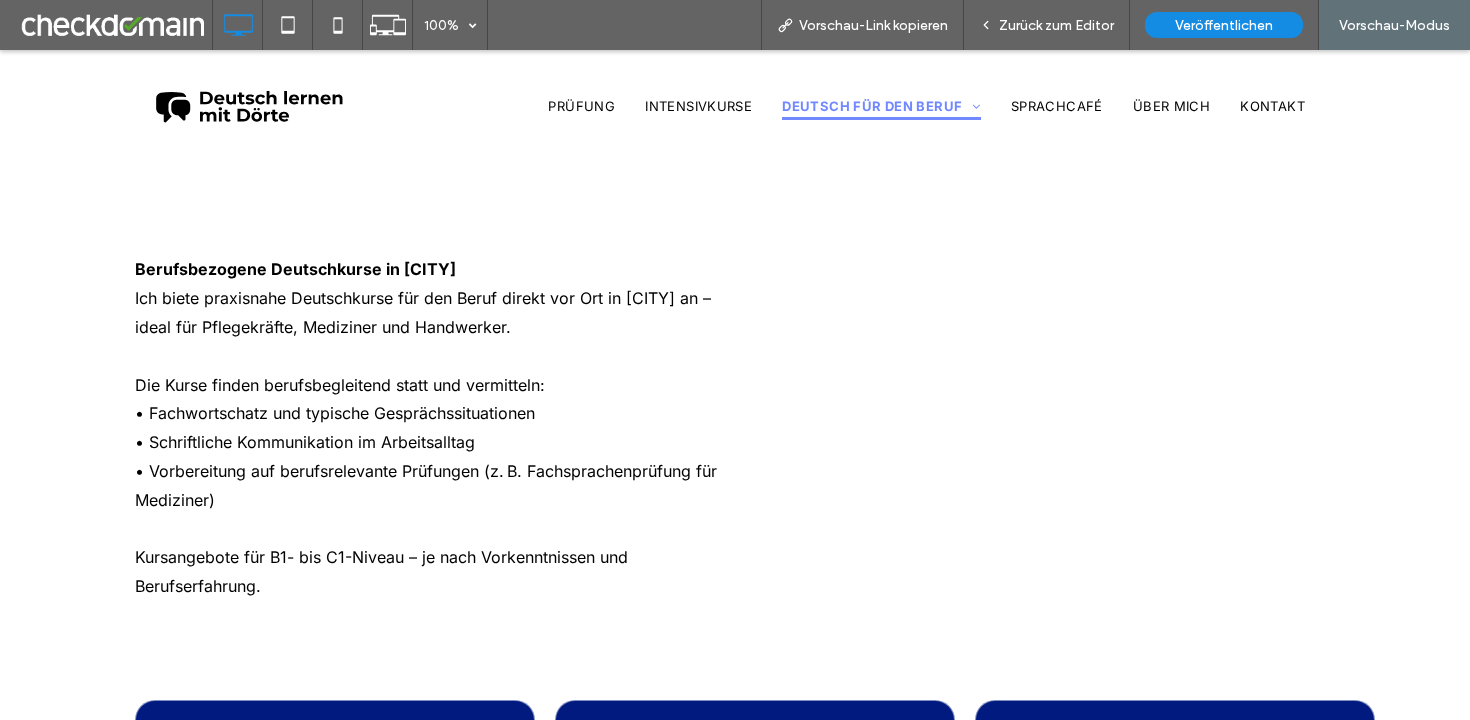 click at bounding box center [435, 356] 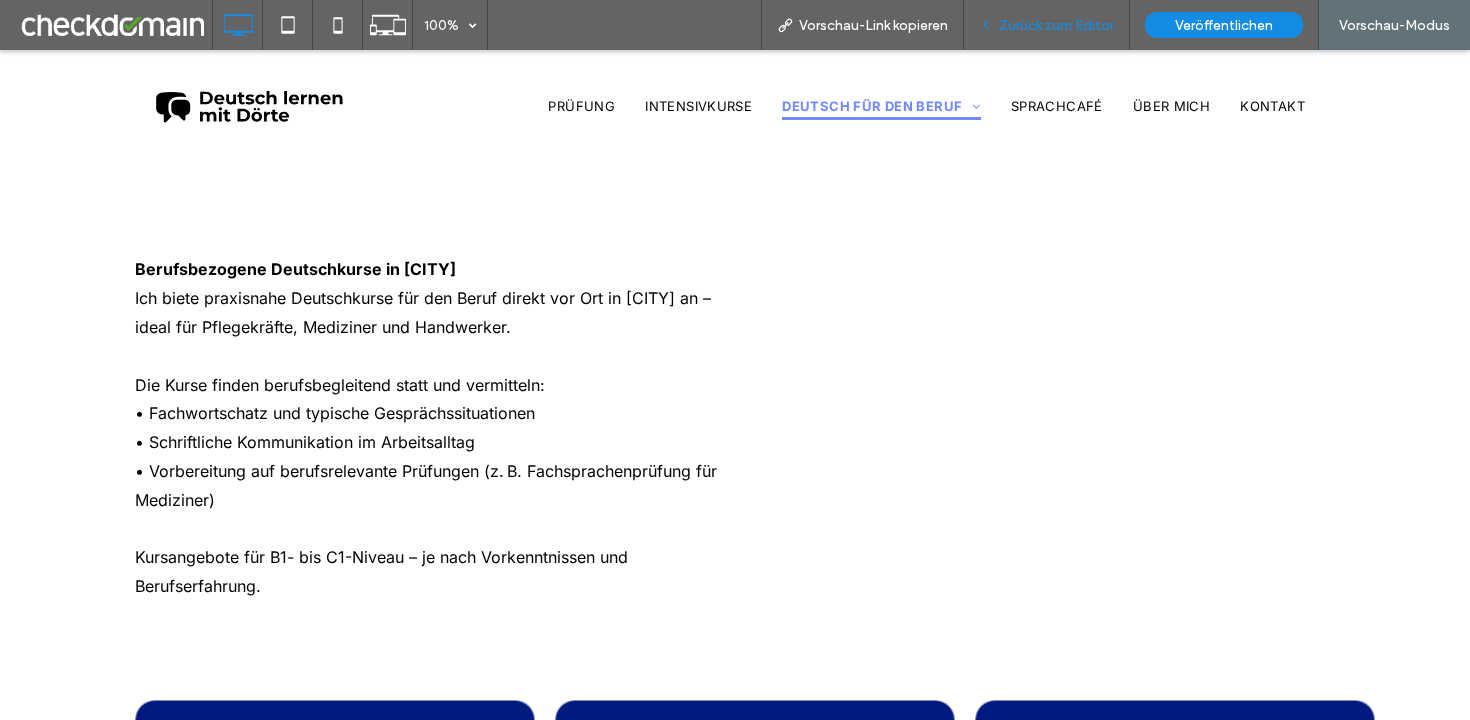 click on "Zurück zum Editor" at bounding box center (1056, 25) 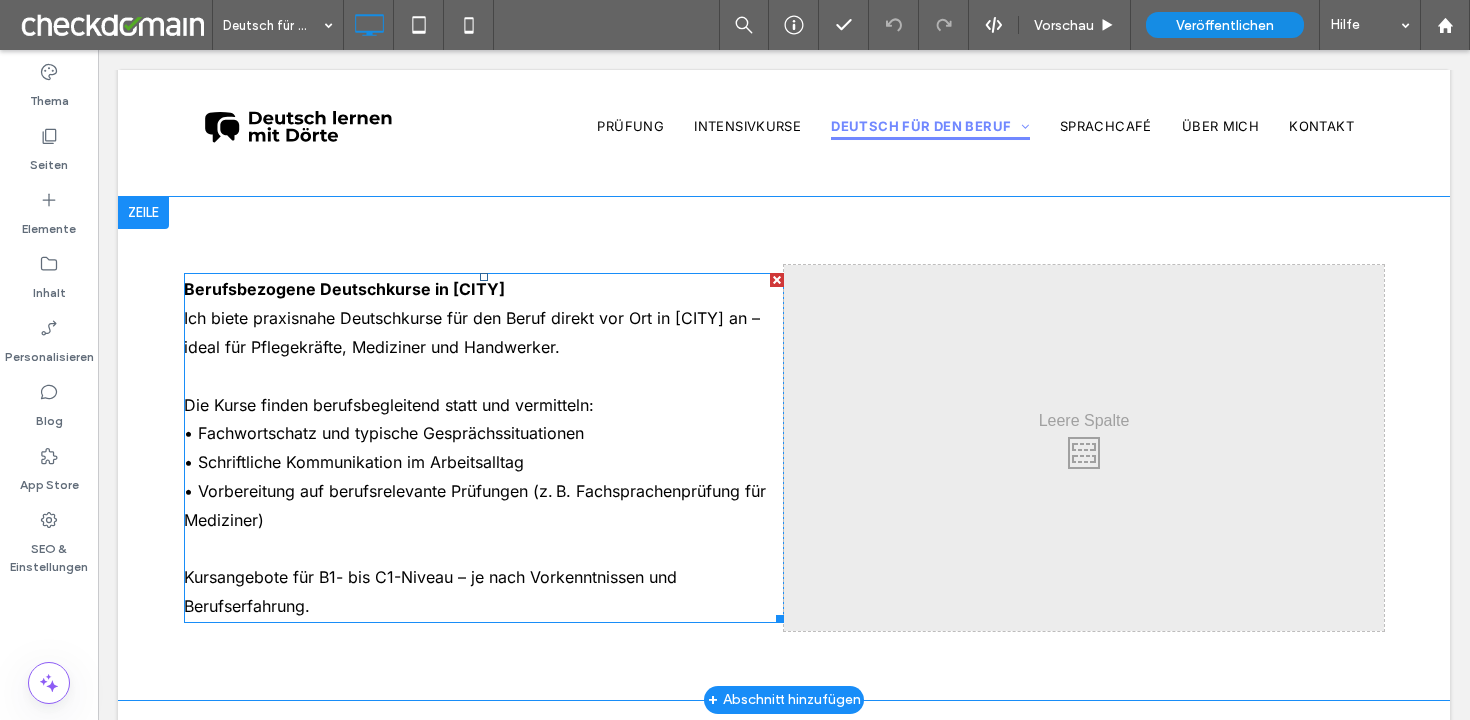 click on "Berufsbezogene Deutschkurse in [CITY]   Ich biete praxisnahe Deutschkurse für den Beruf direkt vor Ort in [CITY] an – ideal für Pflegekräfte, Mediziner und Handwerker." at bounding box center [484, 318] 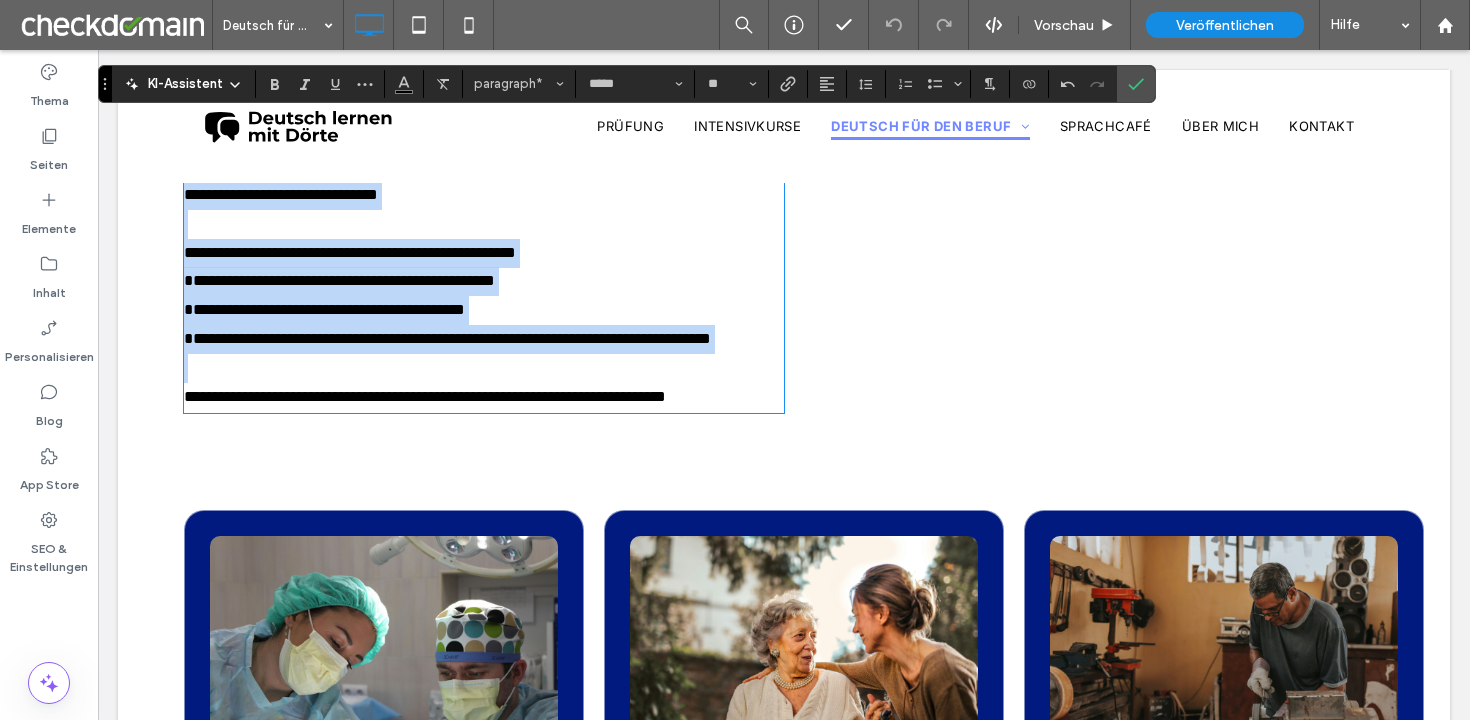 scroll, scrollTop: 478, scrollLeft: 0, axis: vertical 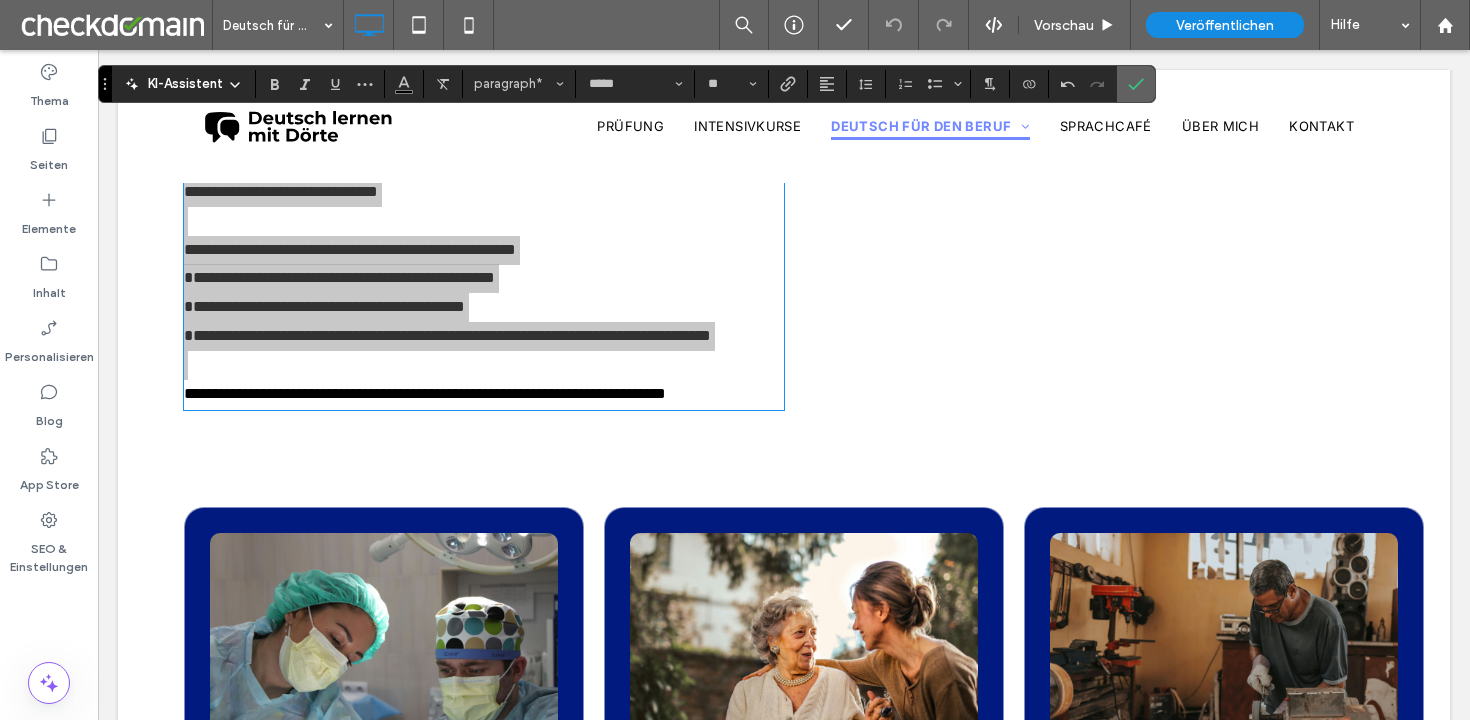 click at bounding box center [1132, 84] 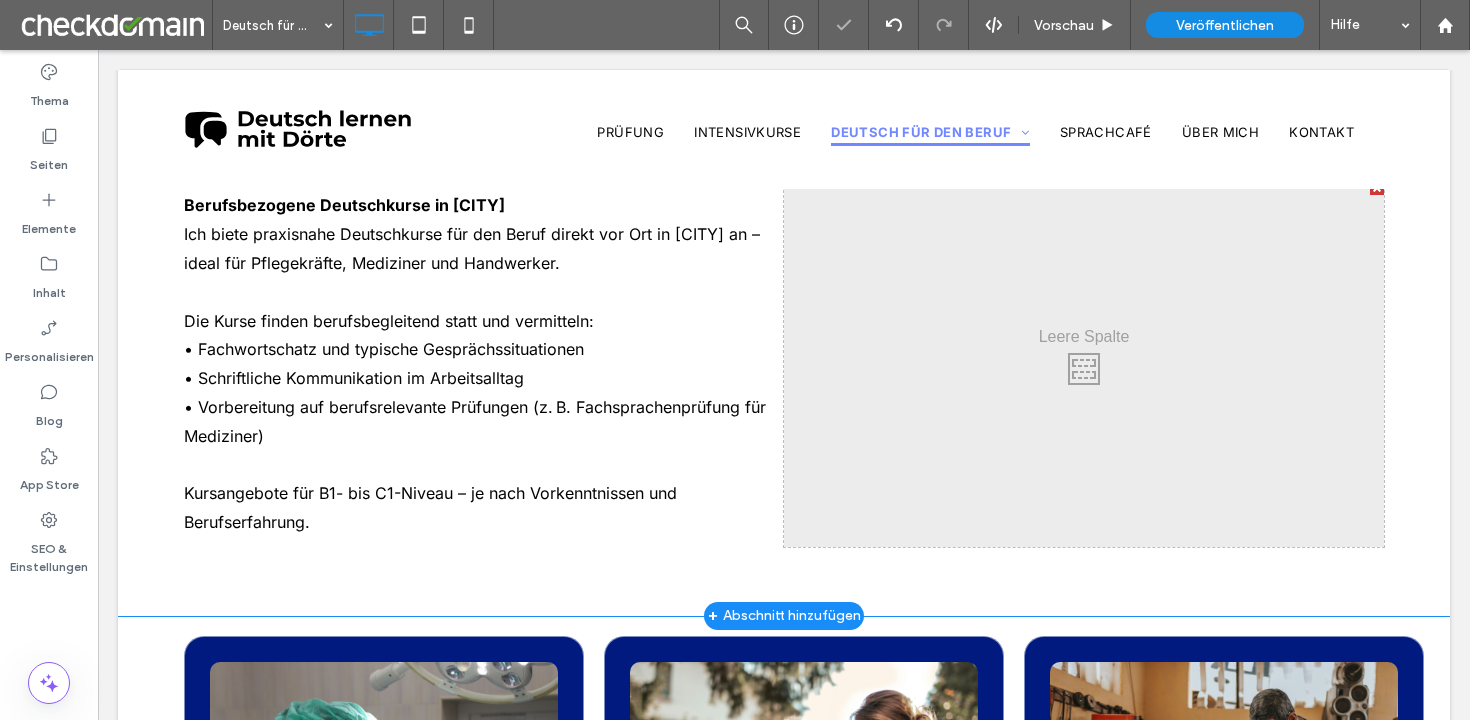 scroll, scrollTop: 0, scrollLeft: 0, axis: both 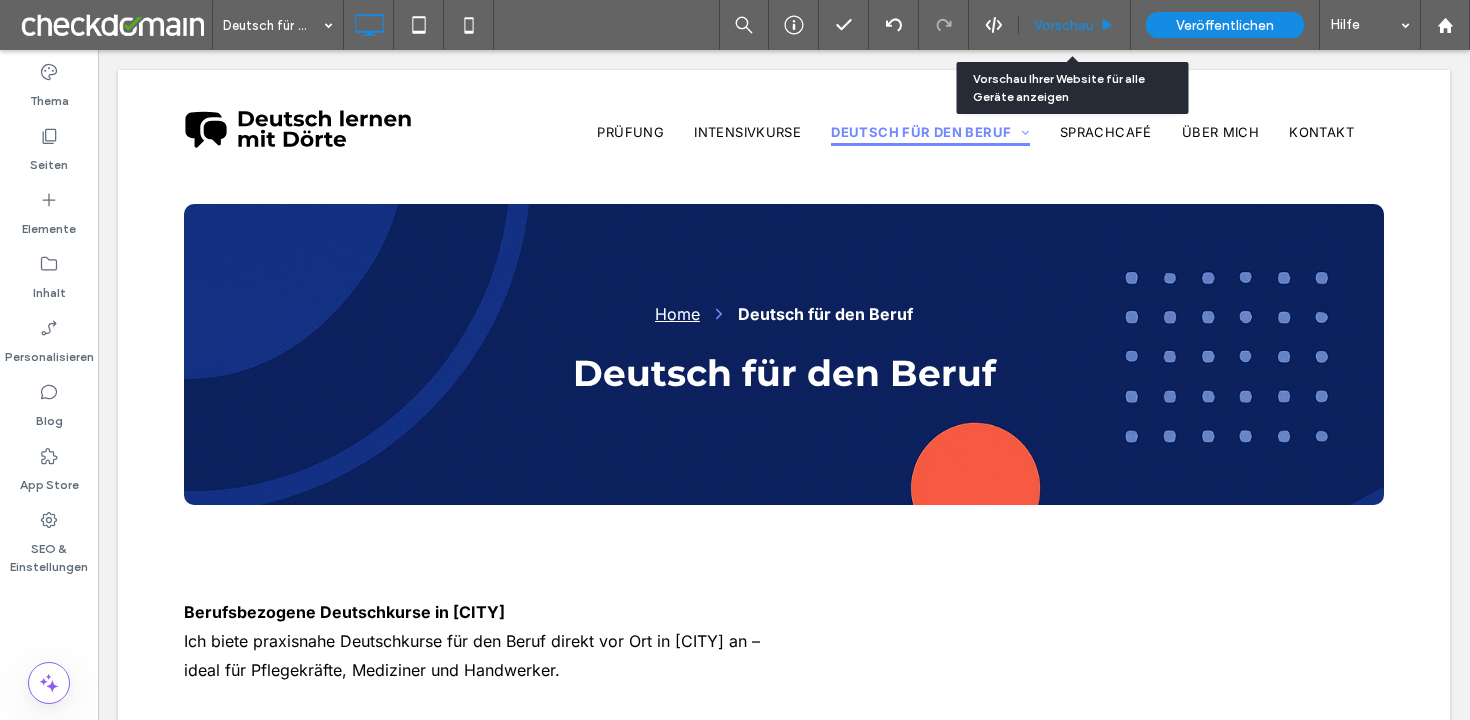click on "Vorschau" at bounding box center [1075, 25] 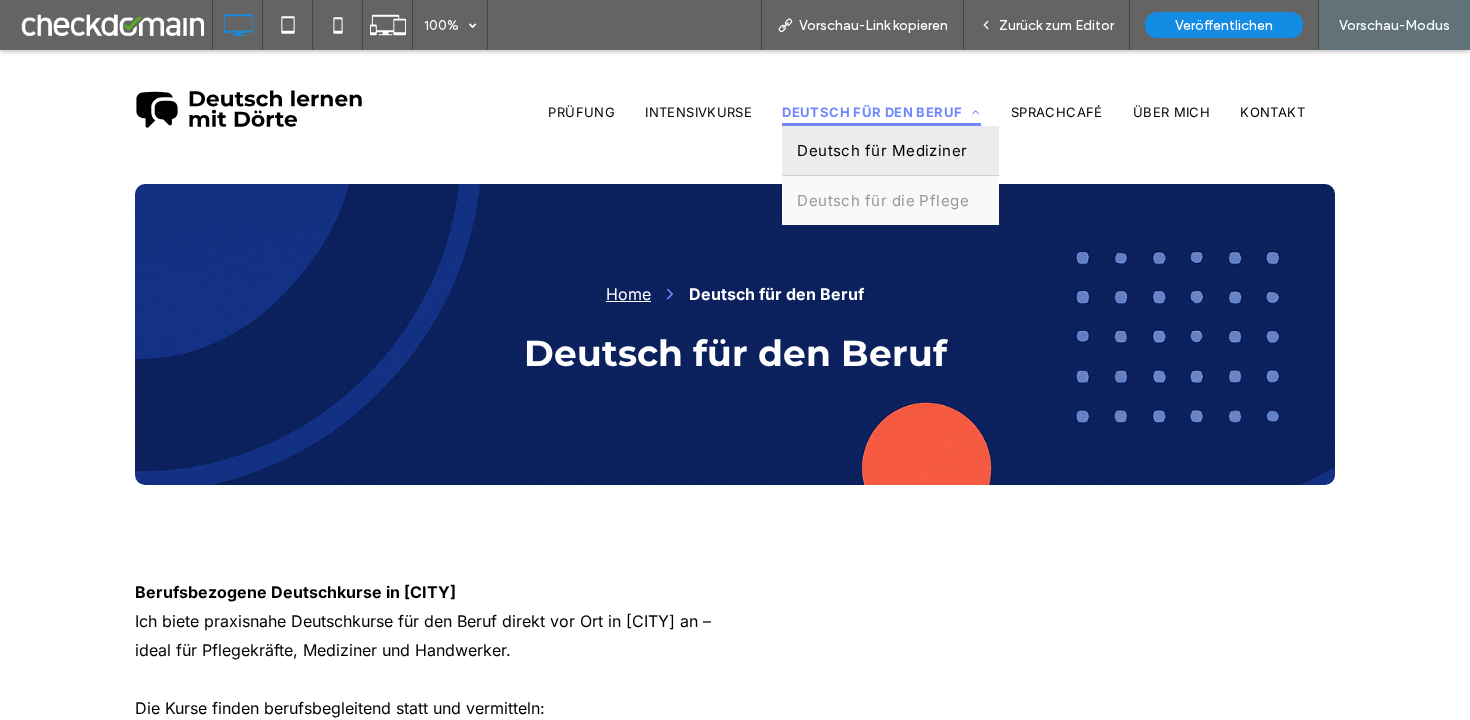 click on "Deutsch für Mediziner" at bounding box center [890, 150] 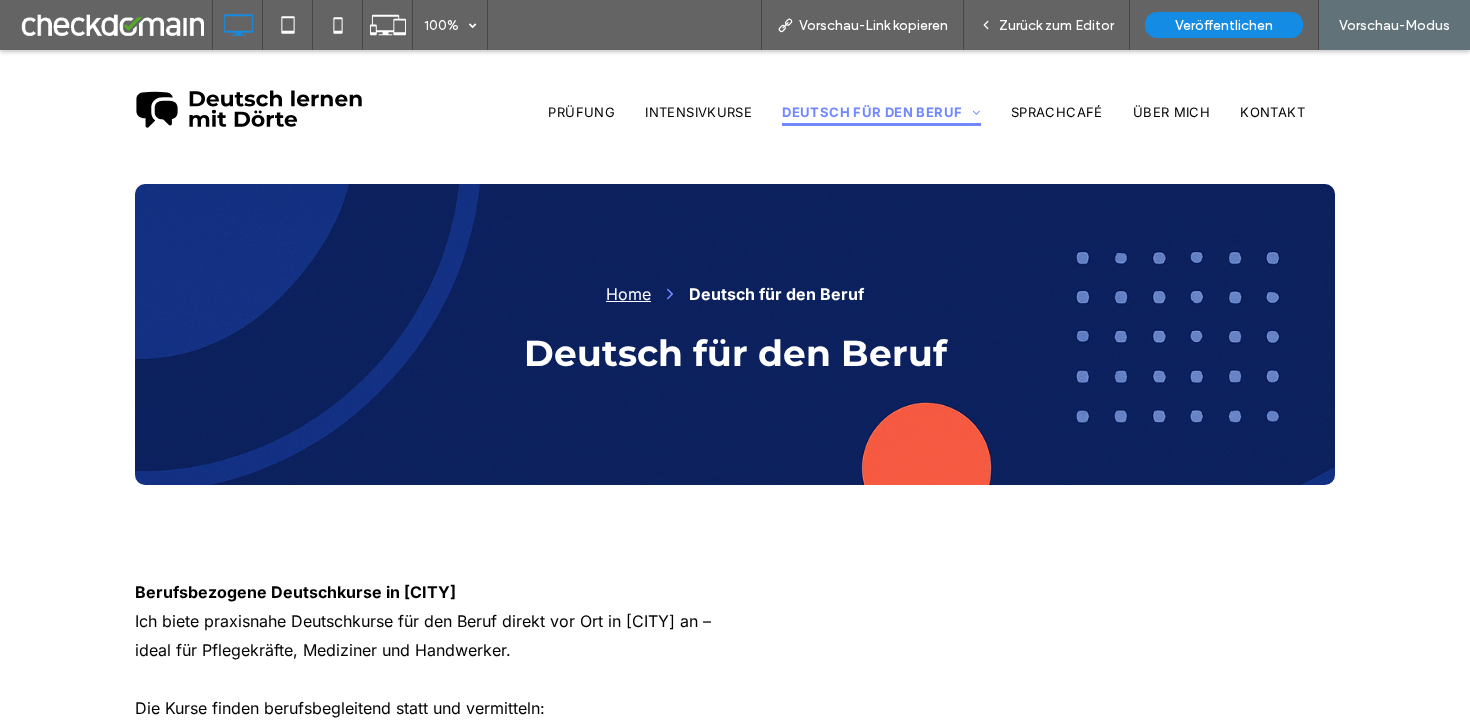click on "100% Vorschau-Link kopieren Zurück zum Editor Veröffentlichen Vorschau-Modus
Thema Seiten Elemente Inhalt Personalisieren Blog App Store SEO & Einstellungen
HTML CSS
Allgemeines CSS für alle Geräte
GERÄTESPEZIFISCHES CSS
Achtung!
Mehr Informationen finden Sie in unserem Dokumentation.
Leave feedback
For HTML compliance, the text HTML only supports
specific tags" at bounding box center (735, 360) 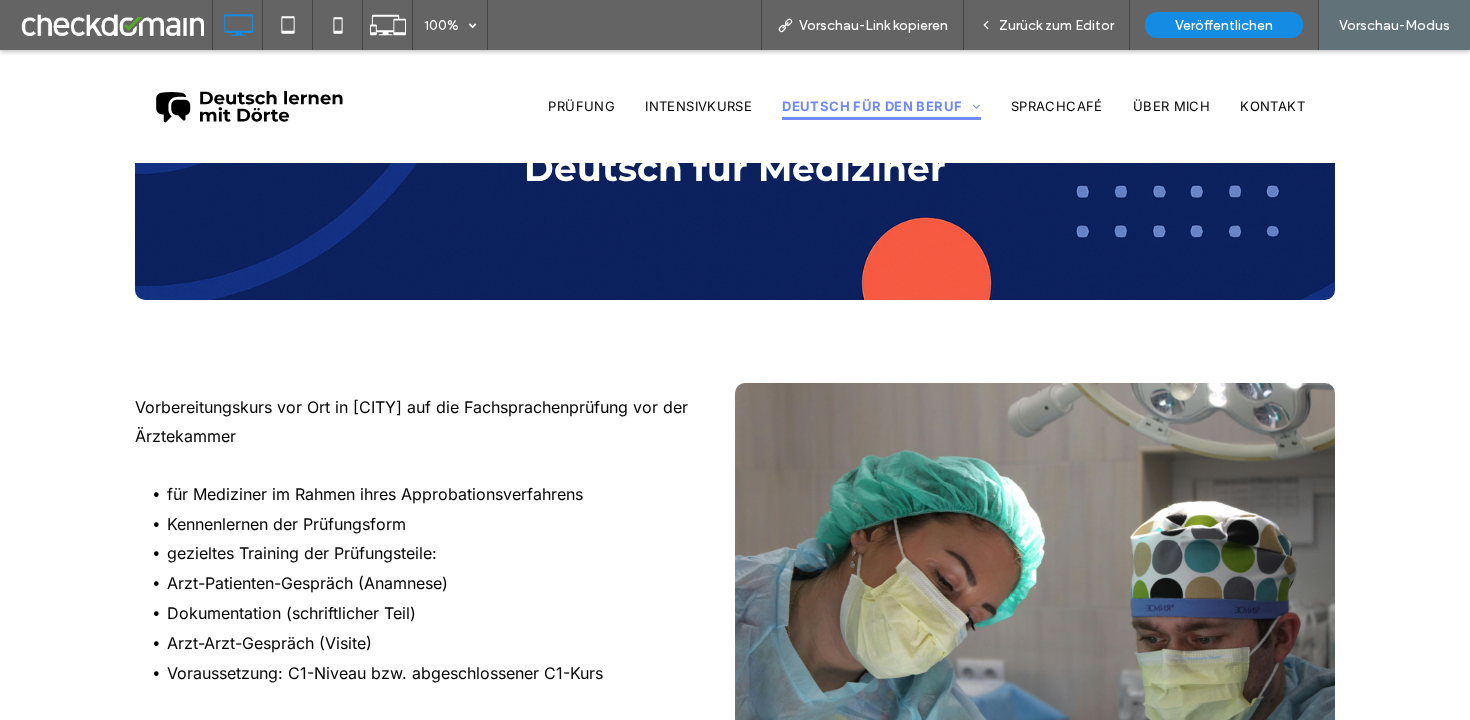 scroll, scrollTop: 186, scrollLeft: 0, axis: vertical 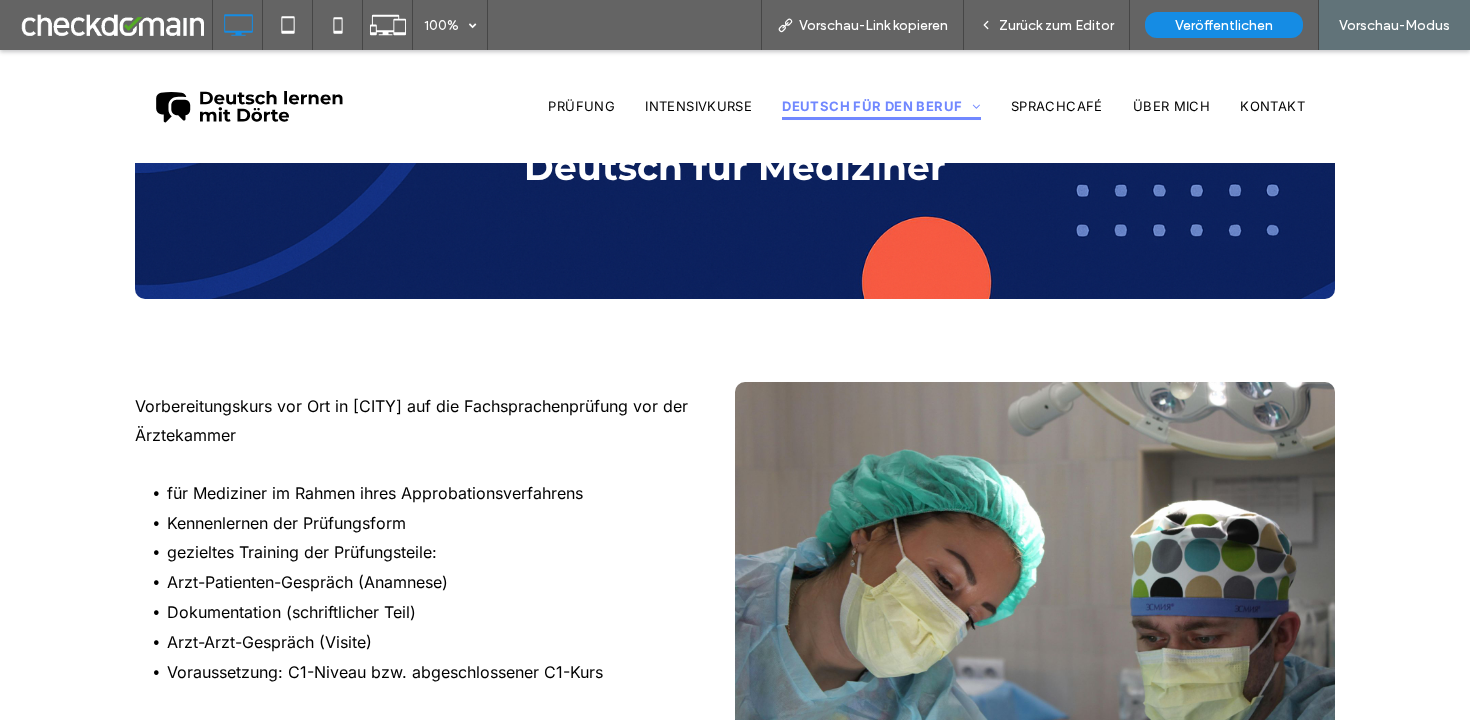 click on "Arzt-Arzt-Gespräch (Visite)" at bounding box center [269, 642] 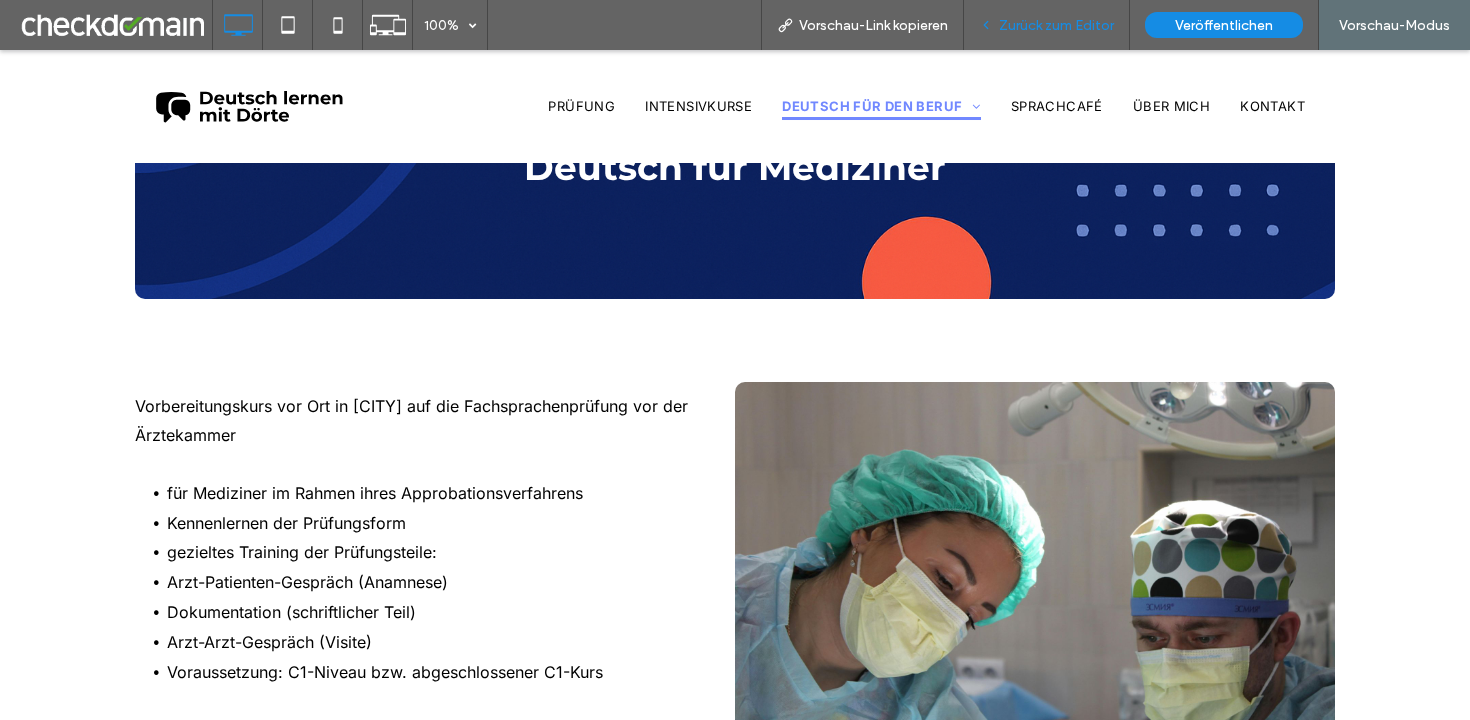 click on "Zurück zum Editor" at bounding box center [1046, 25] 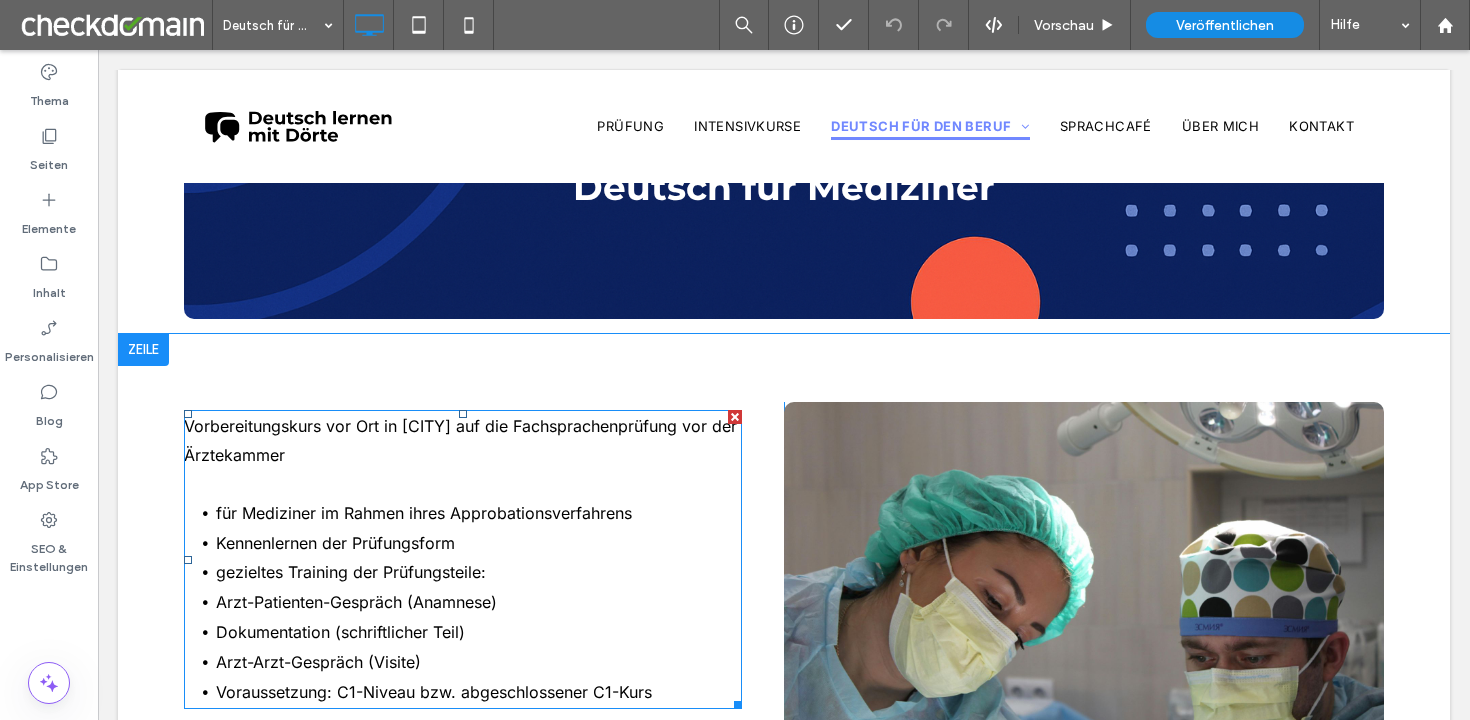 click on "für Mediziner im Rahmen ihres Approbationsverfahrens" at bounding box center [479, 514] 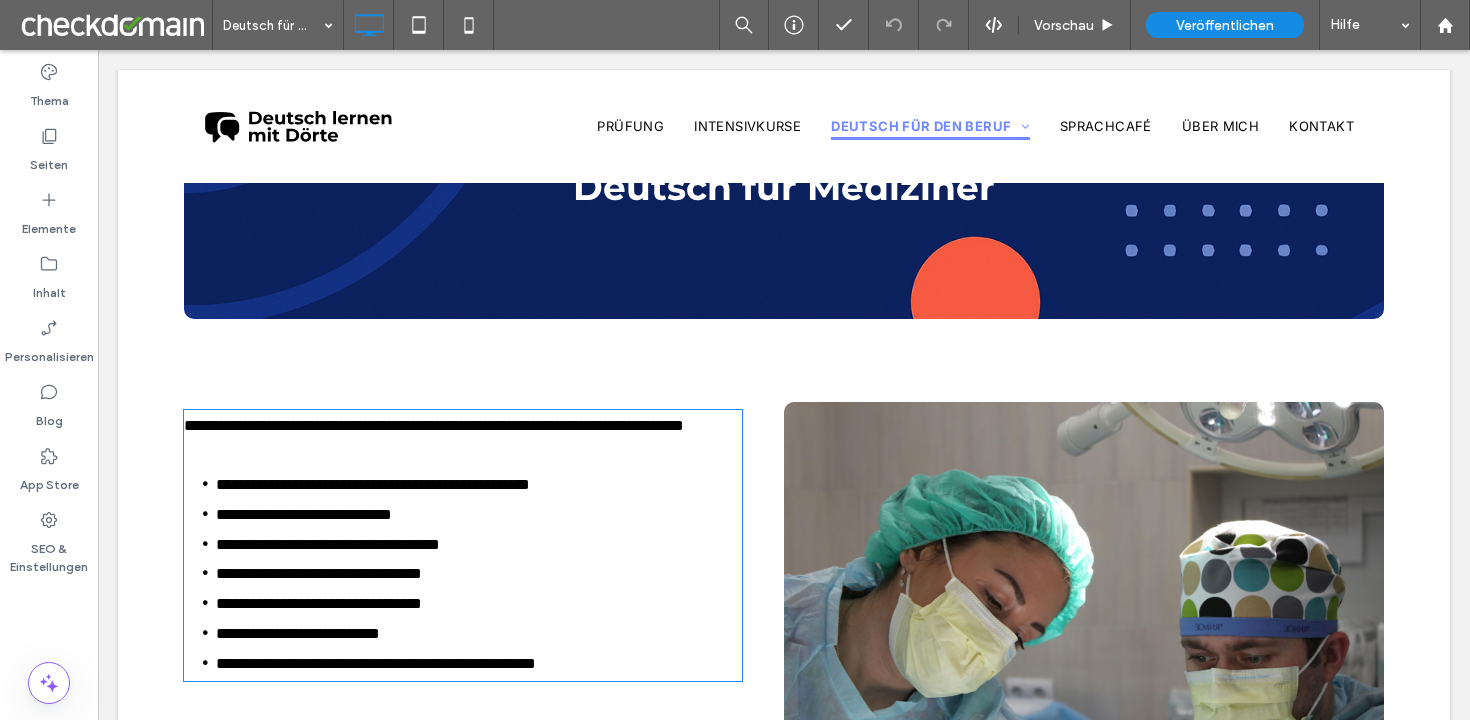 type on "*****" 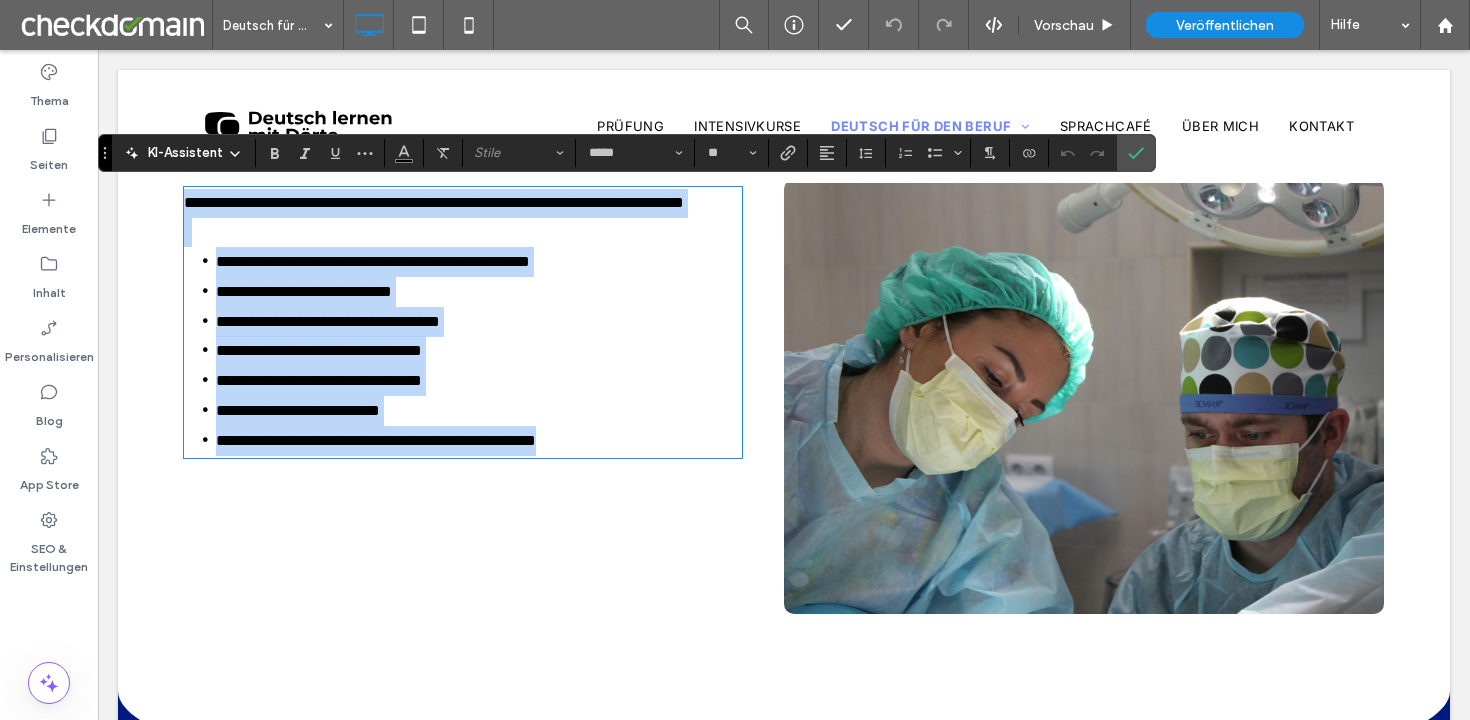 scroll, scrollTop: 401, scrollLeft: 0, axis: vertical 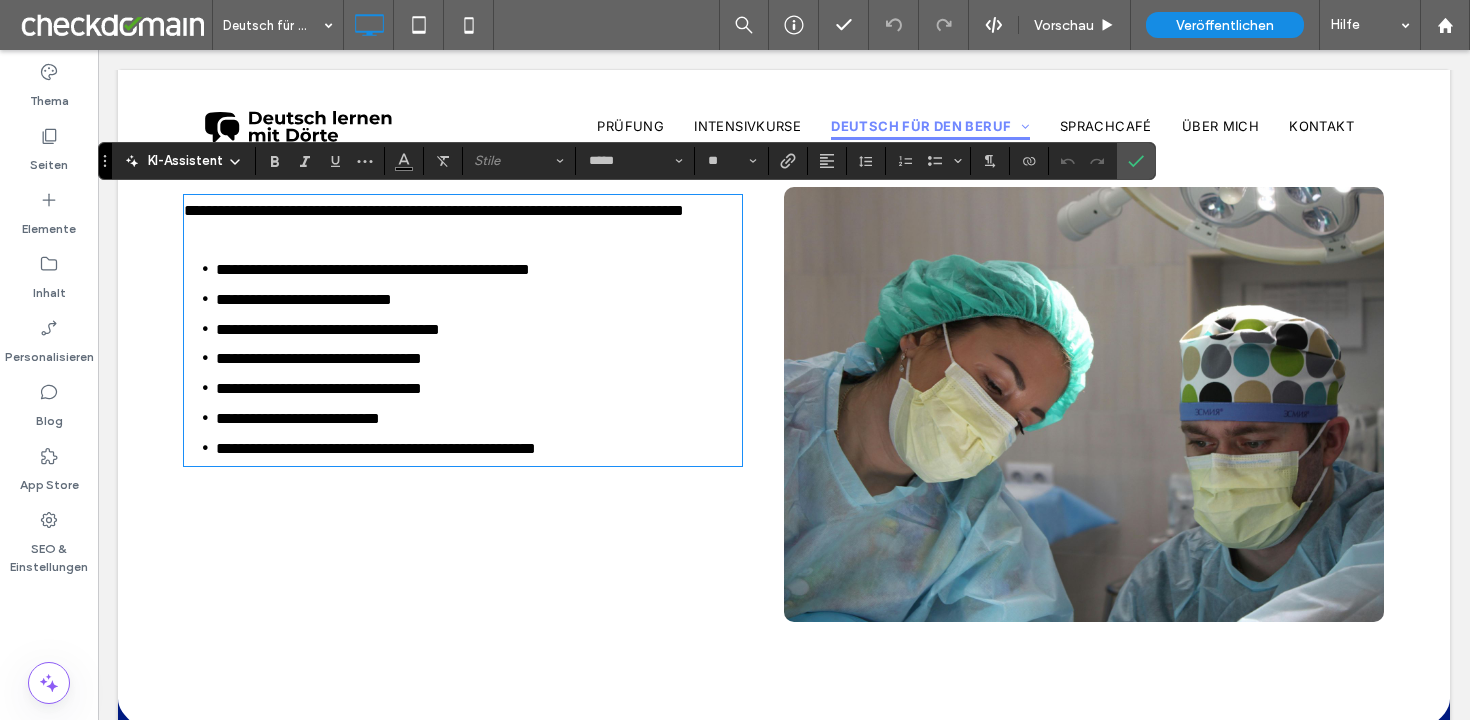 click at bounding box center (1084, 404) 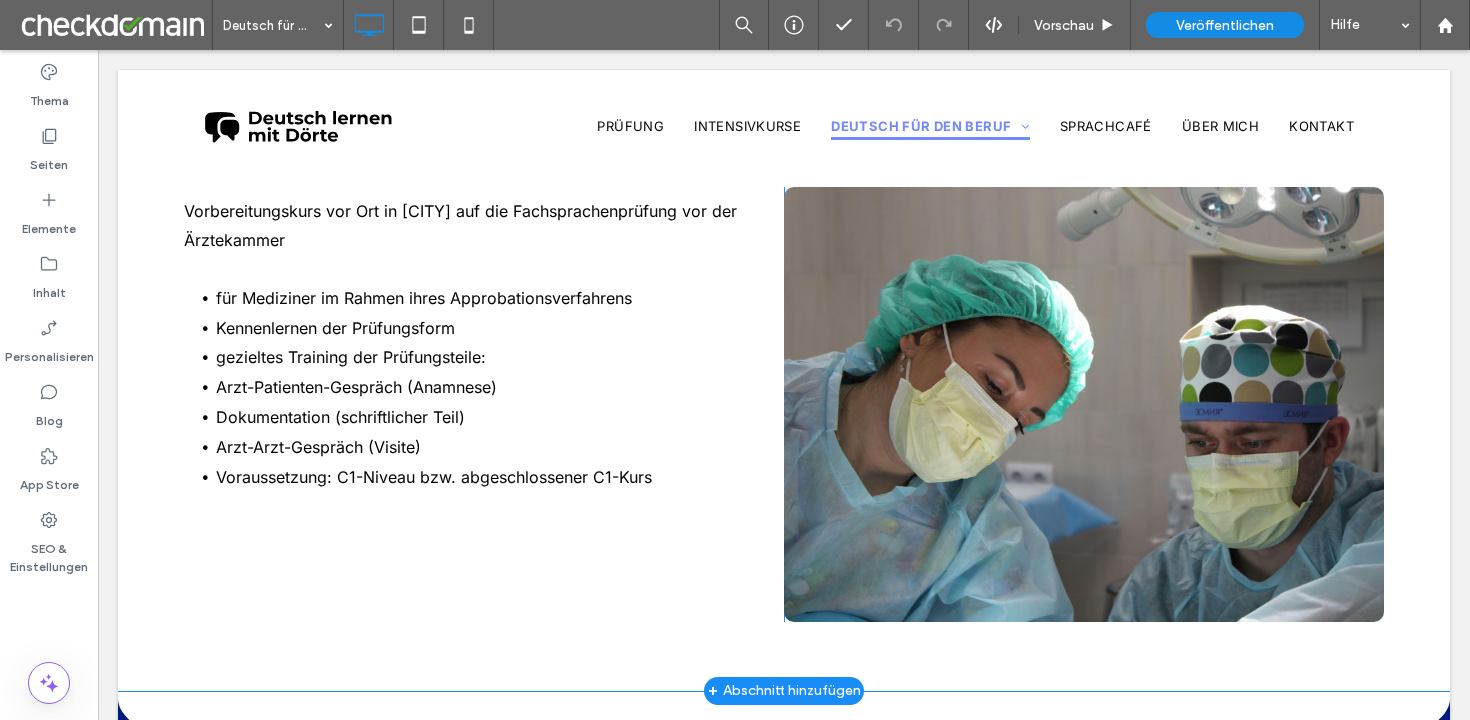click on "Click To Paste" at bounding box center [1084, 404] 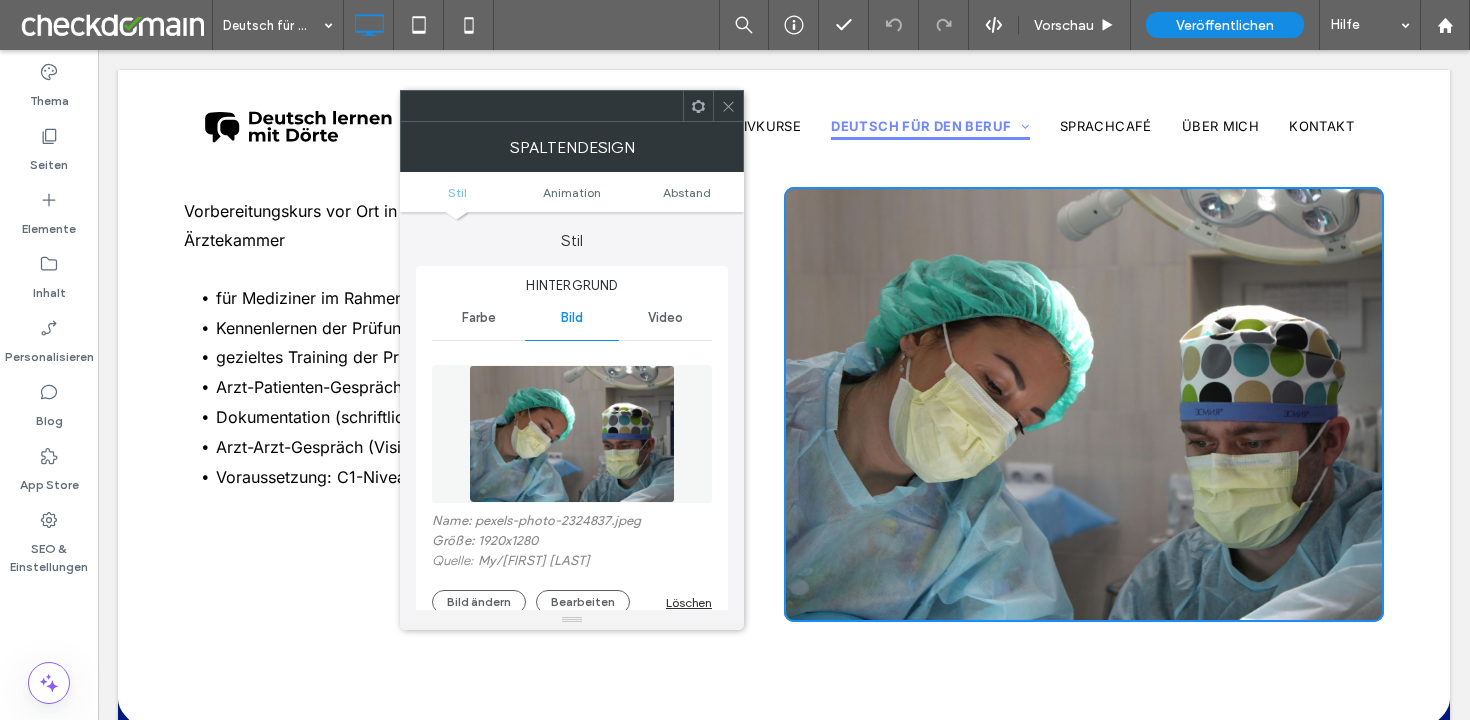 click 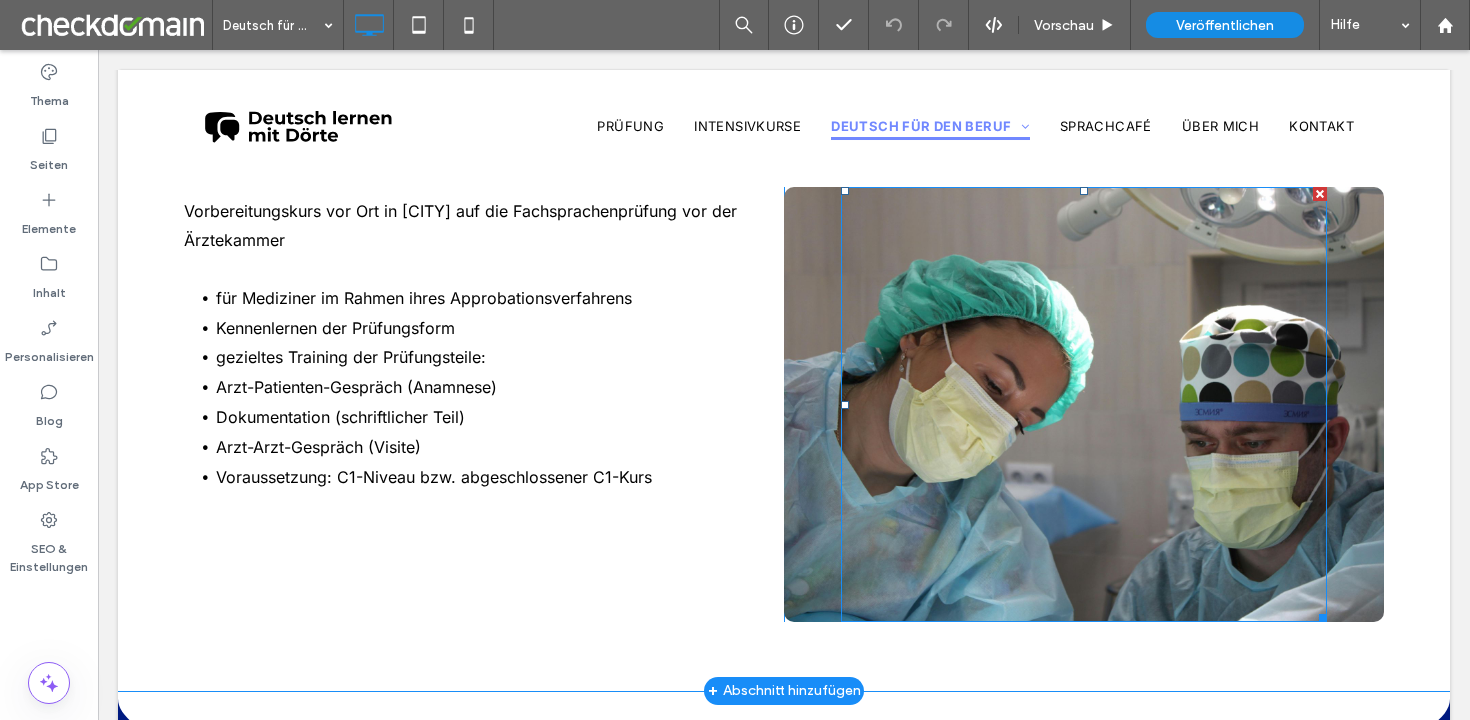 click at bounding box center (1084, 404) 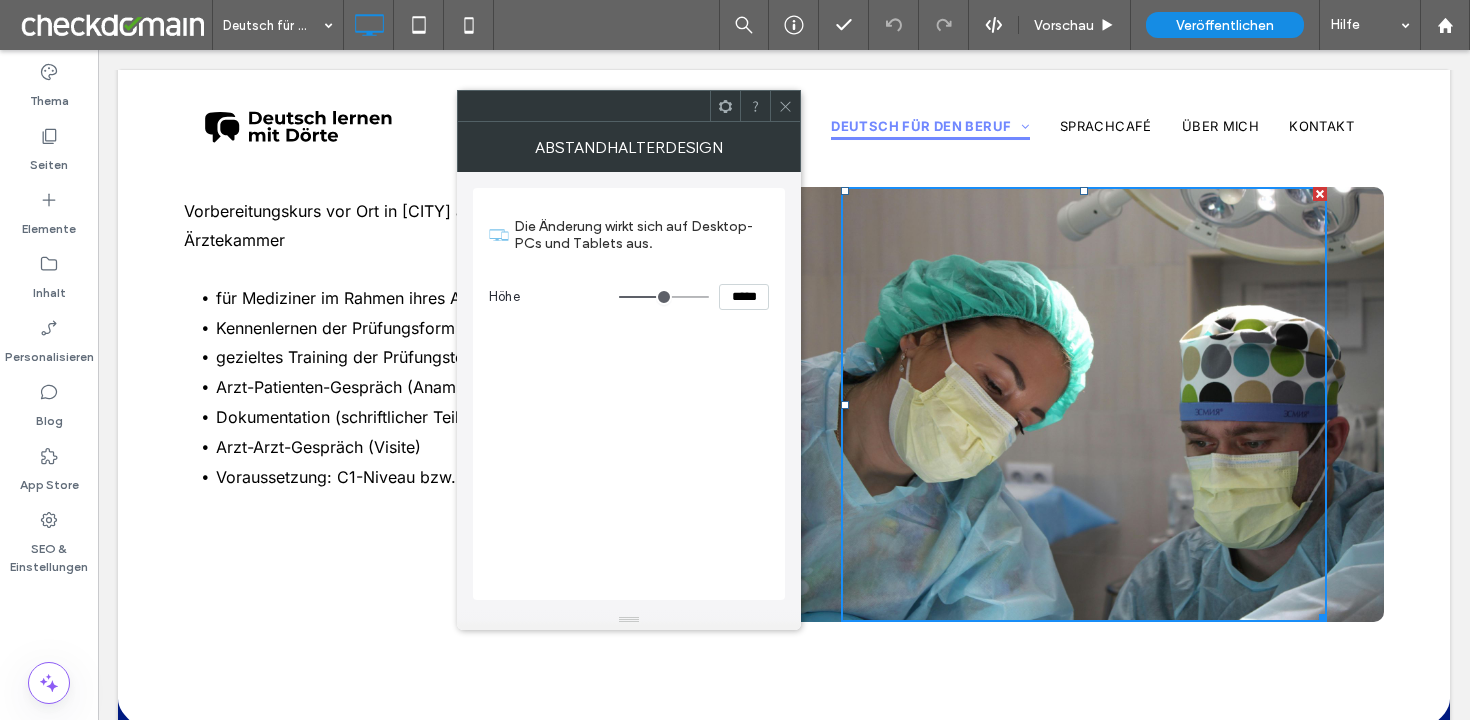 click 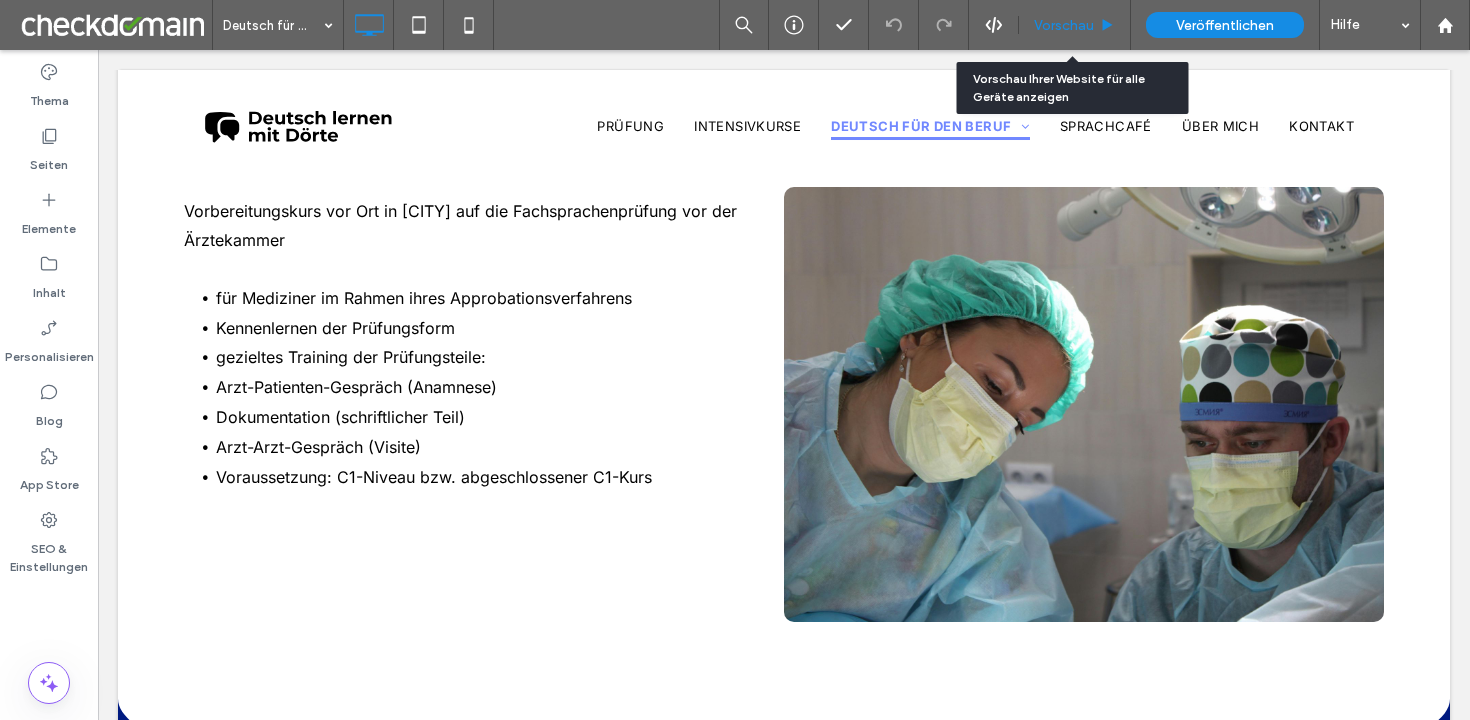 click on "Vorschau" at bounding box center [1064, 25] 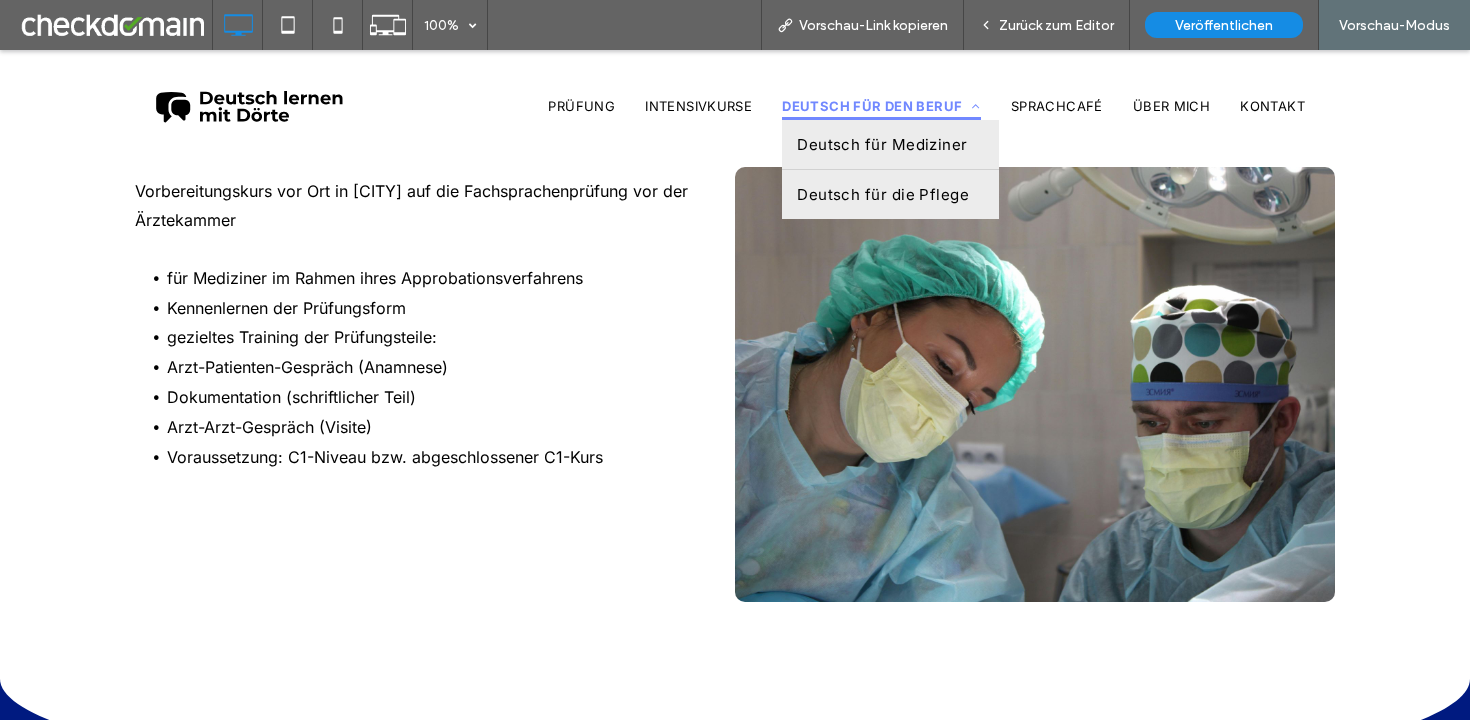 click on "Deutsch für die Pflege" at bounding box center (883, 194) 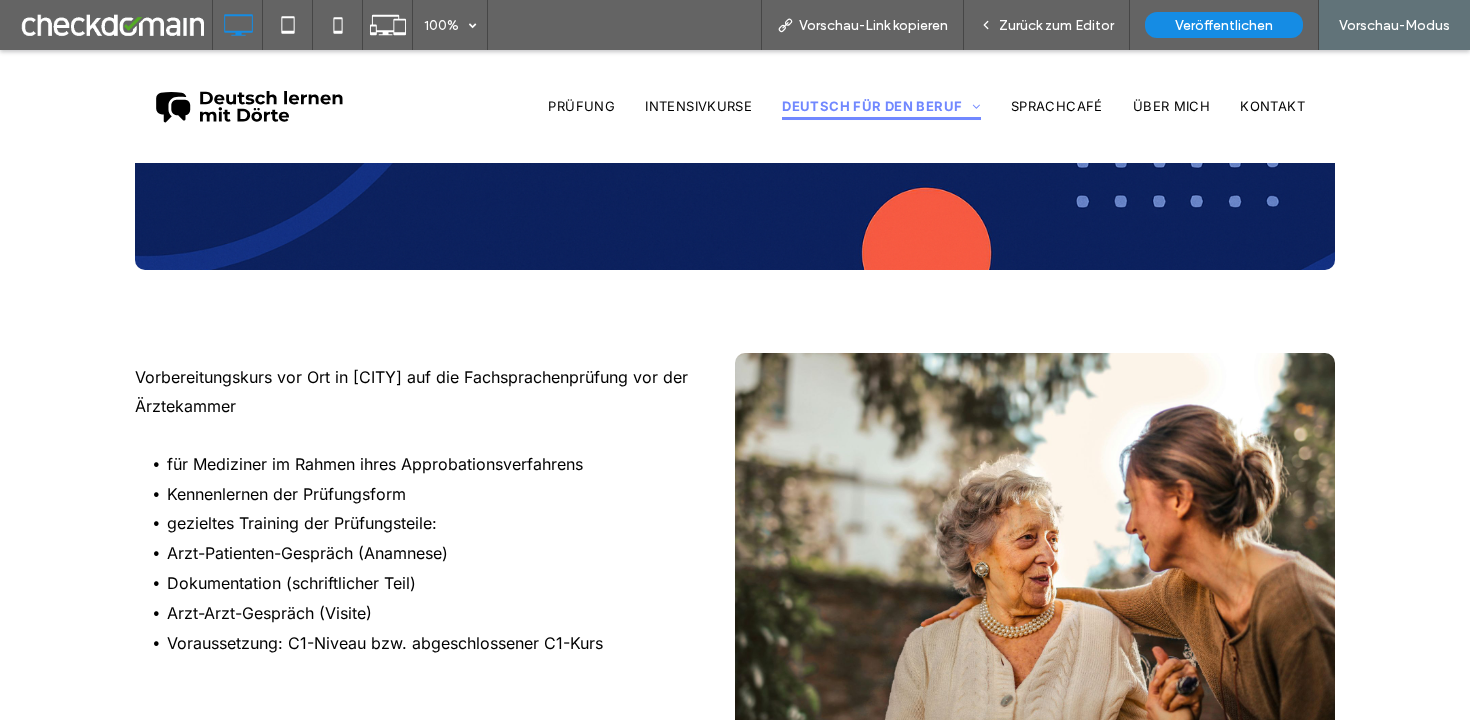 scroll, scrollTop: 224, scrollLeft: 0, axis: vertical 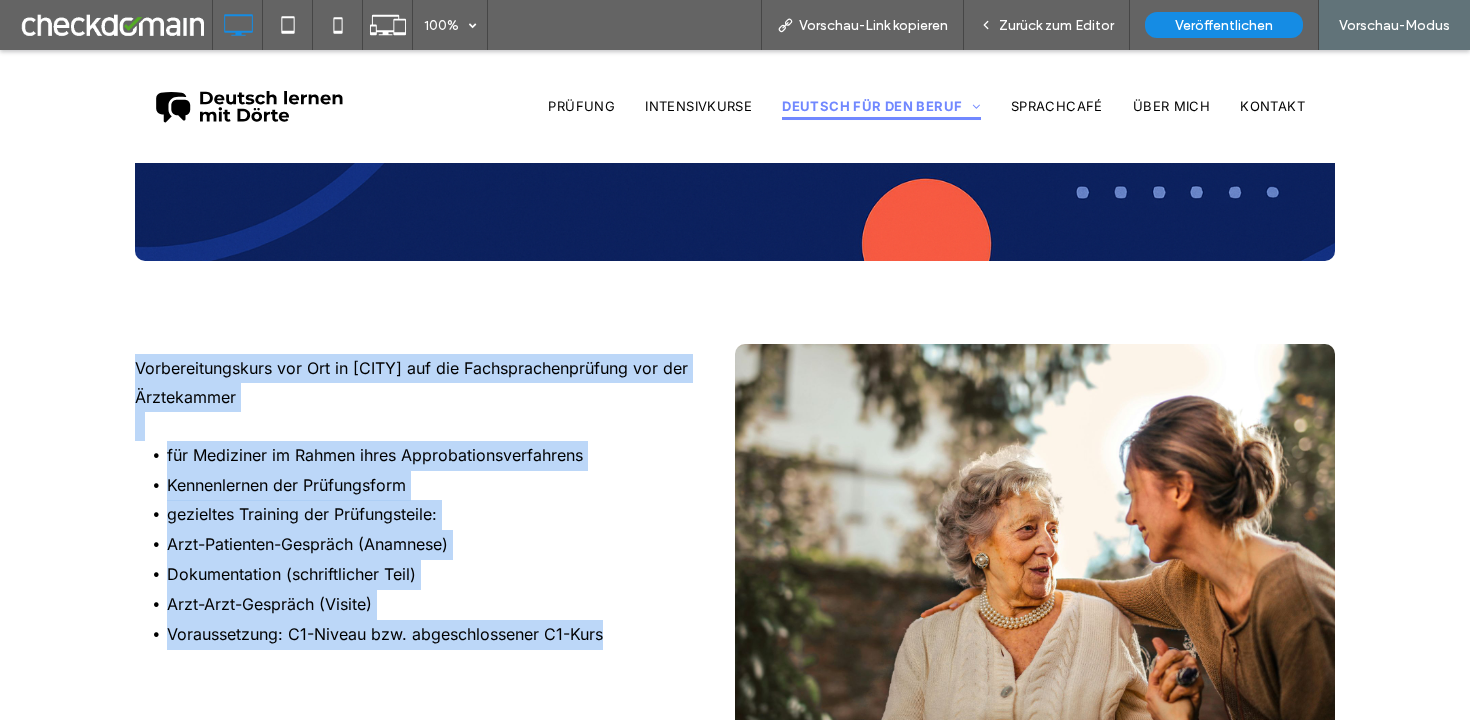 drag, startPoint x: 127, startPoint y: 360, endPoint x: 625, endPoint y: 624, distance: 563.6488 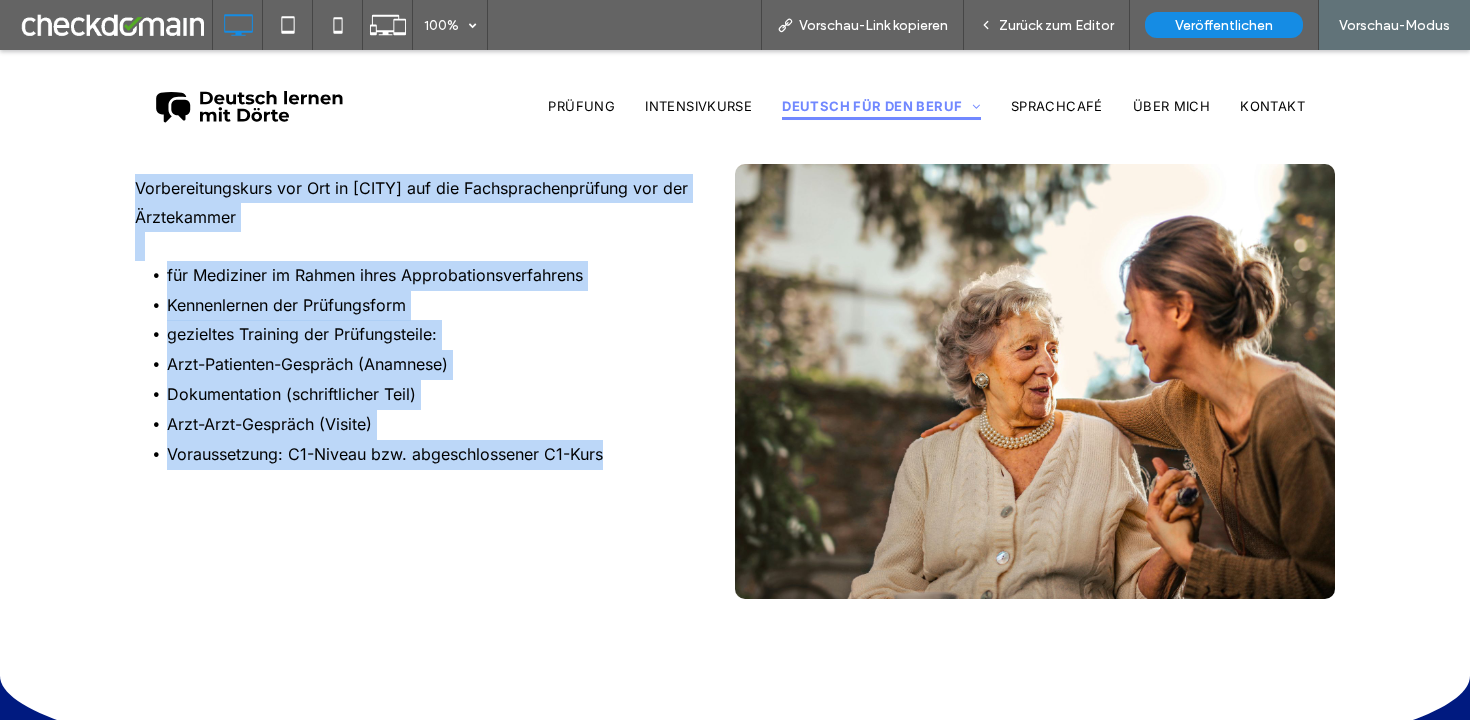 scroll, scrollTop: 409, scrollLeft: 0, axis: vertical 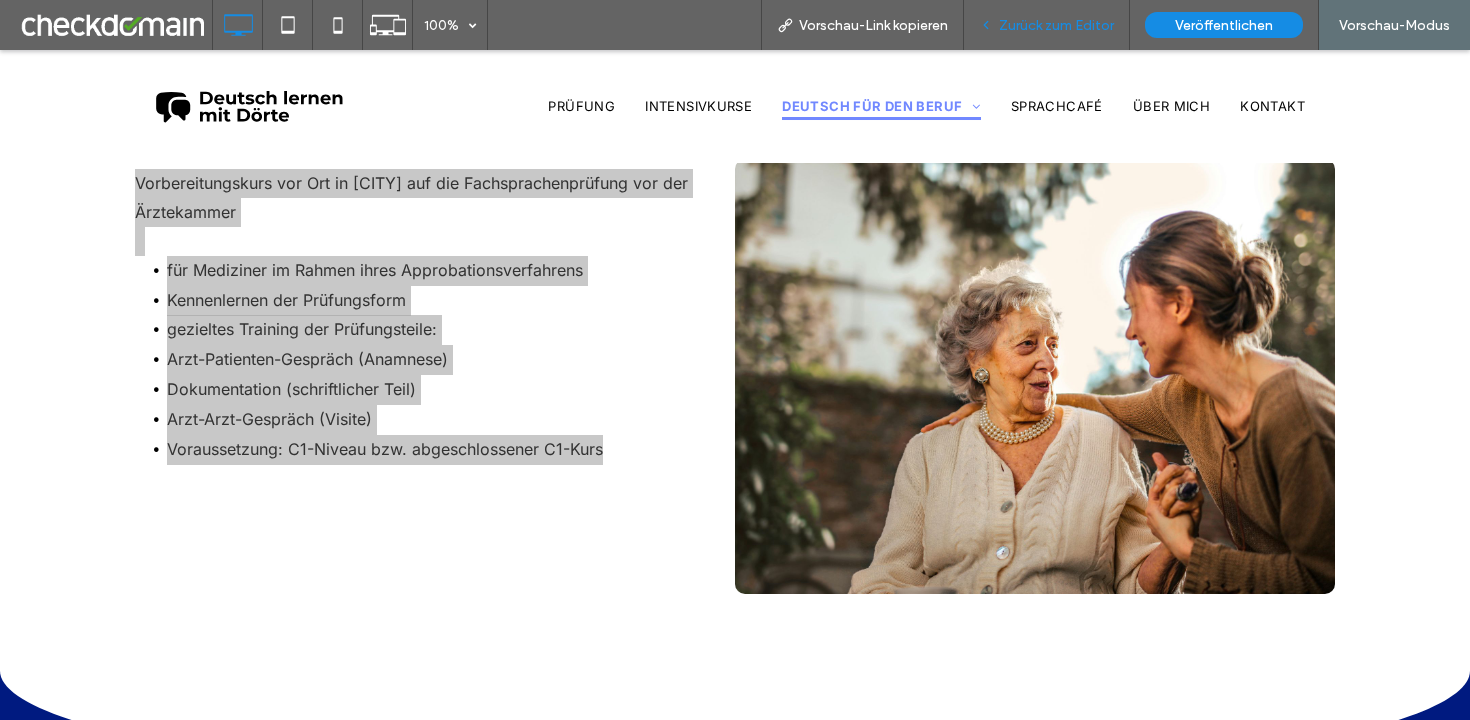 click on "Zurück zum Editor" at bounding box center (1047, 25) 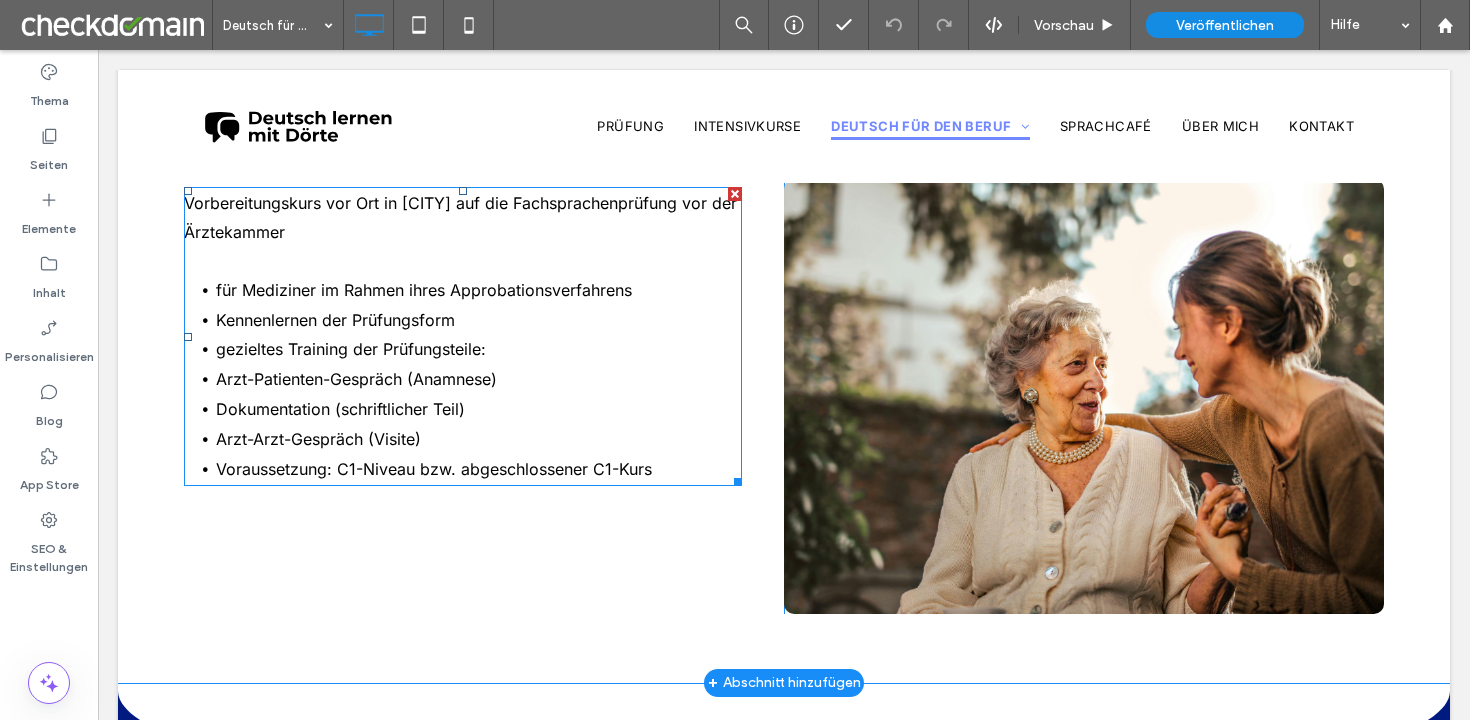 scroll, scrollTop: 0, scrollLeft: 0, axis: both 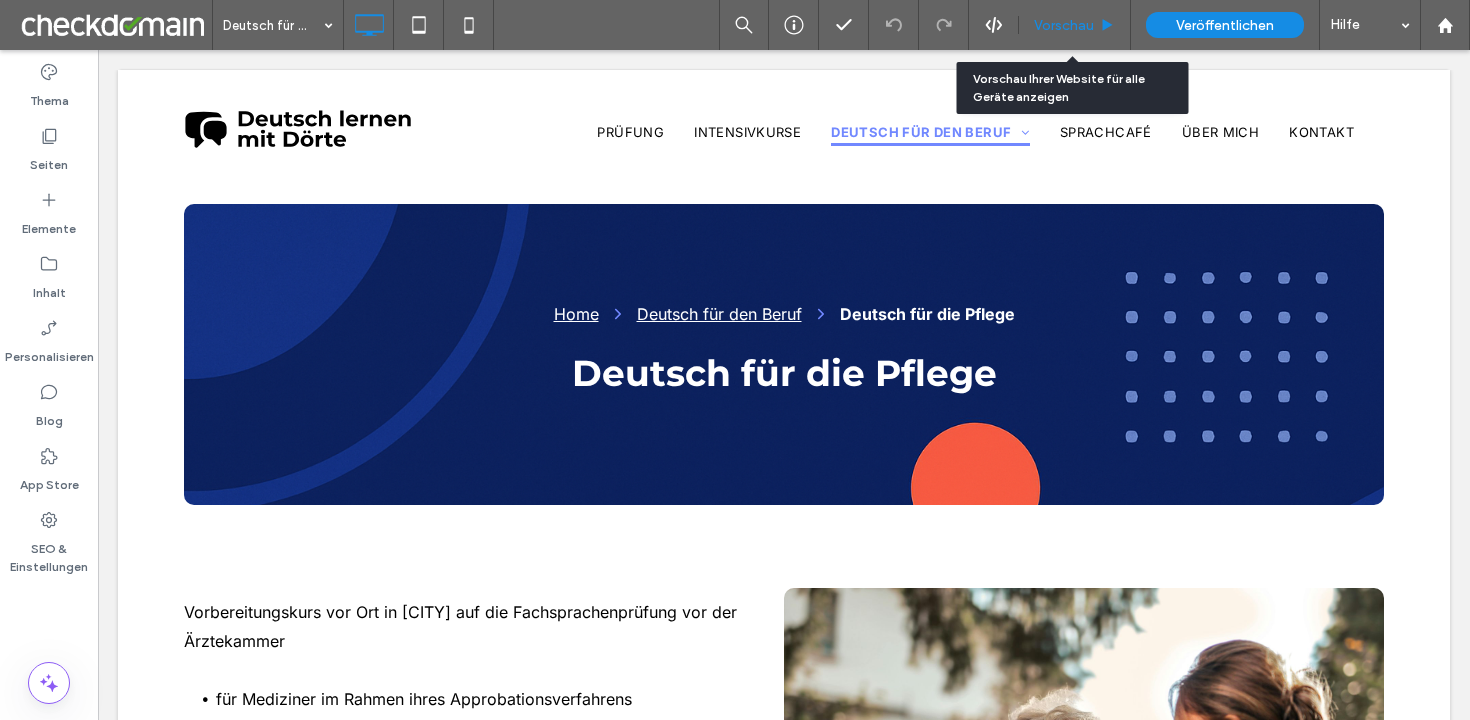 click on "Vorschau" at bounding box center (1064, 25) 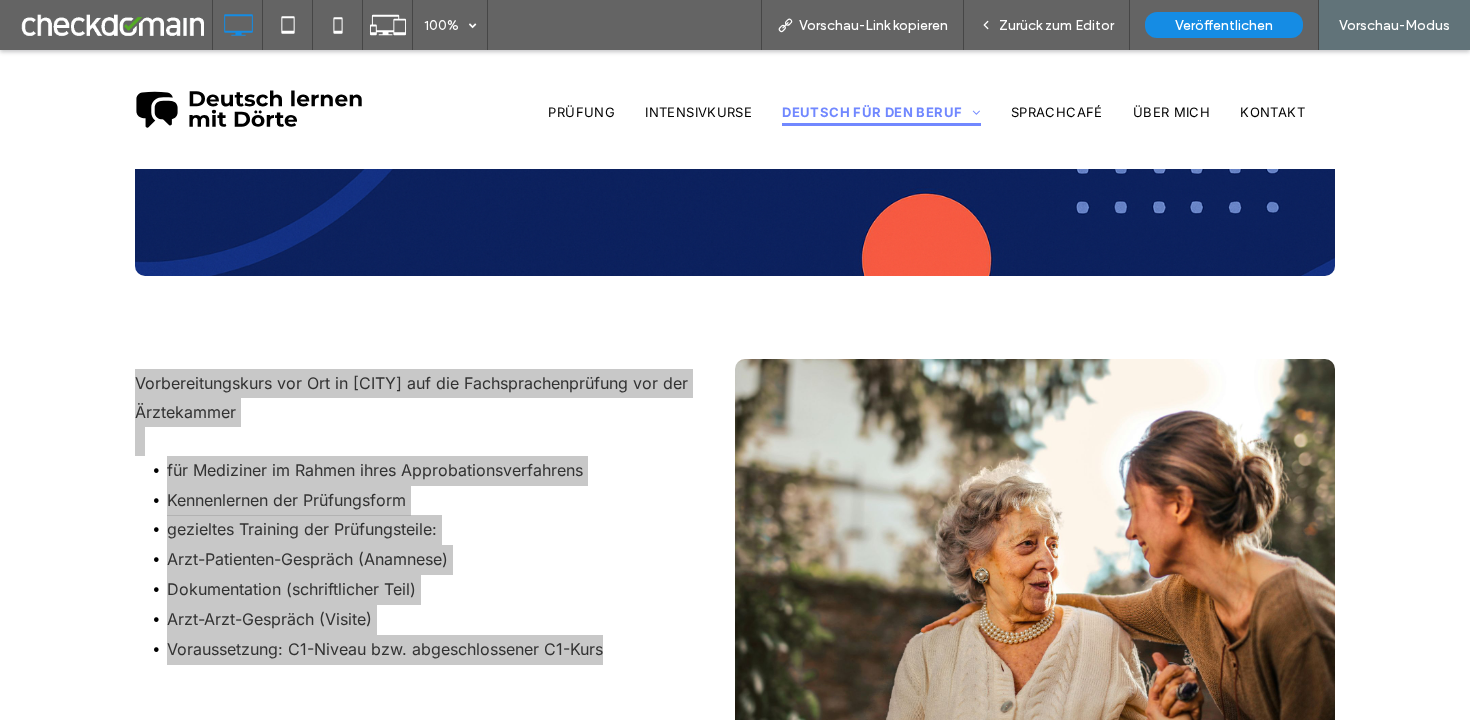 scroll, scrollTop: 132, scrollLeft: 0, axis: vertical 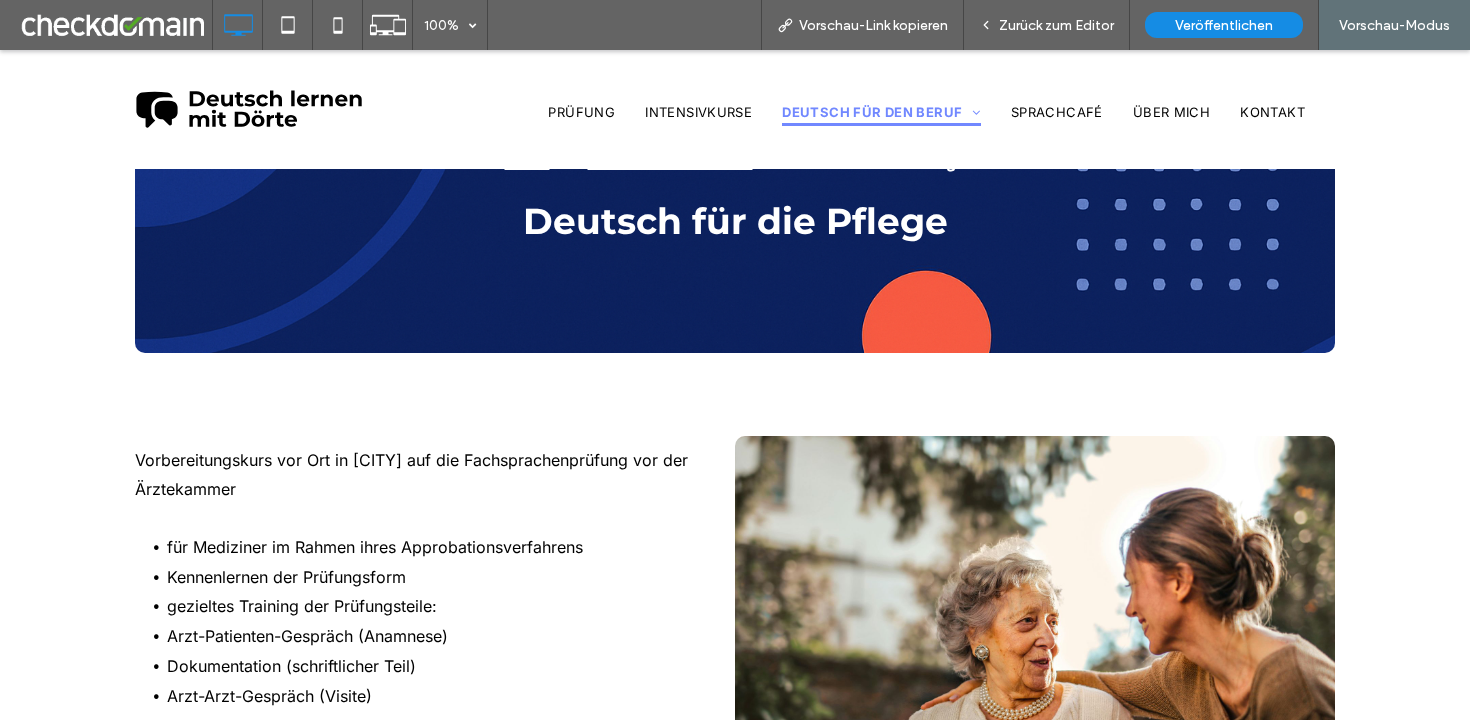 click at bounding box center [1035, 653] 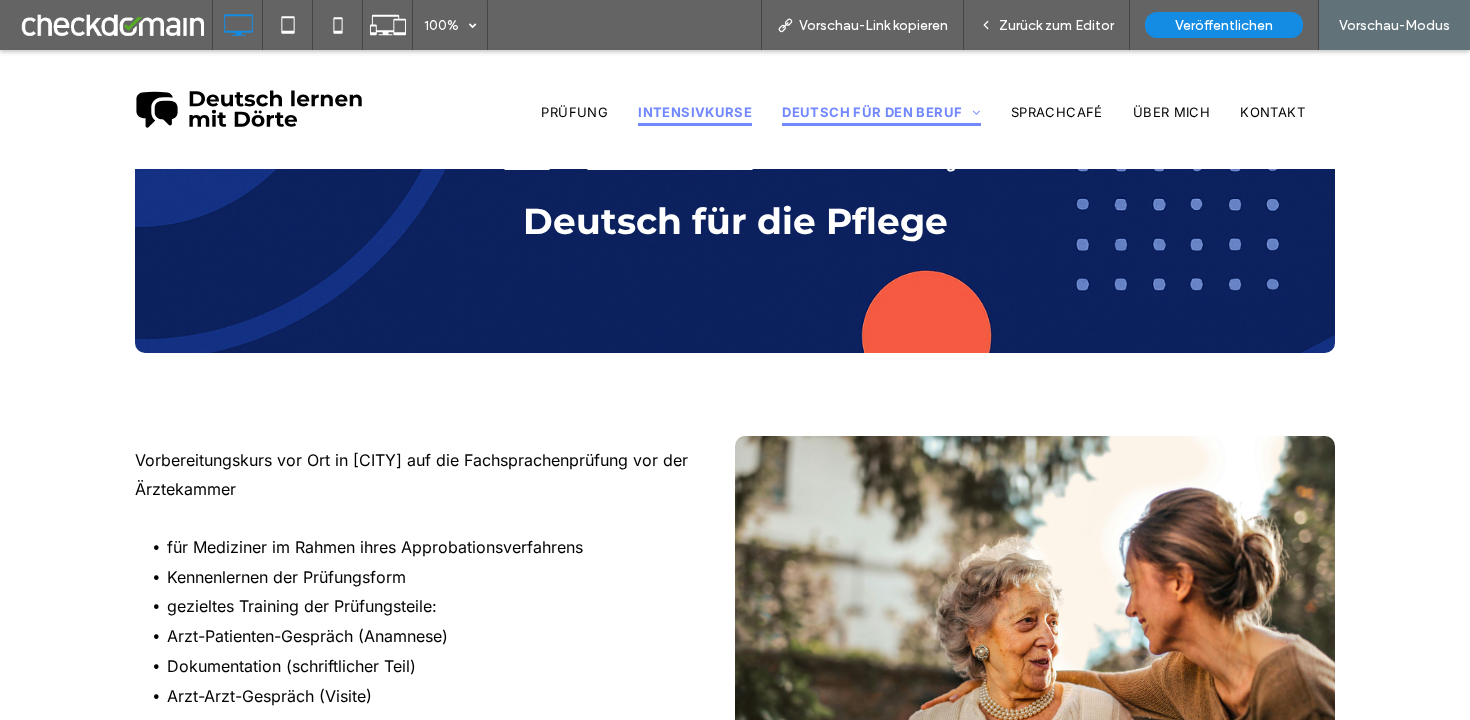 click on "Intensivkurse" at bounding box center (695, 113) 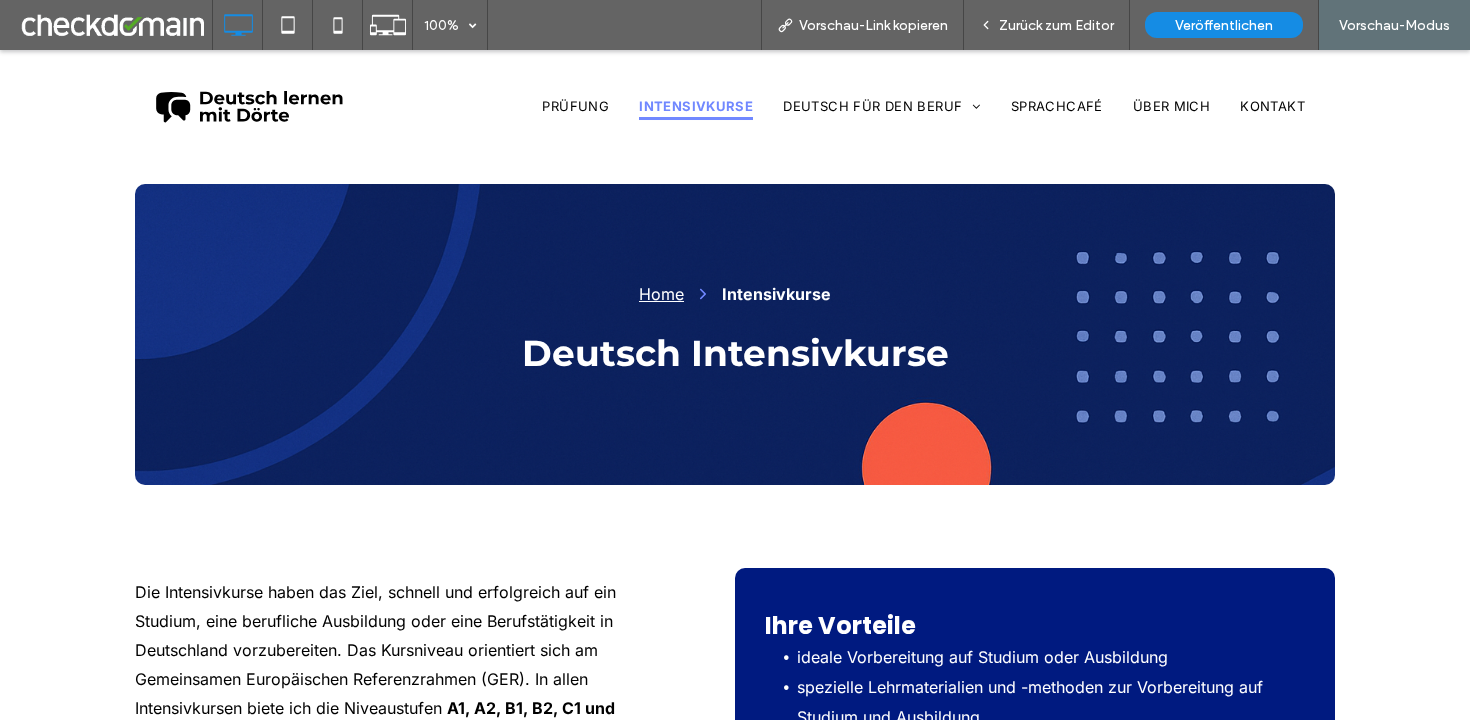 scroll, scrollTop: 222, scrollLeft: 0, axis: vertical 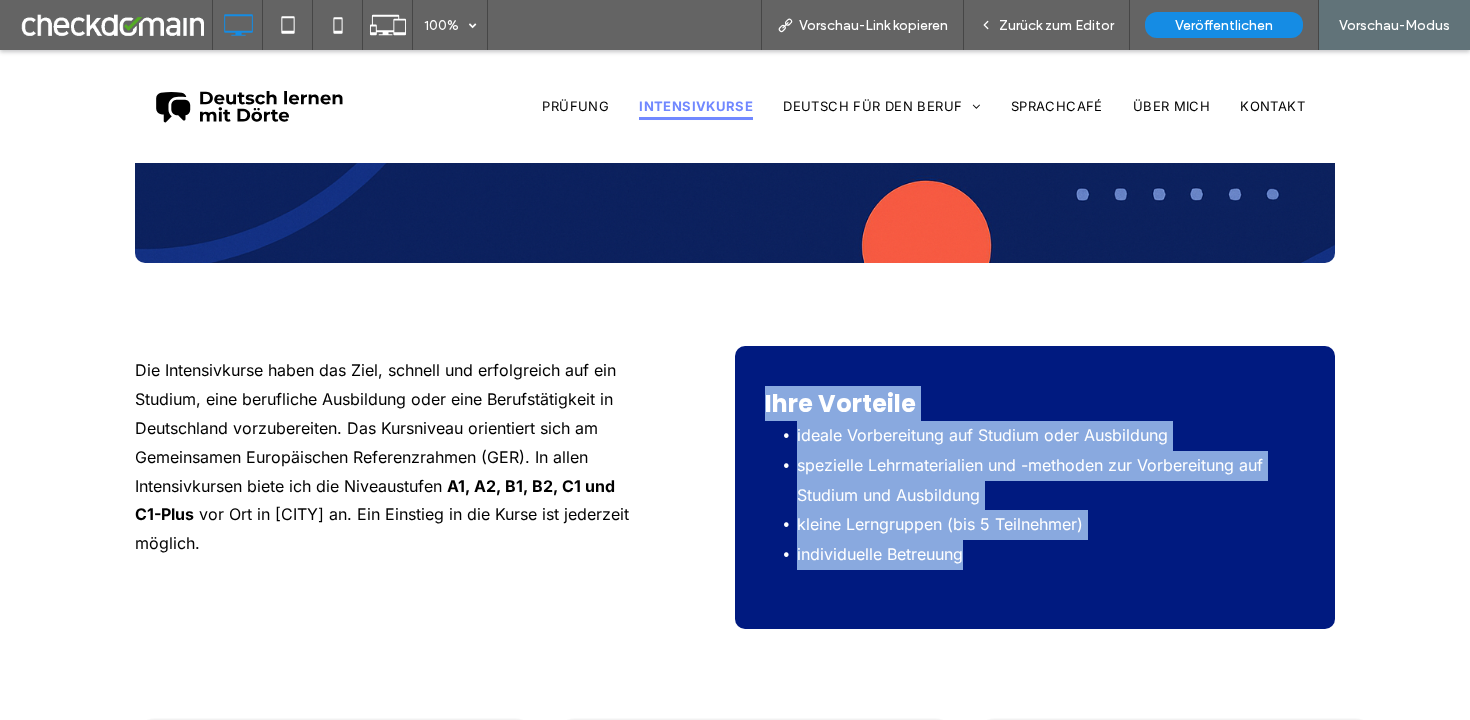 drag, startPoint x: 999, startPoint y: 552, endPoint x: 753, endPoint y: 397, distance: 290.75934 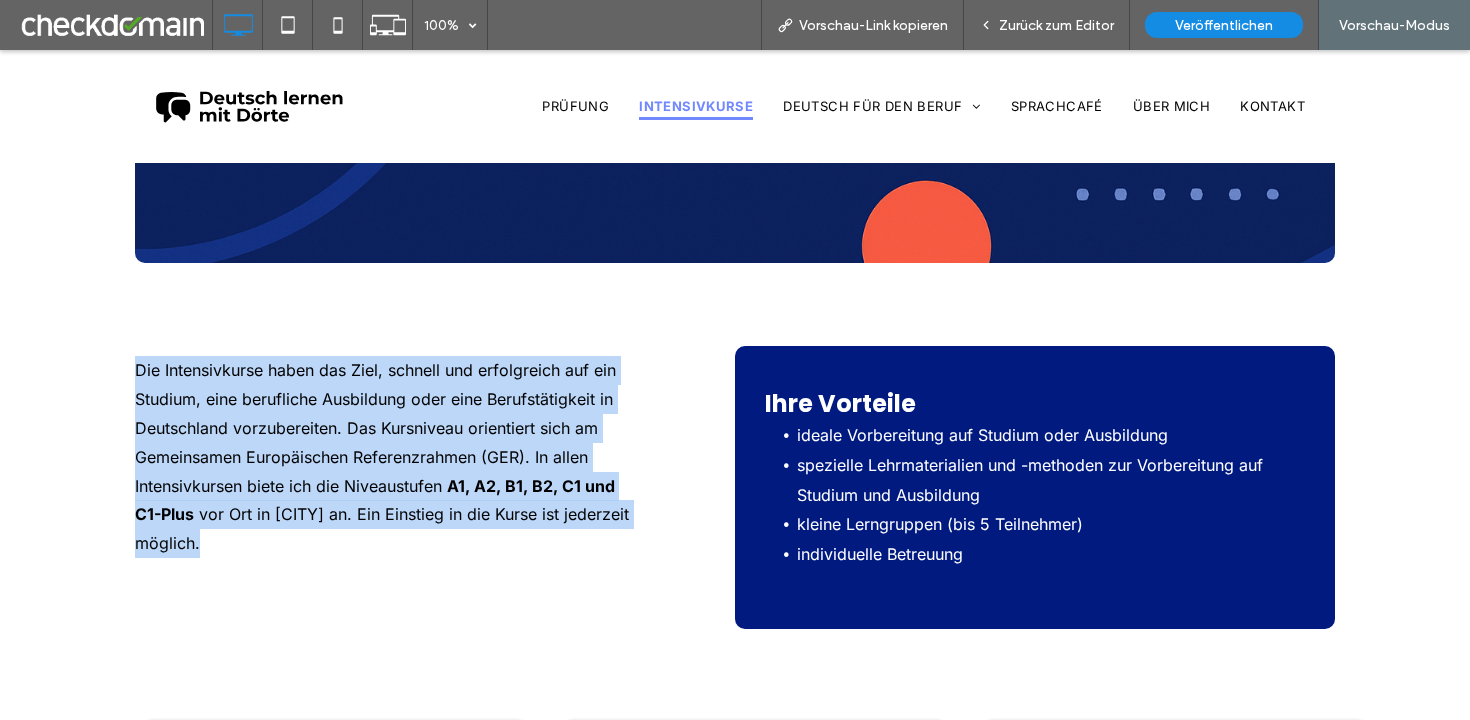 drag, startPoint x: 289, startPoint y: 555, endPoint x: 122, endPoint y: 372, distance: 247.74583 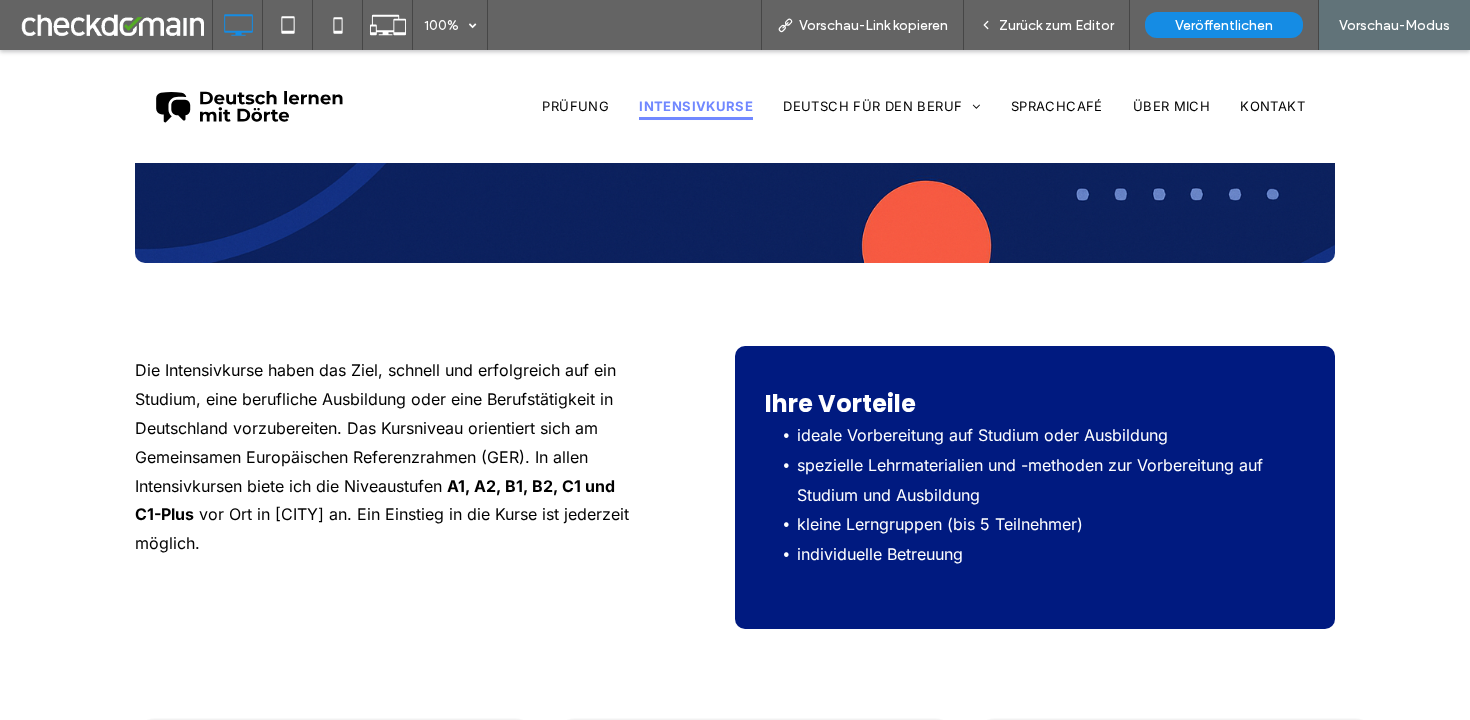 click on "kleine Lerngruppen (bis 5 Teilnehmer)" at bounding box center (940, 524) 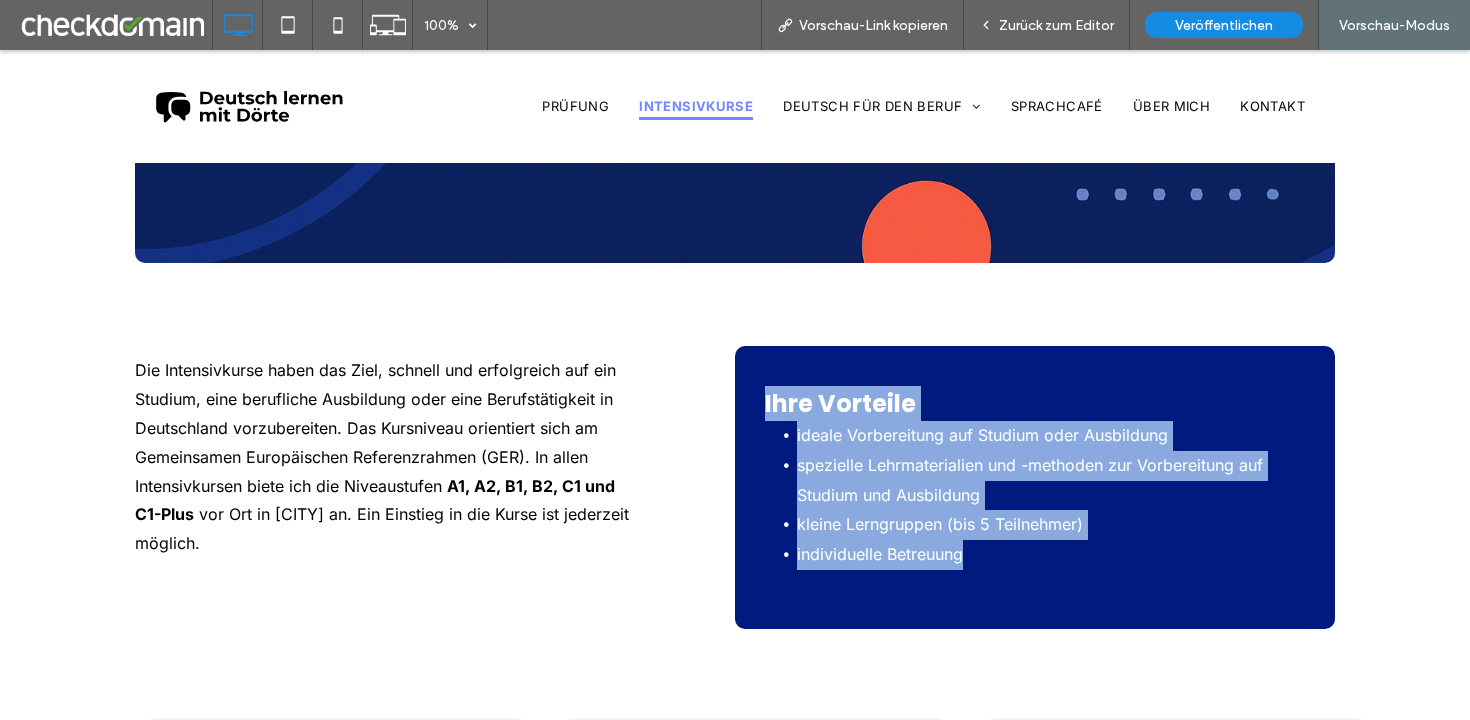 drag, startPoint x: 974, startPoint y: 562, endPoint x: 749, endPoint y: 402, distance: 276.08875 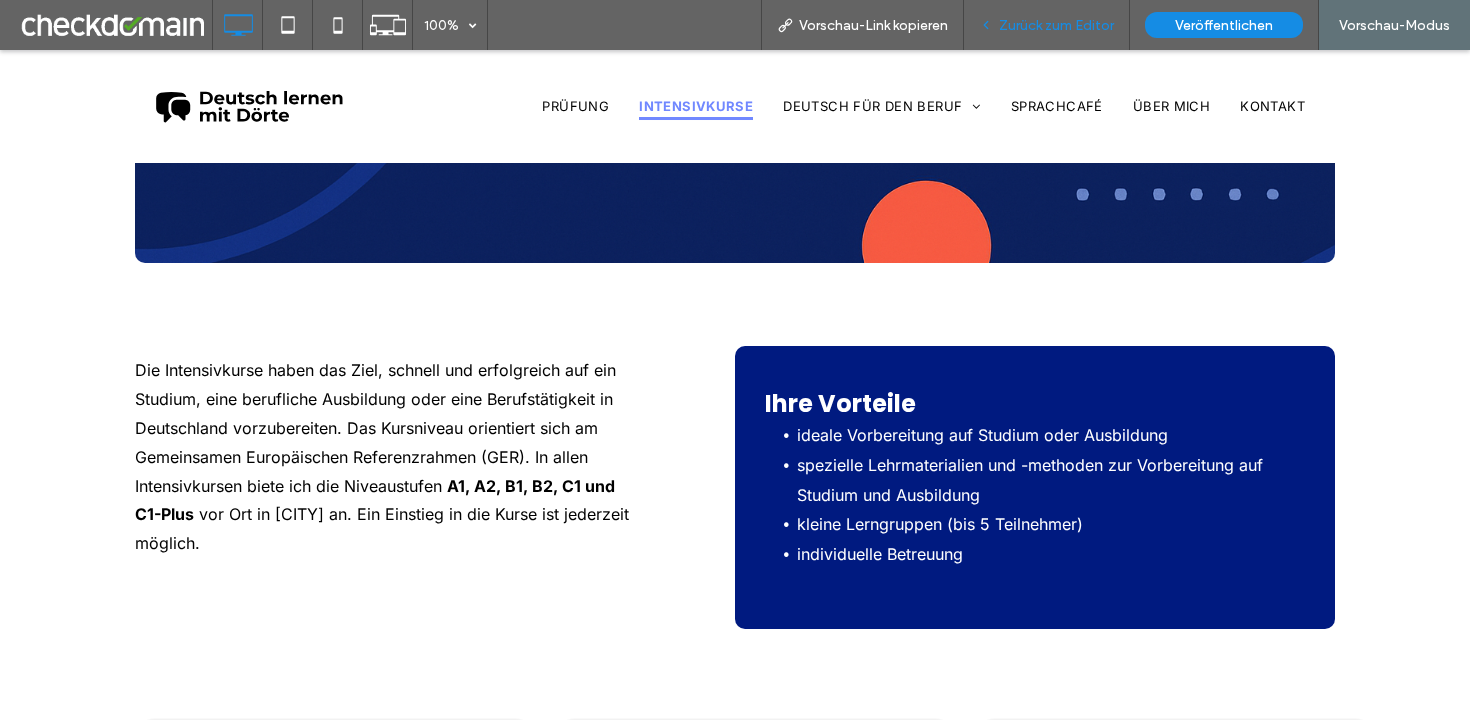 click on "Zurück zum Editor" at bounding box center (1056, 25) 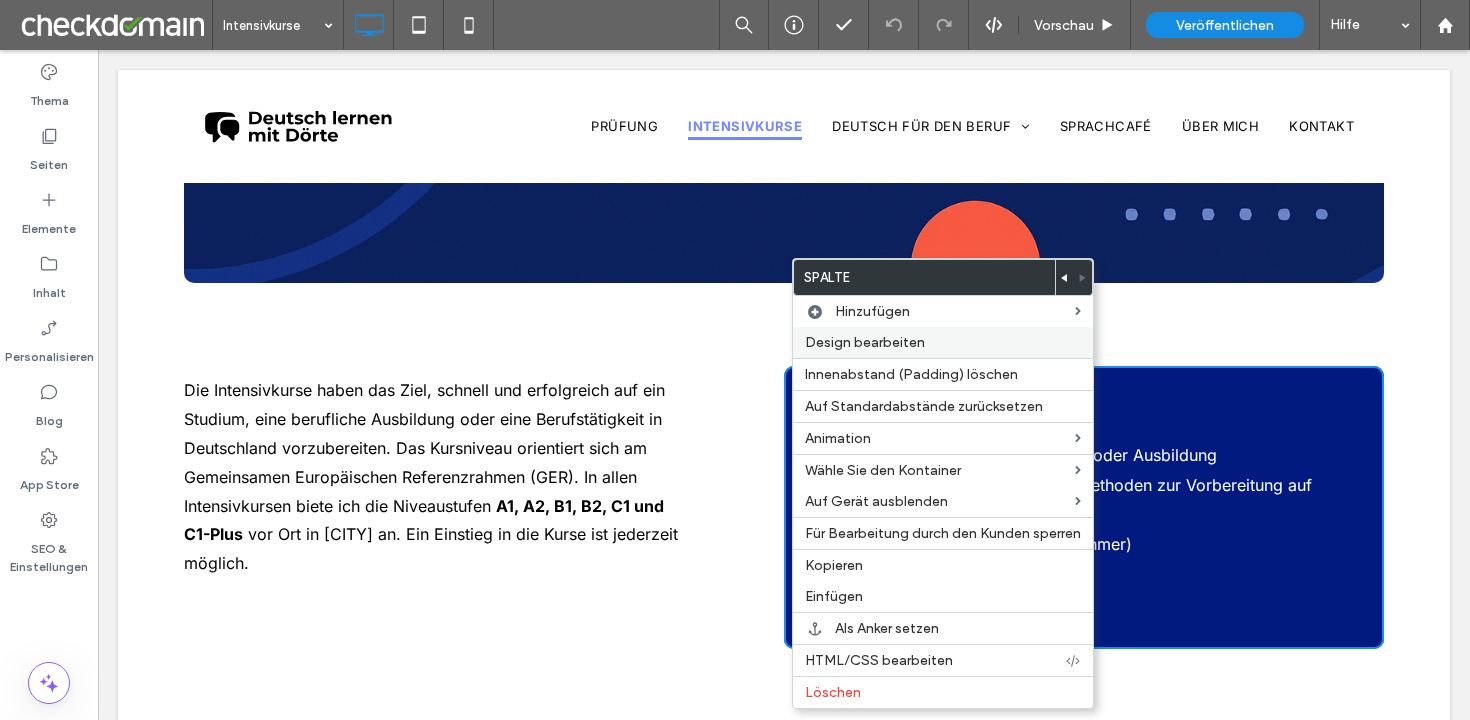 click on "Design bearbeiten" at bounding box center [865, 342] 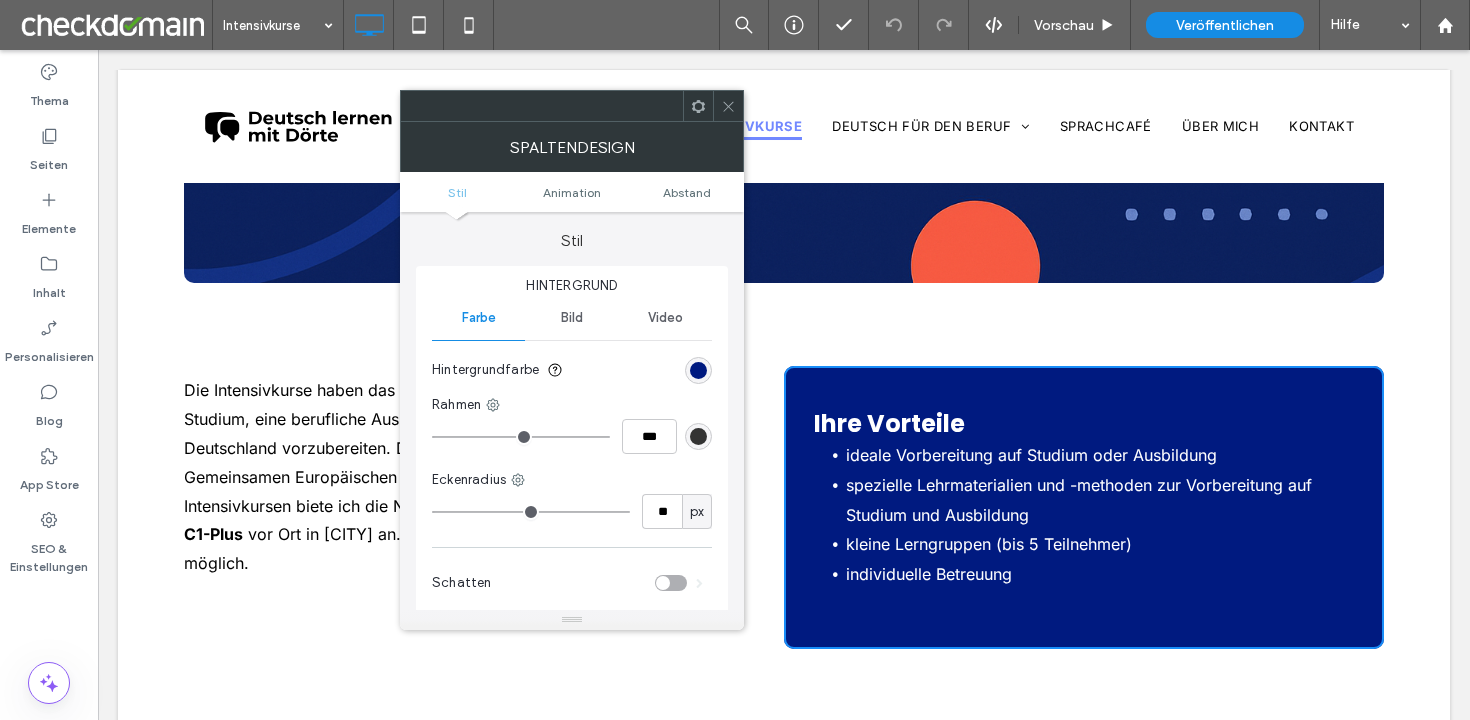 scroll, scrollTop: 469, scrollLeft: 0, axis: vertical 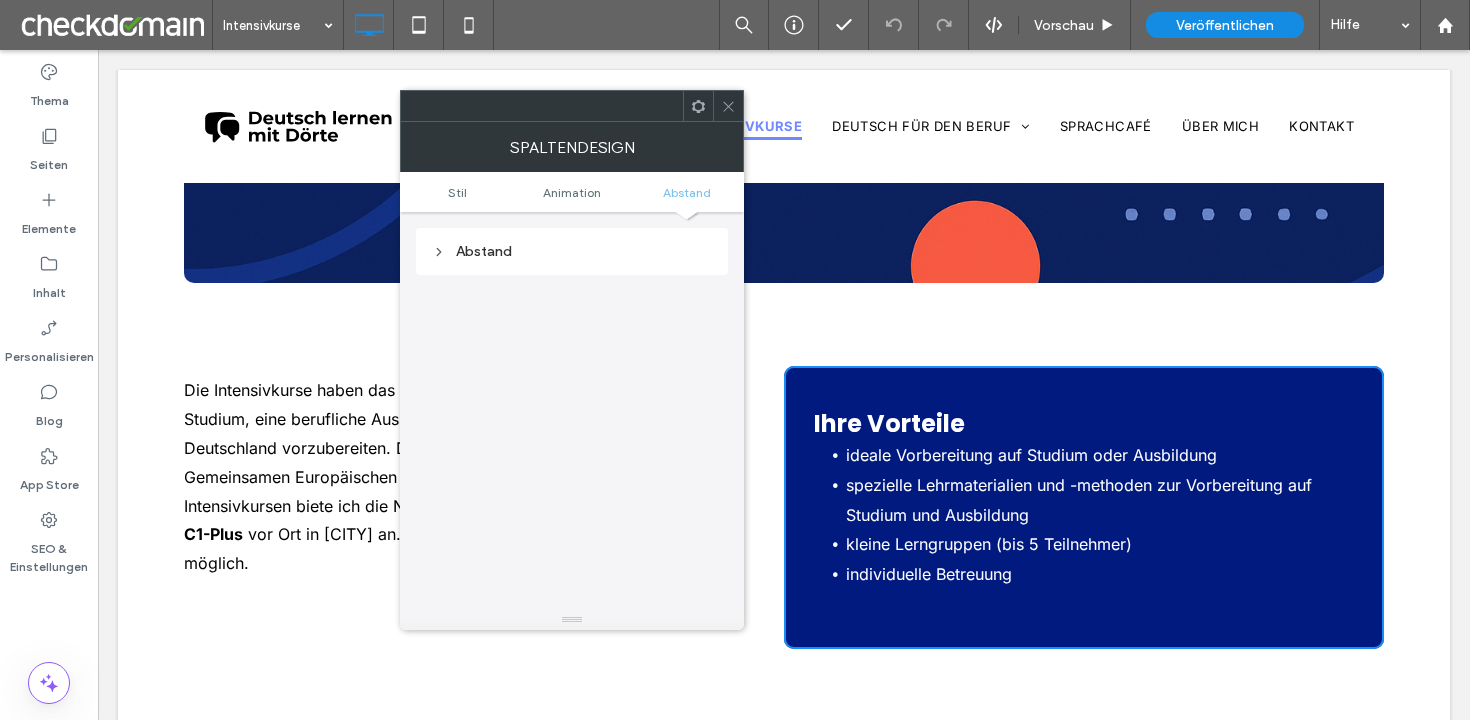 click on "Abstand" at bounding box center [572, 251] 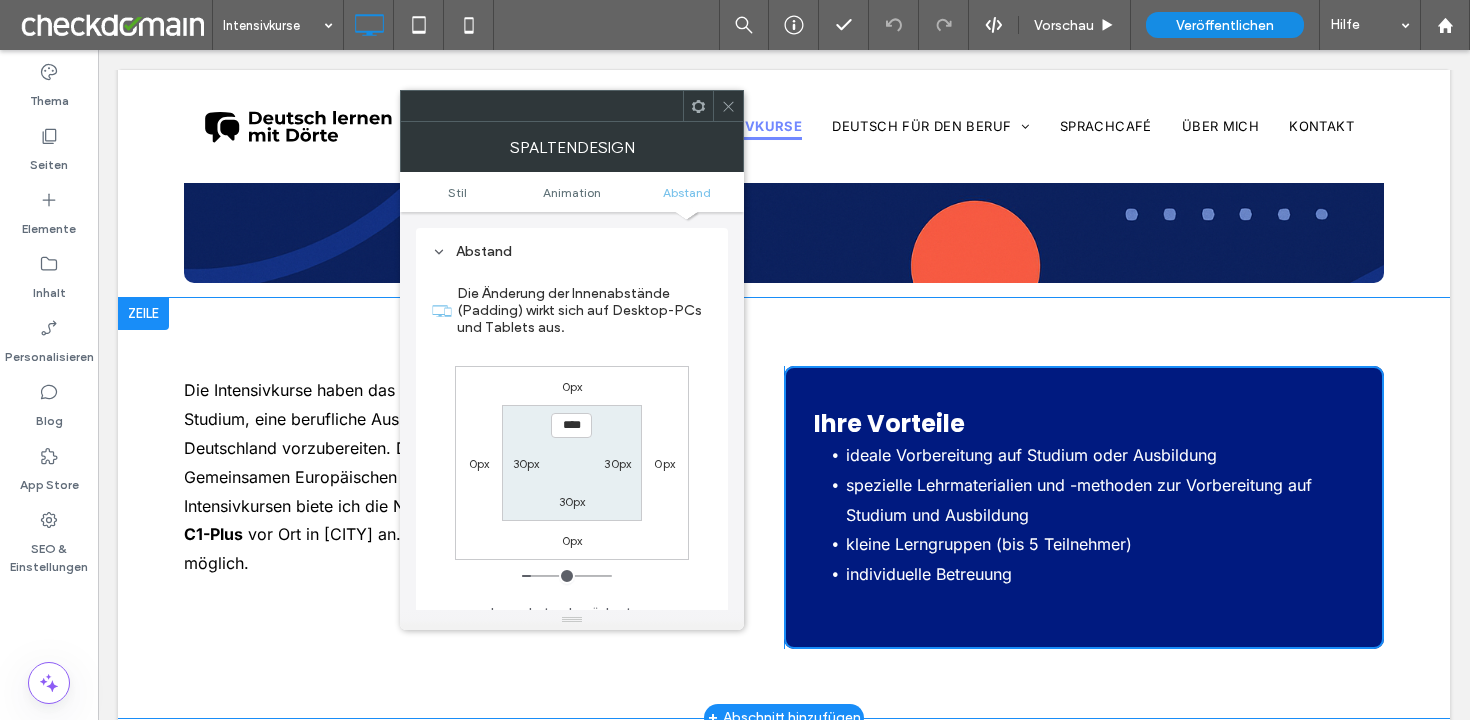 click at bounding box center (143, 314) 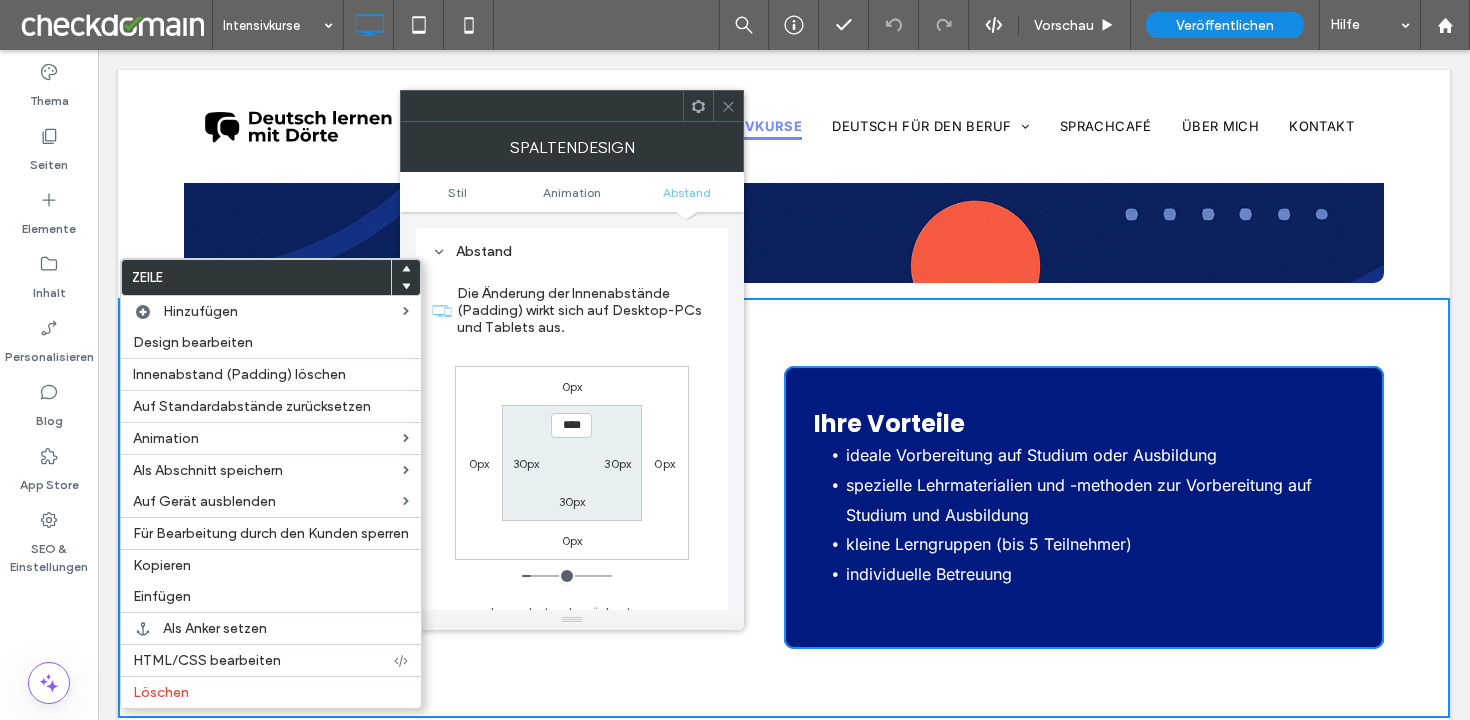 click 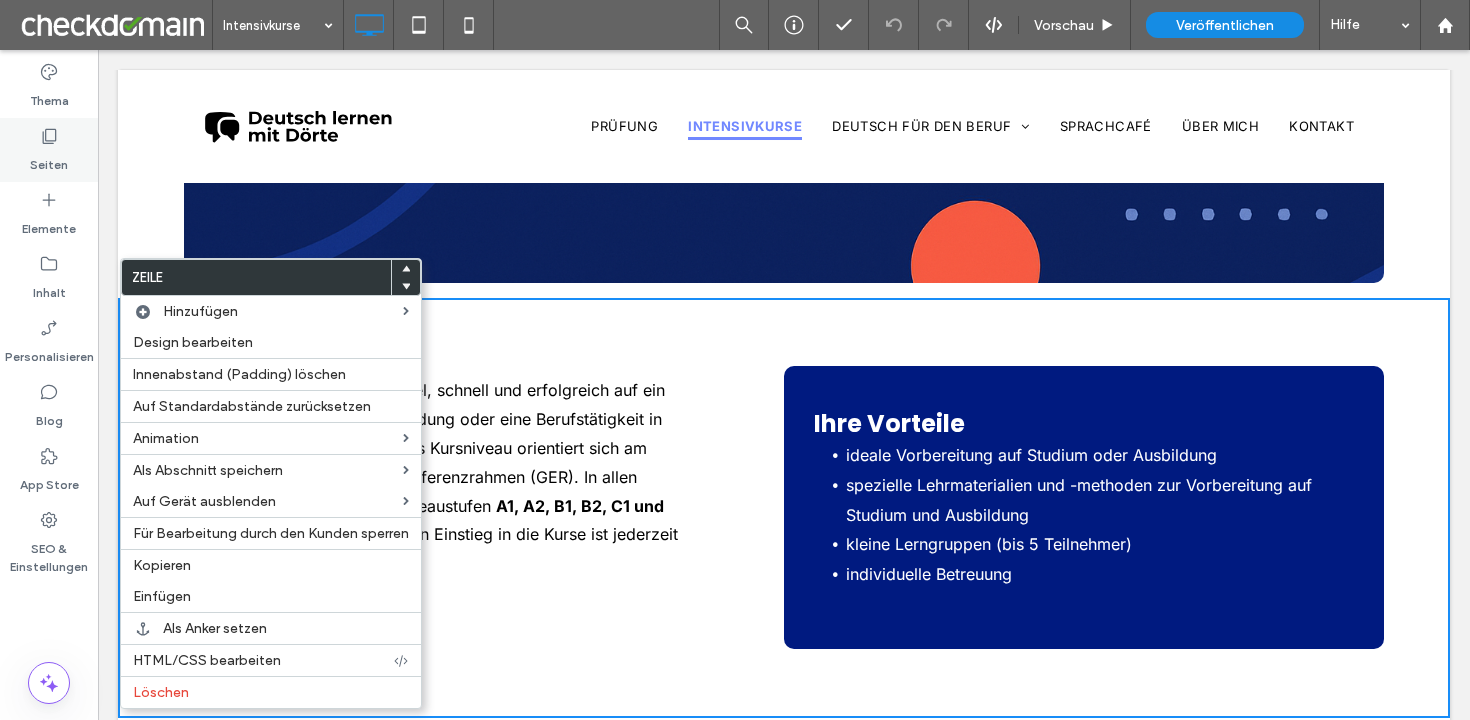 click on "Seiten" at bounding box center (49, 150) 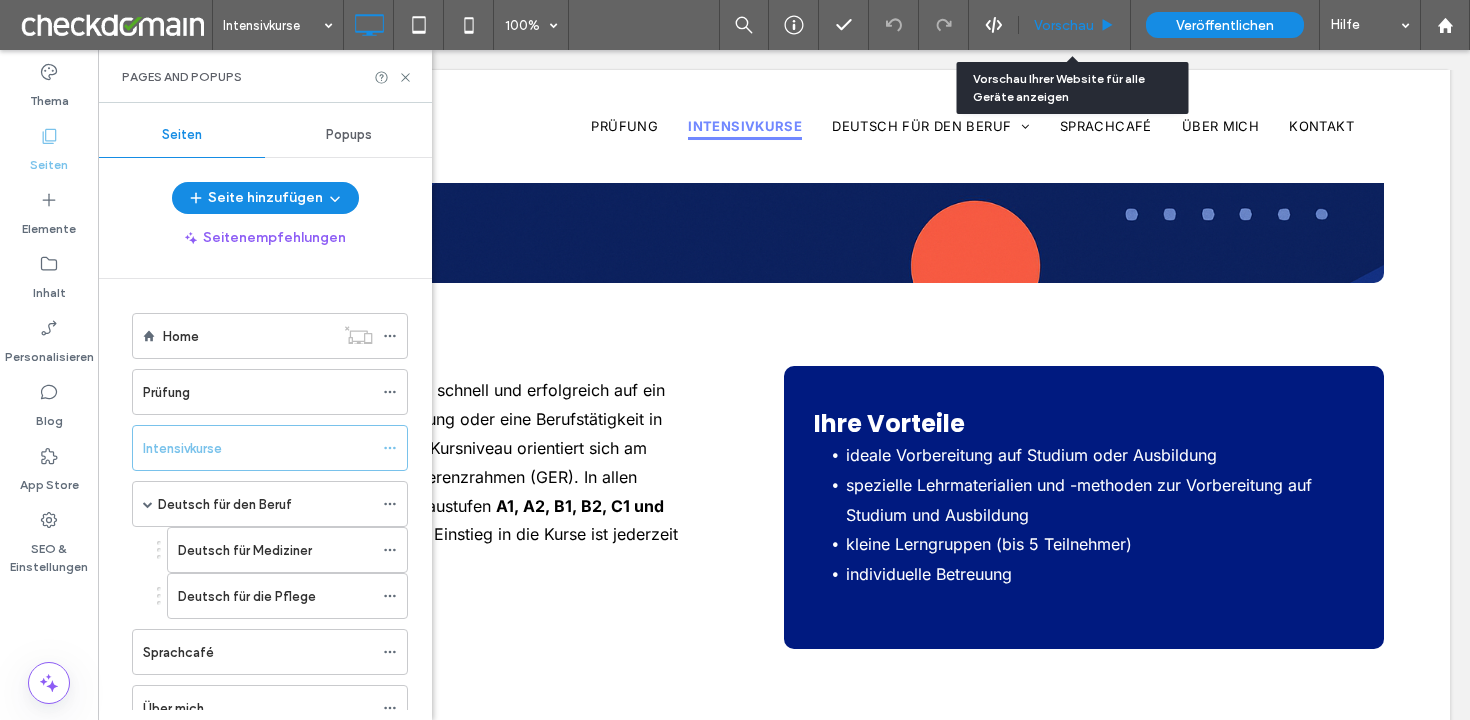 click on "Vorschau" at bounding box center (1075, 25) 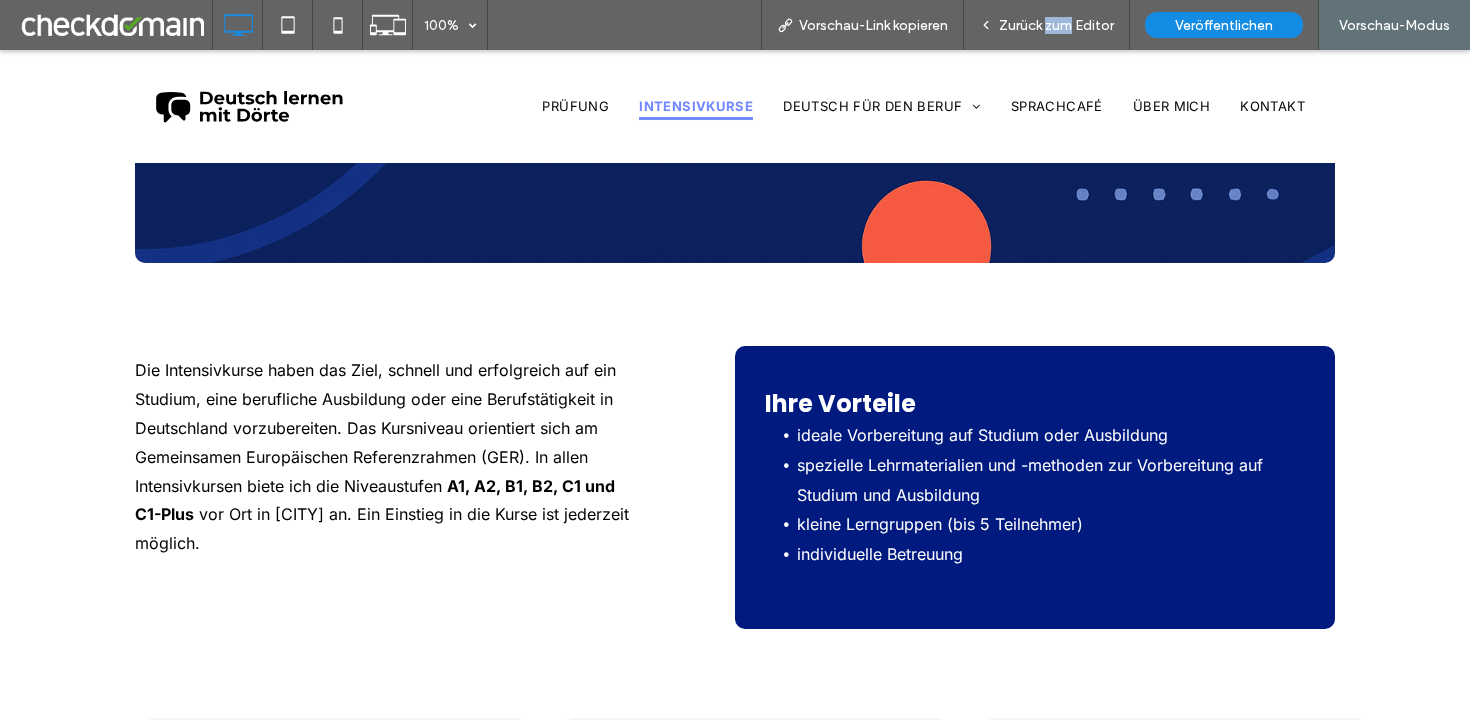 click on "Zurück zum Editor" at bounding box center (1056, 25) 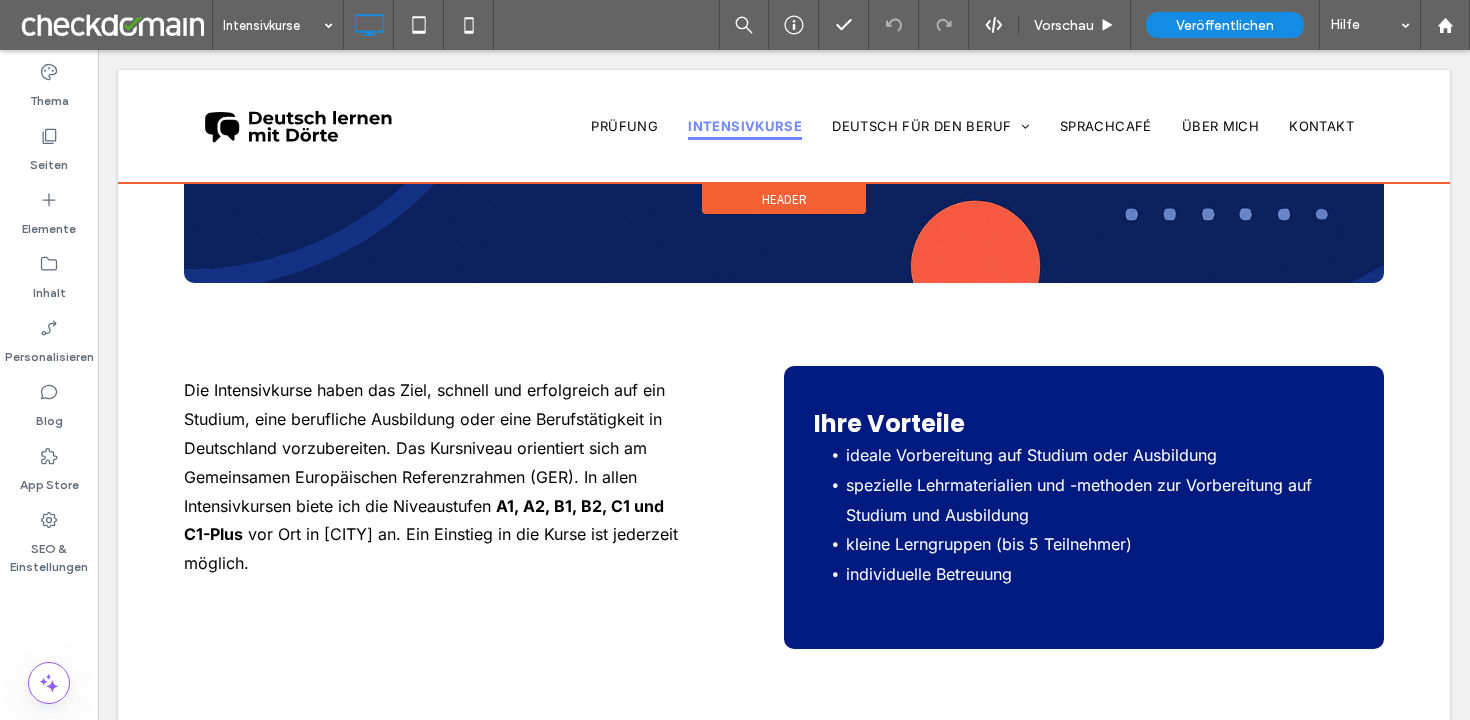 click at bounding box center [784, 126] 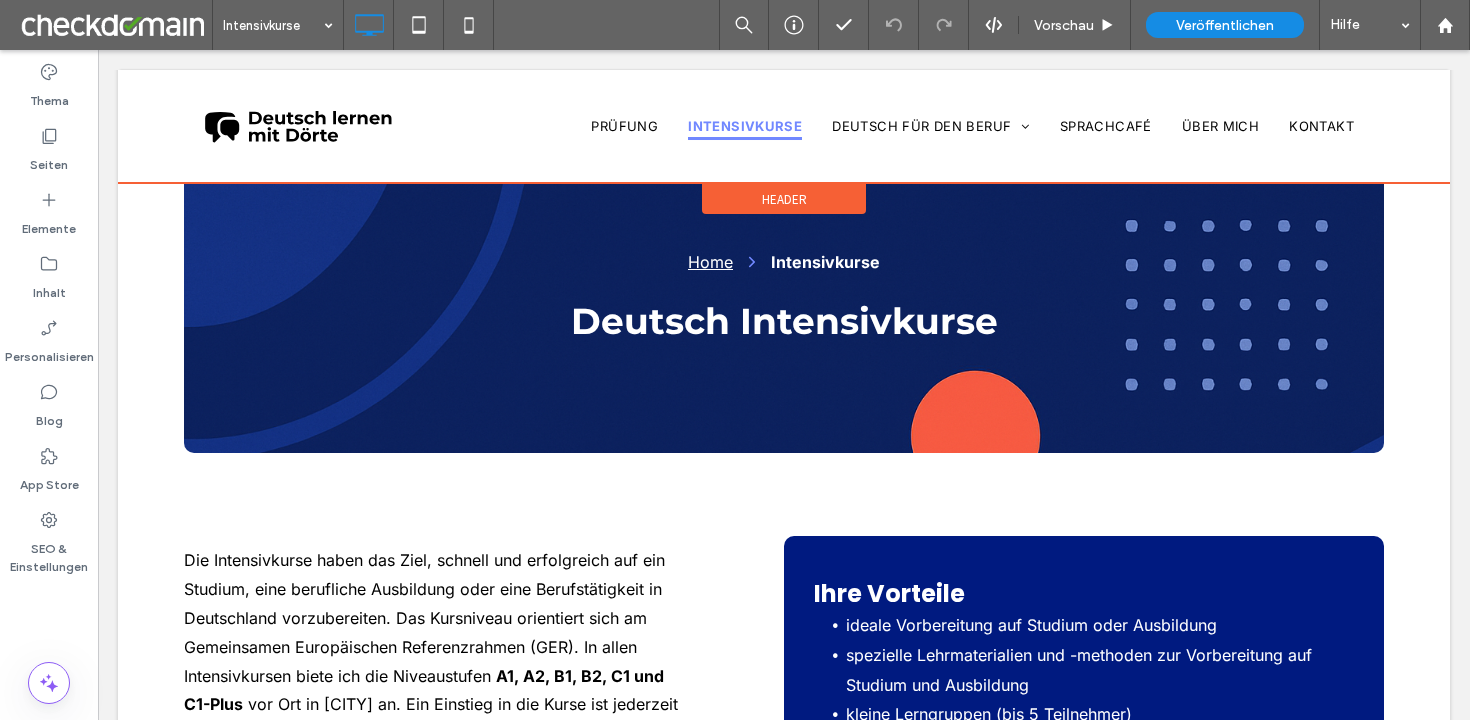 scroll, scrollTop: 0, scrollLeft: 0, axis: both 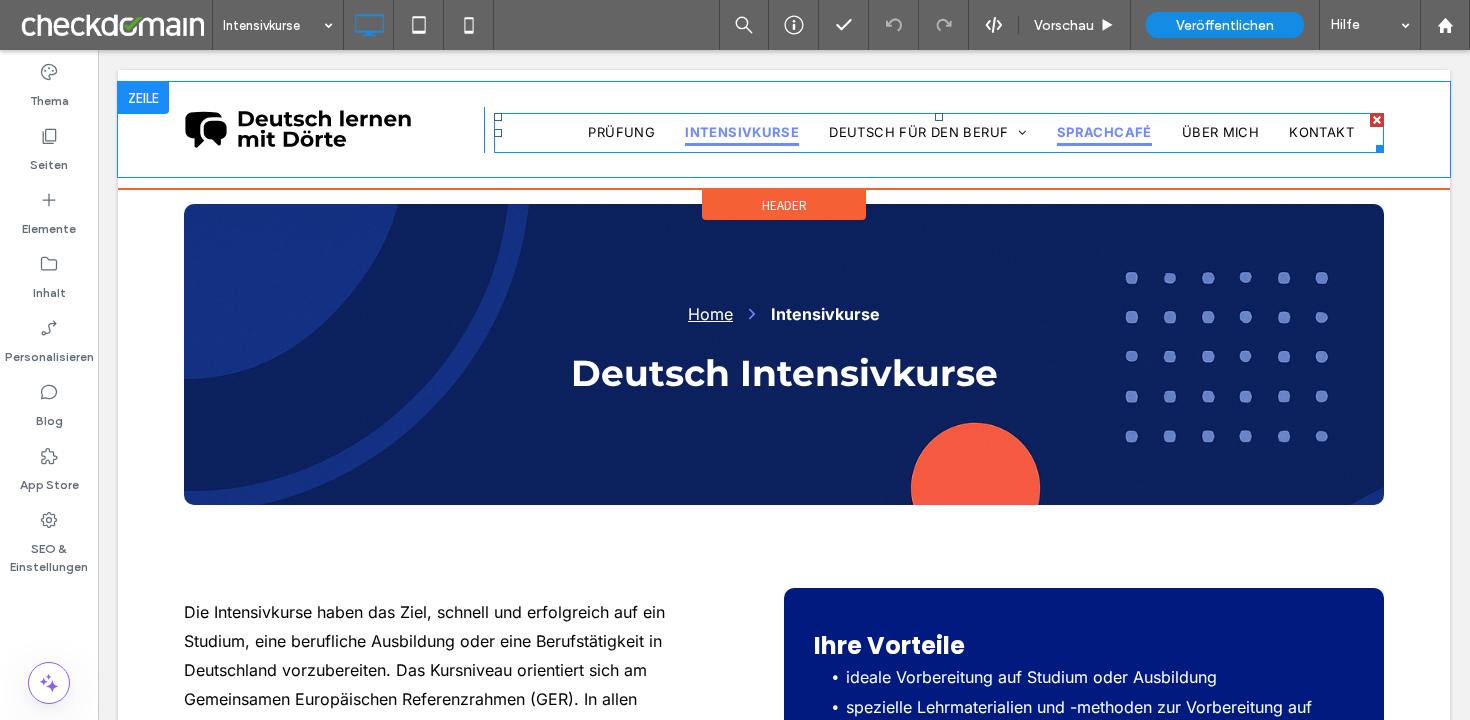 click on "Sprachcafé" at bounding box center (1104, 133) 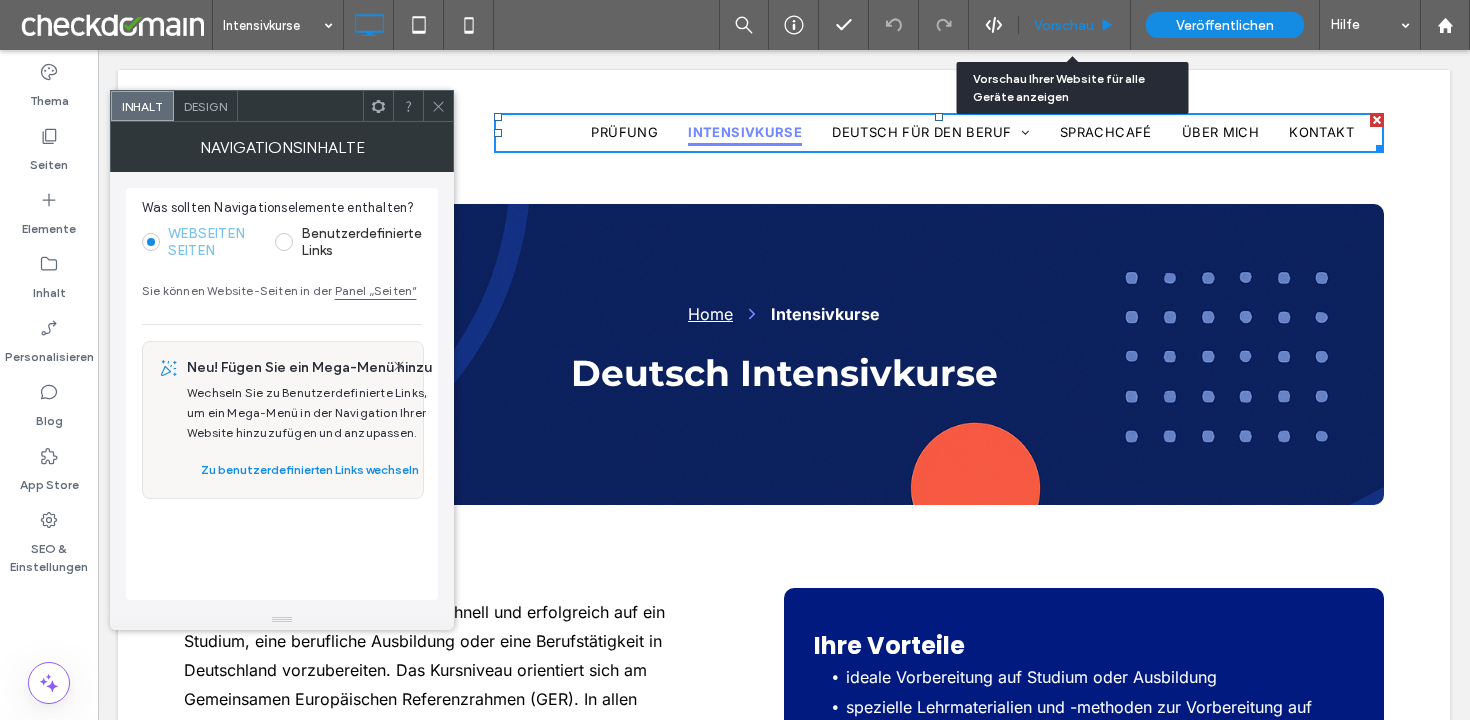 click on "Vorschau" at bounding box center [1064, 25] 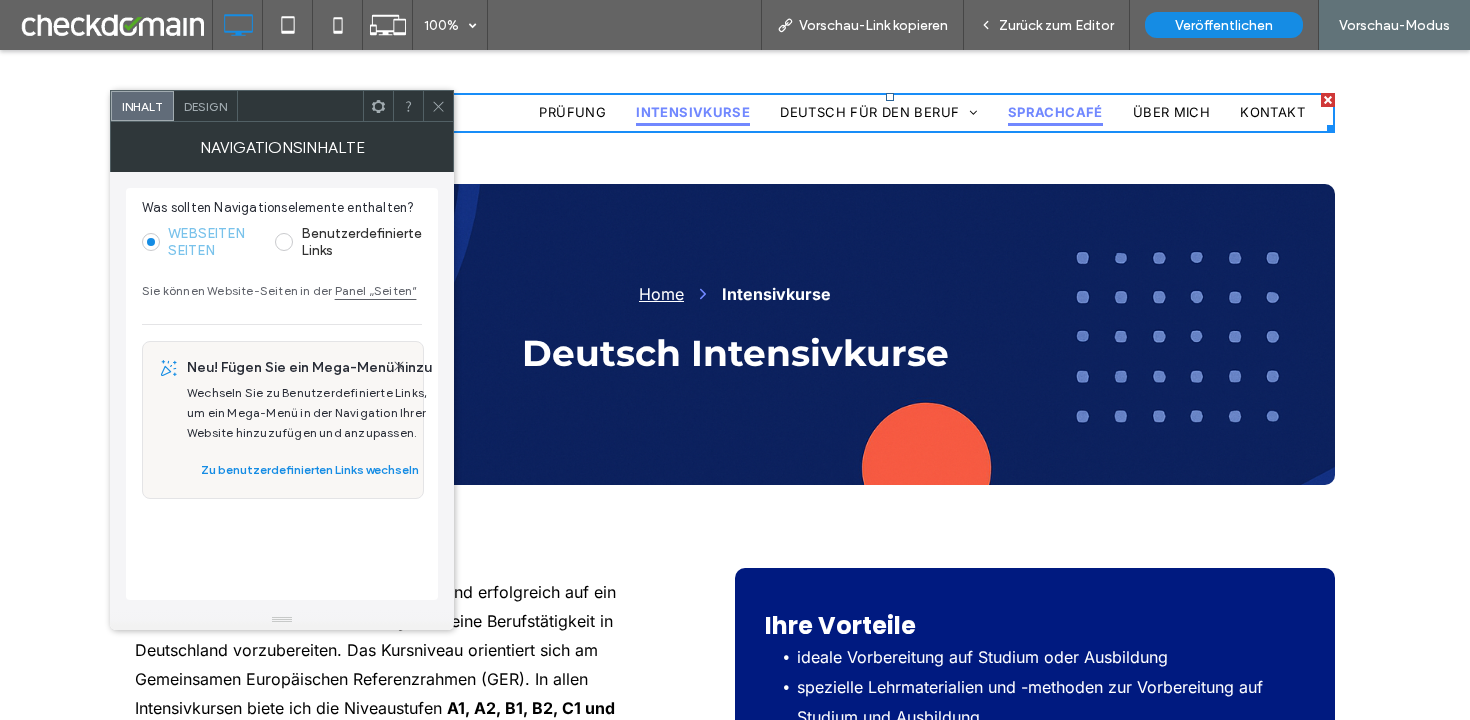 click on "Sprachcafé" at bounding box center (1055, 113) 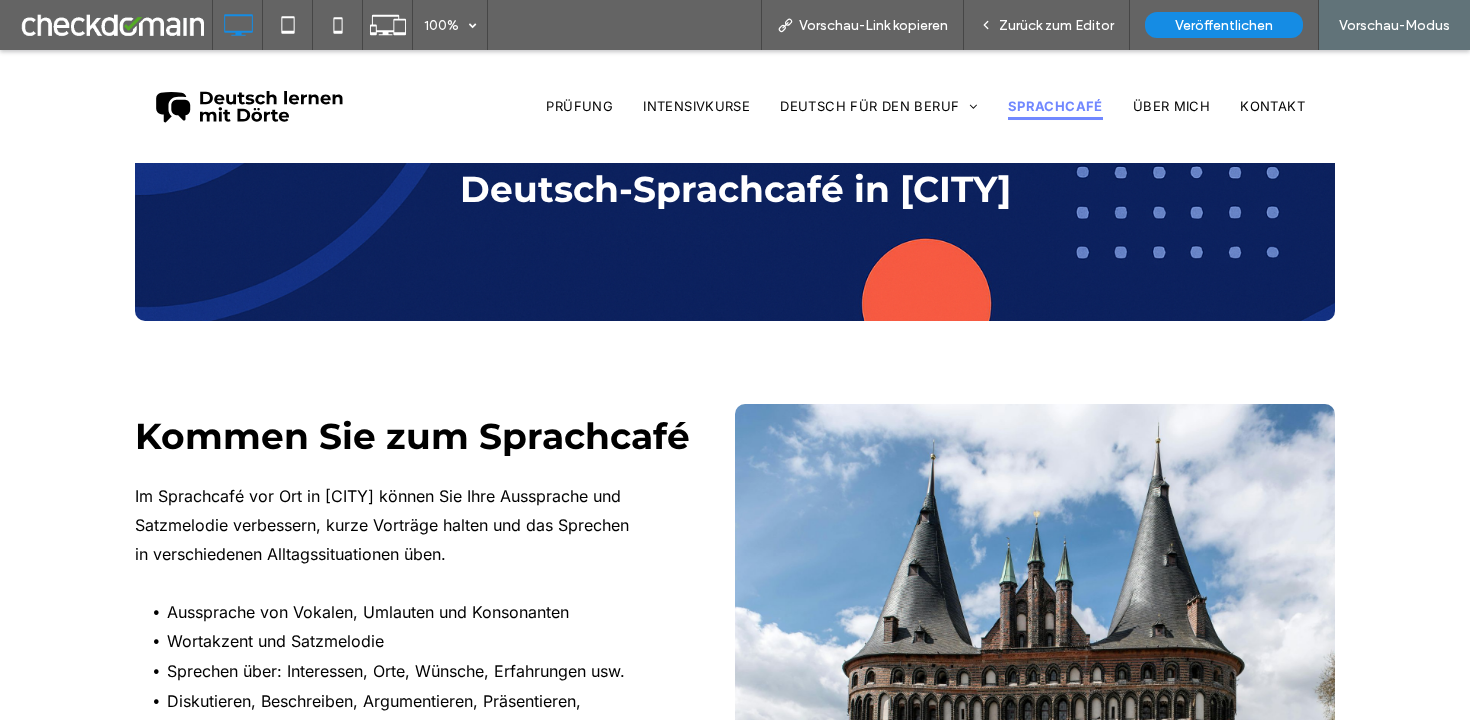 scroll, scrollTop: 184, scrollLeft: 0, axis: vertical 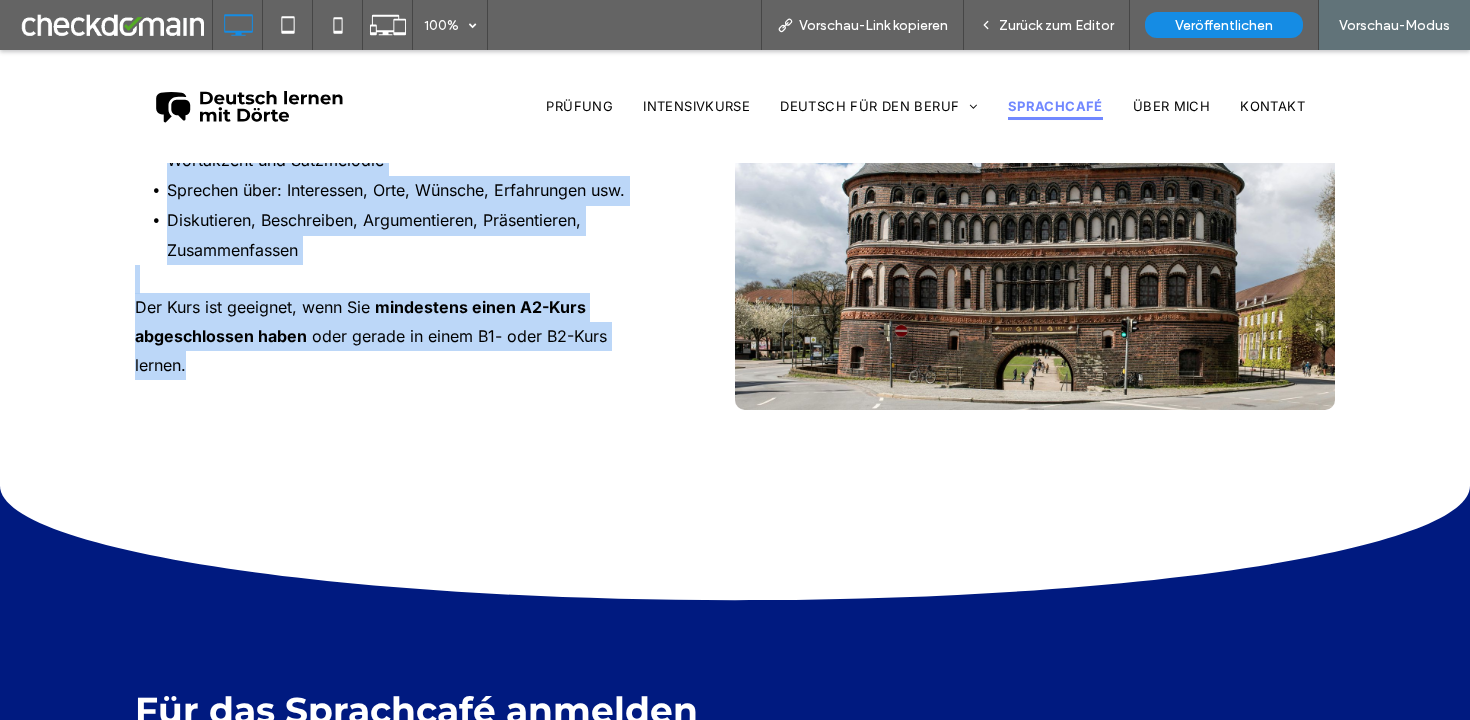 drag, startPoint x: 128, startPoint y: 414, endPoint x: 352, endPoint y: 359, distance: 230.65343 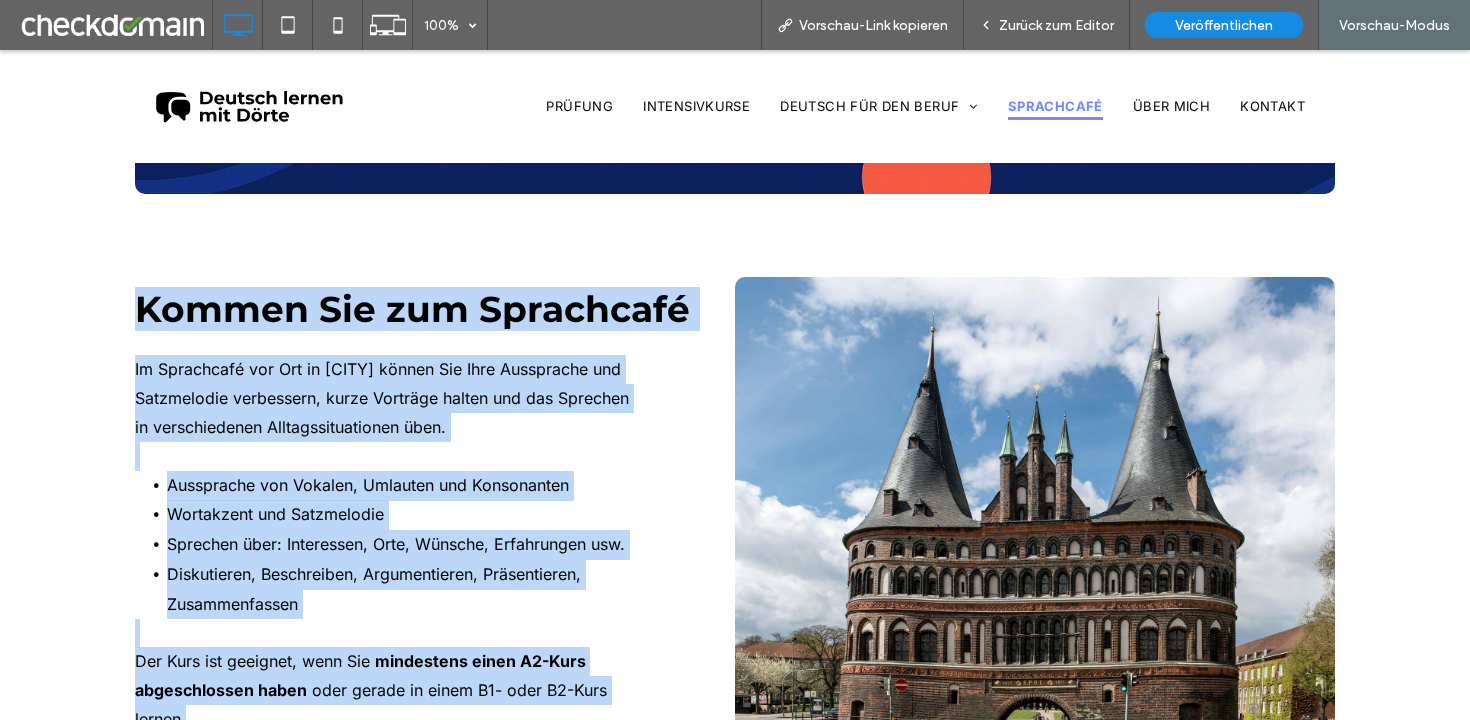 scroll, scrollTop: 294, scrollLeft: 0, axis: vertical 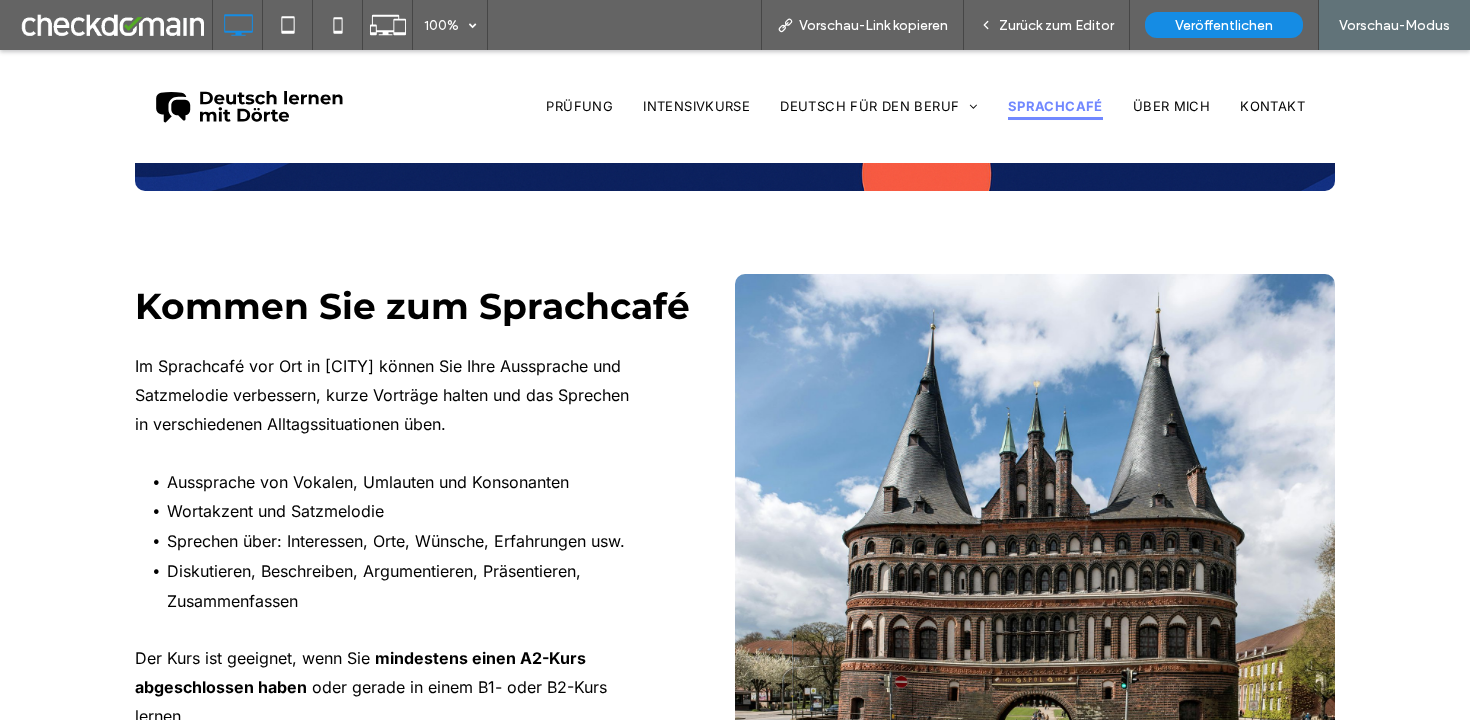 click at bounding box center [1035, 491] 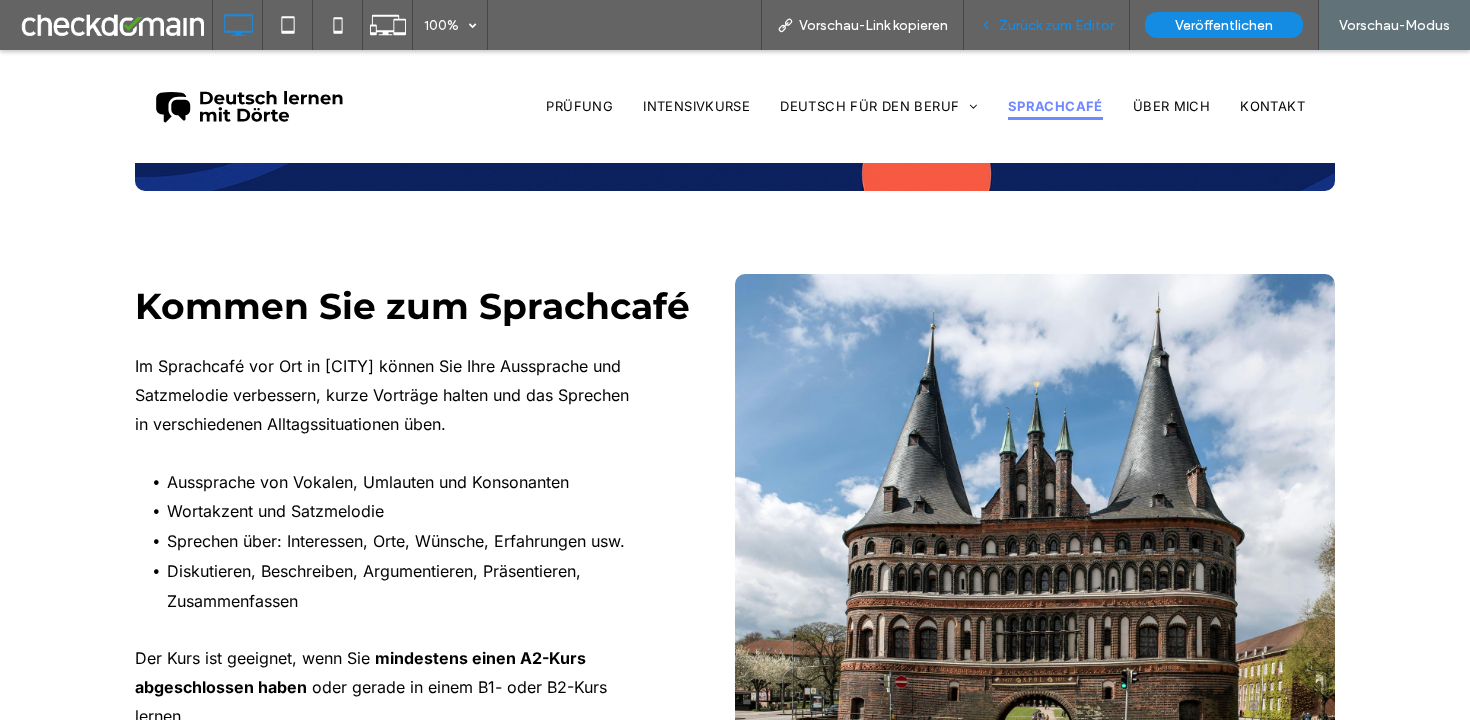 click on "Zurück zum Editor" at bounding box center (1047, 25) 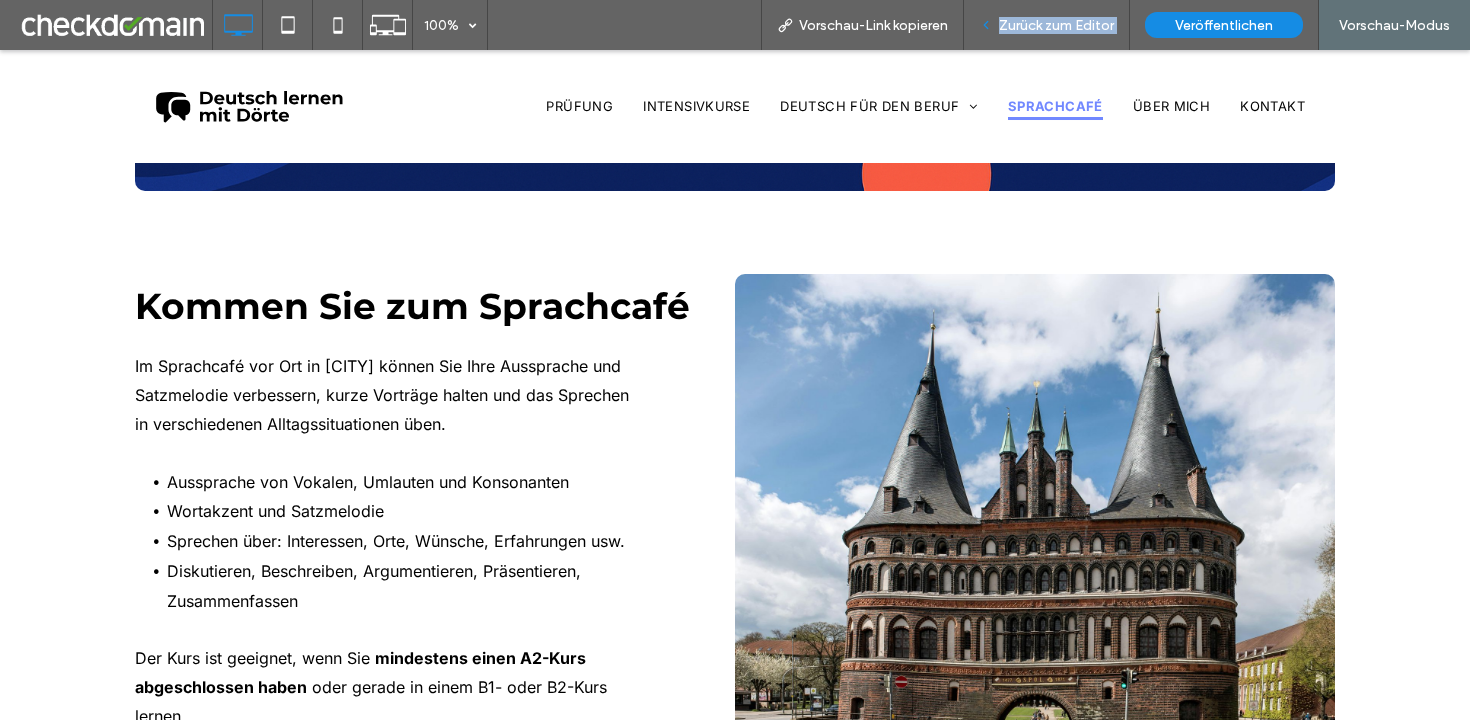 click on "Zurück zum Editor" at bounding box center [1047, 25] 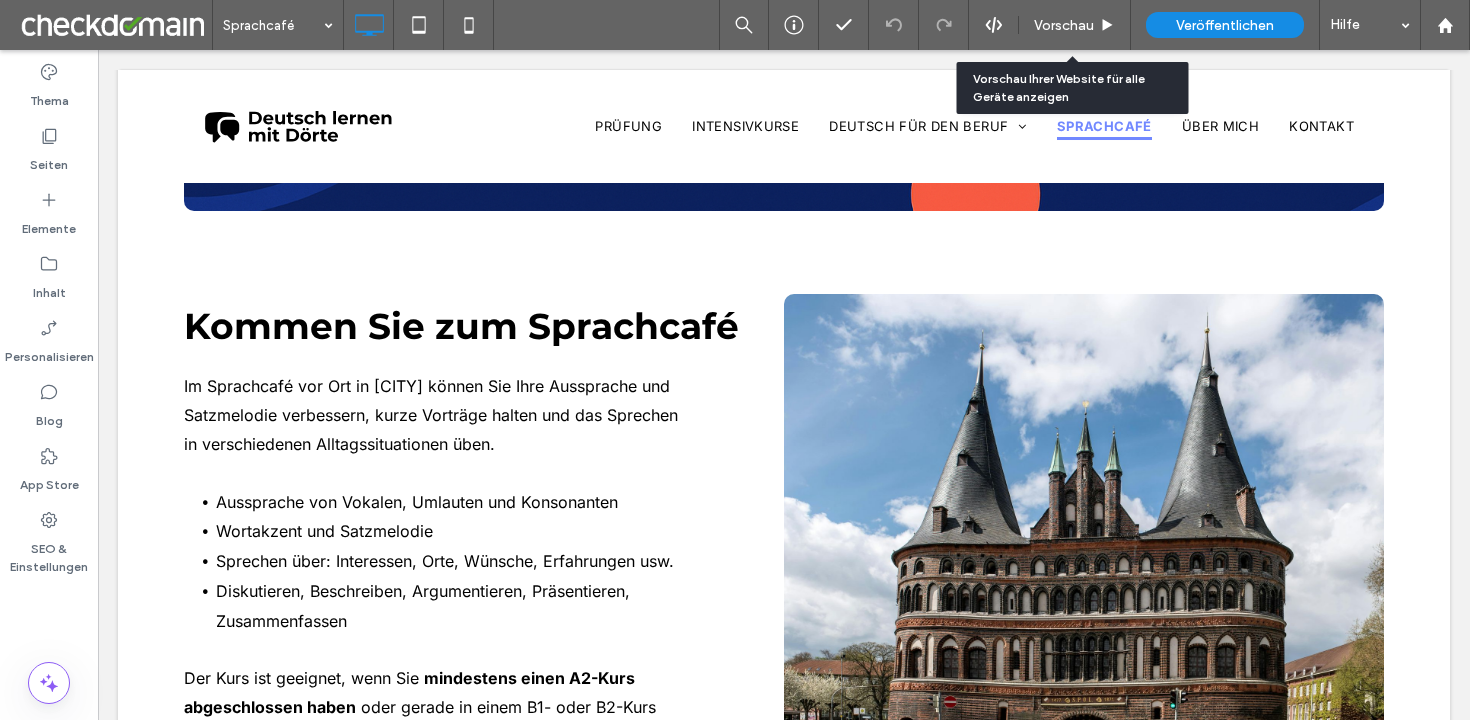 click on "Vorschau" at bounding box center (1064, 25) 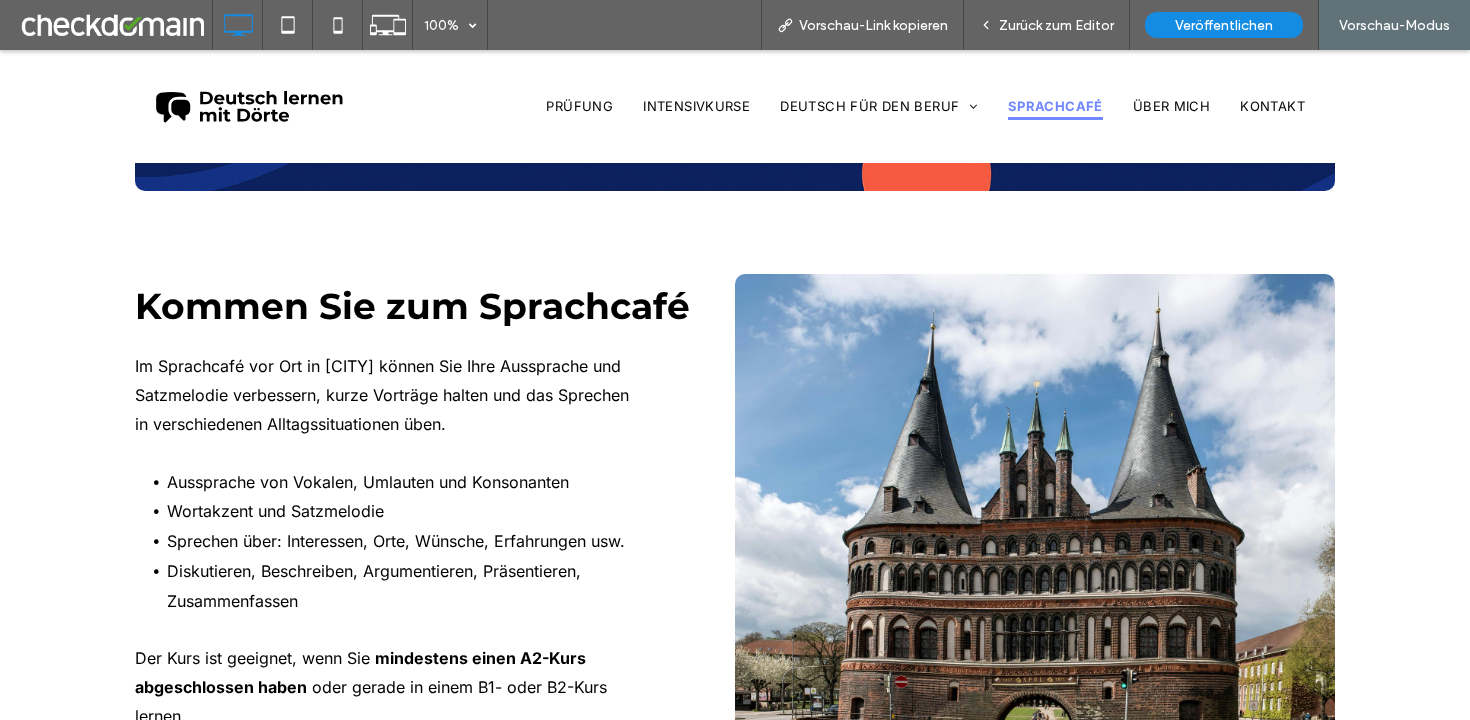 click on "Zurück zum Editor" at bounding box center [1056, 25] 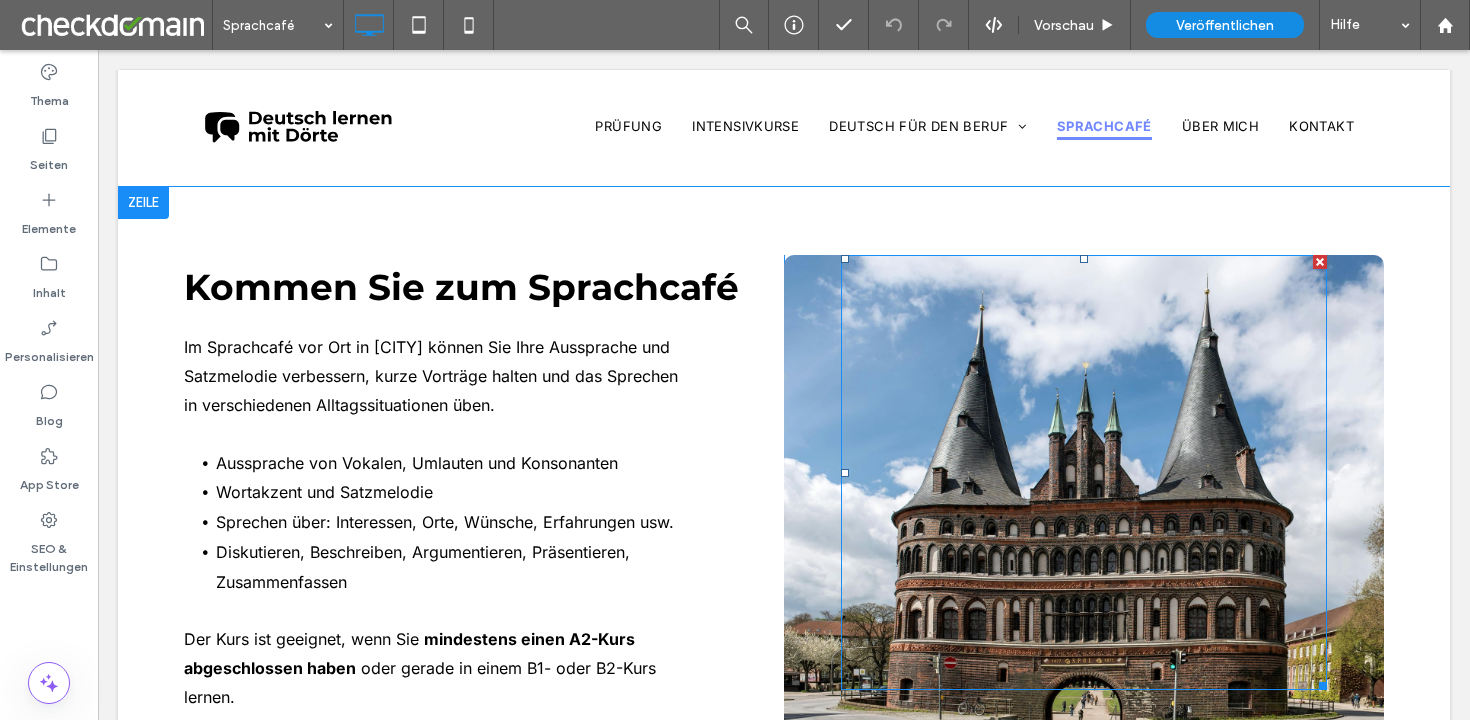 scroll, scrollTop: 343, scrollLeft: 0, axis: vertical 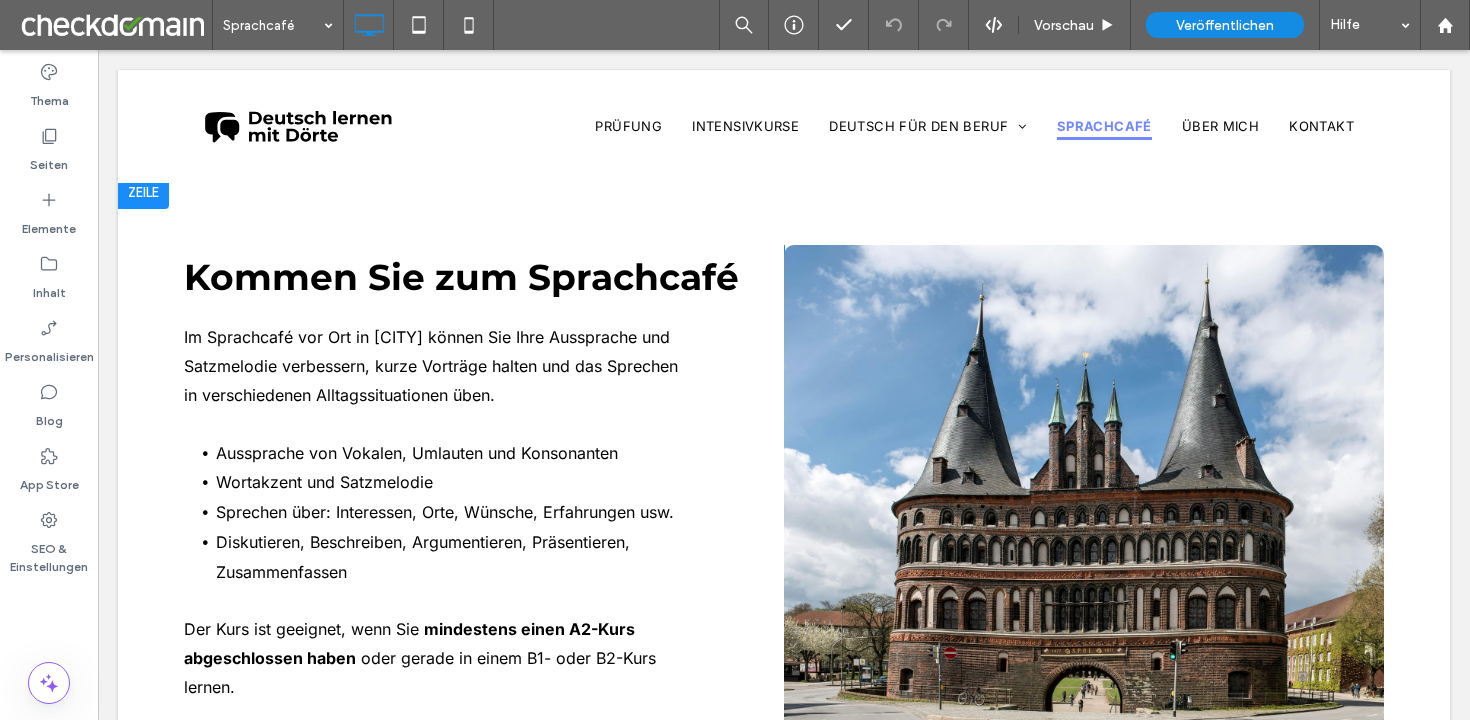 click on "Click To Paste" at bounding box center (1084, 488) 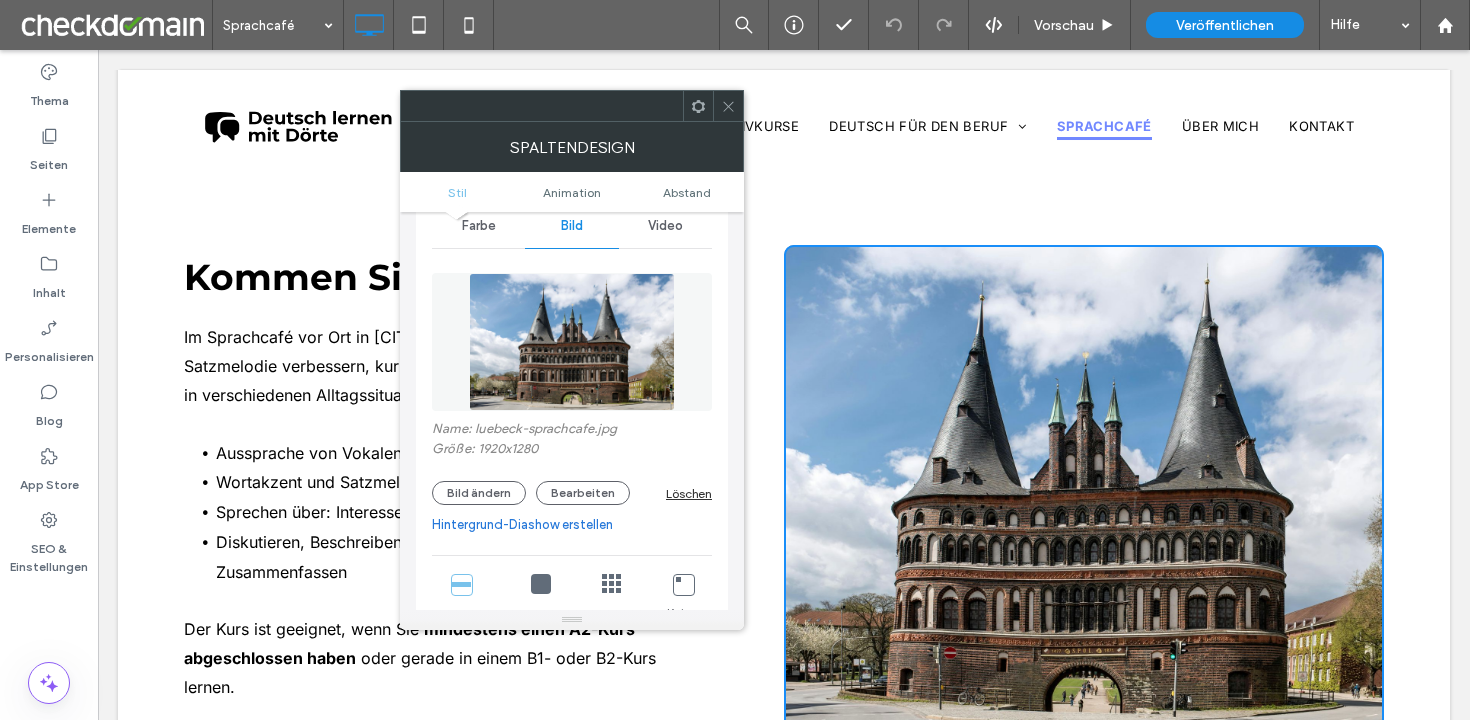 scroll, scrollTop: 93, scrollLeft: 0, axis: vertical 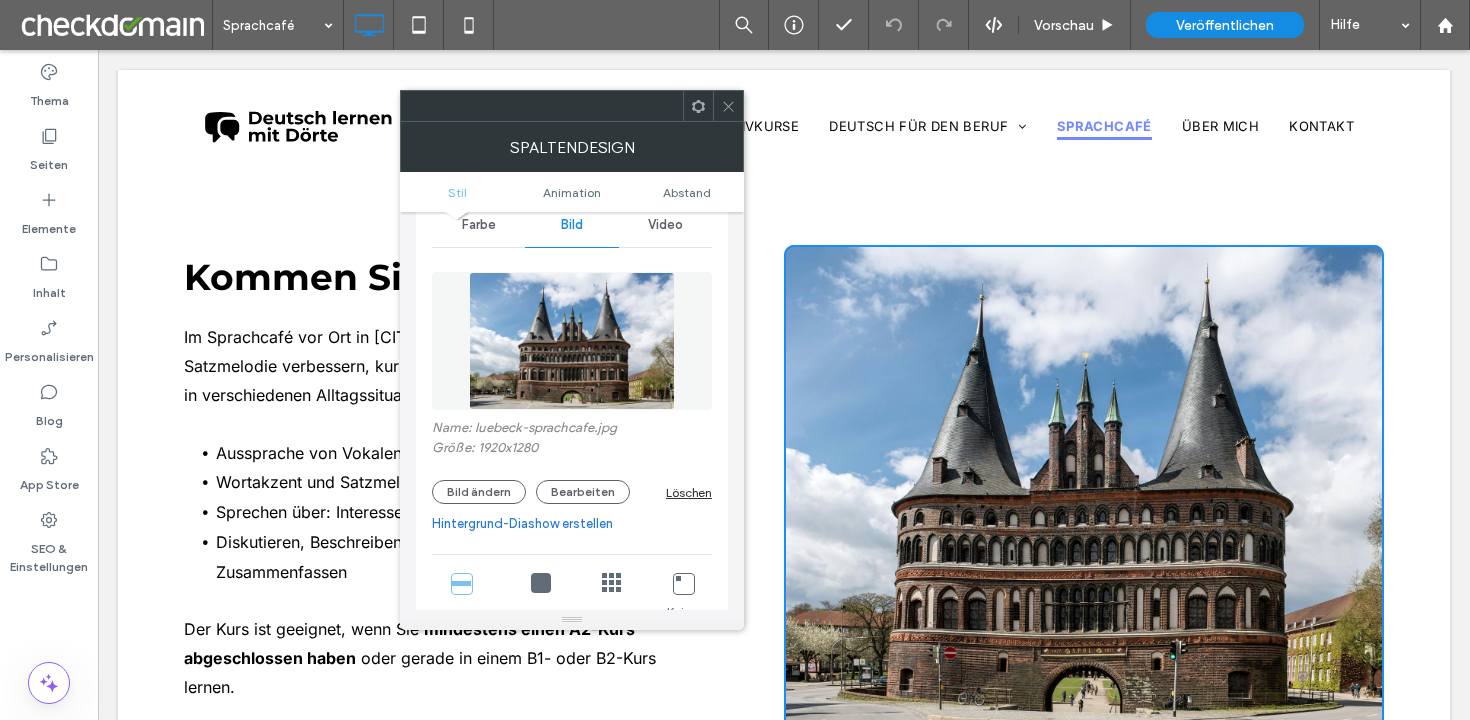 click 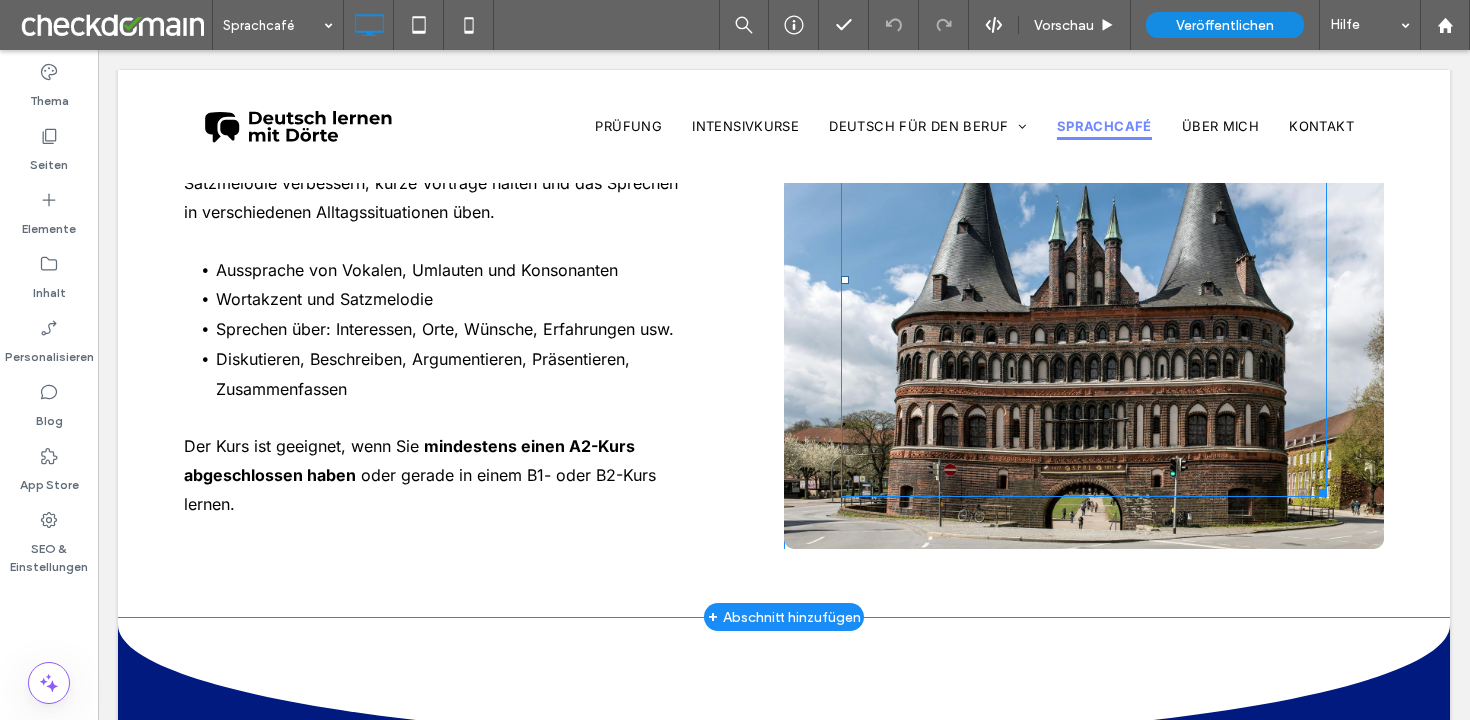 scroll, scrollTop: 536, scrollLeft: 0, axis: vertical 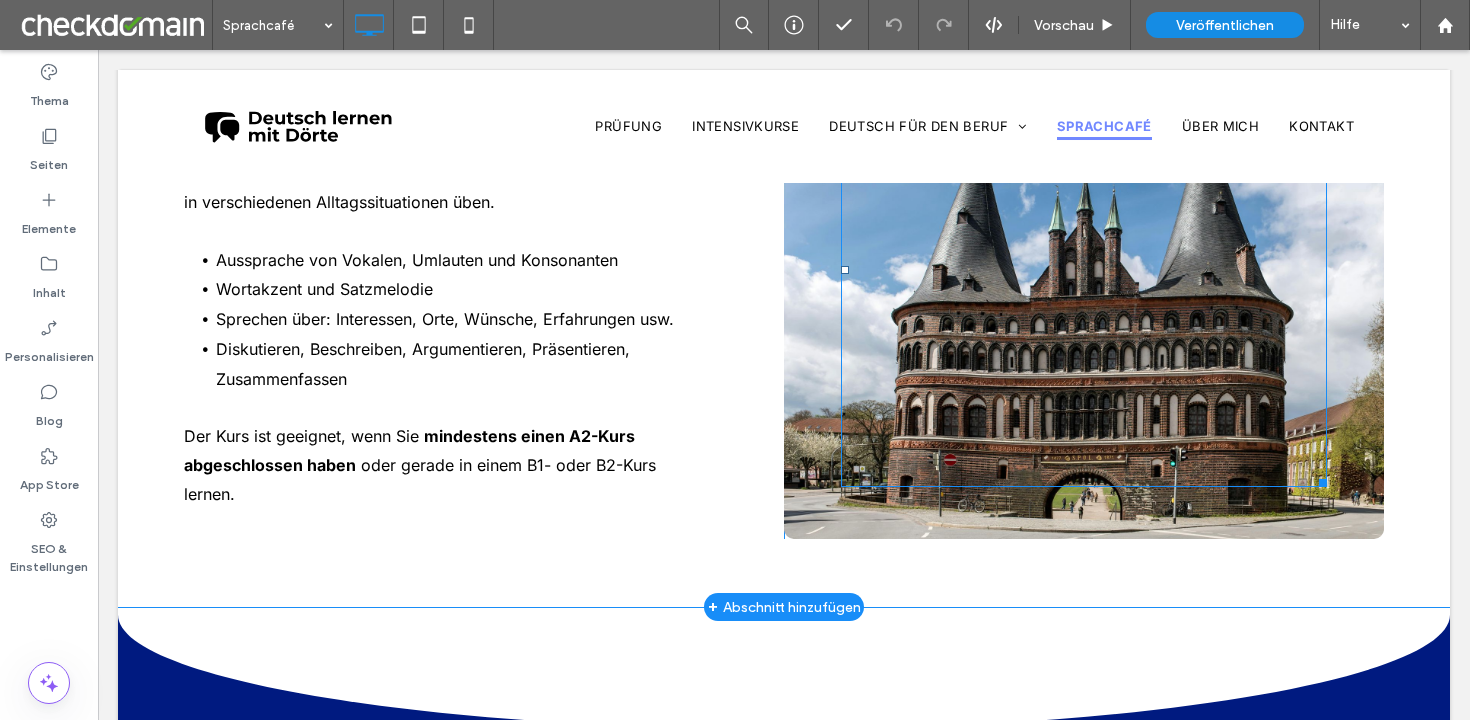 click at bounding box center (1084, 269) 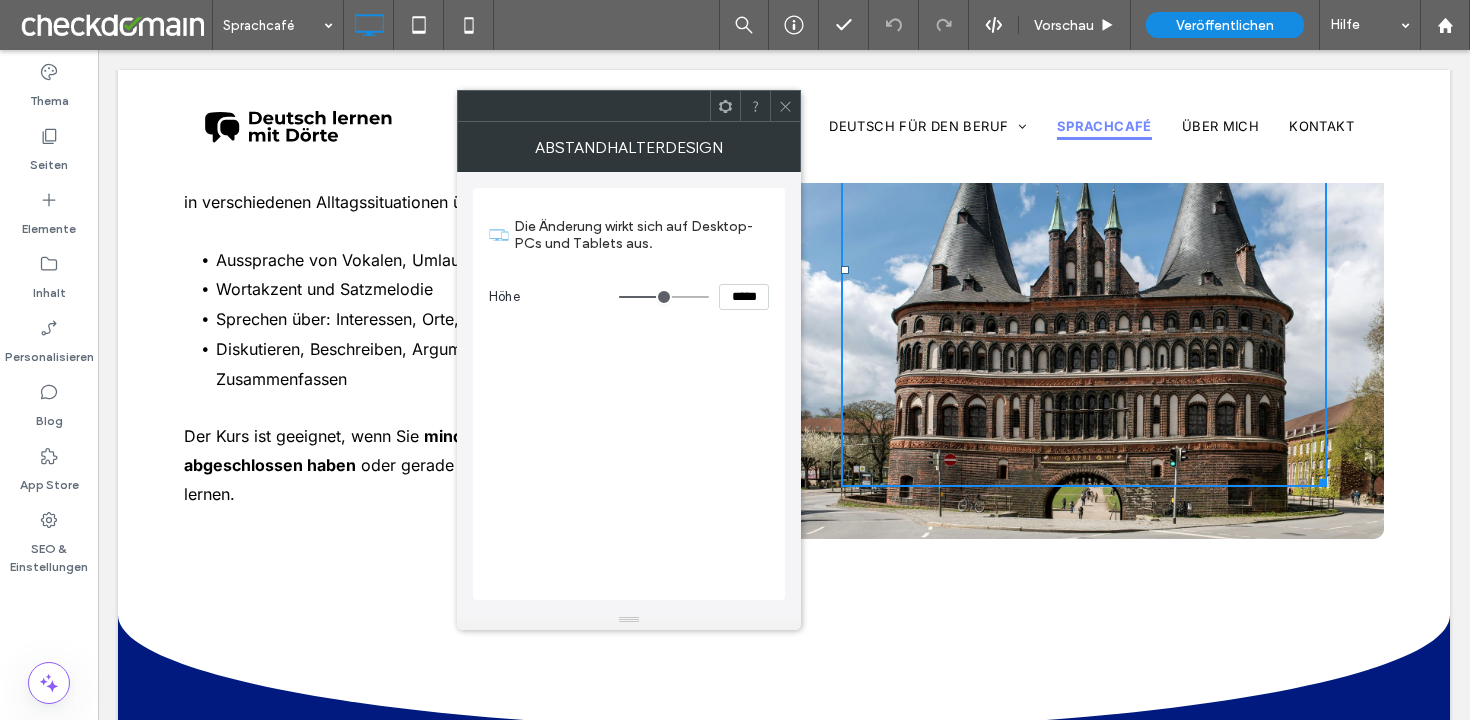 click on "Kommen Sie zum Sprachcafé
Im Sprachcafé vor Ort in [CITY] können Sie Ihre Aussprache und Satzmelodie verbessern, kurze Vorträge halten und das Sprechen in verschiedenen Alltagssituationen üben.    Aussprache von Vokalen, Umlauten und Konsonanten Wortakzent und Satzmelodie Sprechen über: Interessen, Orte, Wünsche, Erfahrungen usw. Diskutieren, Beschreiben, Argumentieren, Präsentieren, Zusammenfassen
Der Kurs ist geeignet, wenn Sie
mindestens einen A2-Kurs abgeschlossen haben   oder gerade in einem B1- oder B2-Kurs lernen.
Click To Paste
Click To Paste
Zeile + Abschnitt hinzufügen" at bounding box center [784, 295] 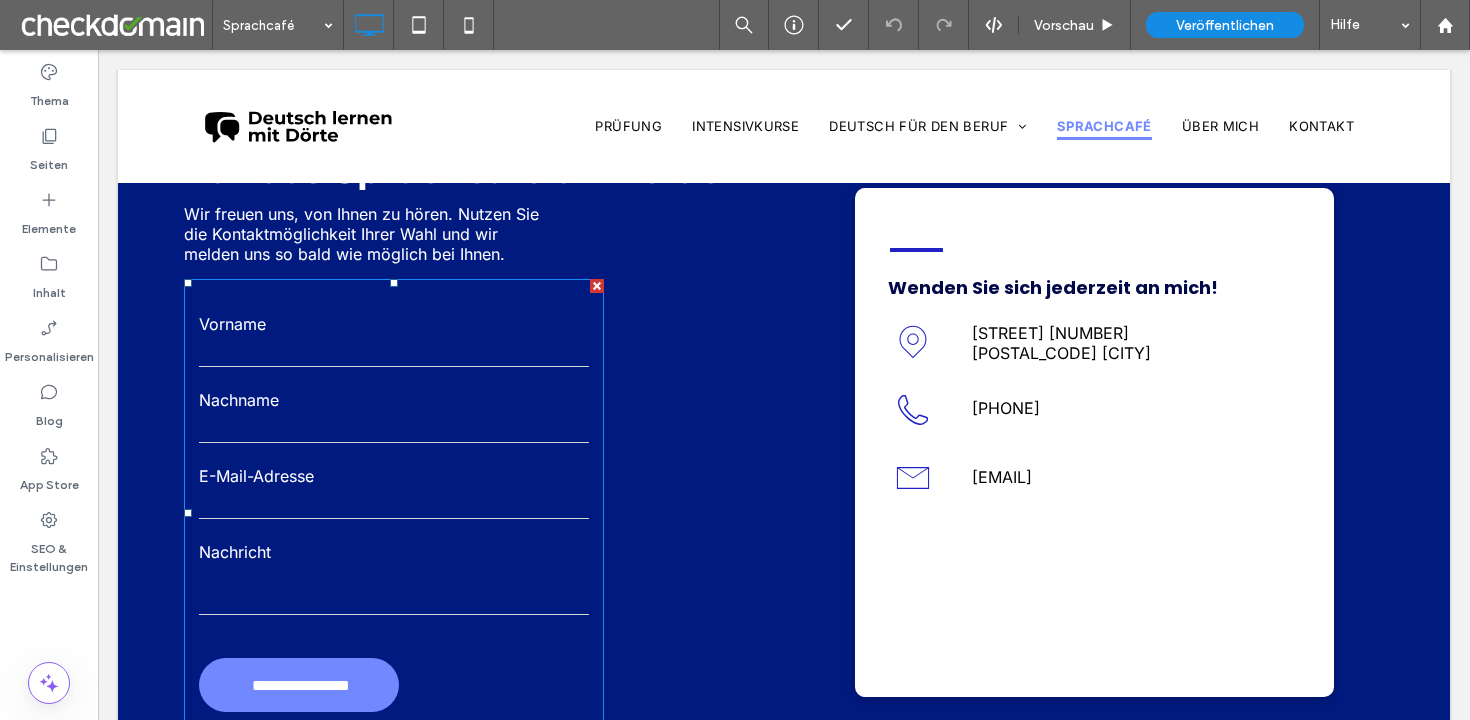 scroll, scrollTop: 1215, scrollLeft: 0, axis: vertical 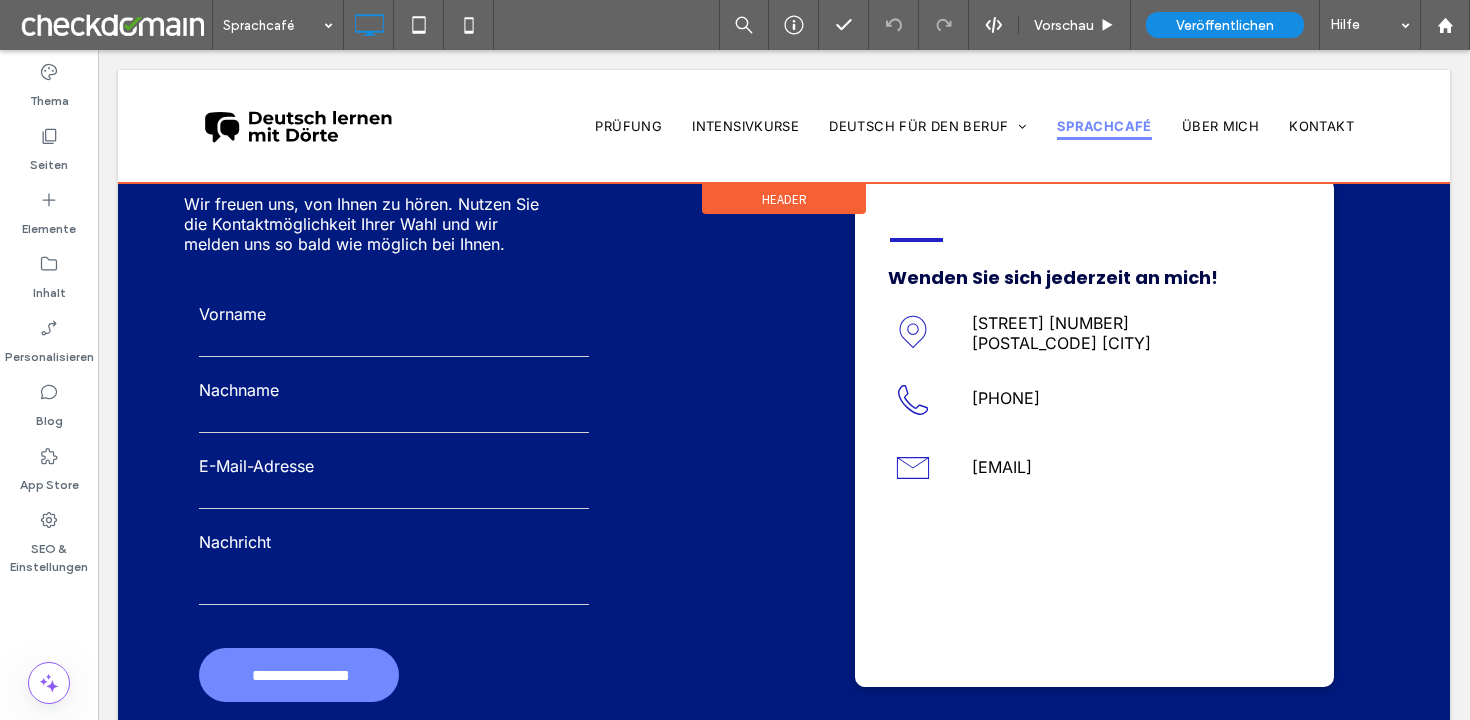 click at bounding box center [784, 126] 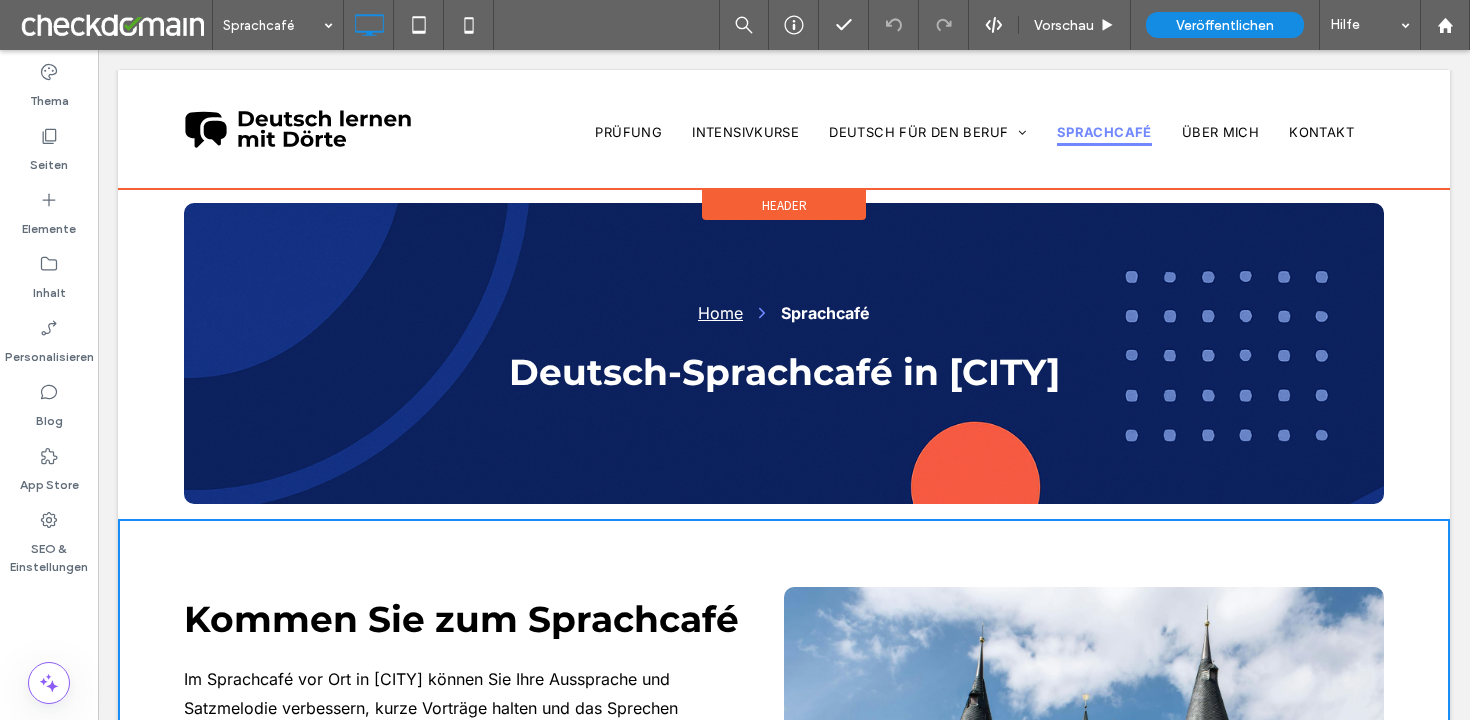 scroll, scrollTop: 0, scrollLeft: 0, axis: both 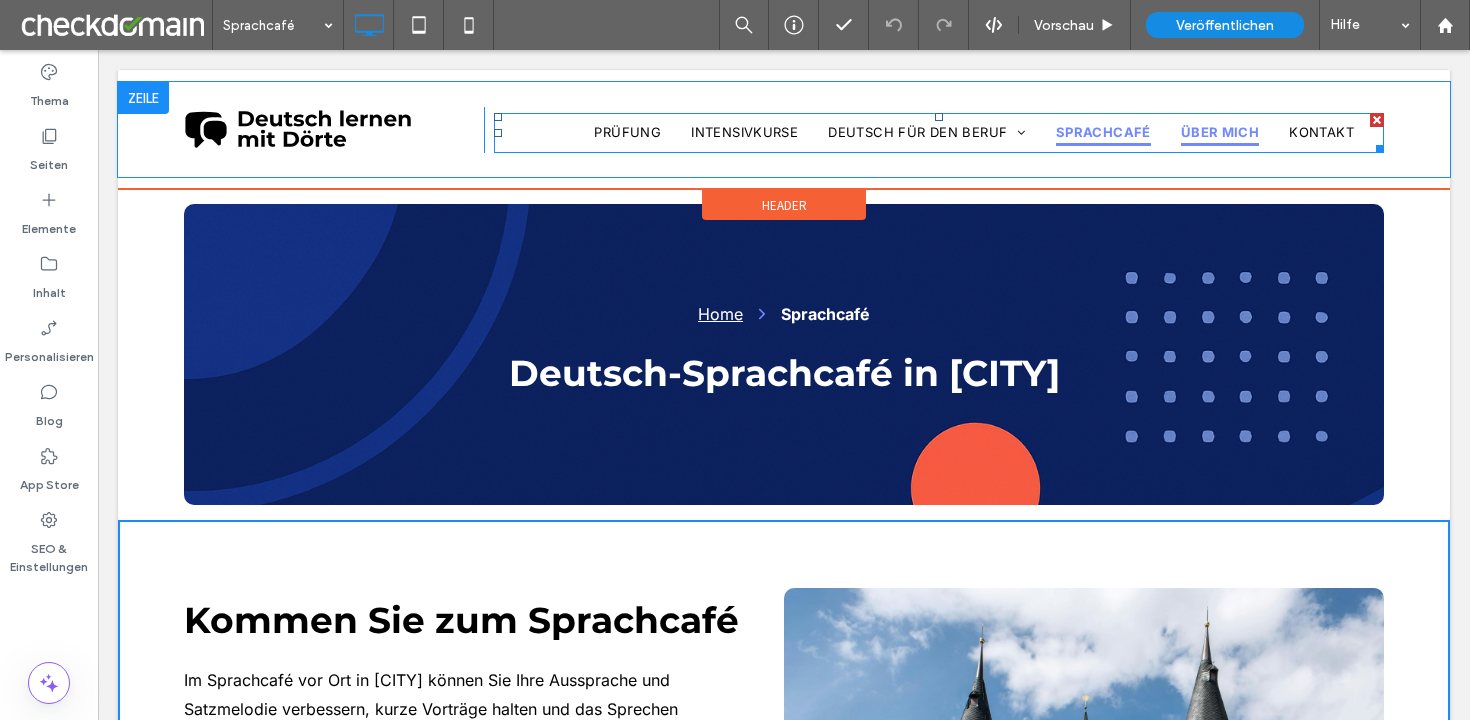 click on "Über mich" at bounding box center [1220, 133] 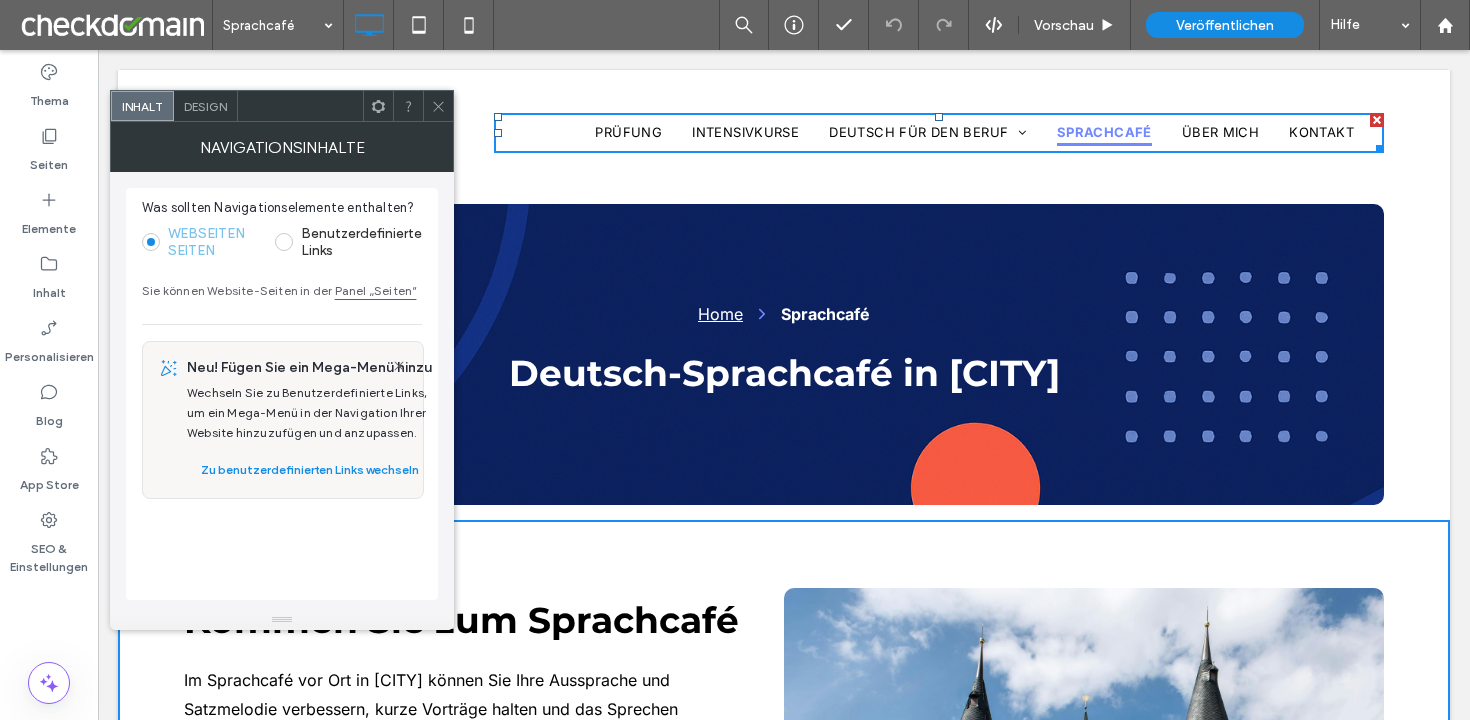 click 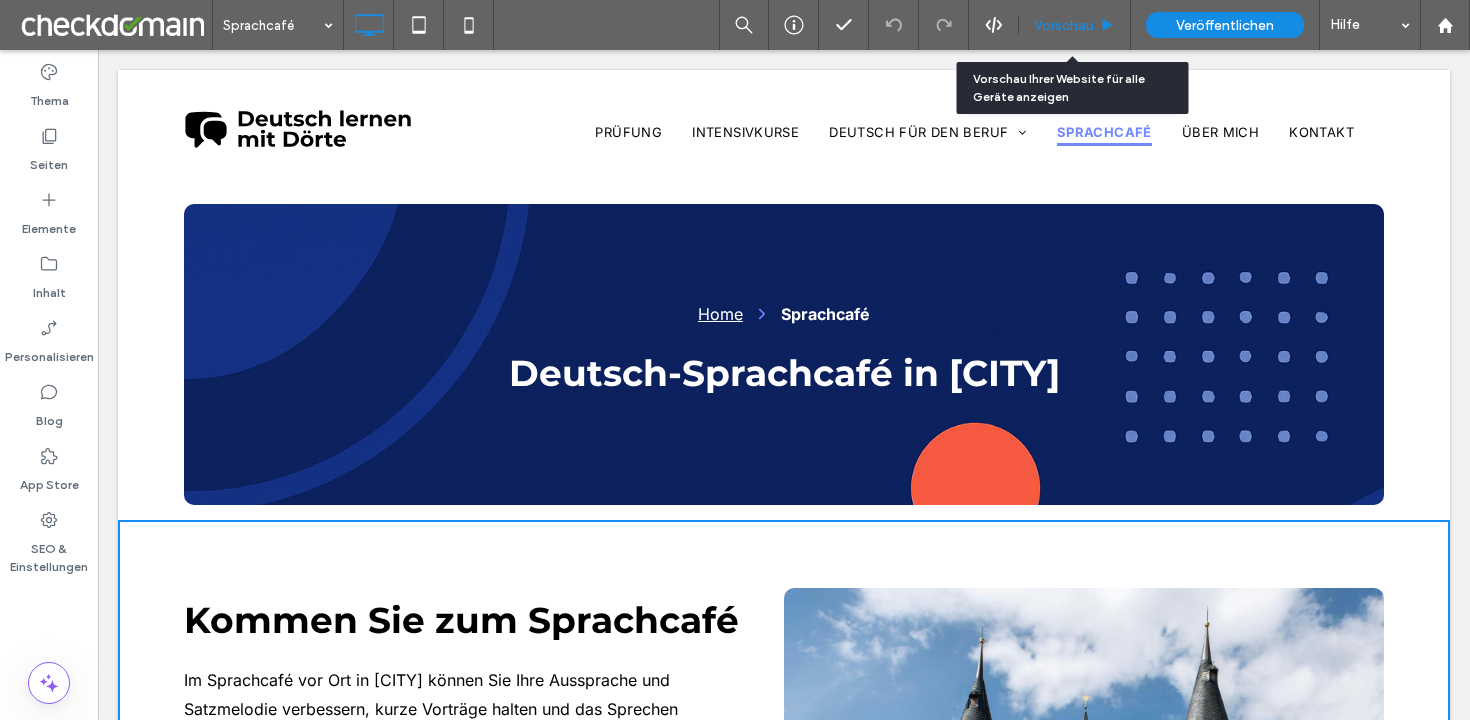 click on "Vorschau" at bounding box center [1075, 25] 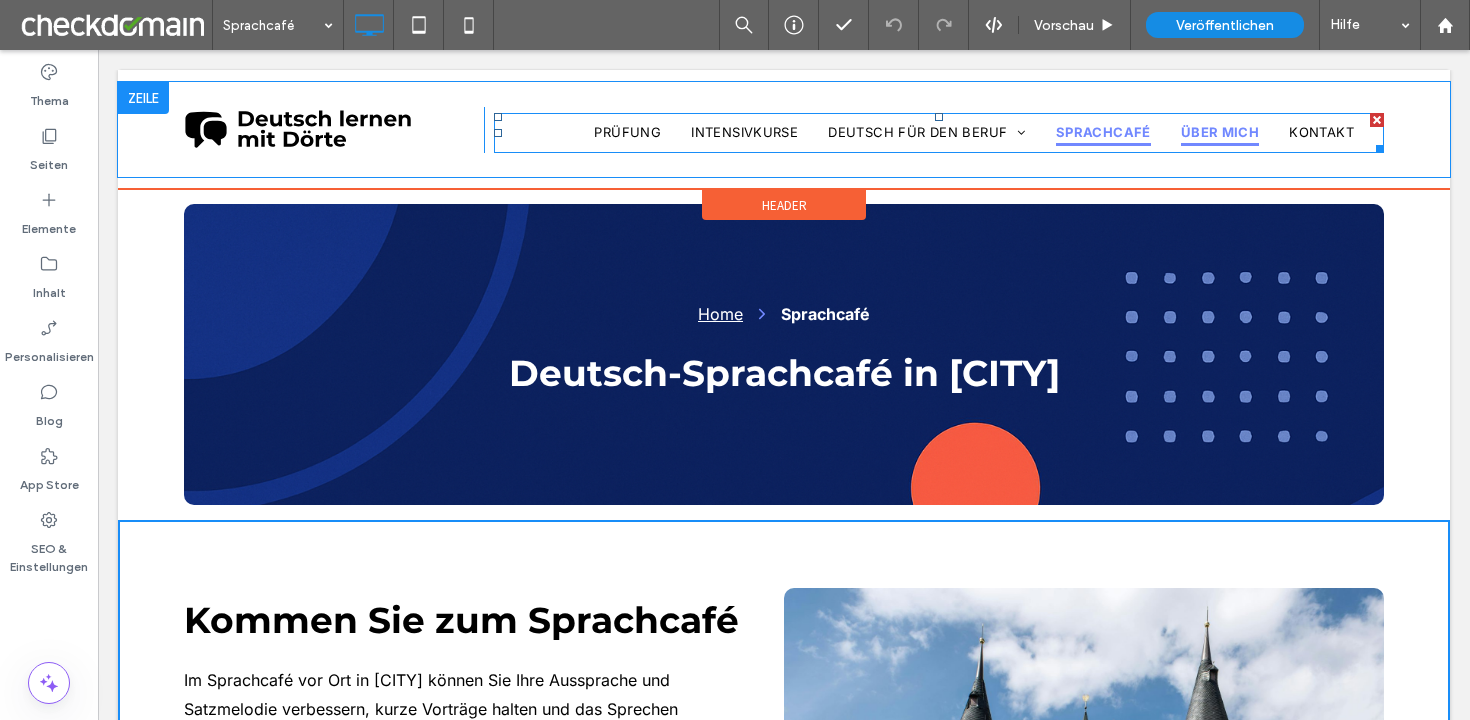 click on "Über mich" at bounding box center [1220, 133] 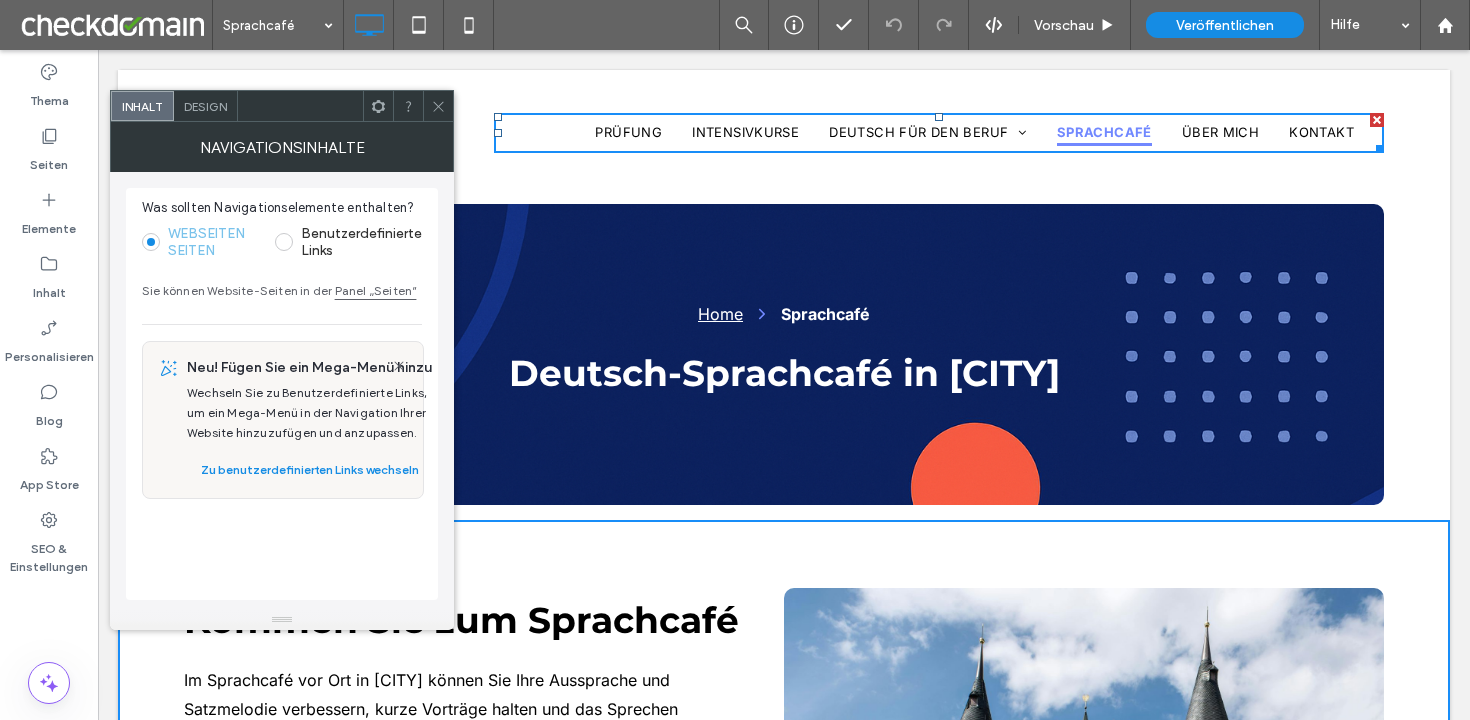 click 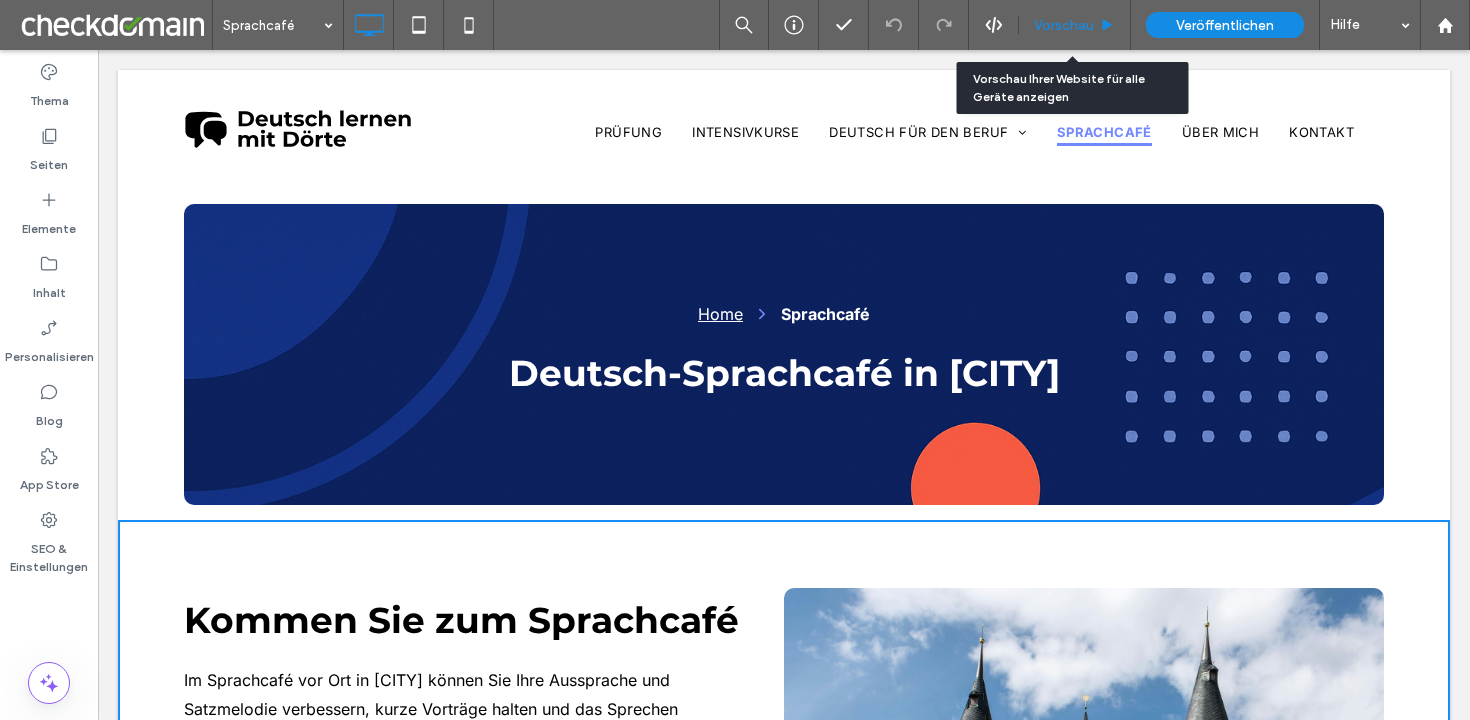 click on "Vorschau" at bounding box center (1064, 25) 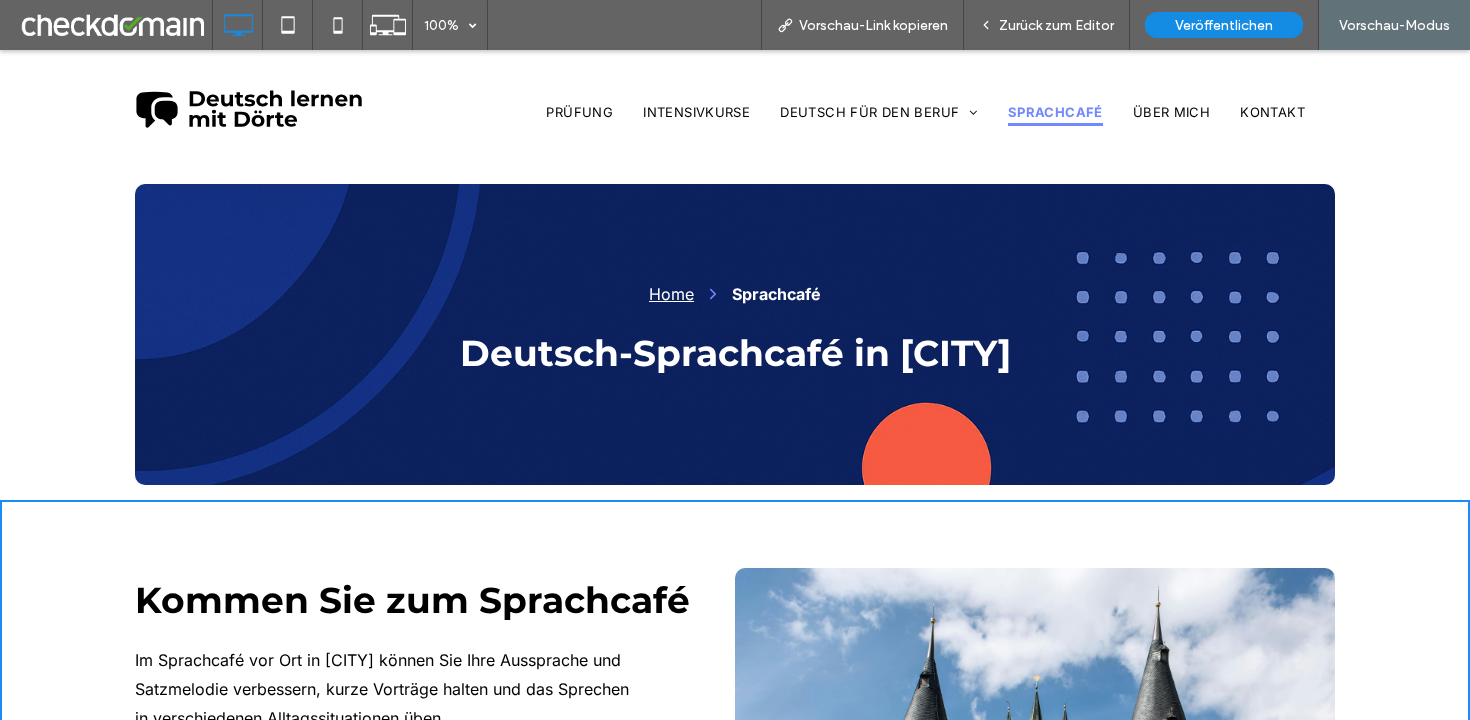 scroll, scrollTop: 0, scrollLeft: 0, axis: both 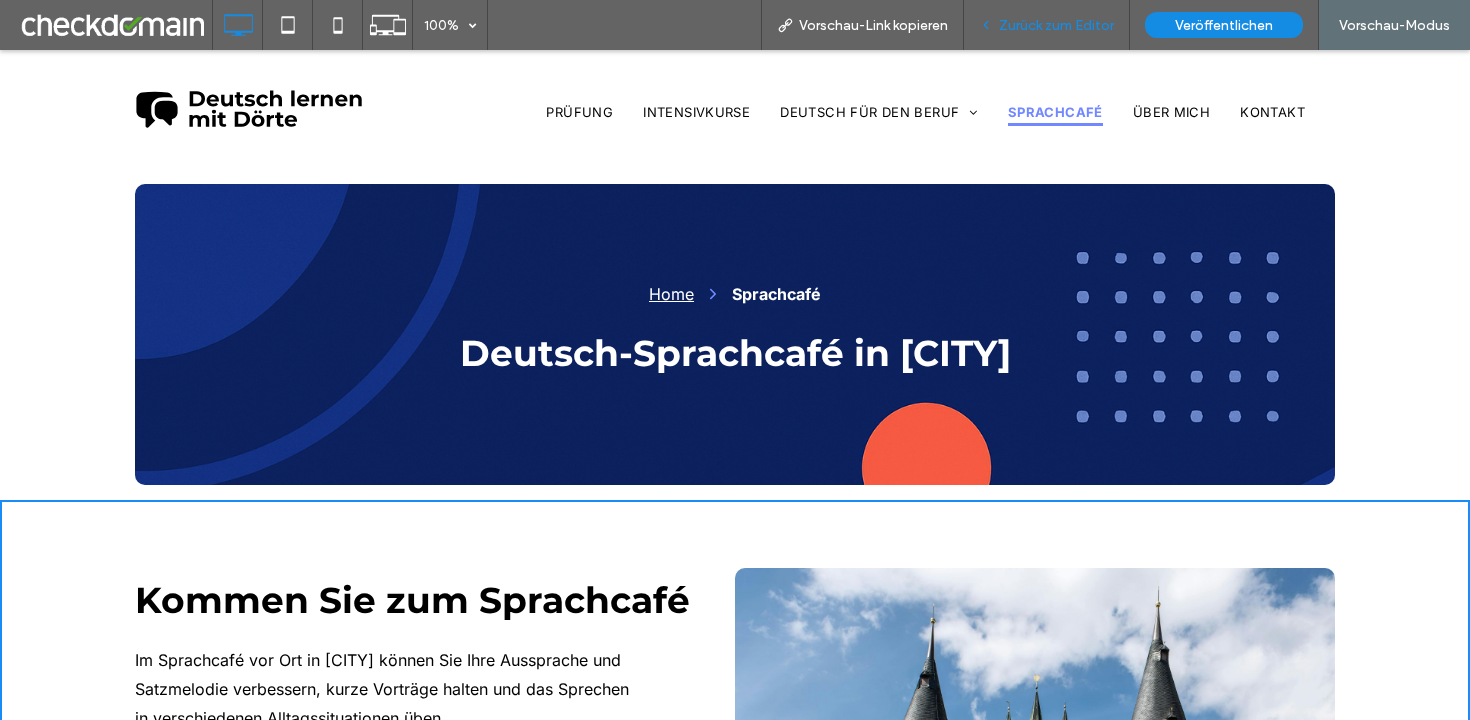 click on "Zurück zum Editor" at bounding box center (1056, 25) 